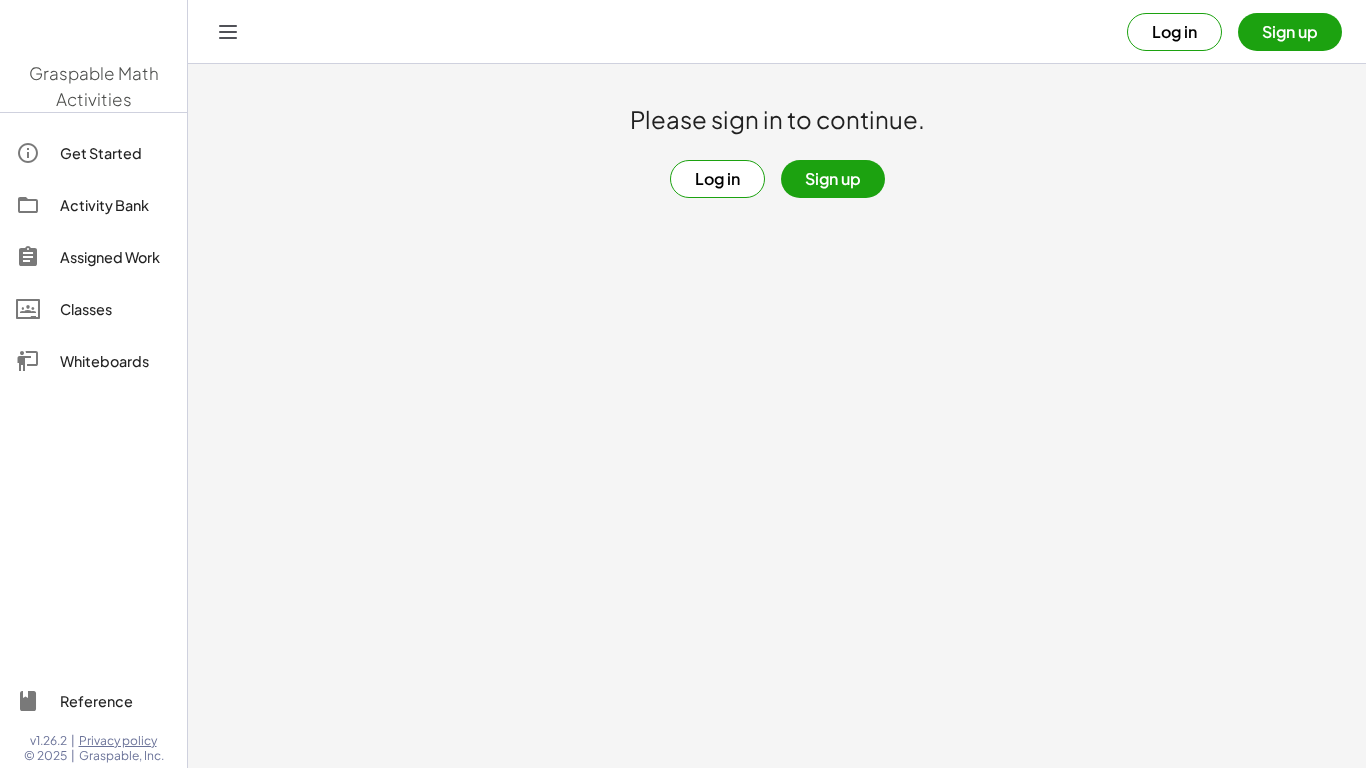 scroll, scrollTop: 0, scrollLeft: 0, axis: both 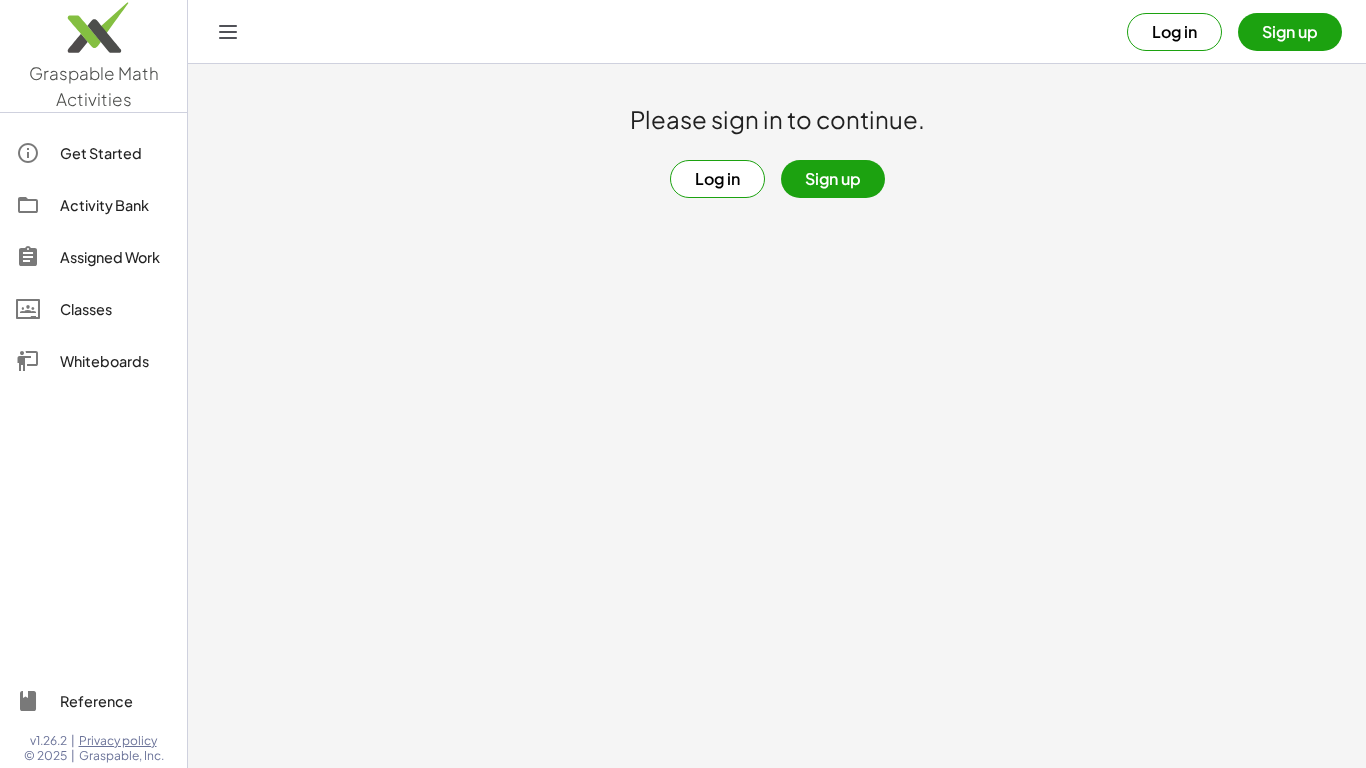 click on "Log in" at bounding box center [717, 179] 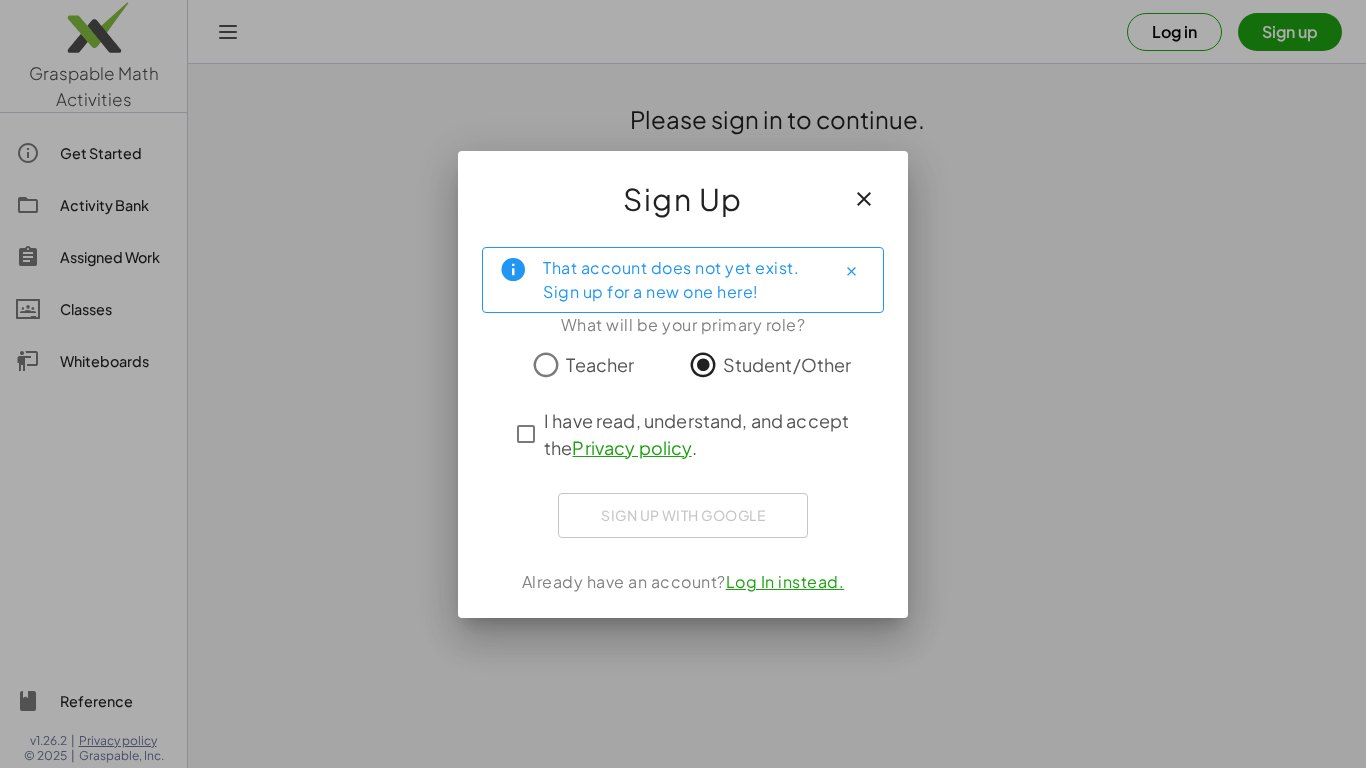 click on "Privacy policy" at bounding box center (631, 447) 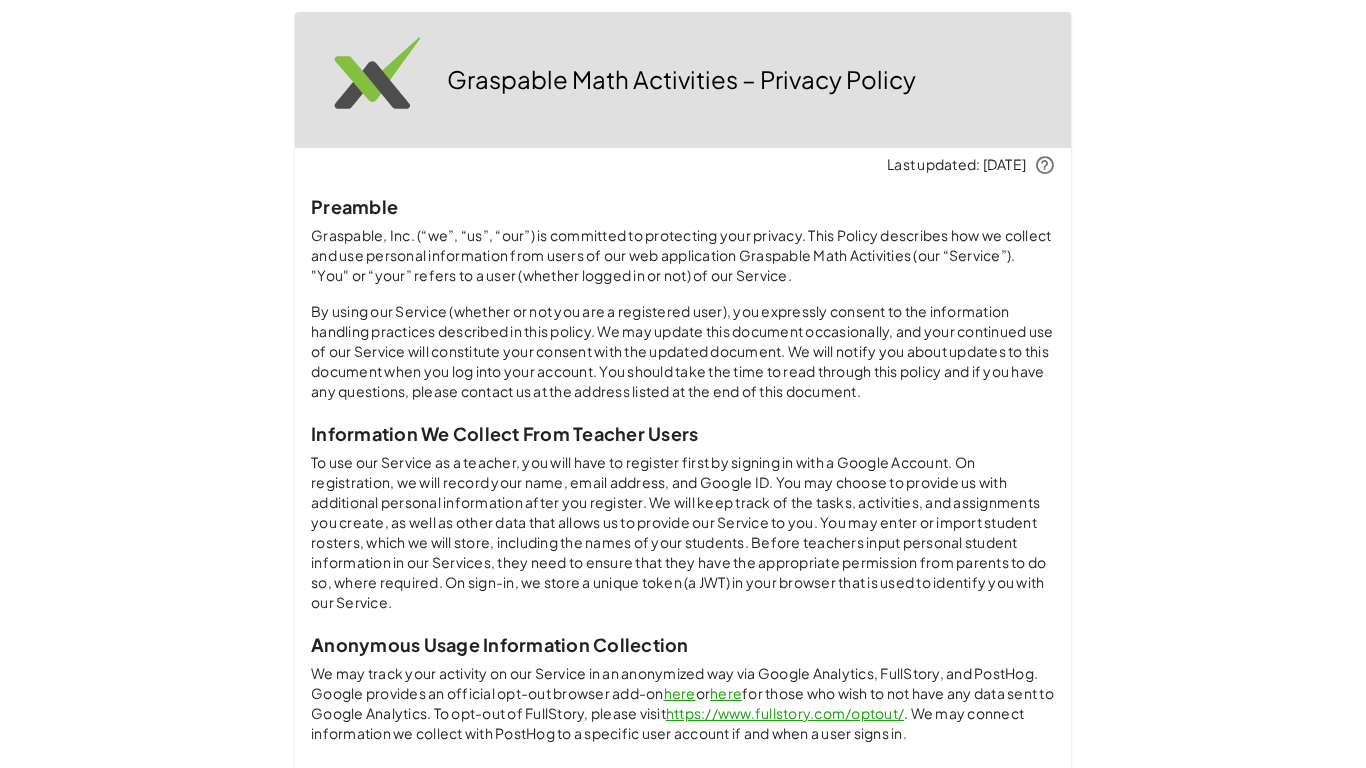 scroll, scrollTop: 1394, scrollLeft: 0, axis: vertical 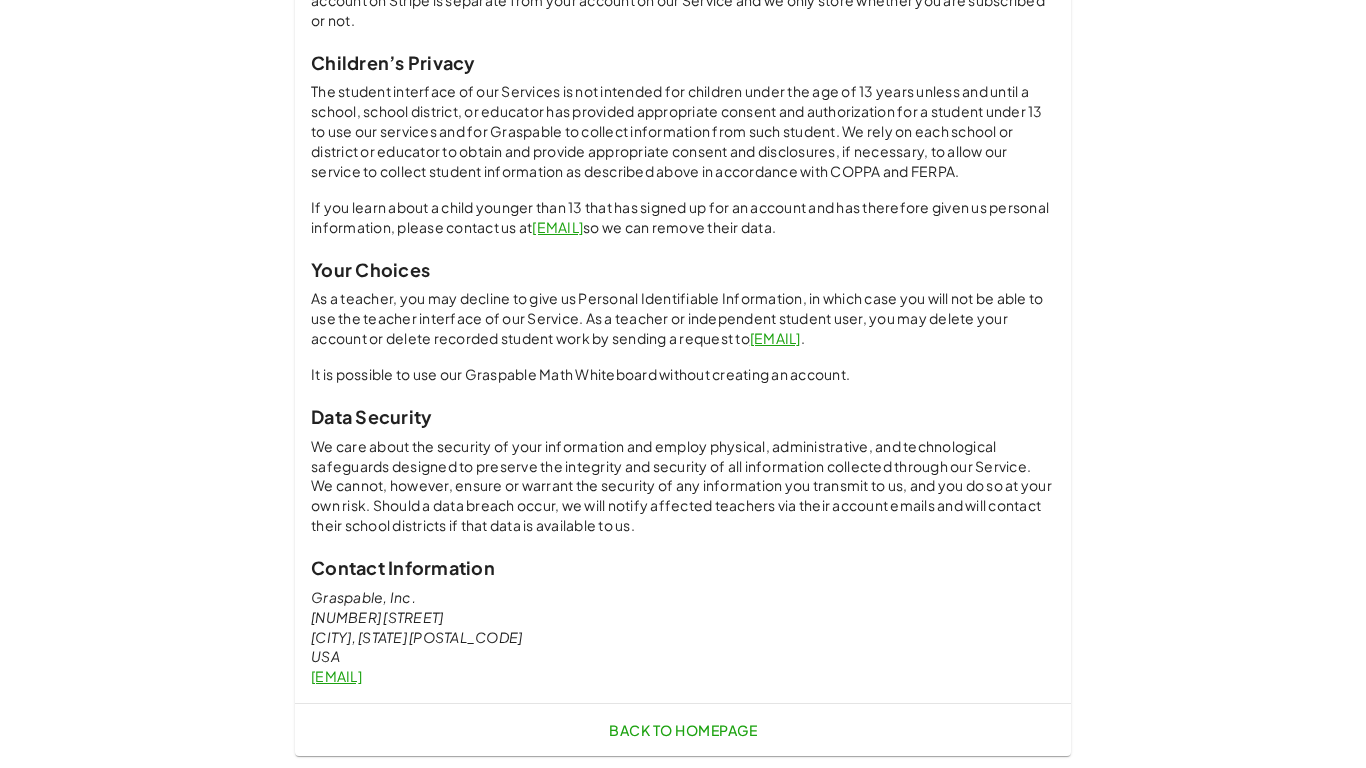 click on "Back to Homepage" 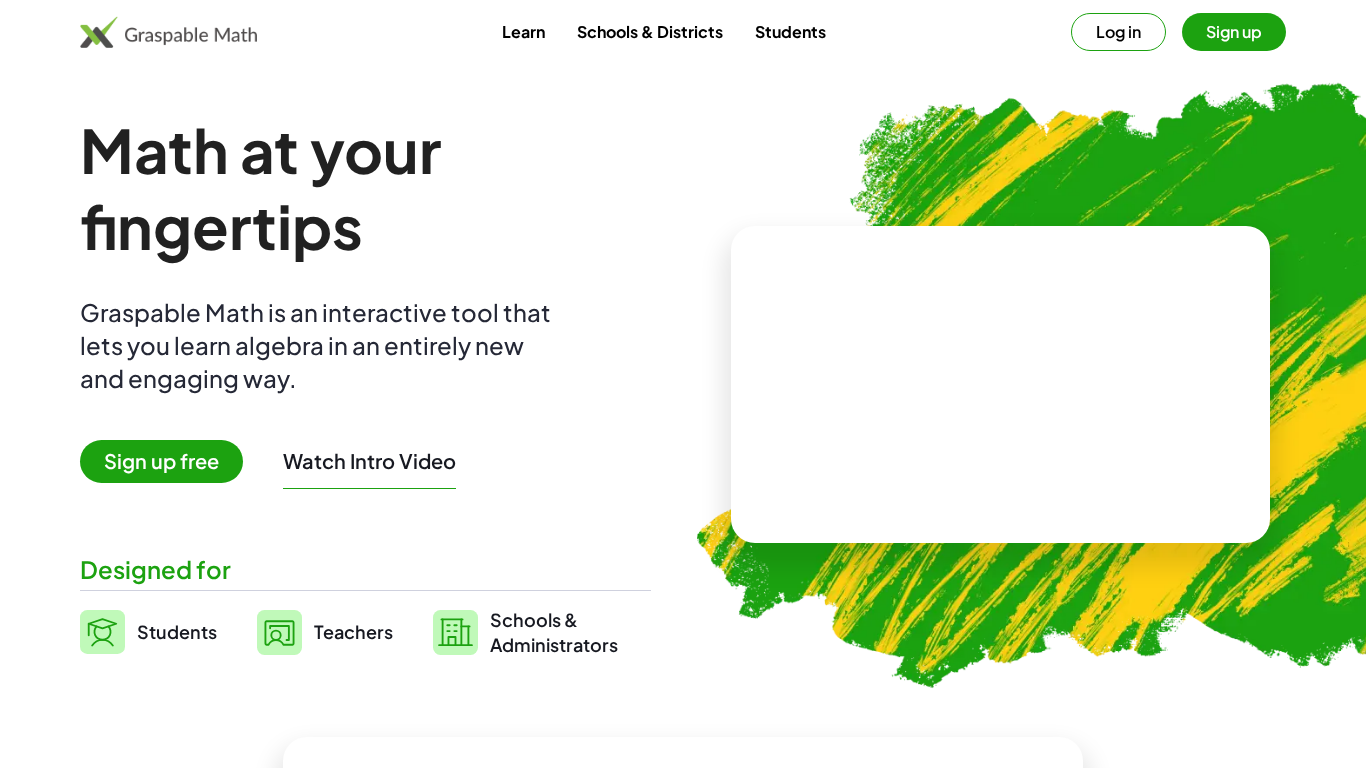scroll, scrollTop: 0, scrollLeft: 0, axis: both 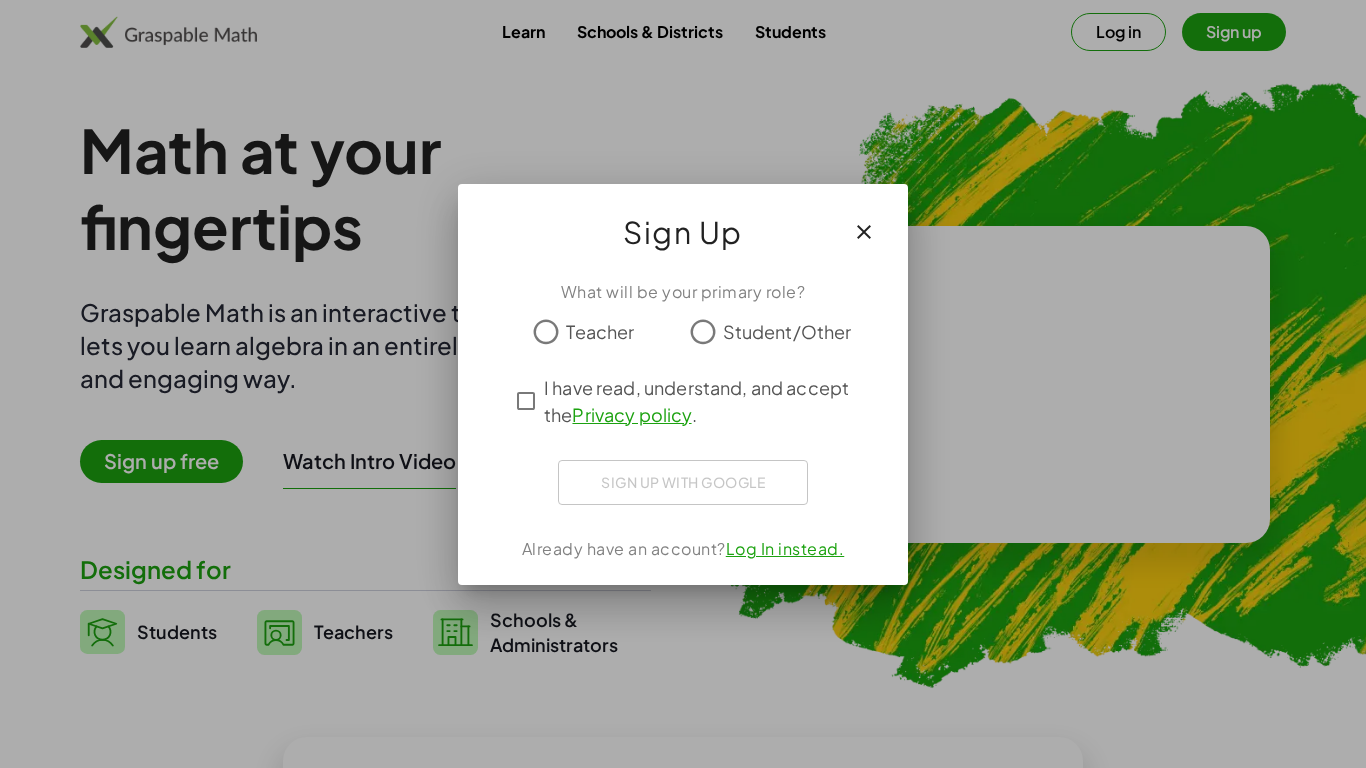 click on "Student/Other" 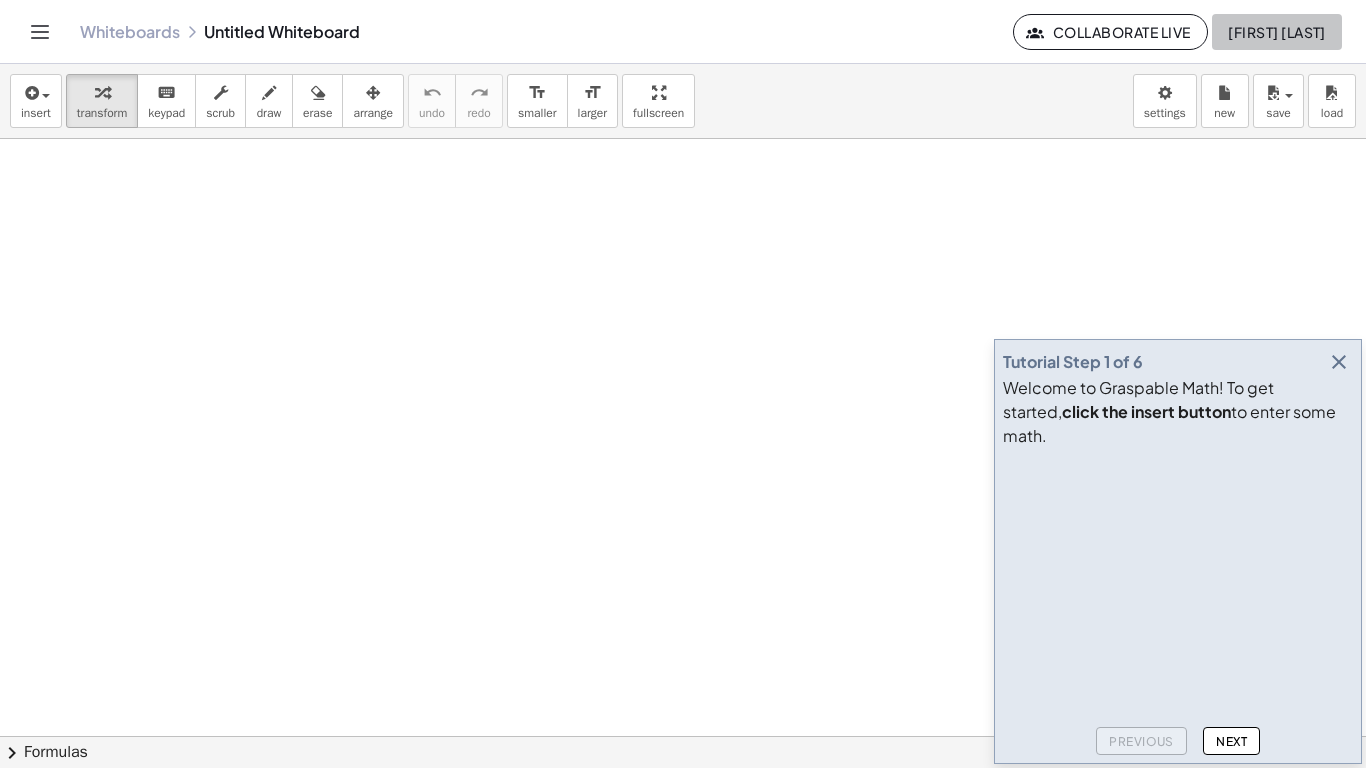 click on "Niayah Sealy" 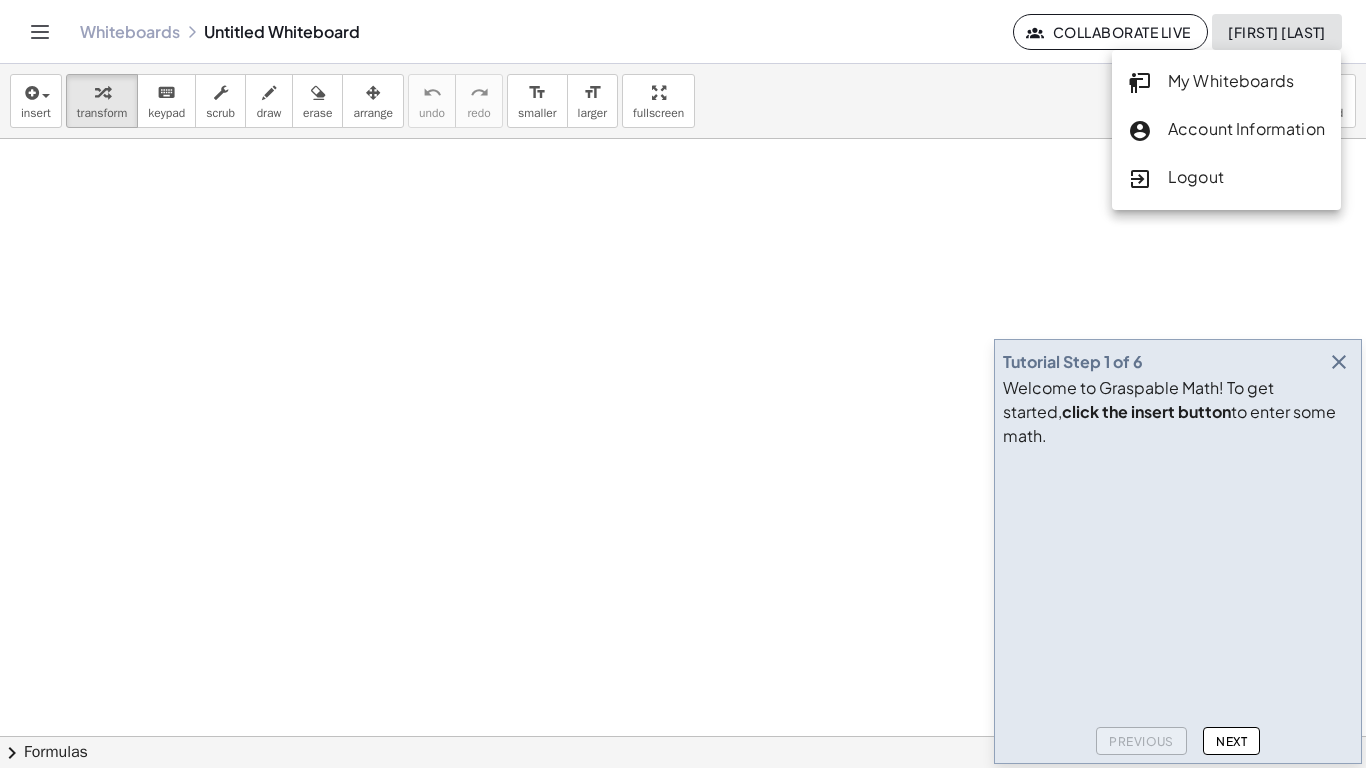 click 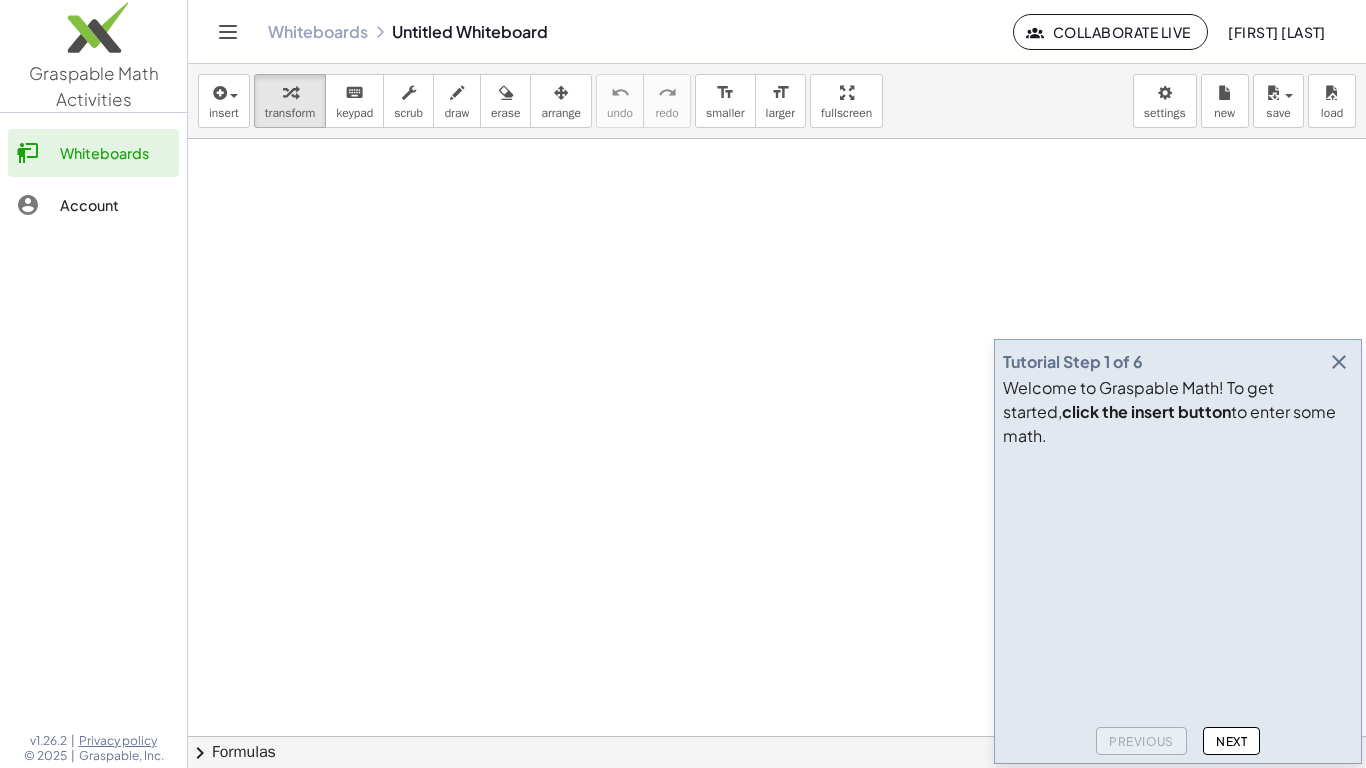 click on "Account" 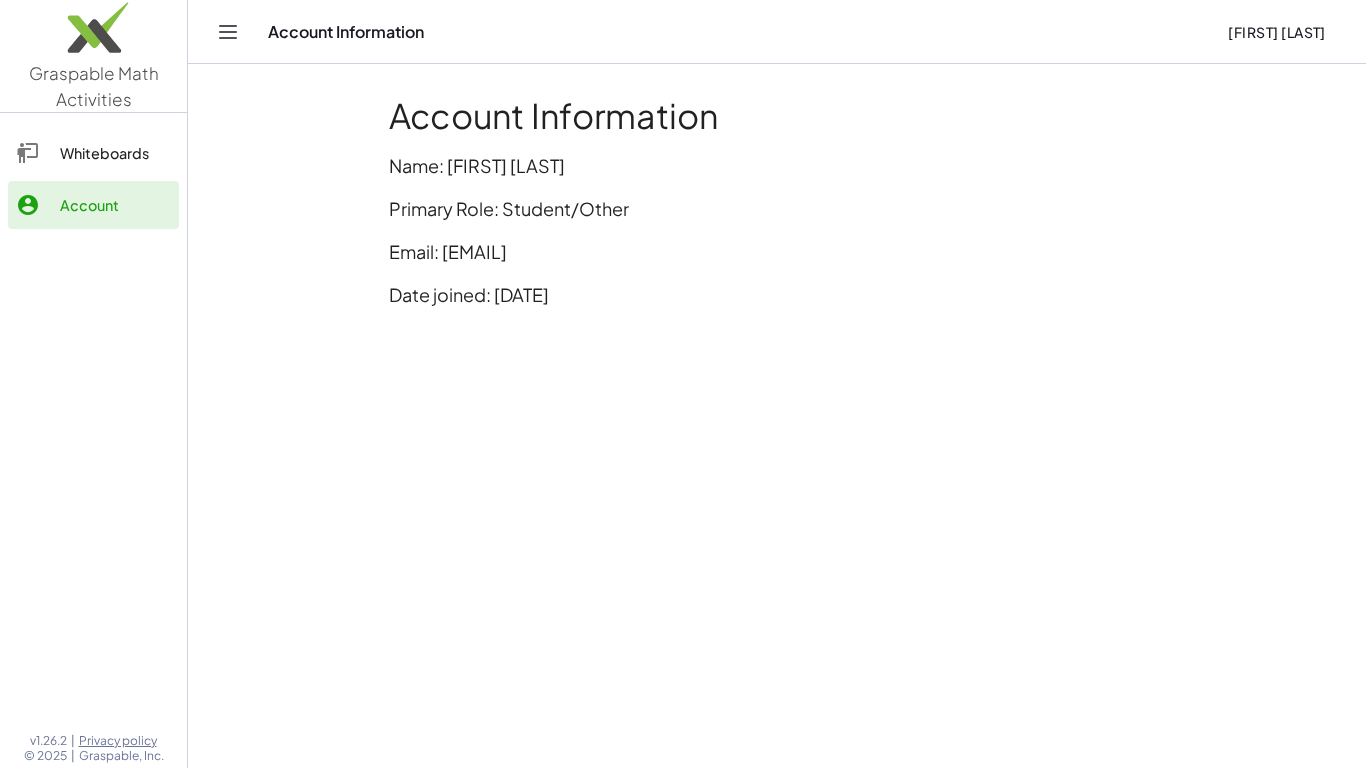 click at bounding box center (228, 32) 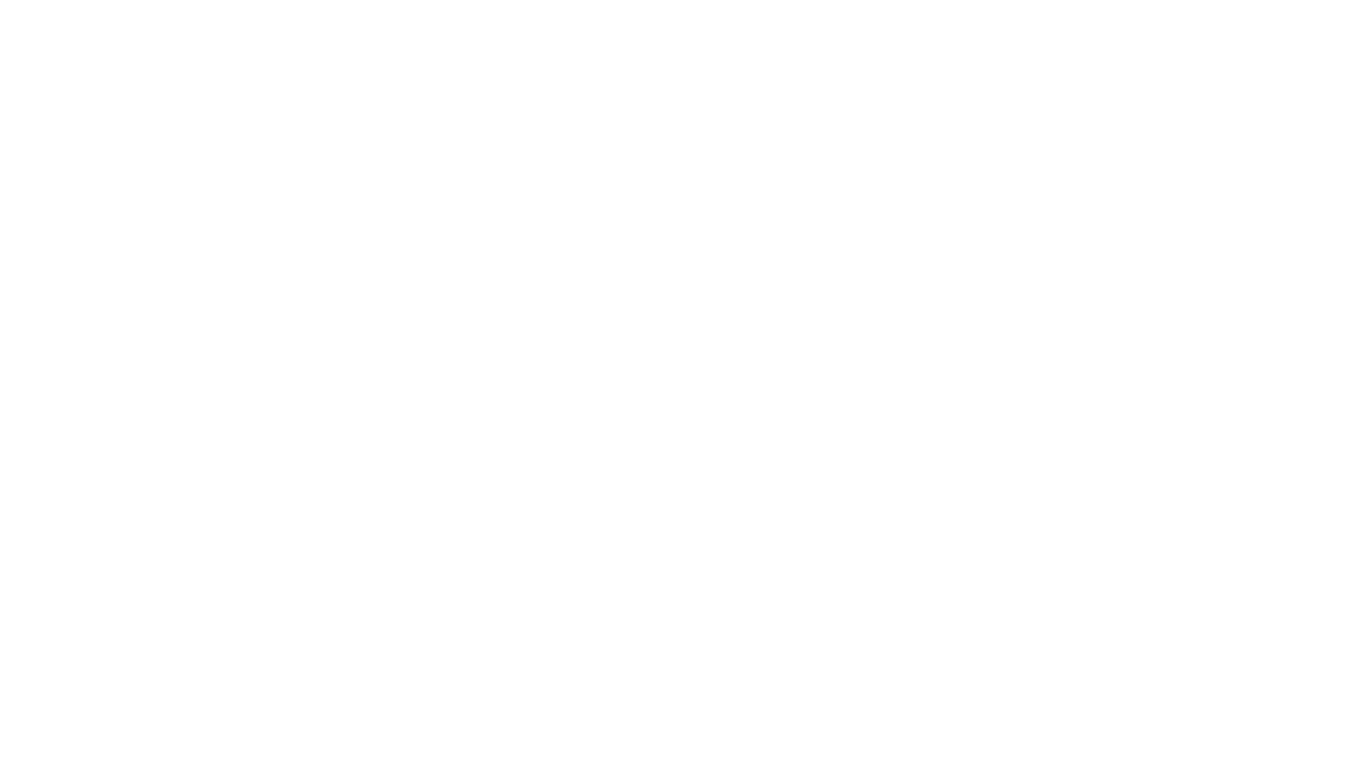 scroll, scrollTop: 0, scrollLeft: 0, axis: both 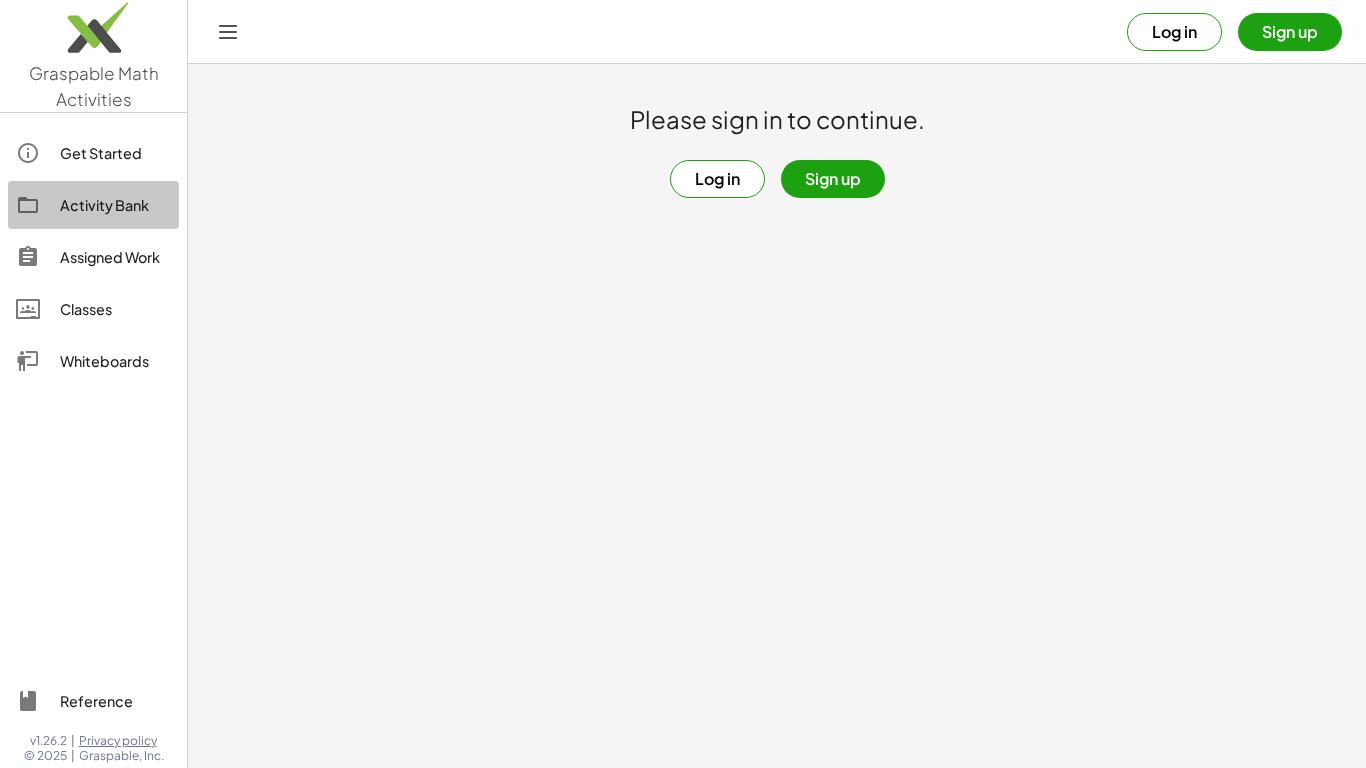 click on "Activity Bank" 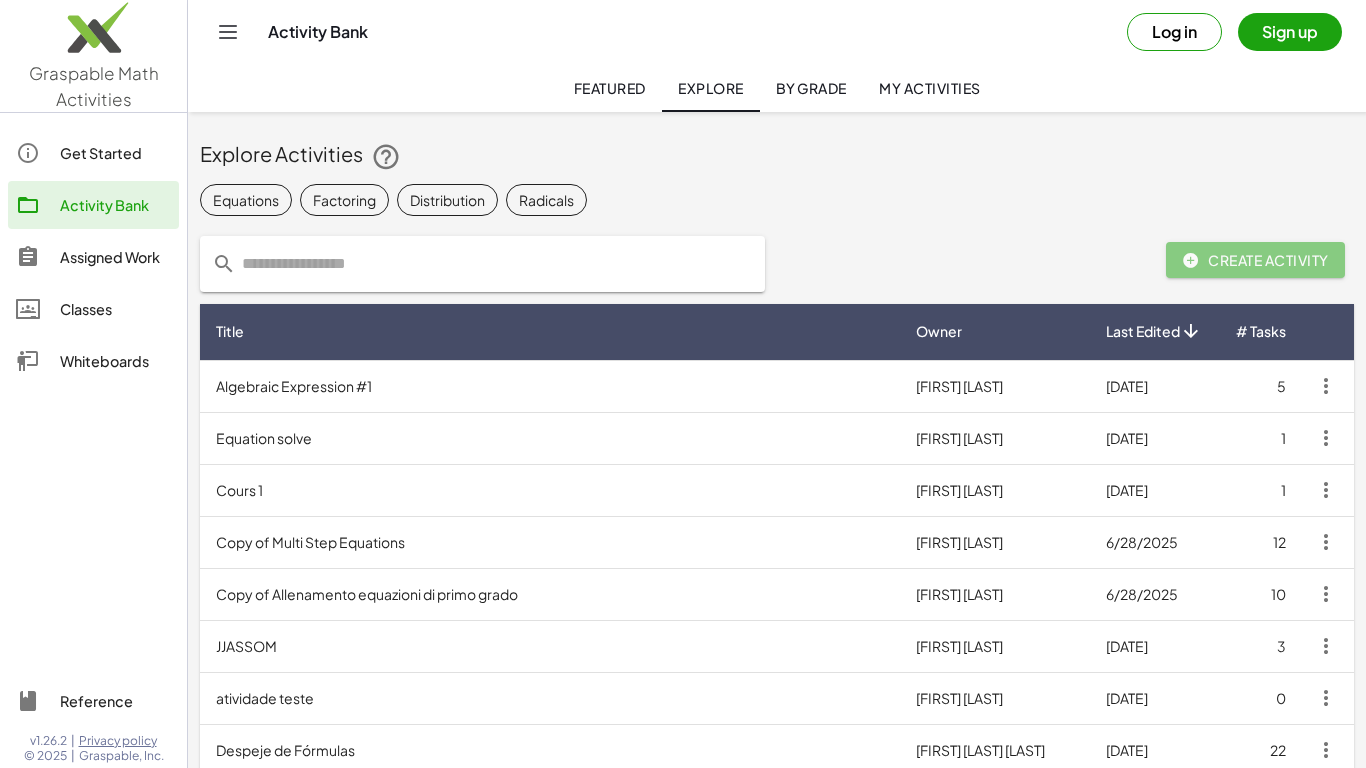 click on "Algebraic Expression #1" at bounding box center (550, 386) 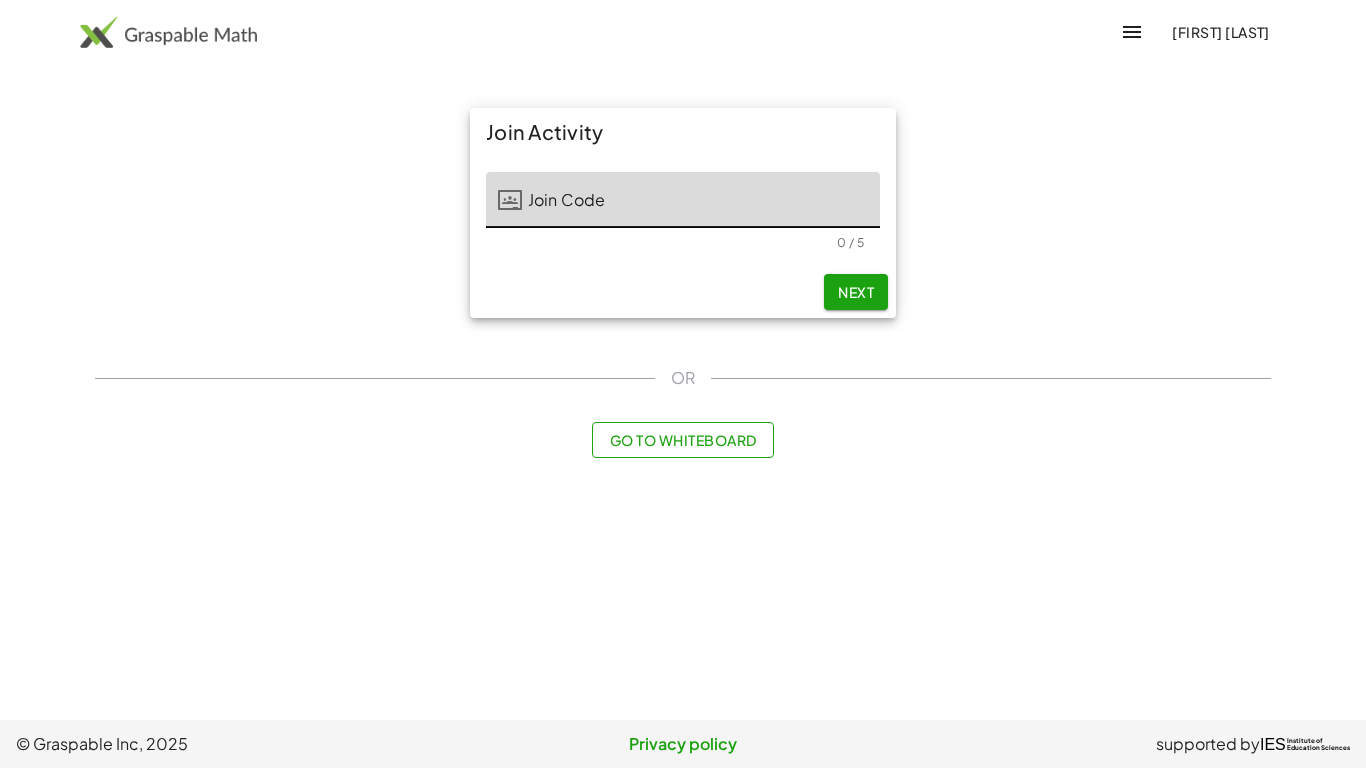 scroll, scrollTop: 0, scrollLeft: 0, axis: both 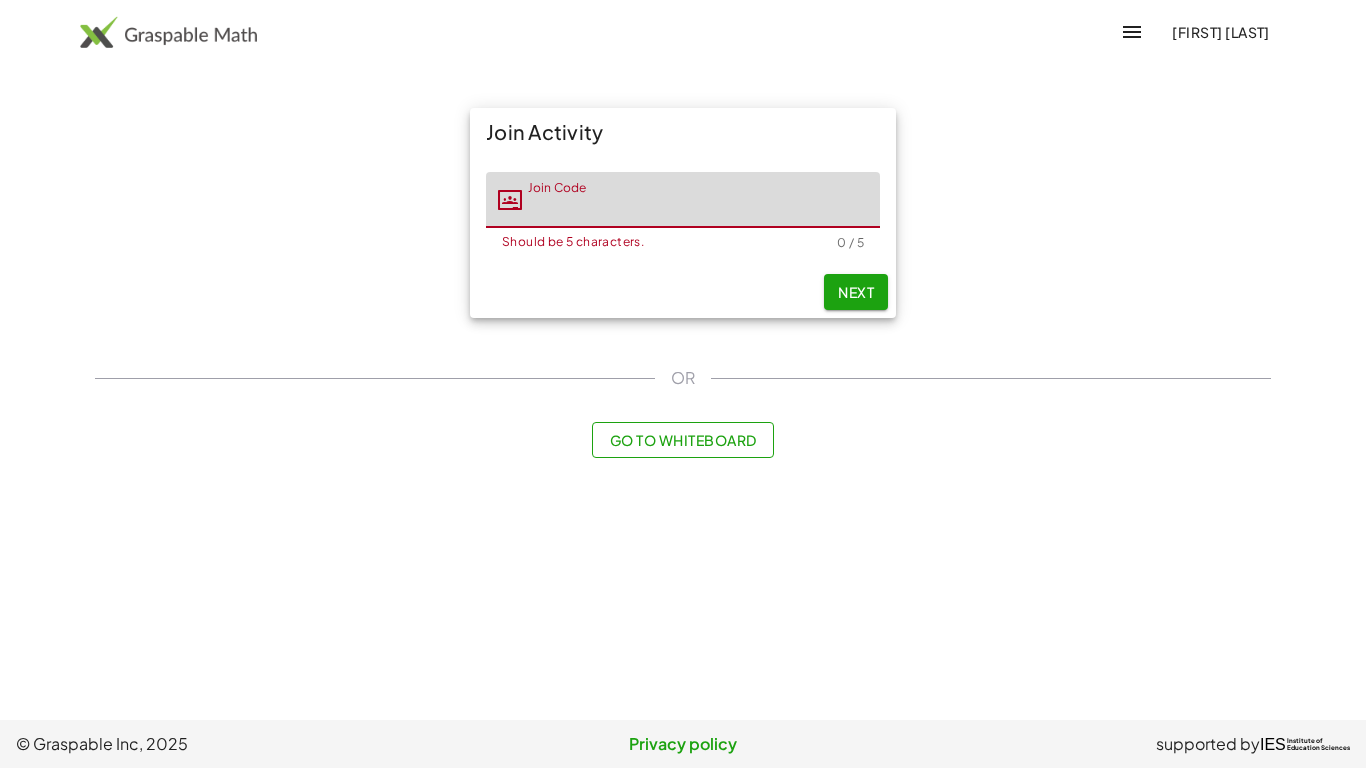 paste on "*****" 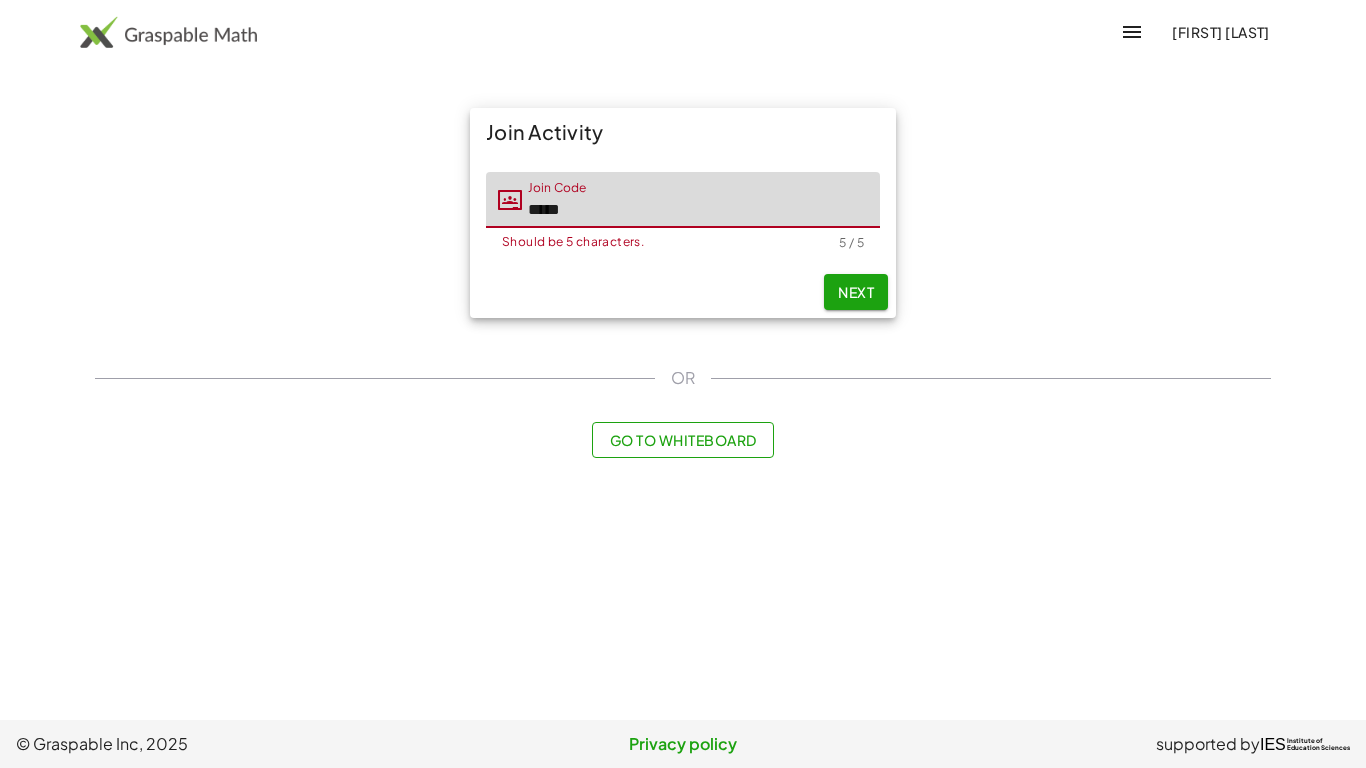 type on "*****" 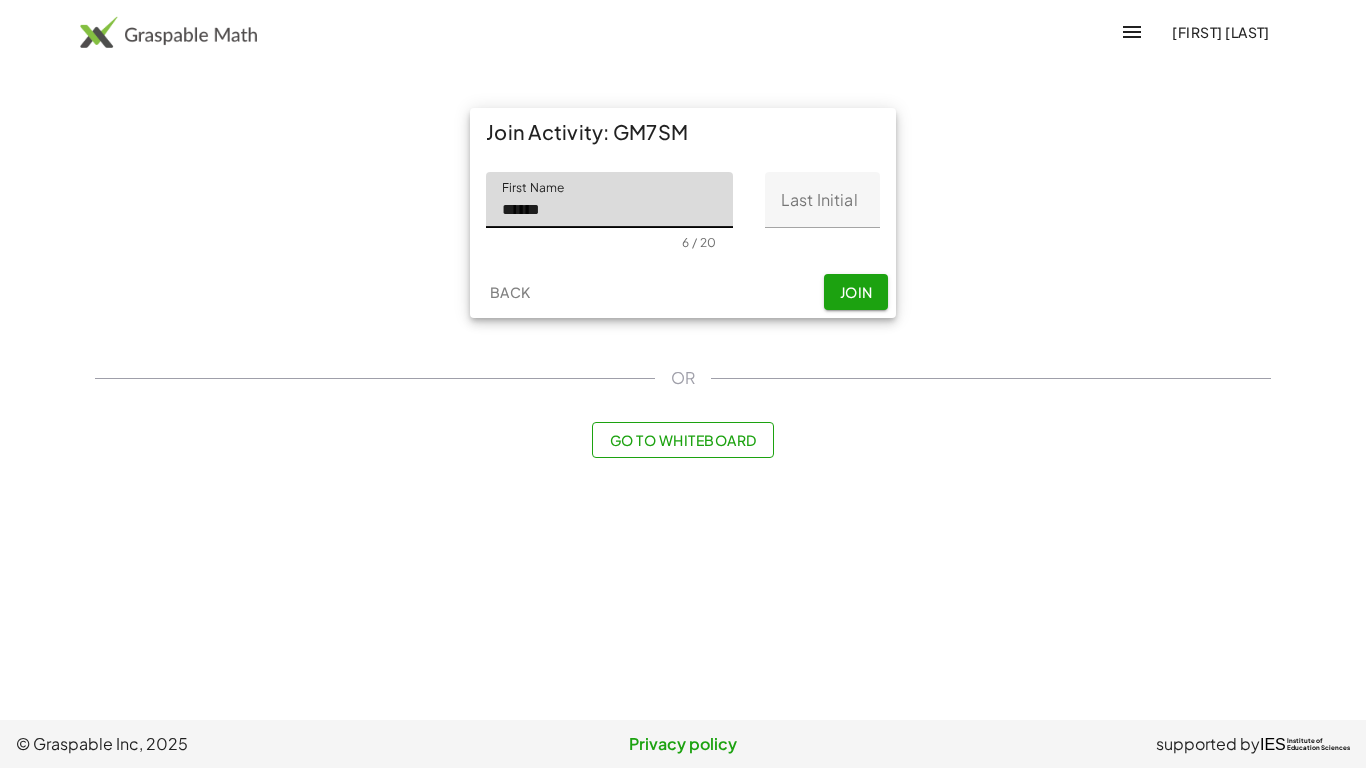 type on "******" 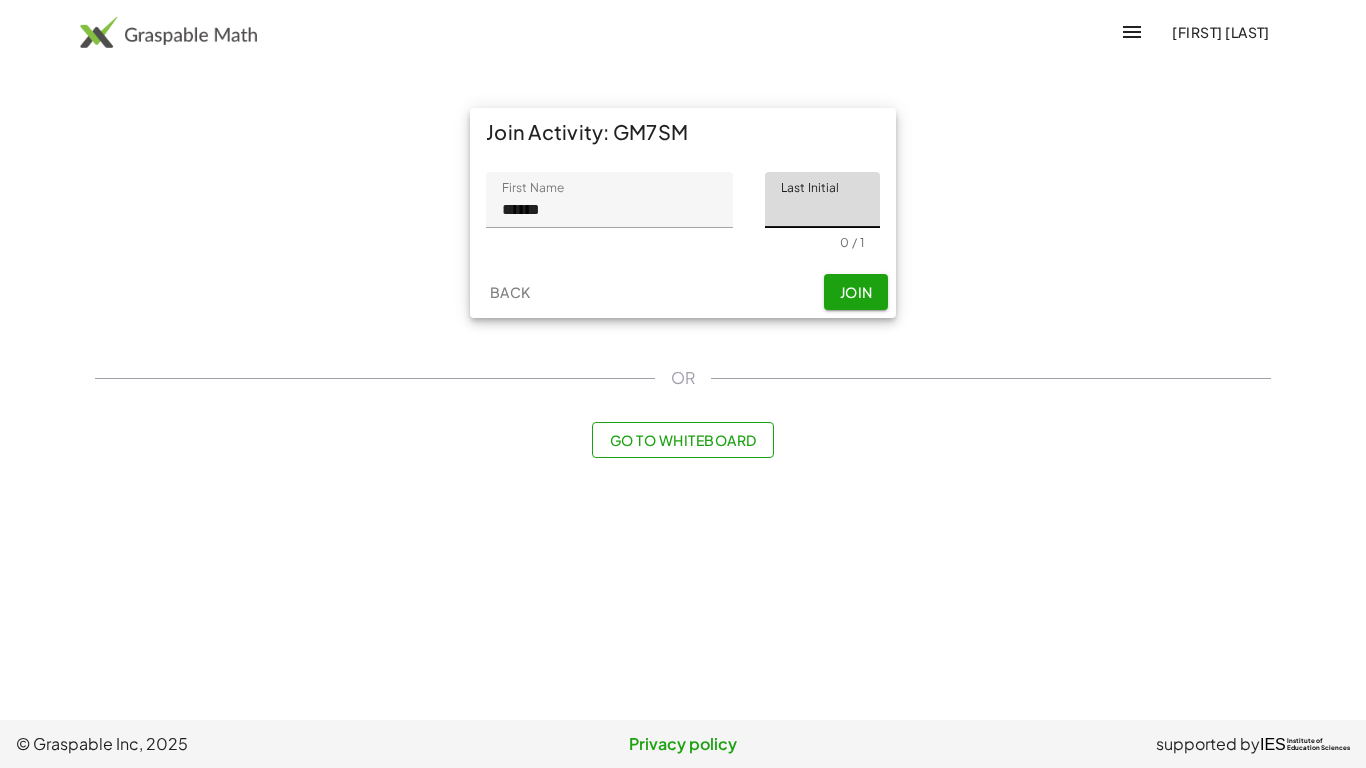 type on "*" 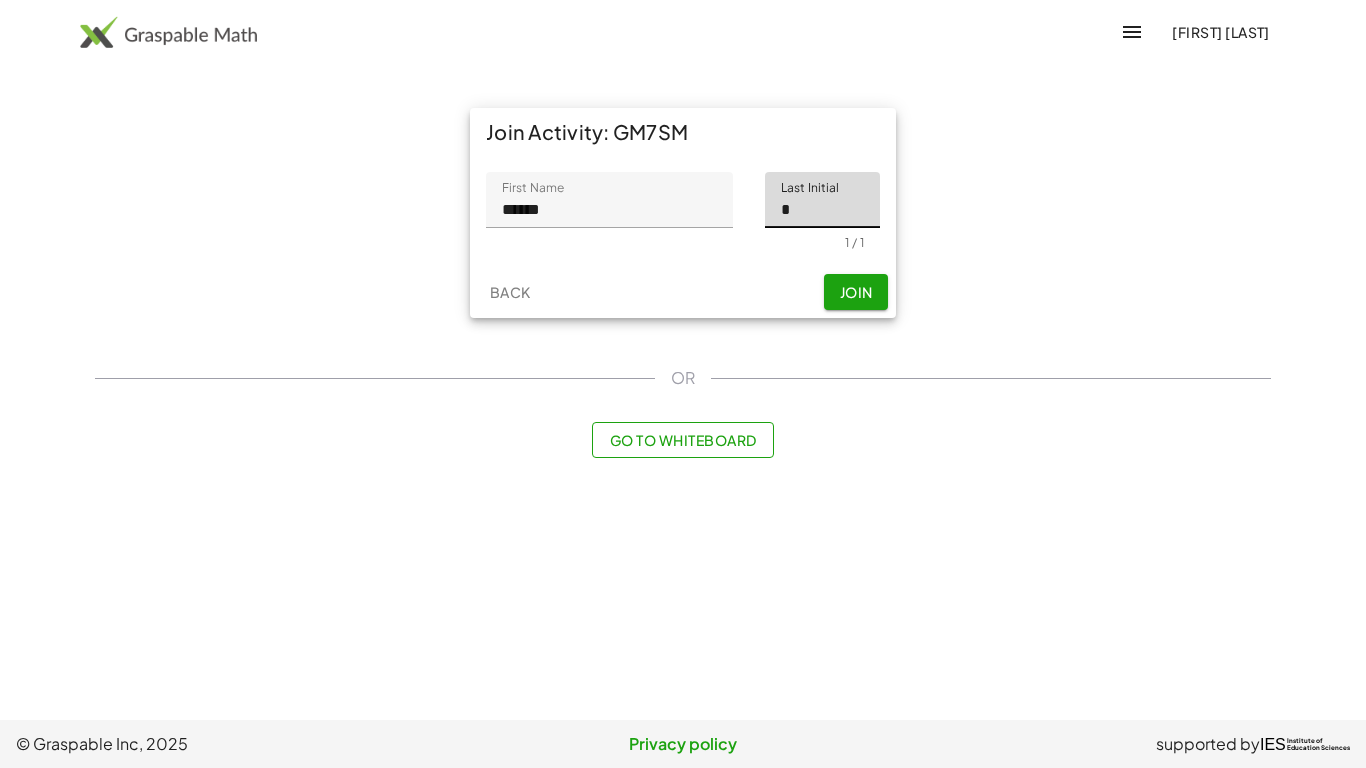 type on "*" 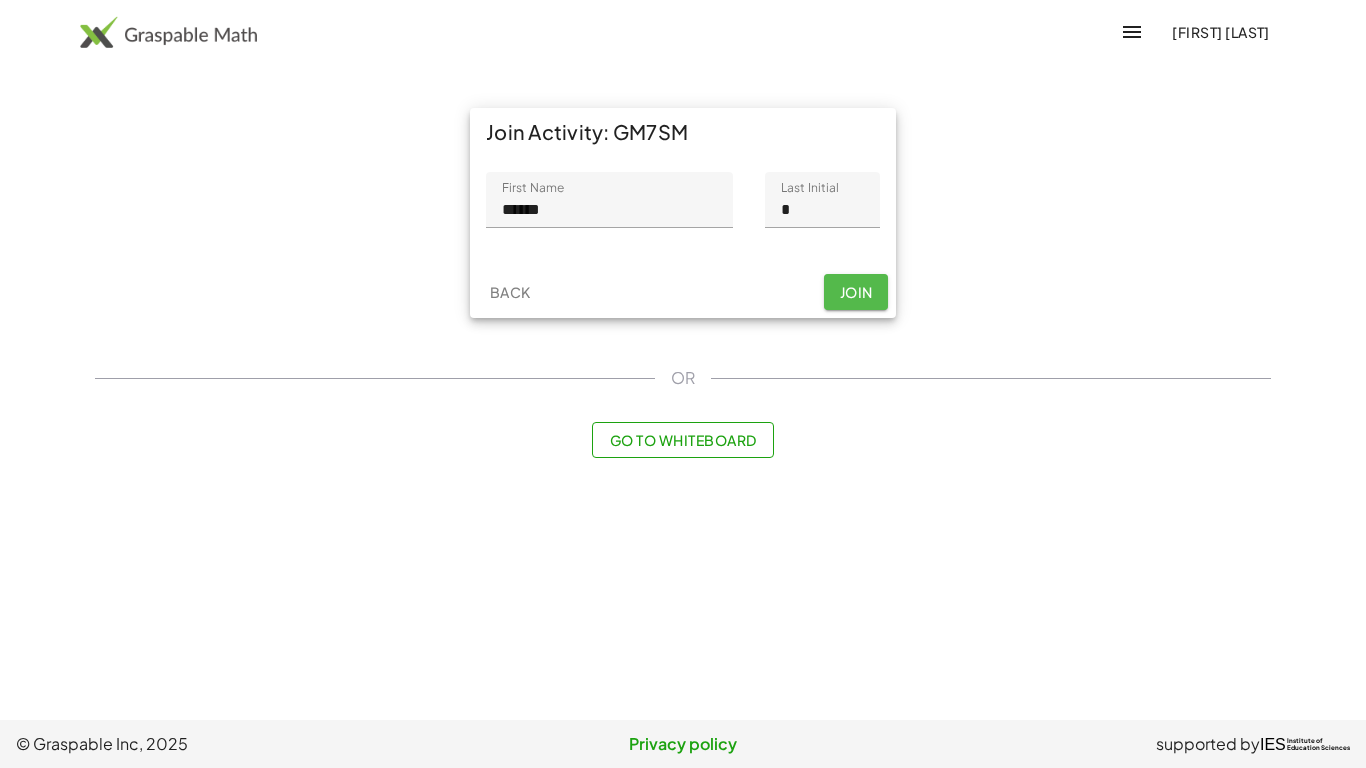 click on "Join" 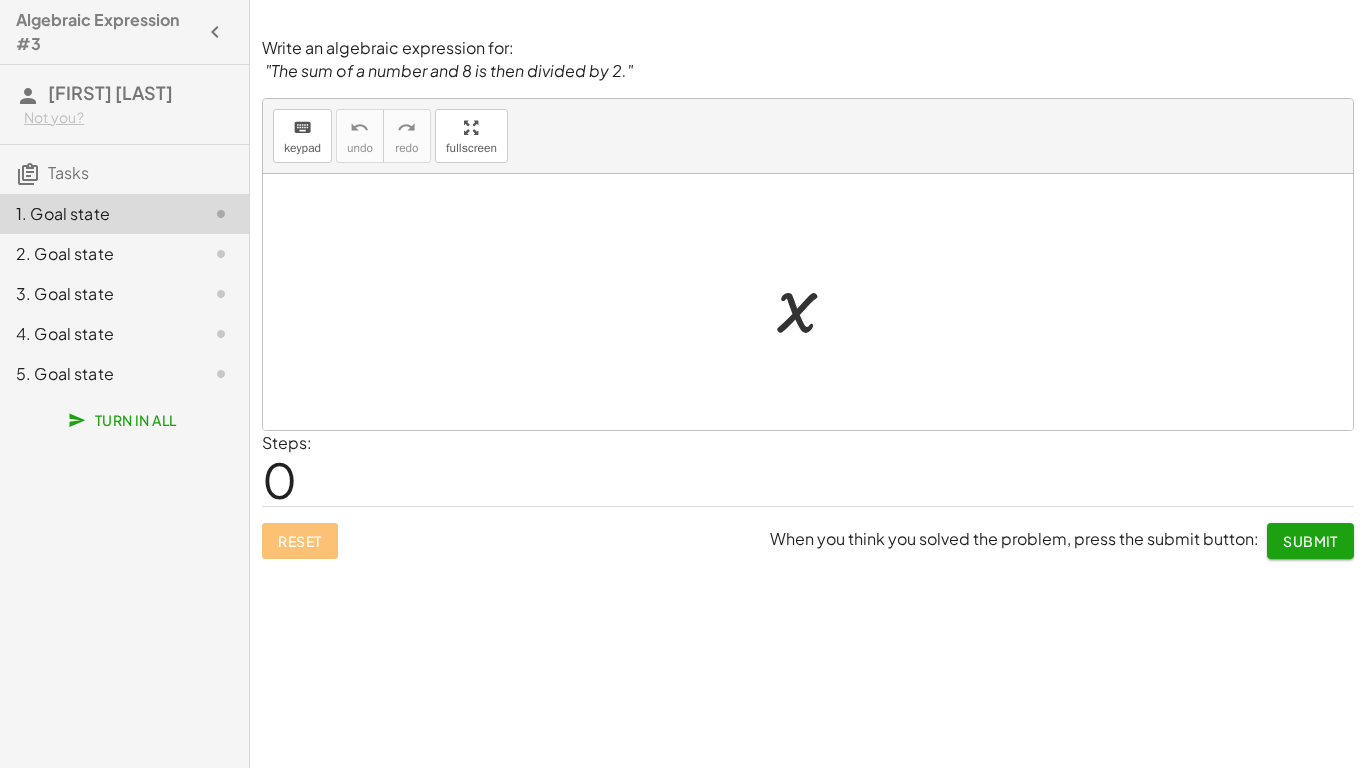 click on "x" at bounding box center [807, 302] 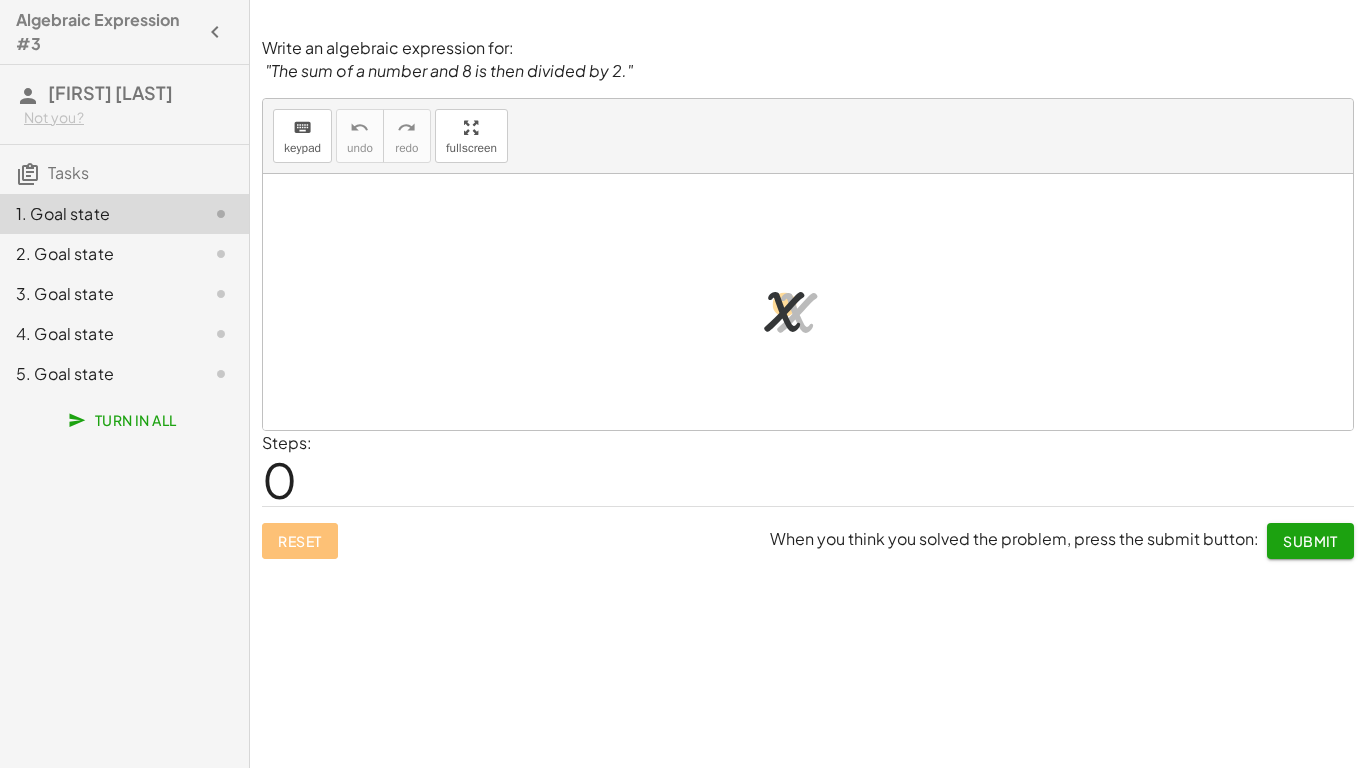 drag, startPoint x: 800, startPoint y: 279, endPoint x: 768, endPoint y: 283, distance: 32.24903 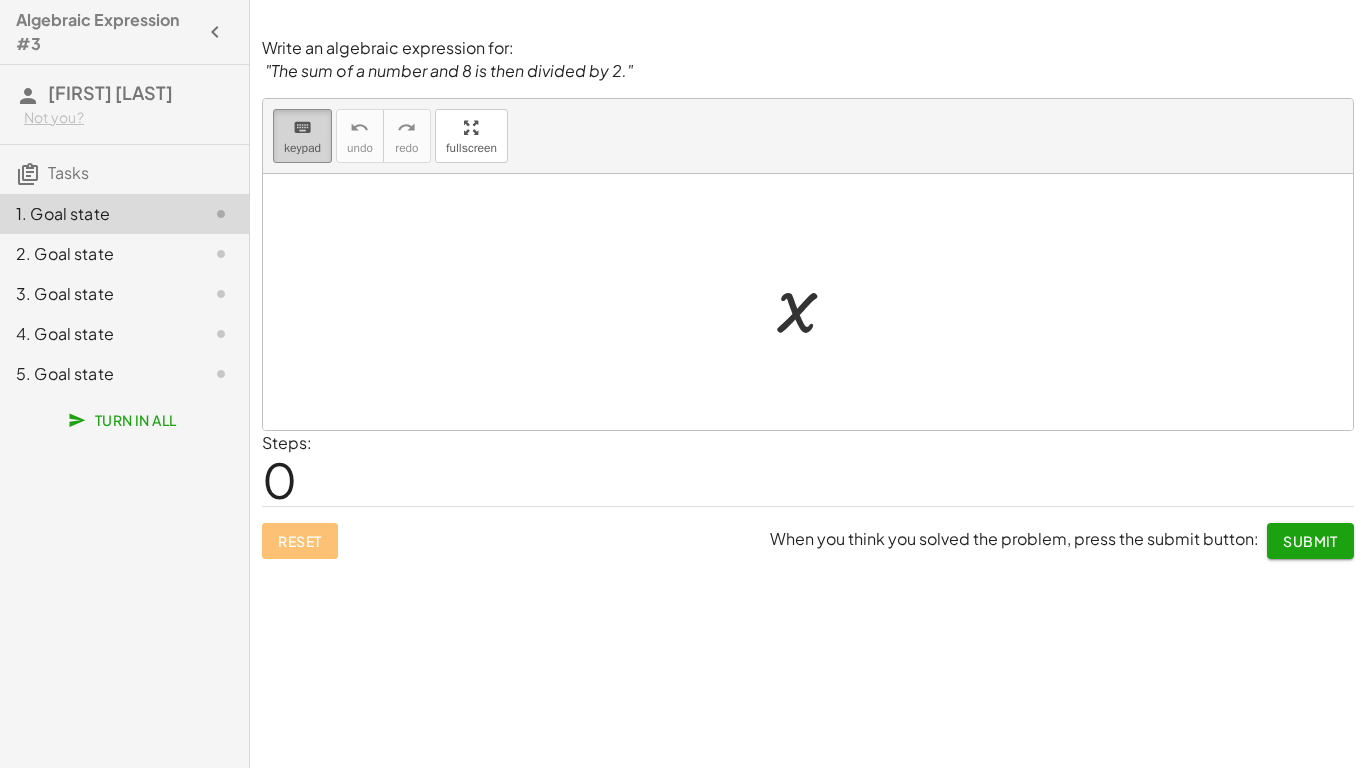 click on "keyboard keypad" at bounding box center (302, 136) 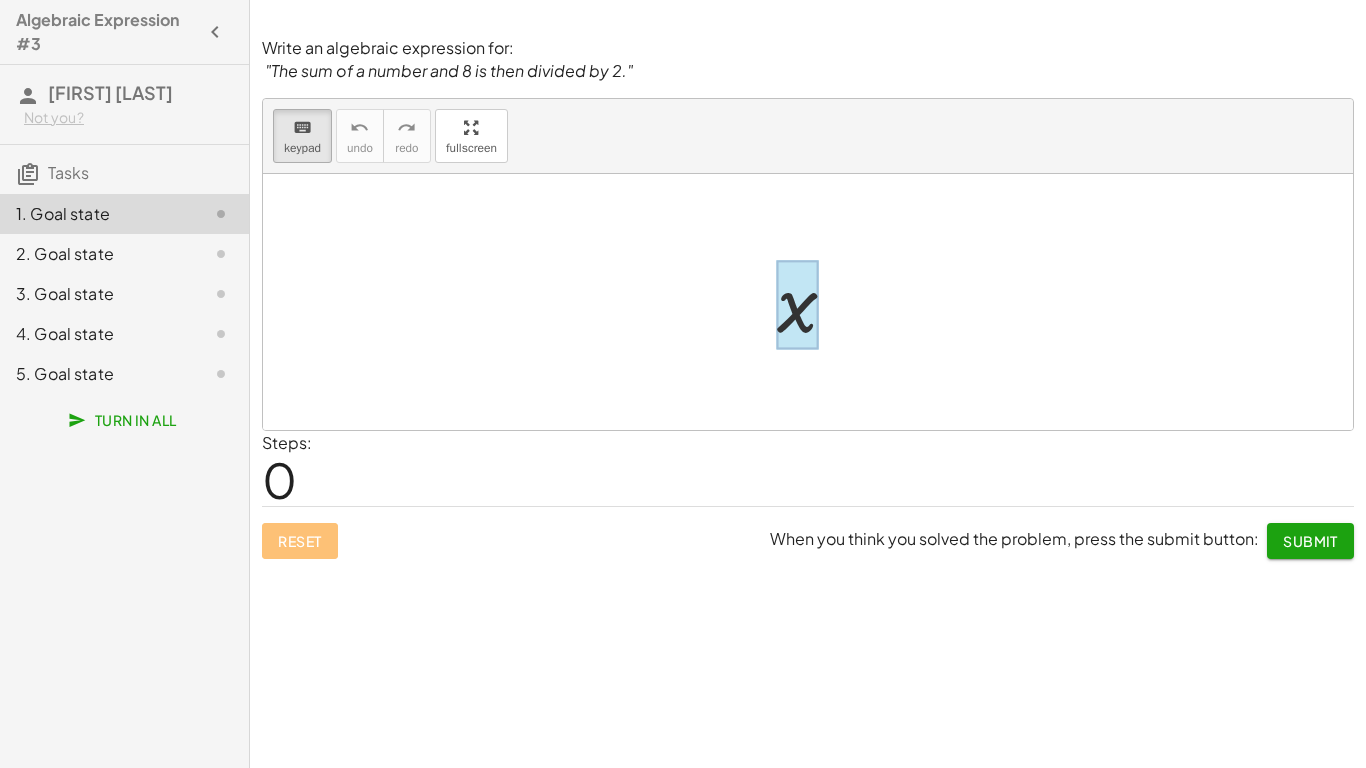 click at bounding box center [797, 304] 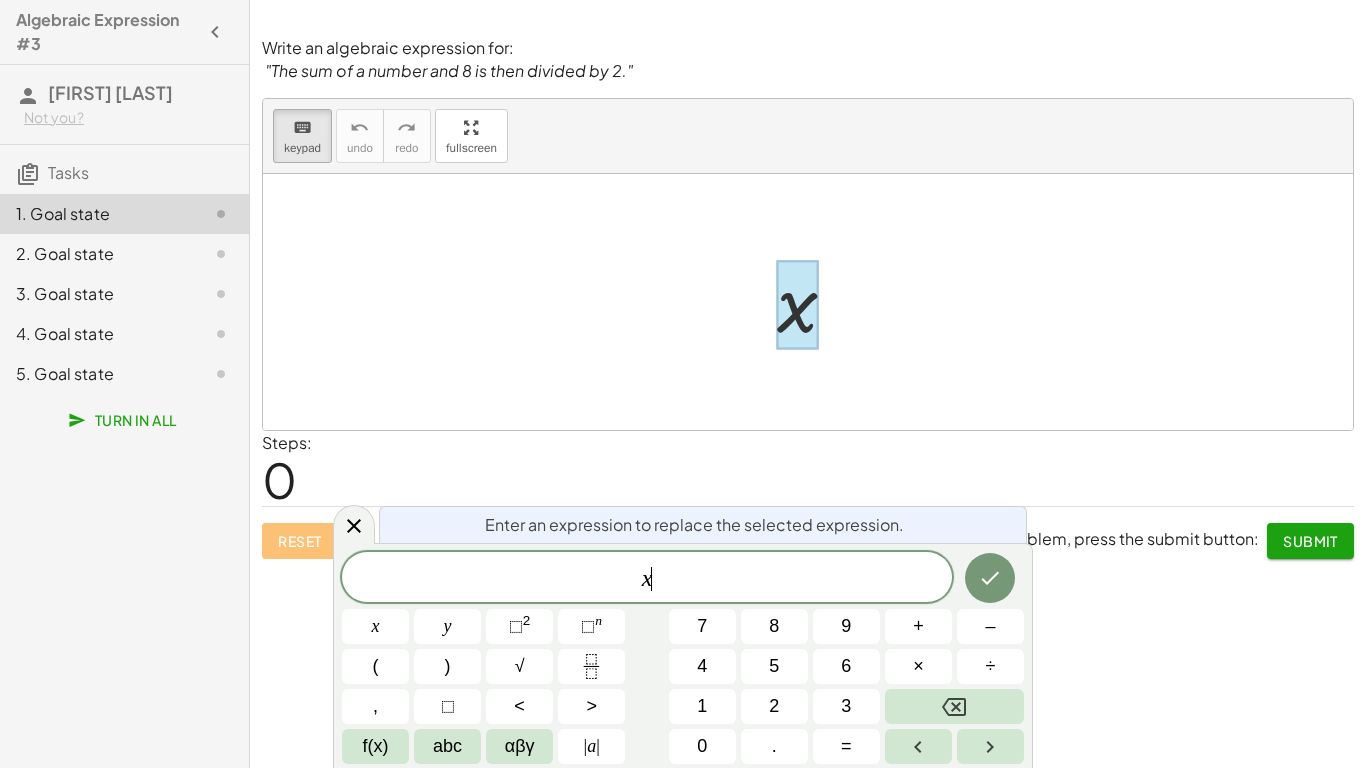 scroll, scrollTop: 4, scrollLeft: 0, axis: vertical 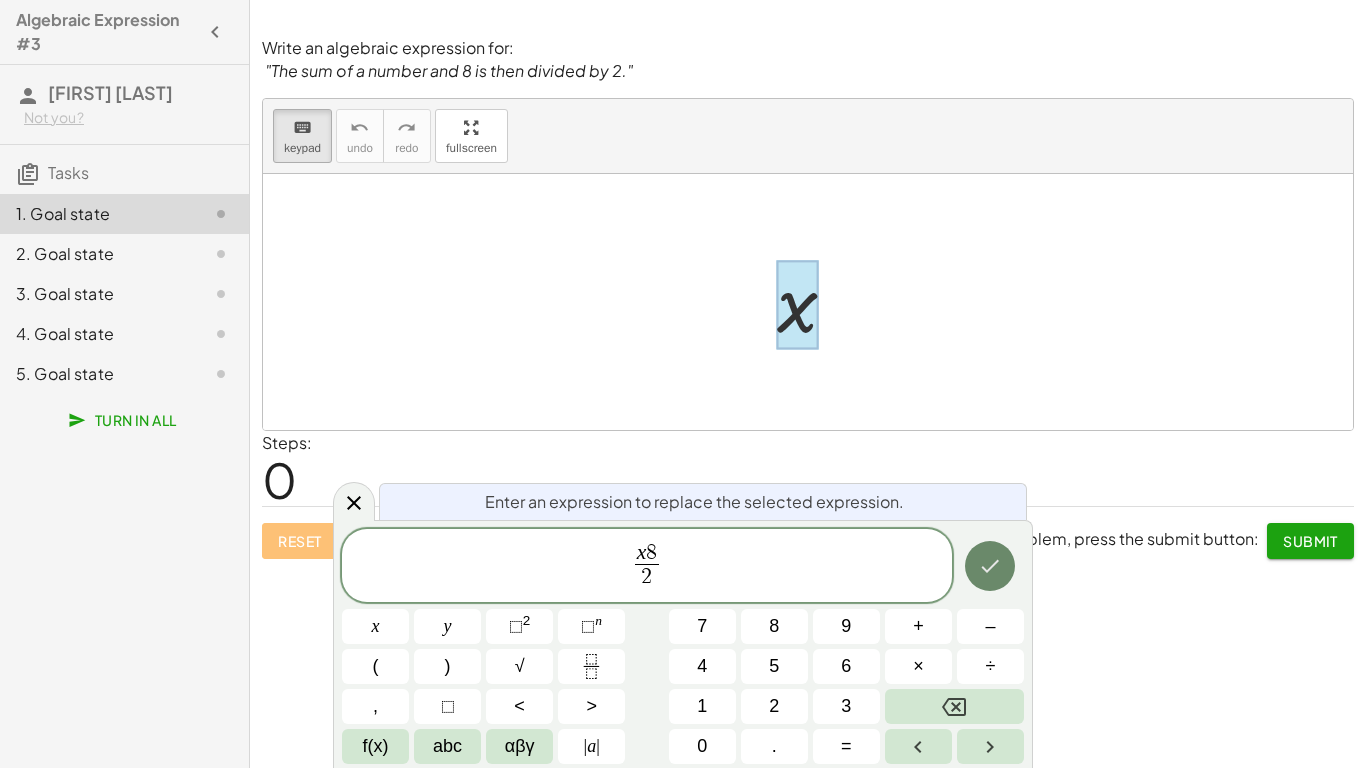 click at bounding box center [990, 566] 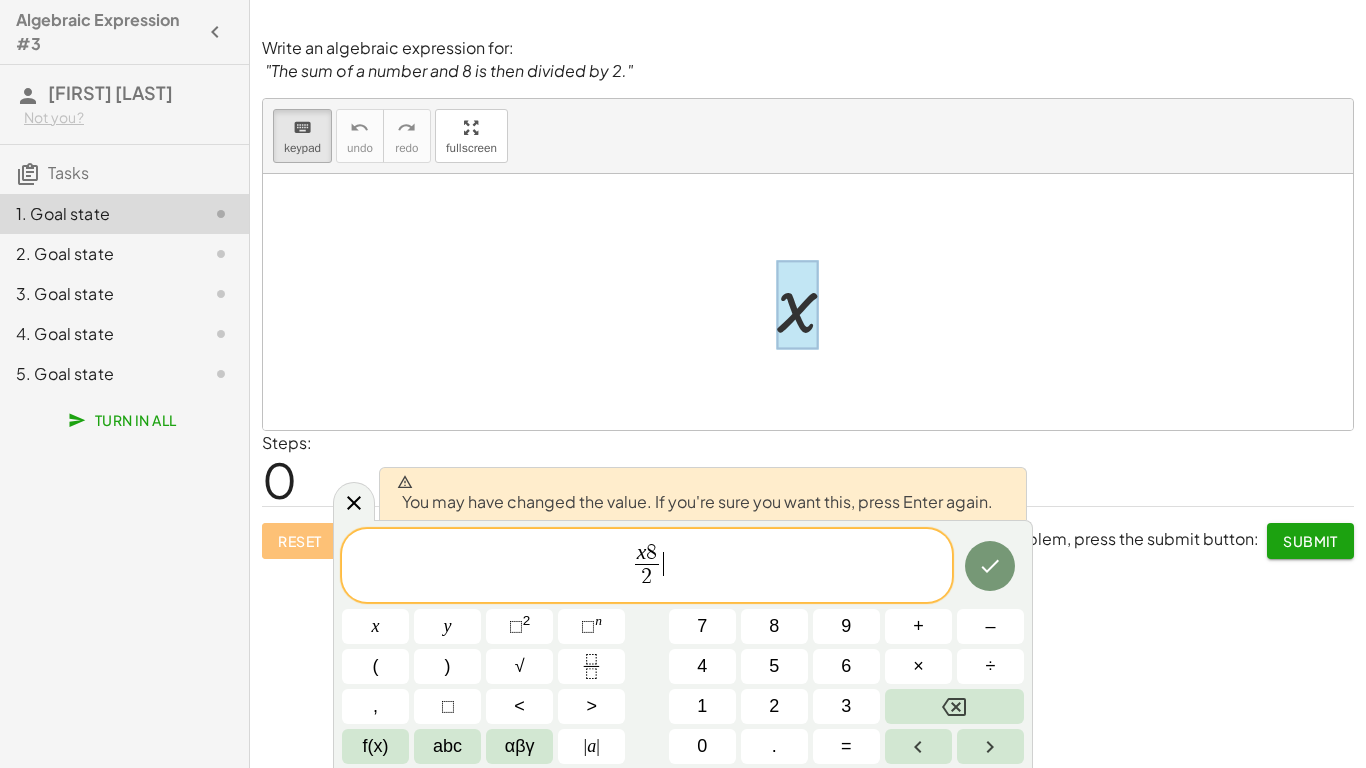 click on "x 8 2 ​ ​" at bounding box center (647, 567) 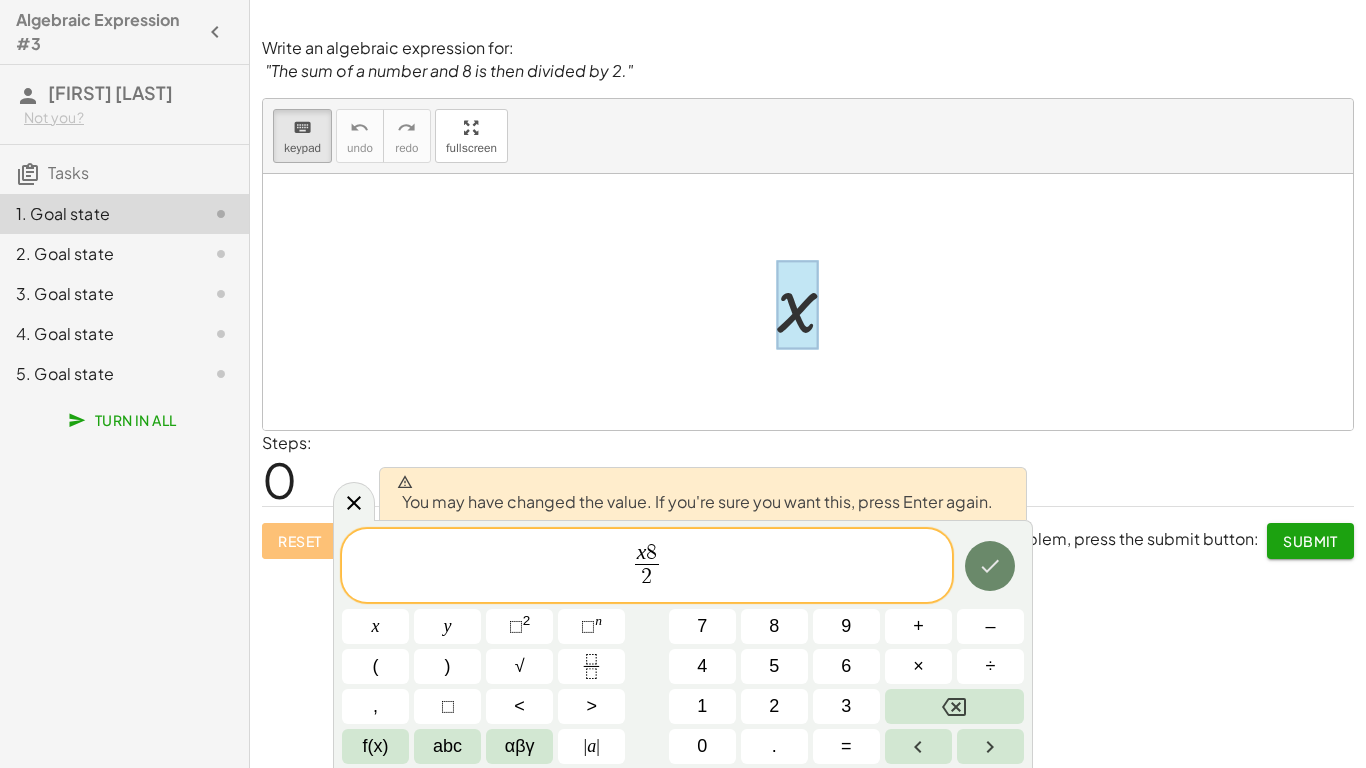 click at bounding box center [990, 566] 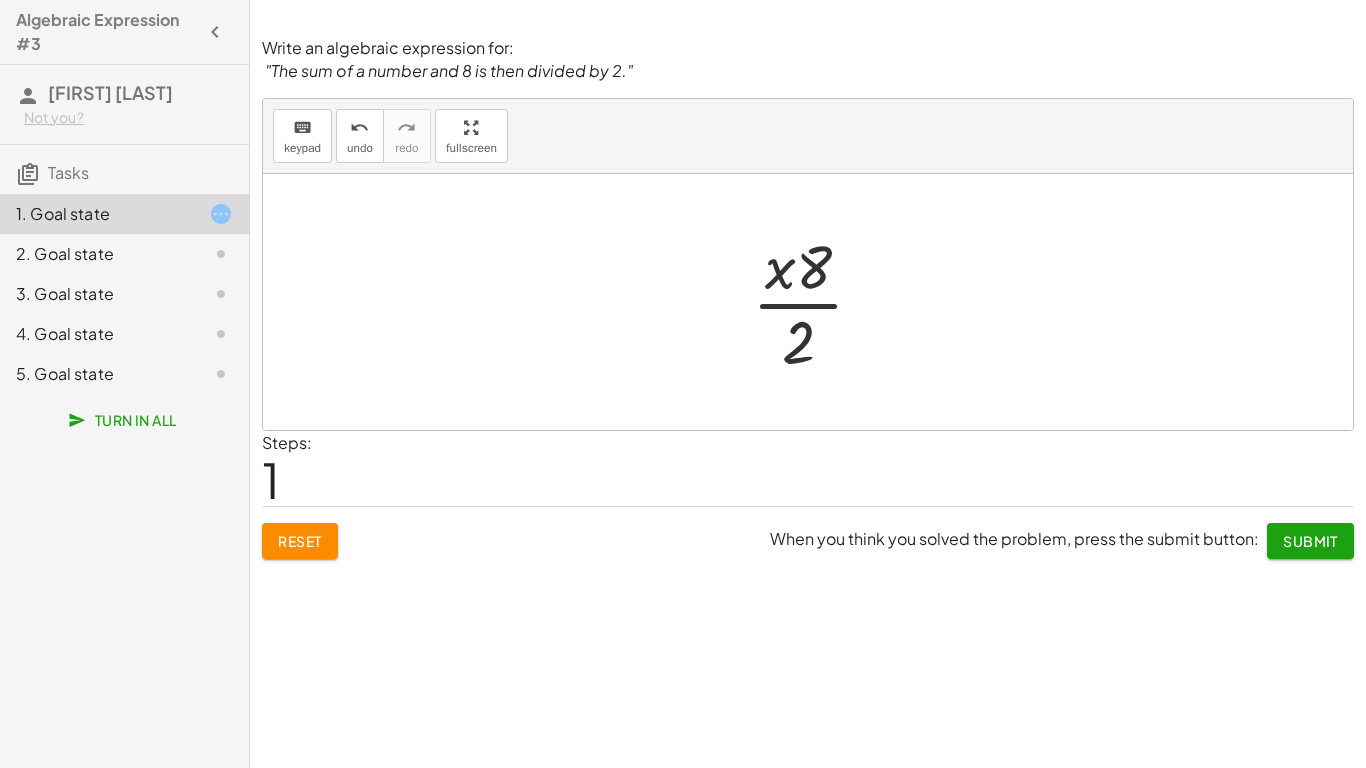 click at bounding box center [816, 302] 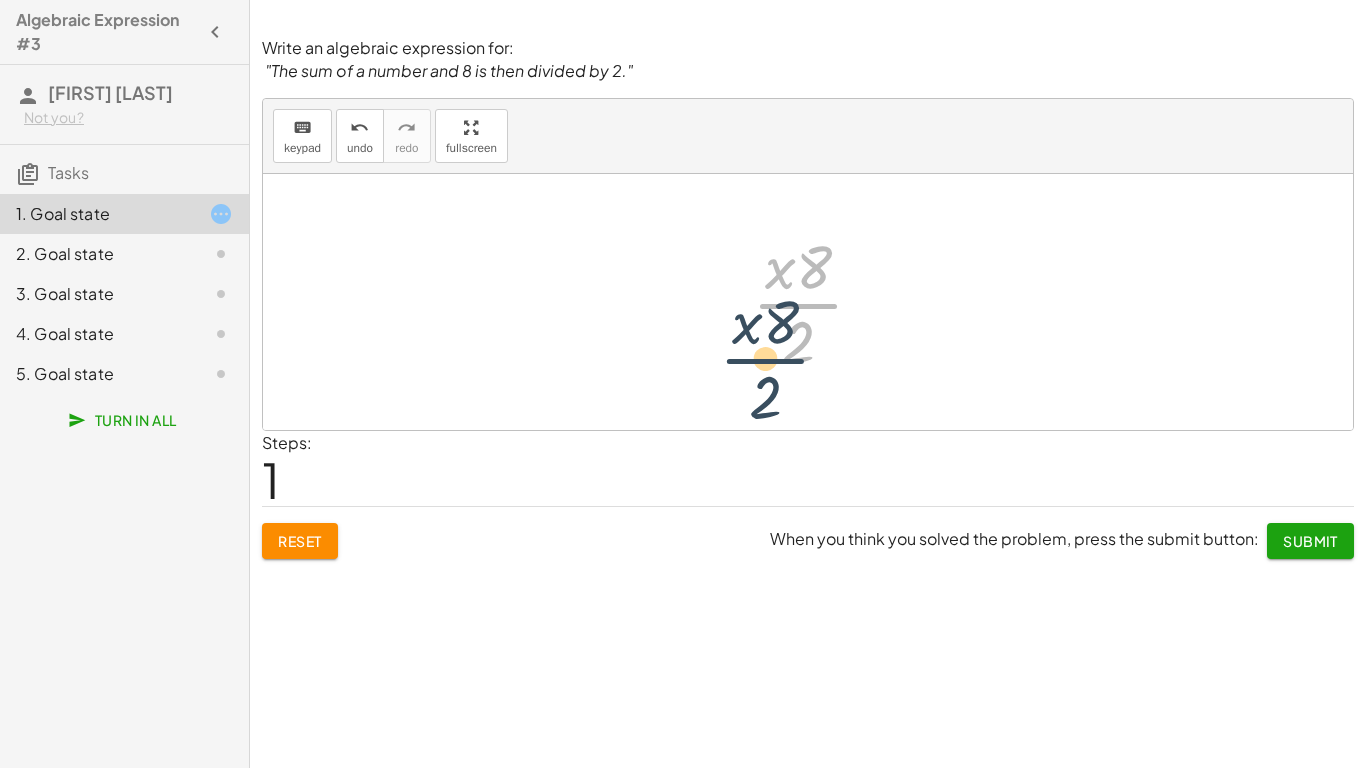 click at bounding box center (816, 302) 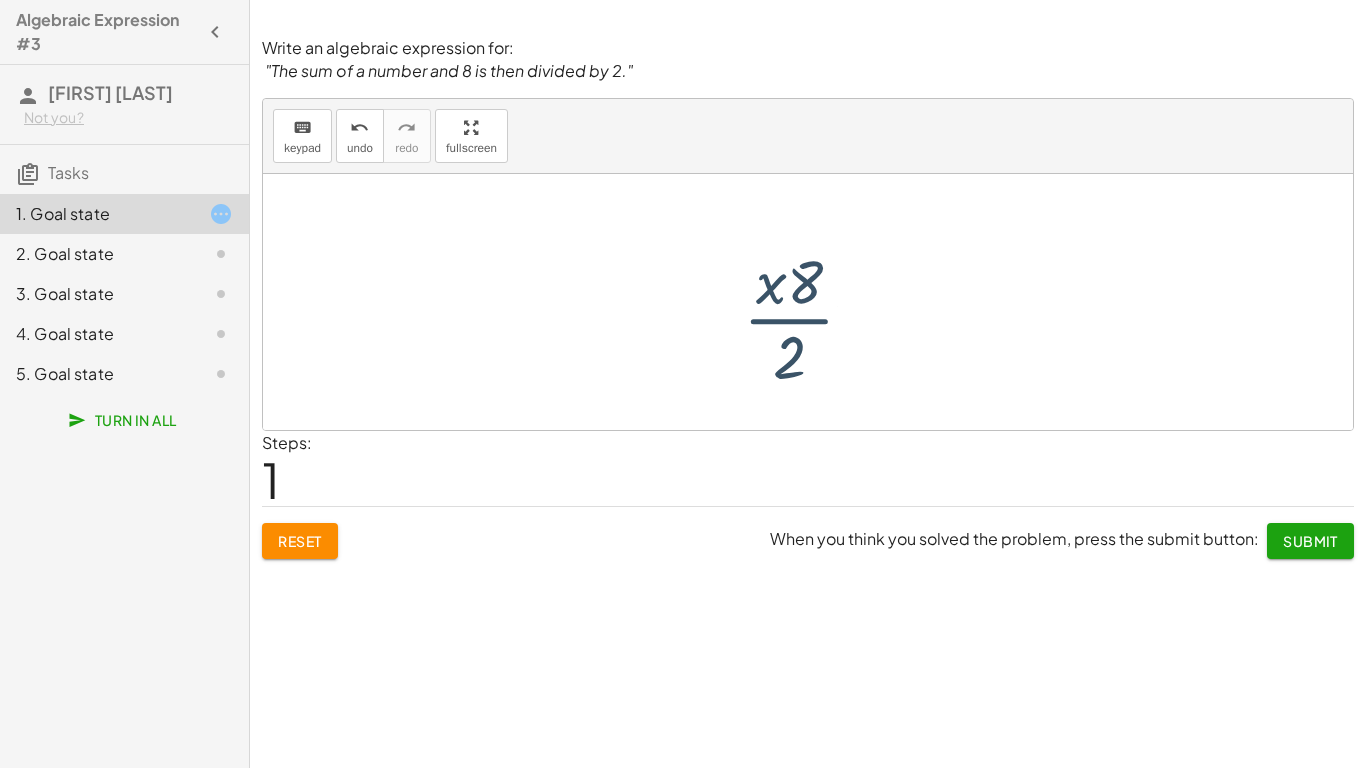 click at bounding box center (816, 302) 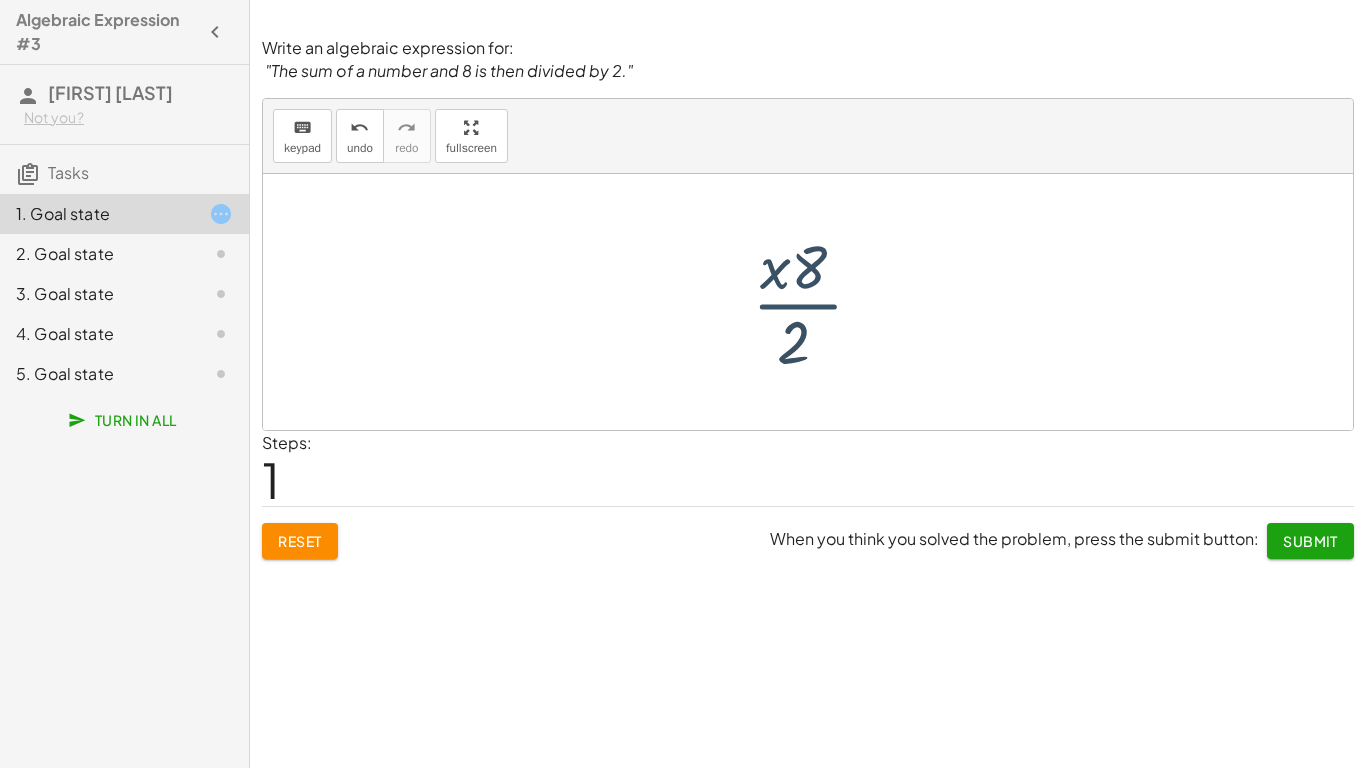 click at bounding box center [816, 302] 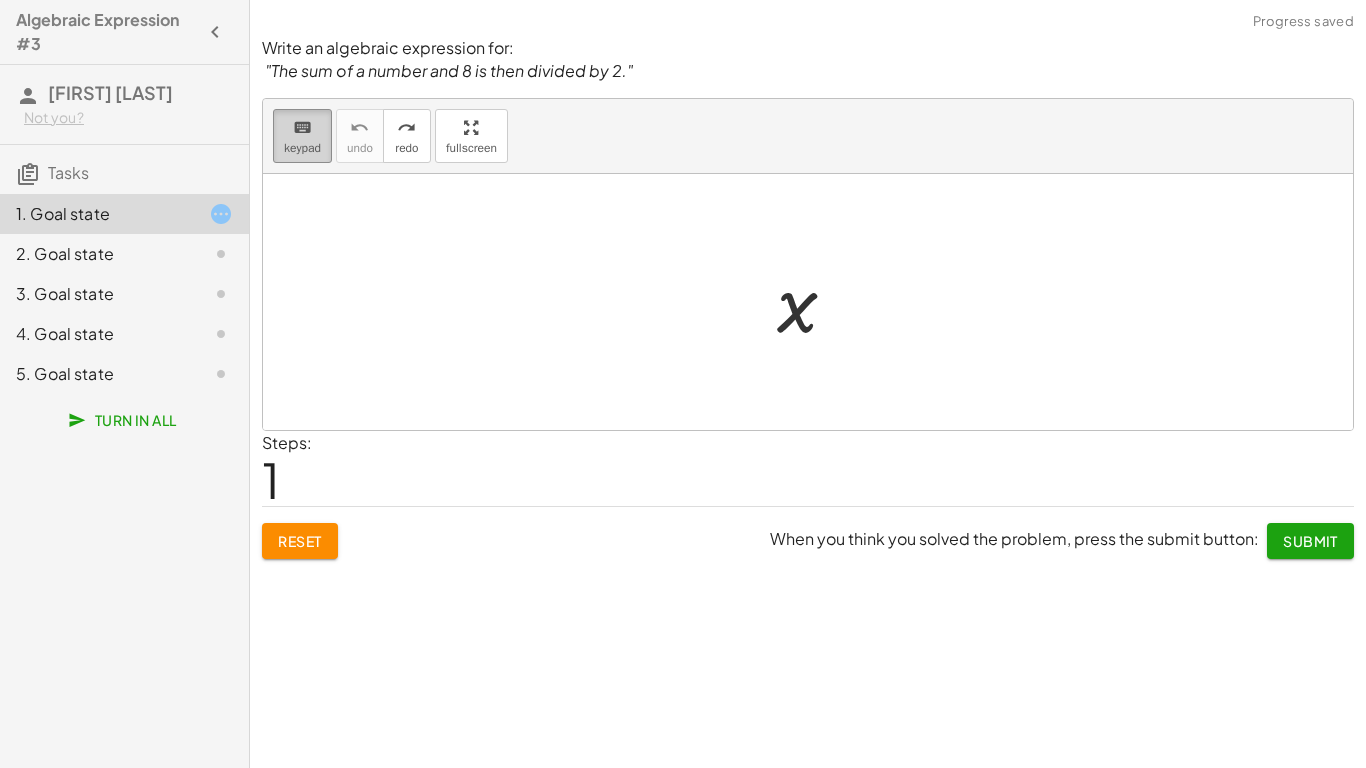 click on "keyboard" at bounding box center [302, 127] 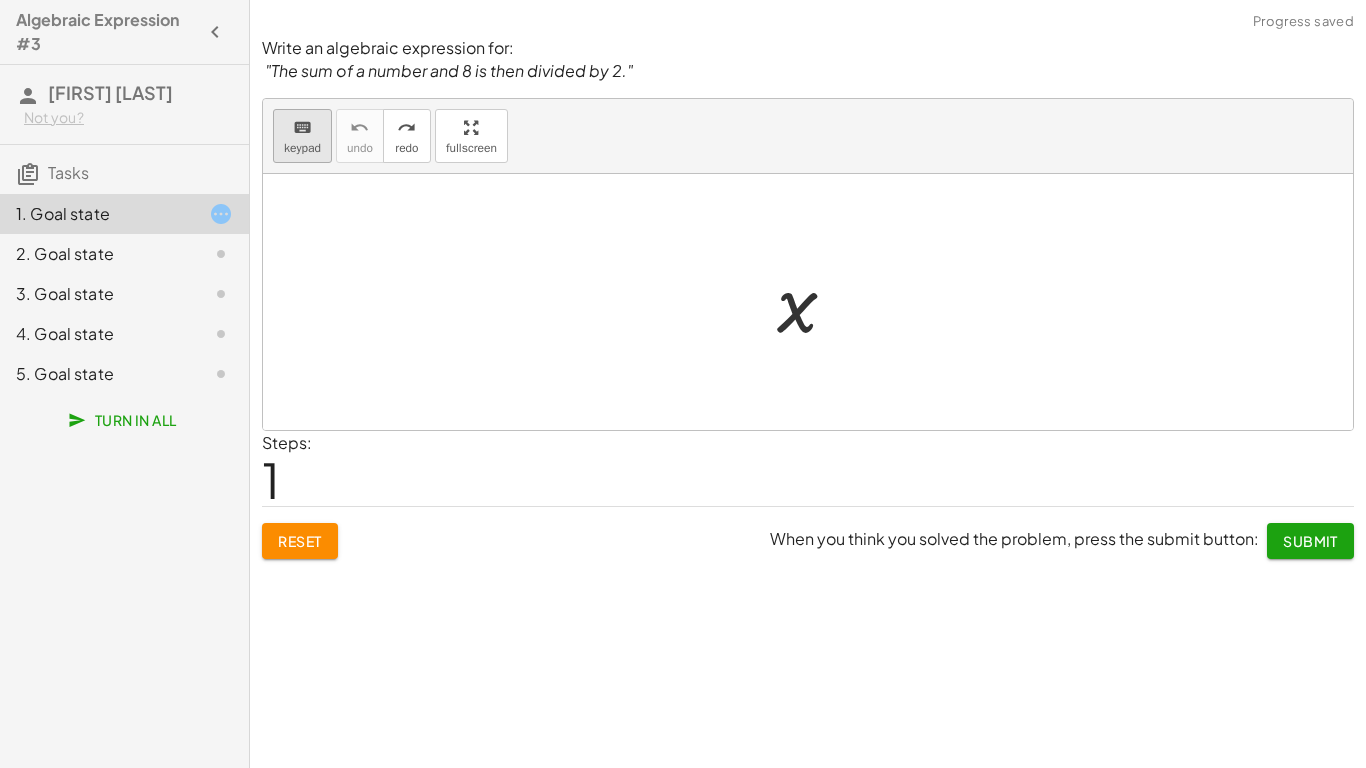 click on "keyboard" at bounding box center (302, 128) 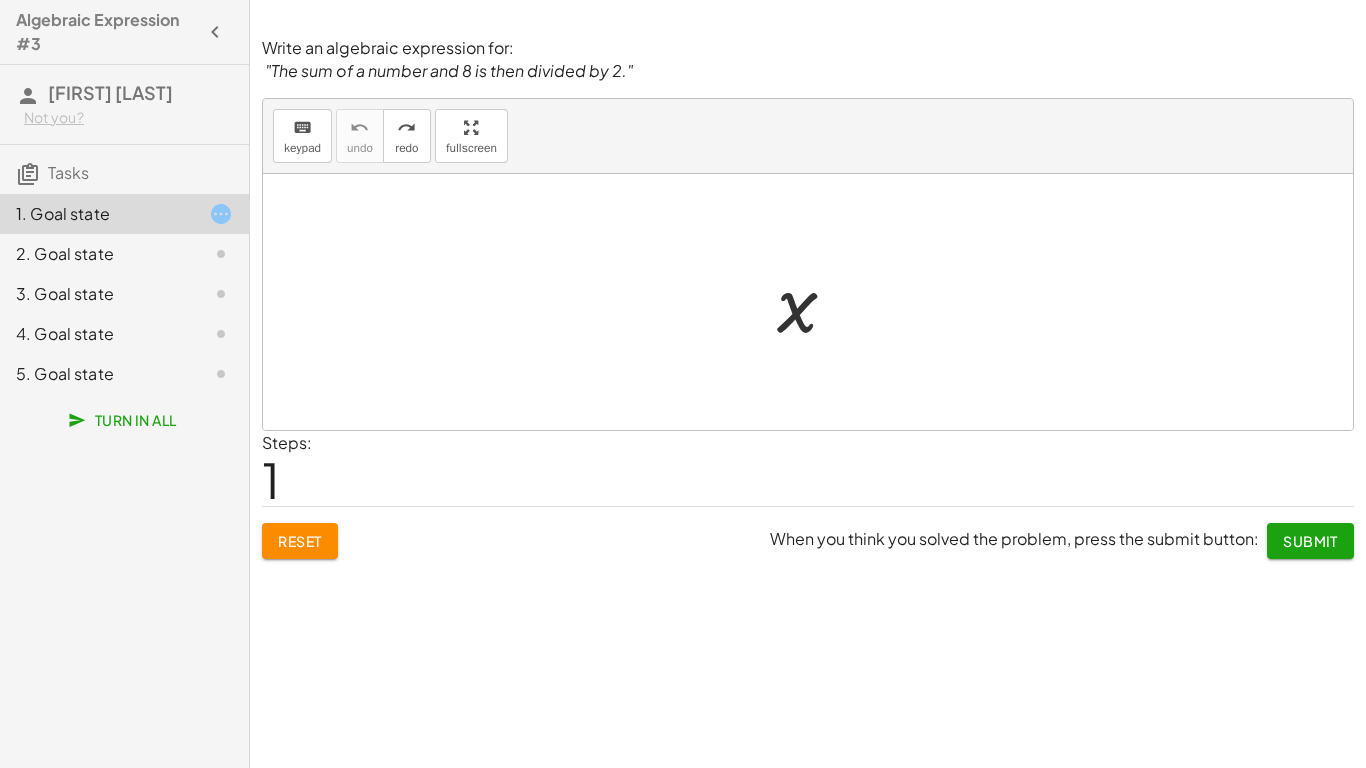 click at bounding box center [815, 302] 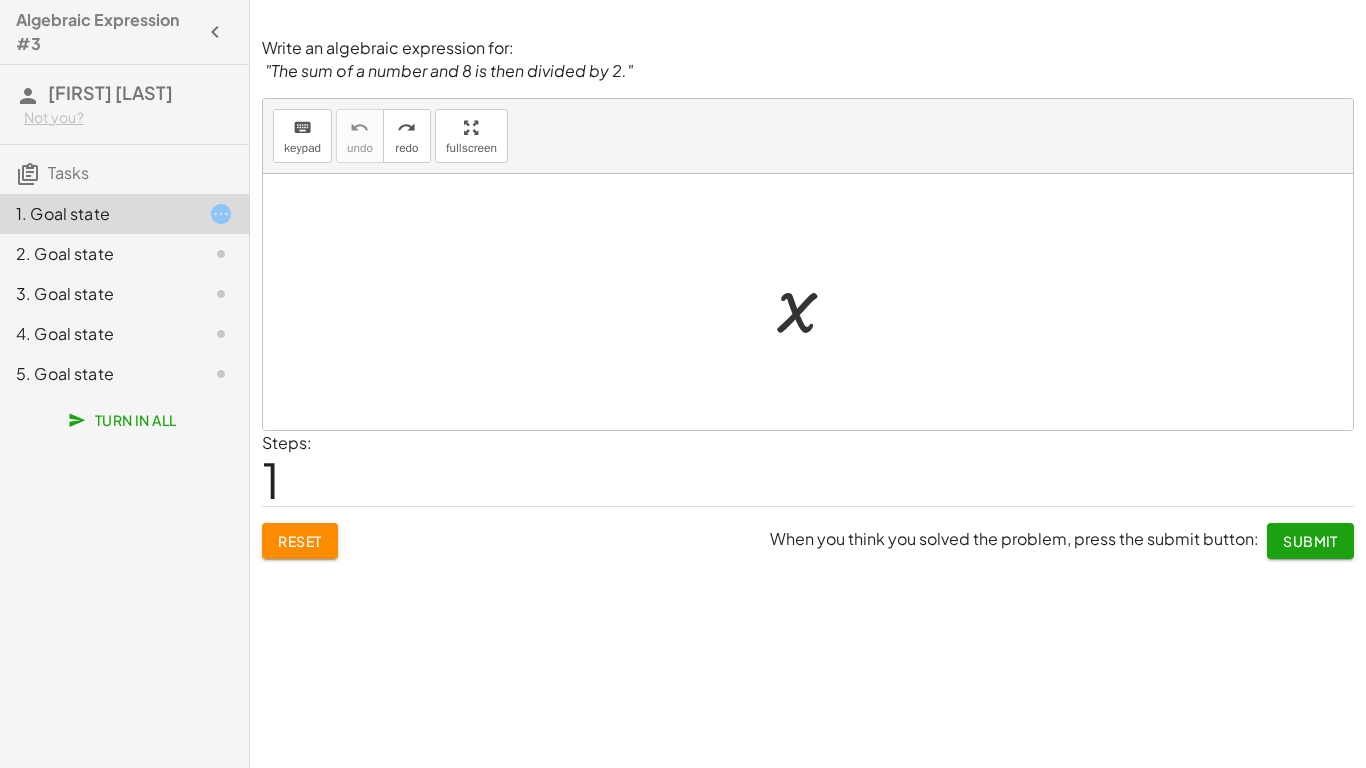 drag, startPoint x: 786, startPoint y: 307, endPoint x: 728, endPoint y: 322, distance: 59.908264 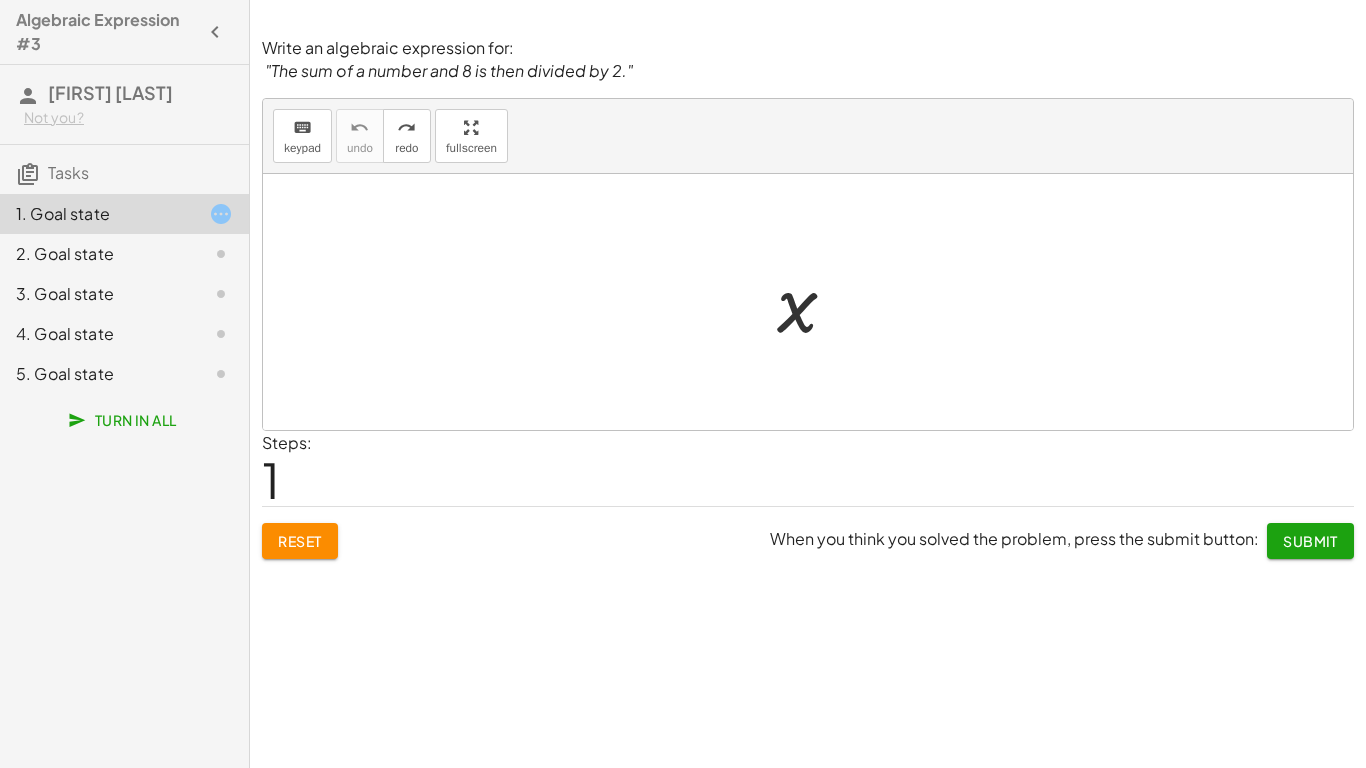 click on "keyboard keypad undo undo redo redo fullscreen" at bounding box center [808, 136] 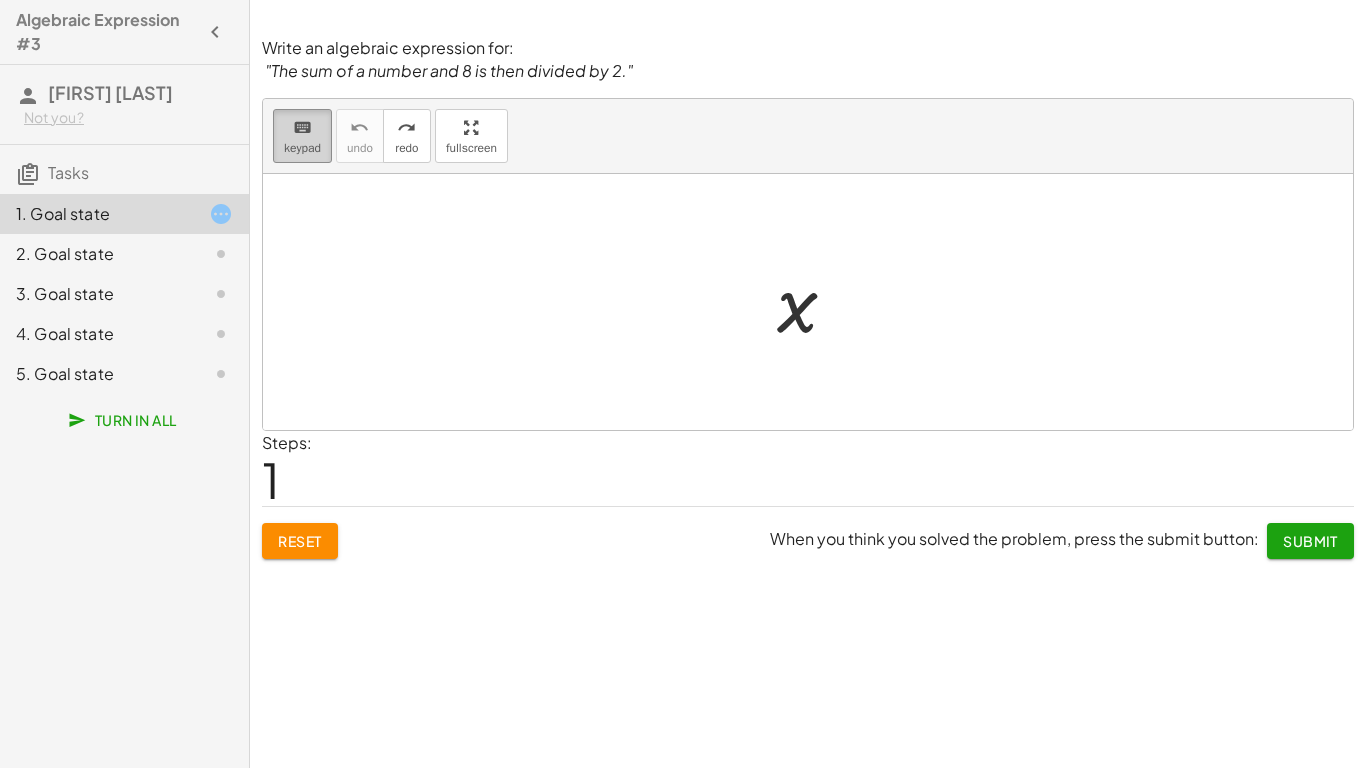 click on "keyboard" at bounding box center (302, 128) 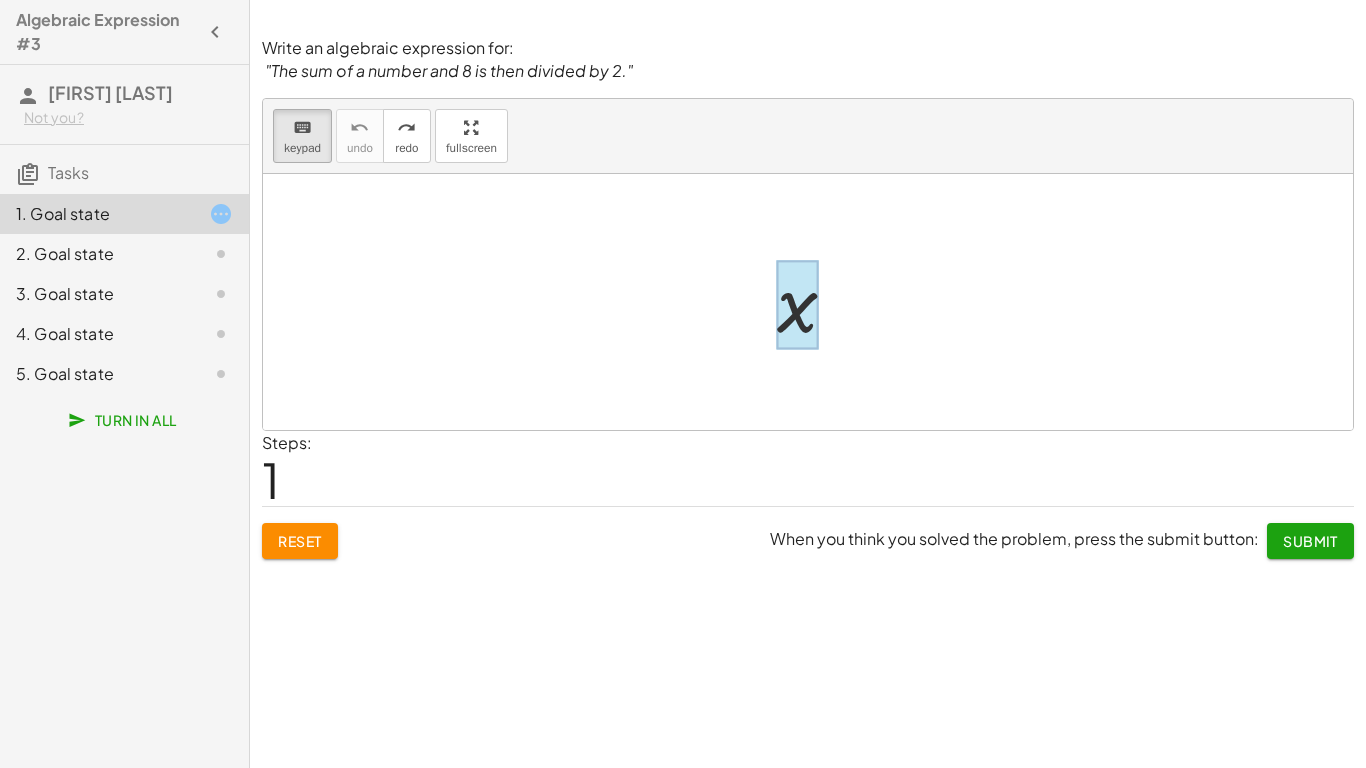 click at bounding box center (797, 304) 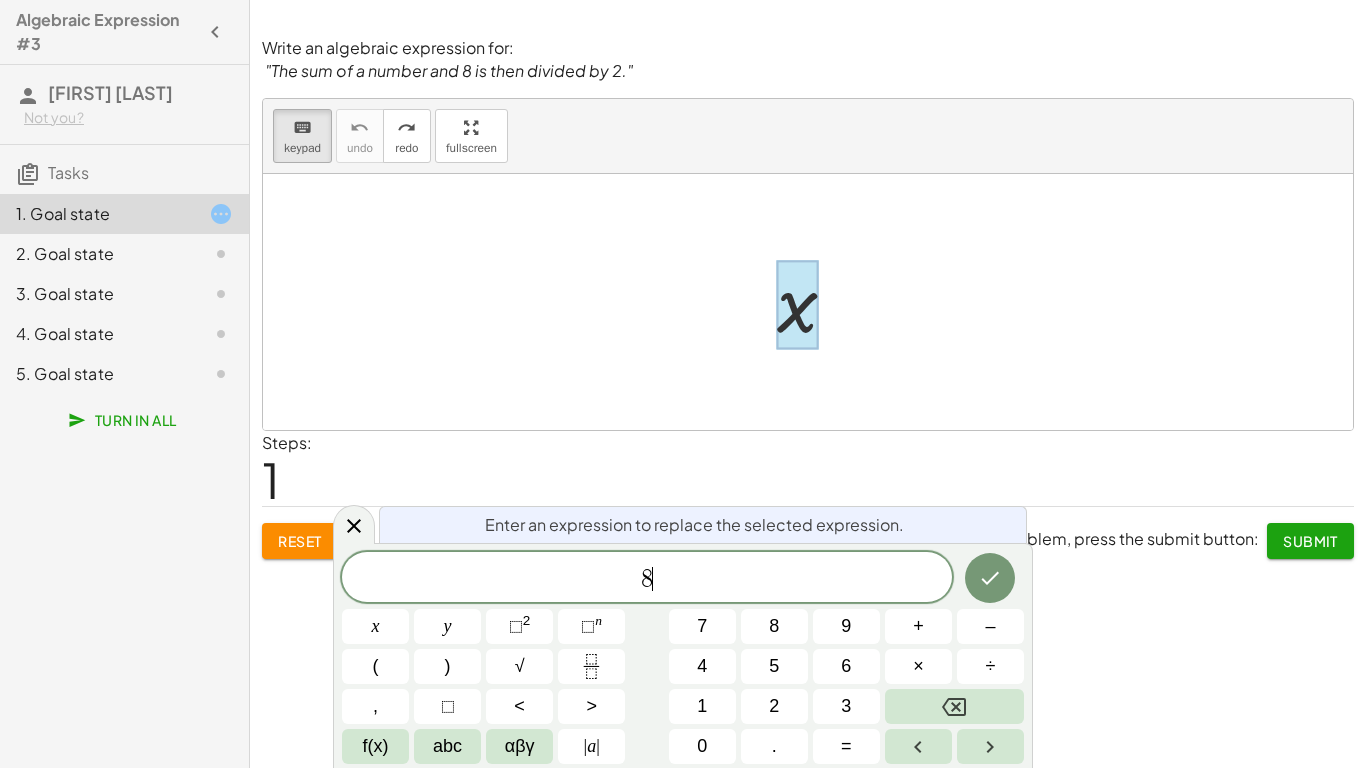 scroll, scrollTop: 7, scrollLeft: 0, axis: vertical 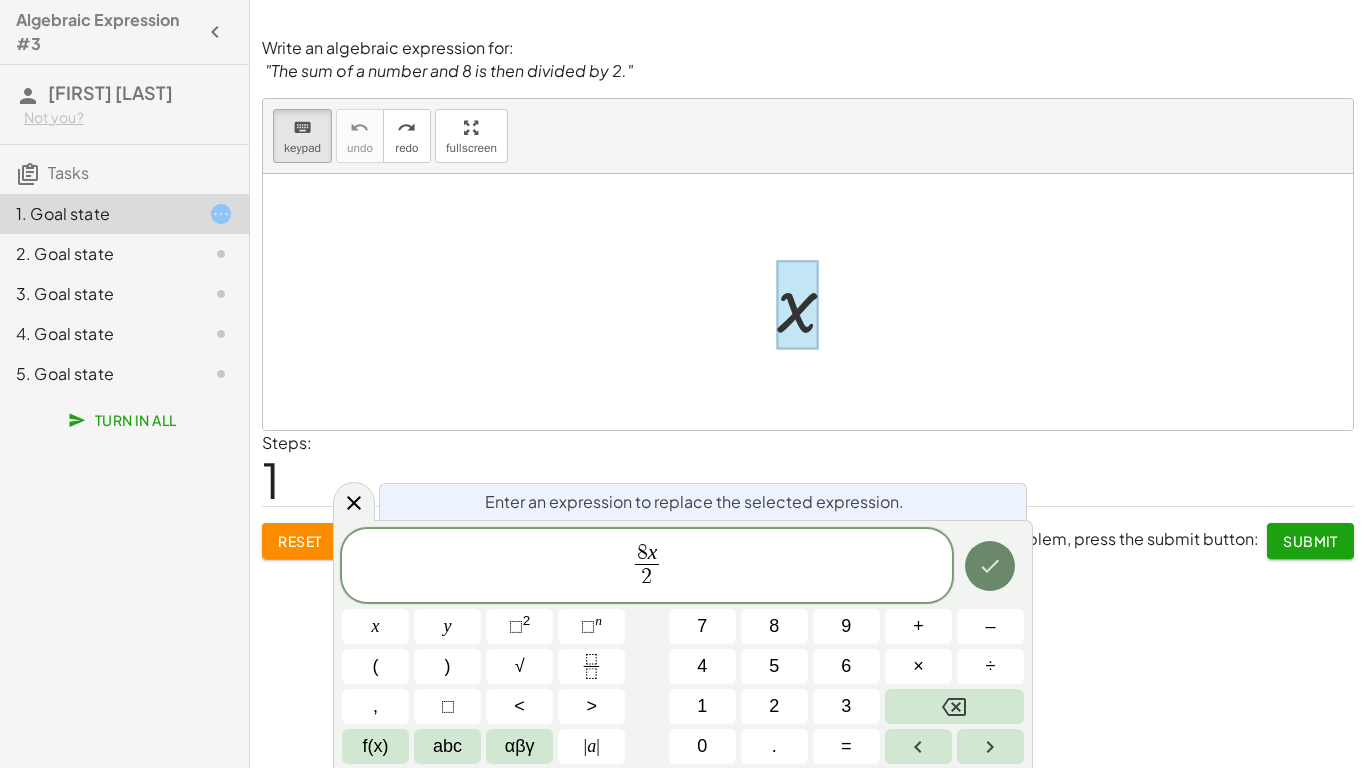 click at bounding box center (990, 566) 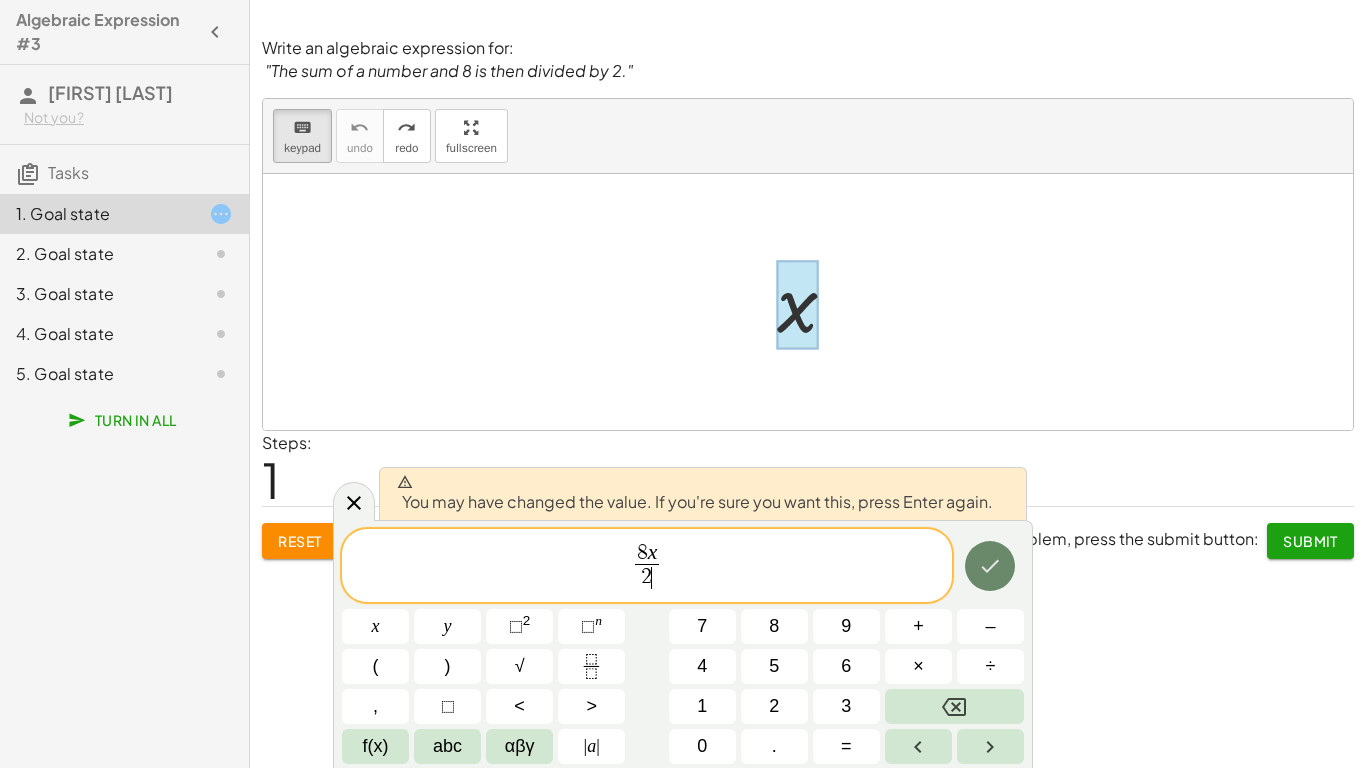 click at bounding box center [990, 566] 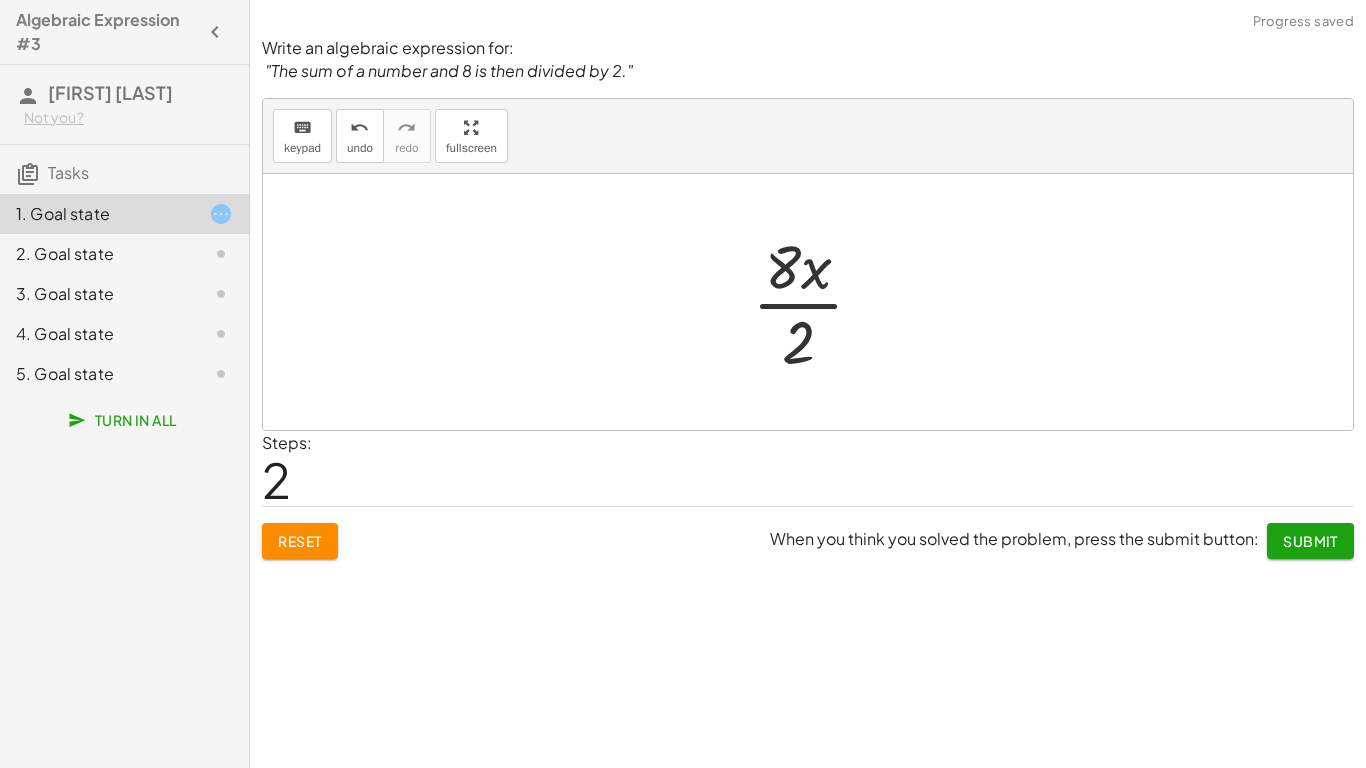 click on "Submit" 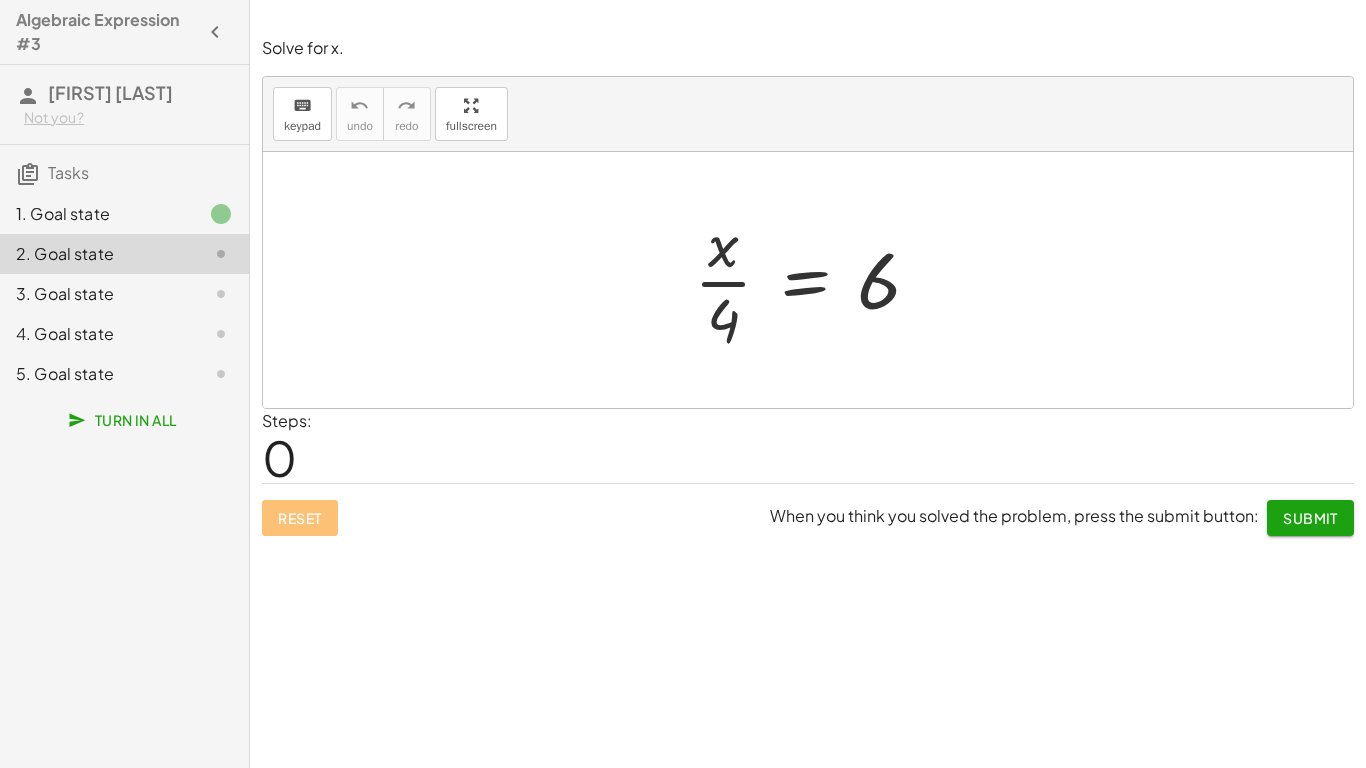 click at bounding box center [815, 280] 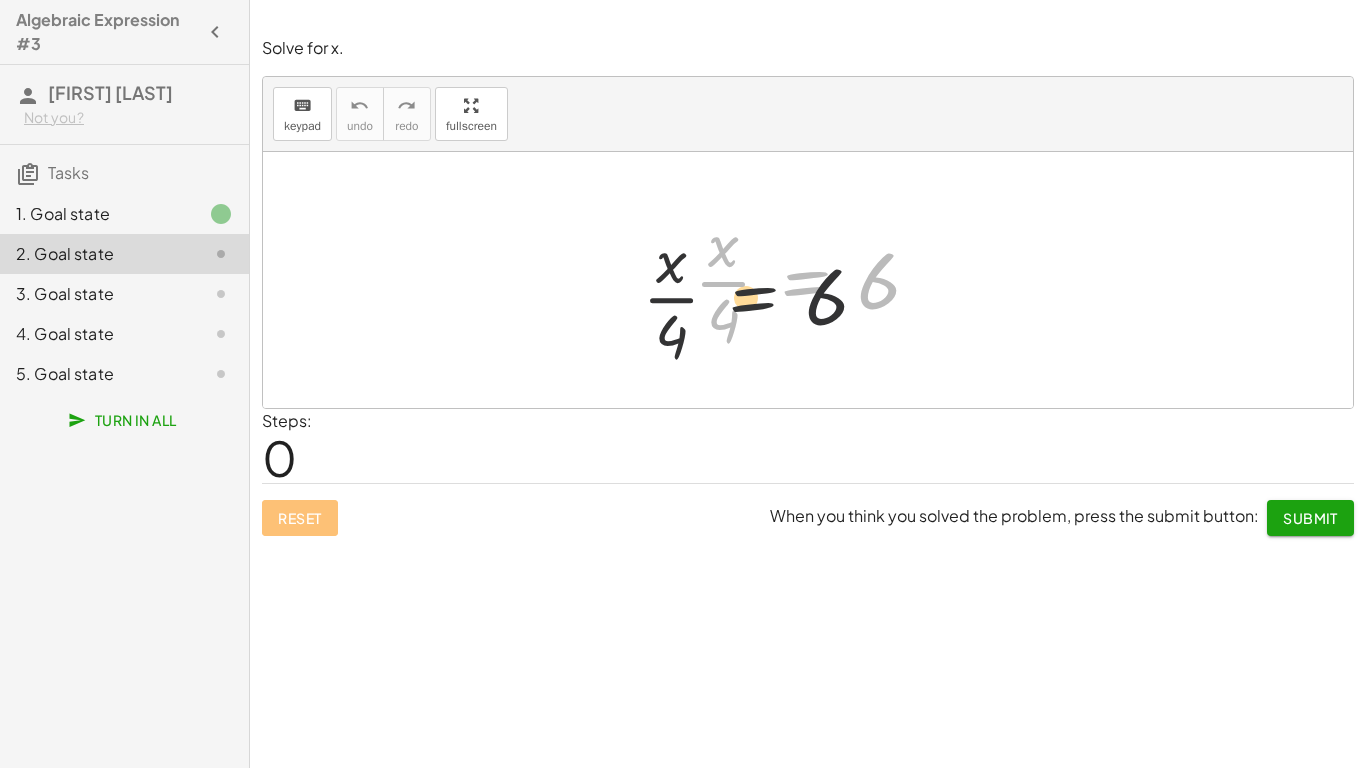 drag, startPoint x: 737, startPoint y: 335, endPoint x: 598, endPoint y: 306, distance: 141.99295 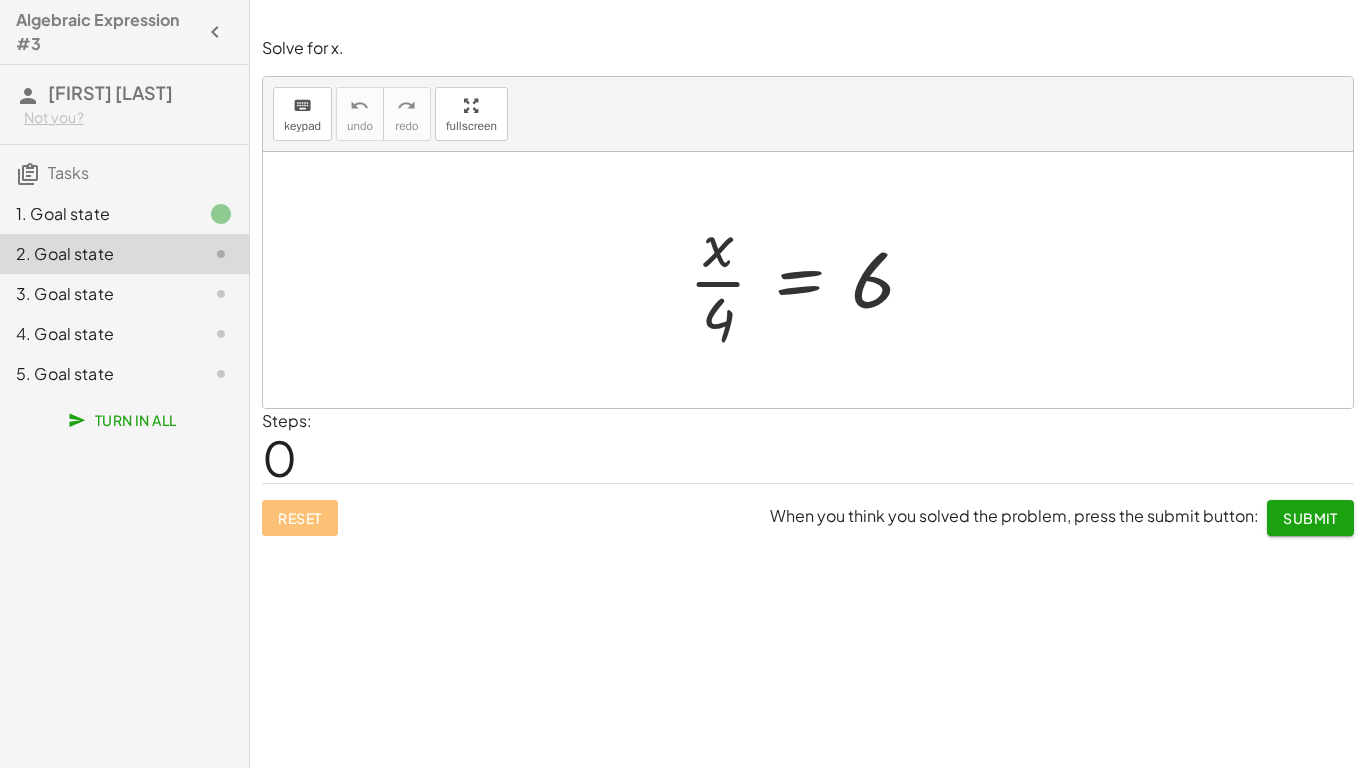 drag, startPoint x: 591, startPoint y: 335, endPoint x: 511, endPoint y: 318, distance: 81.78631 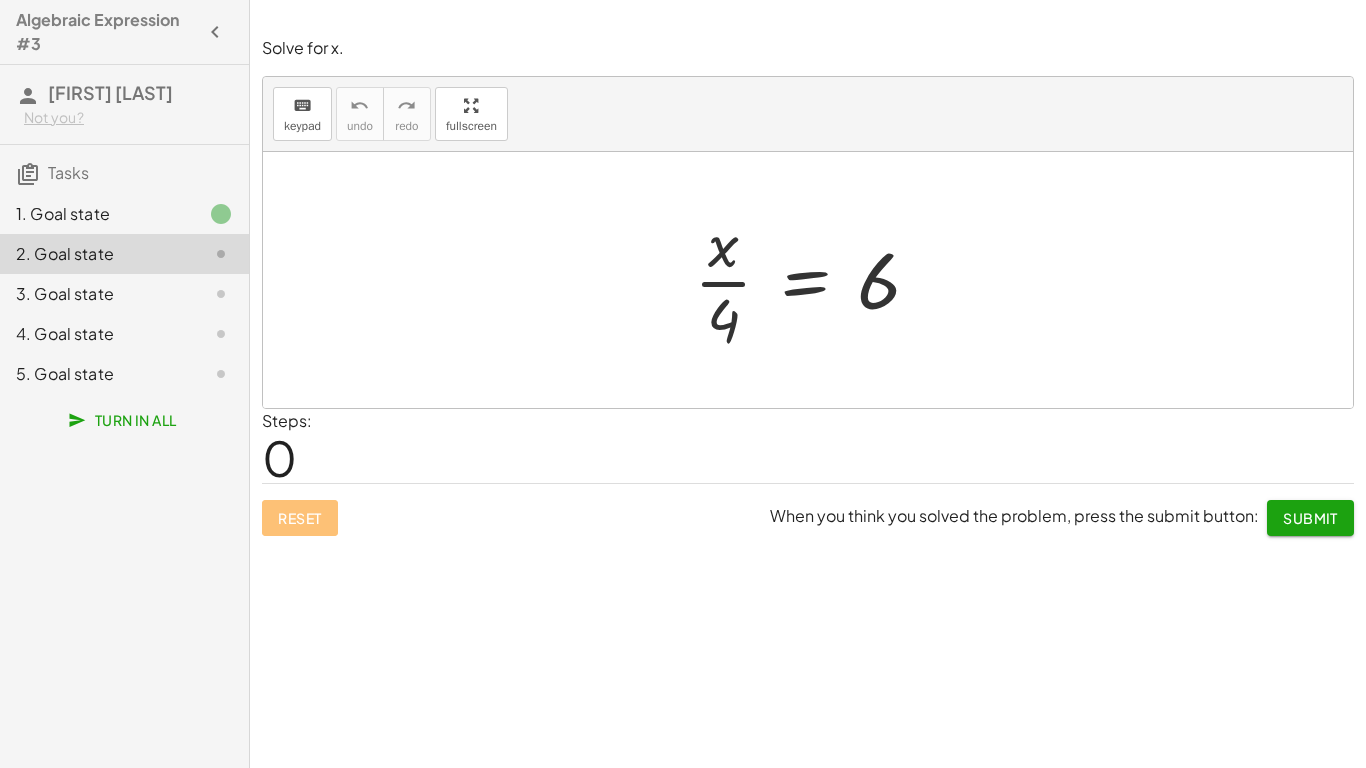 drag, startPoint x: 498, startPoint y: 317, endPoint x: 314, endPoint y: 410, distance: 206.1674 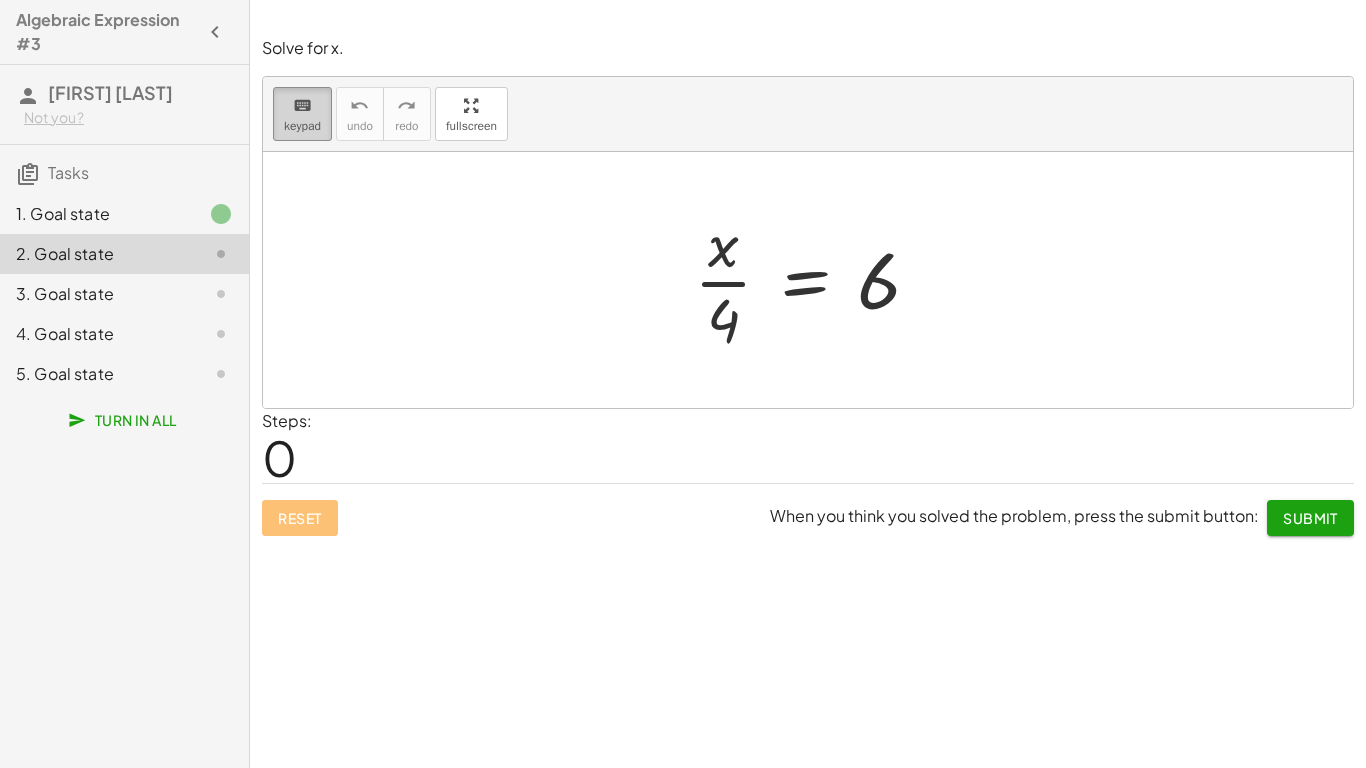 click on "keyboard keypad" at bounding box center [302, 114] 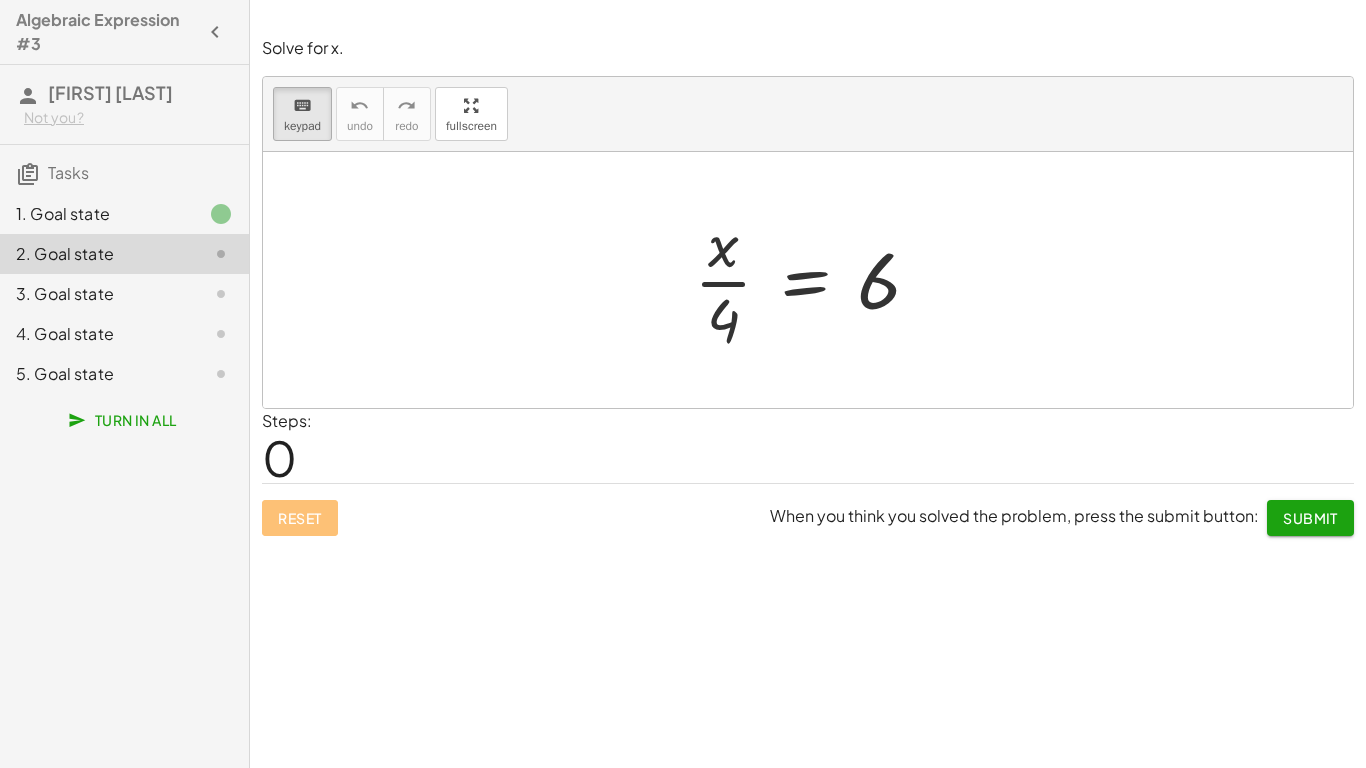 drag, startPoint x: 568, startPoint y: 272, endPoint x: 744, endPoint y: 252, distance: 177.13272 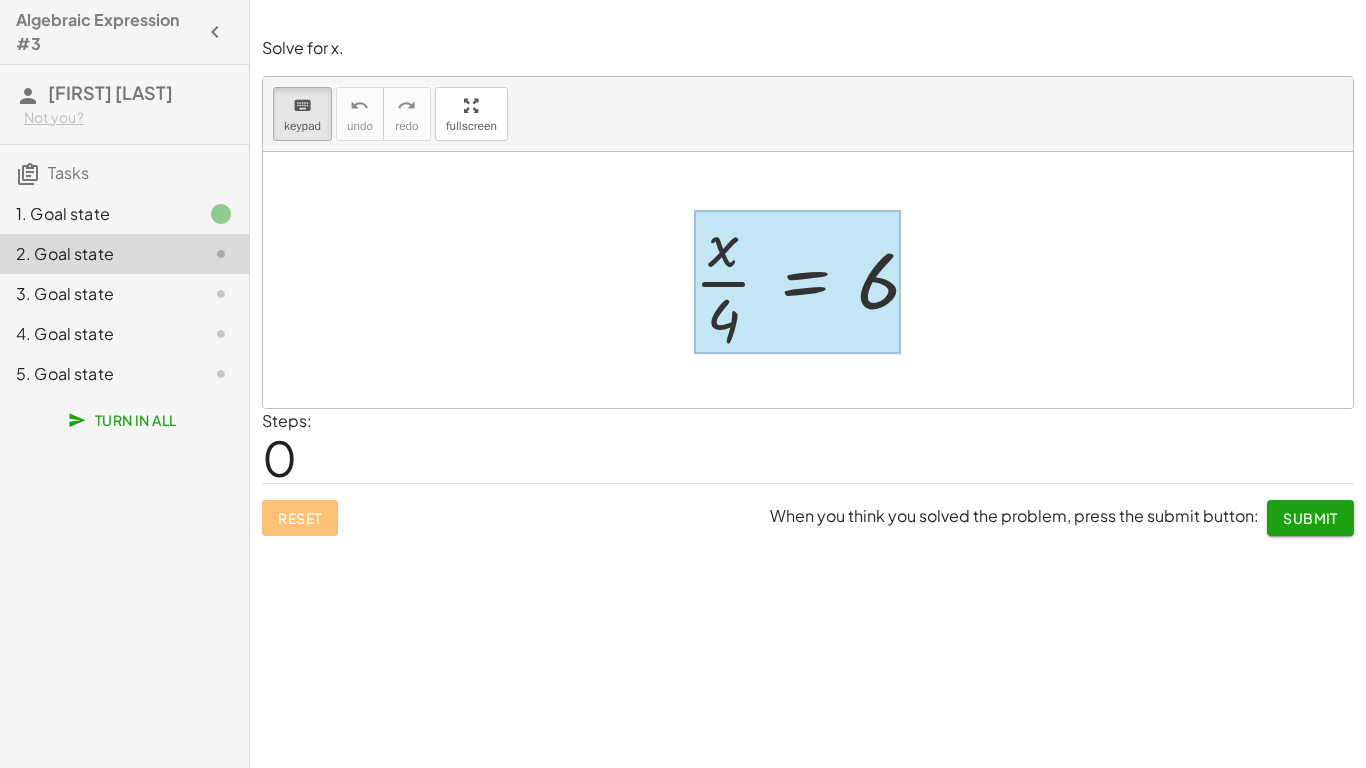 click at bounding box center (797, 282) 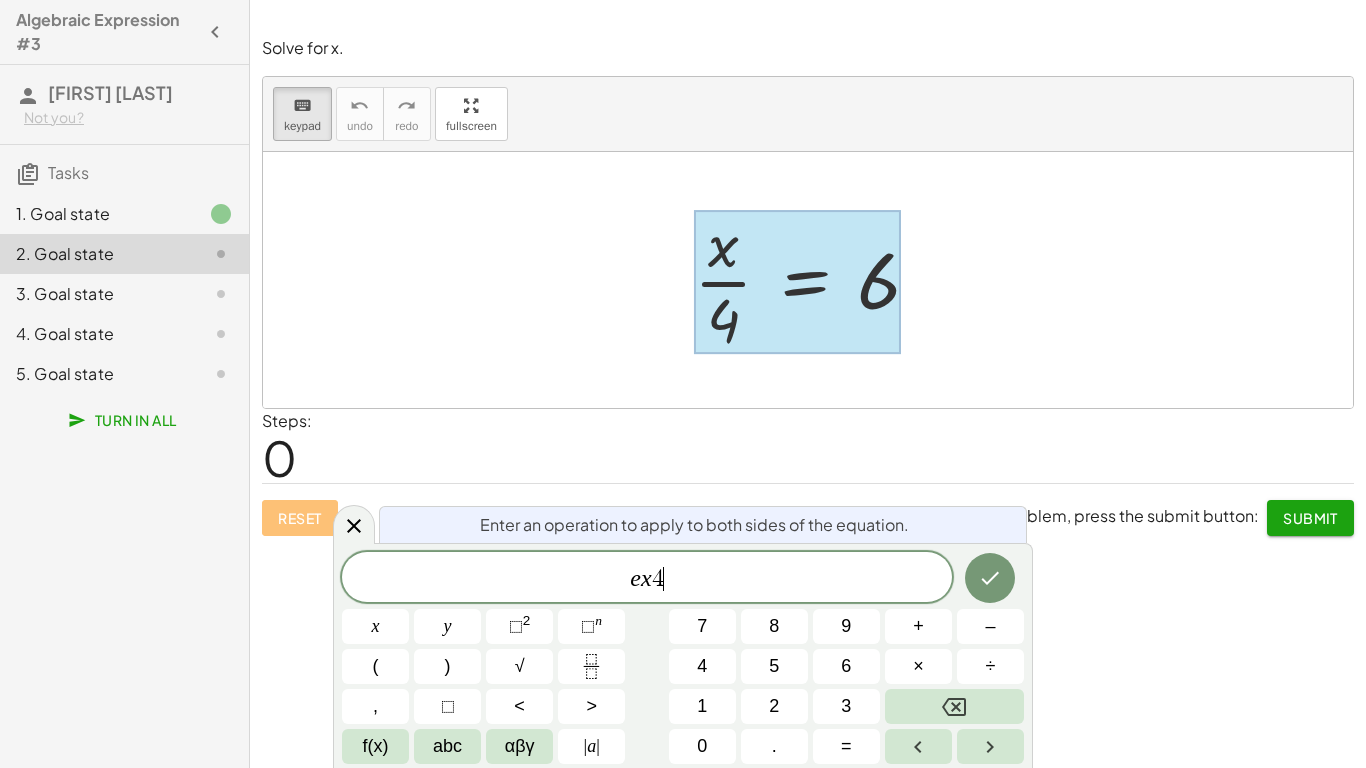 scroll, scrollTop: 18, scrollLeft: 0, axis: vertical 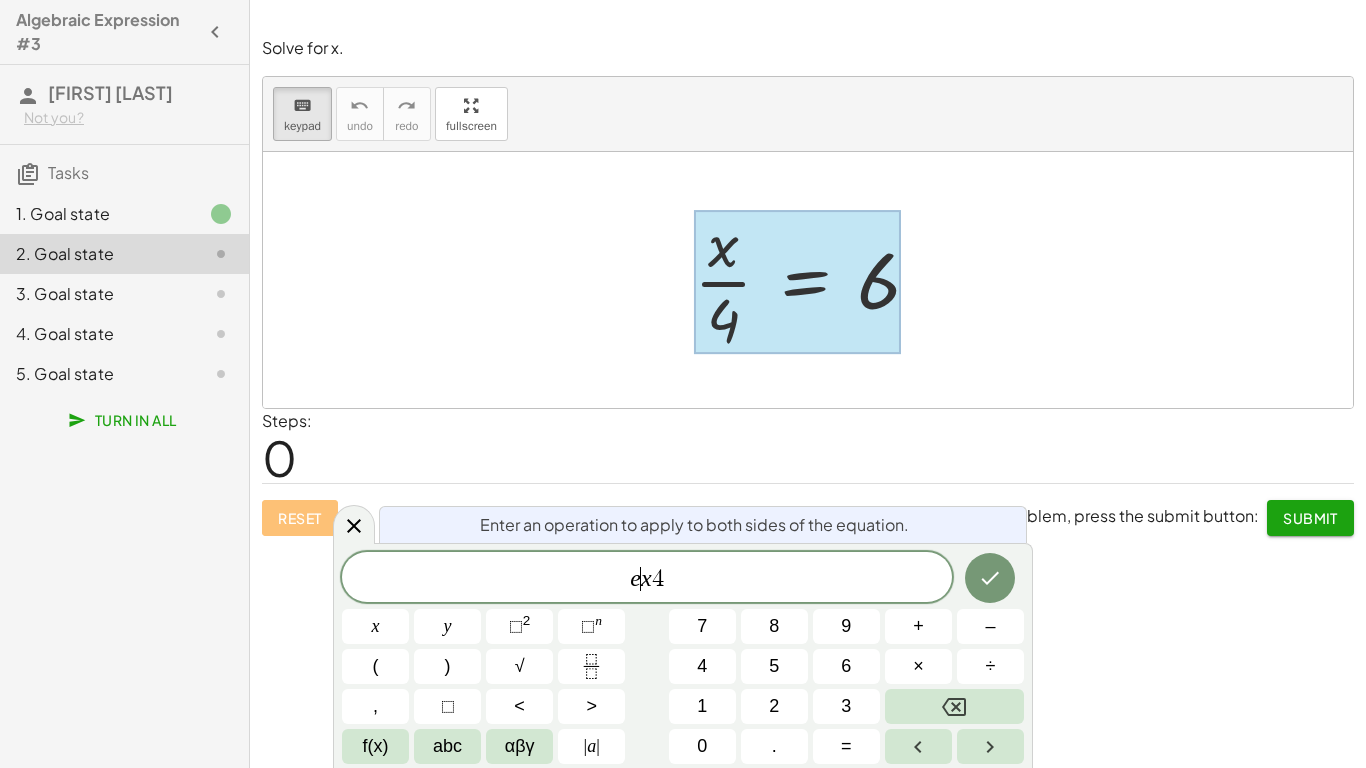 click on "e" at bounding box center (635, 578) 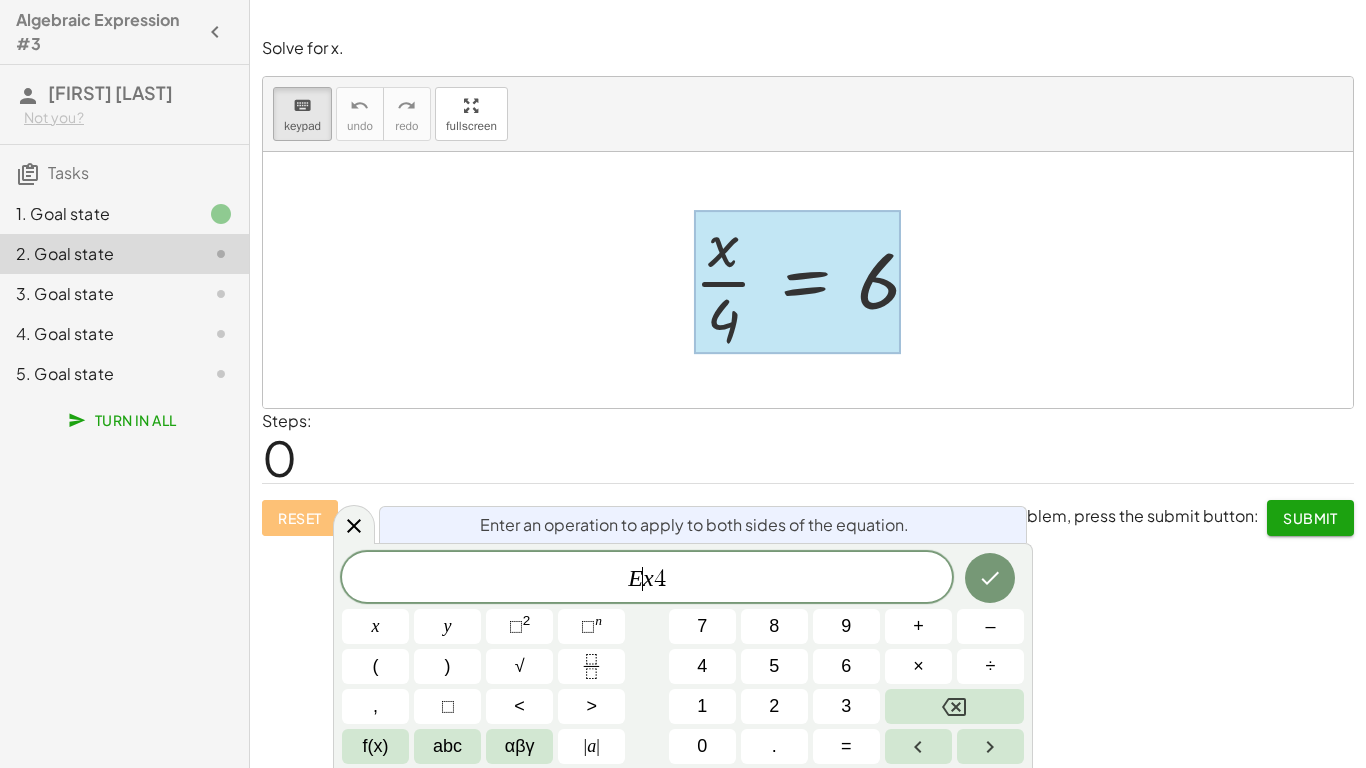 scroll, scrollTop: 19, scrollLeft: 0, axis: vertical 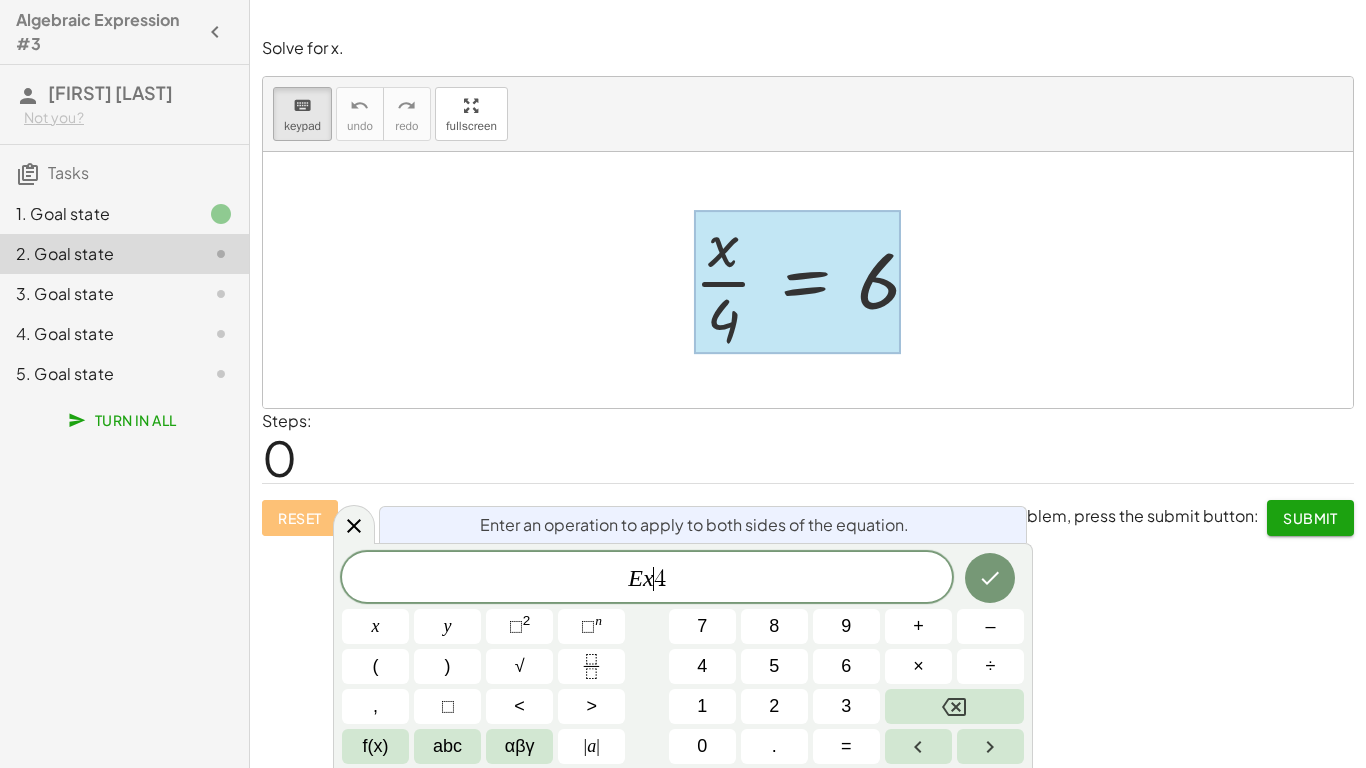 click on "E x ​ 4" at bounding box center [647, 579] 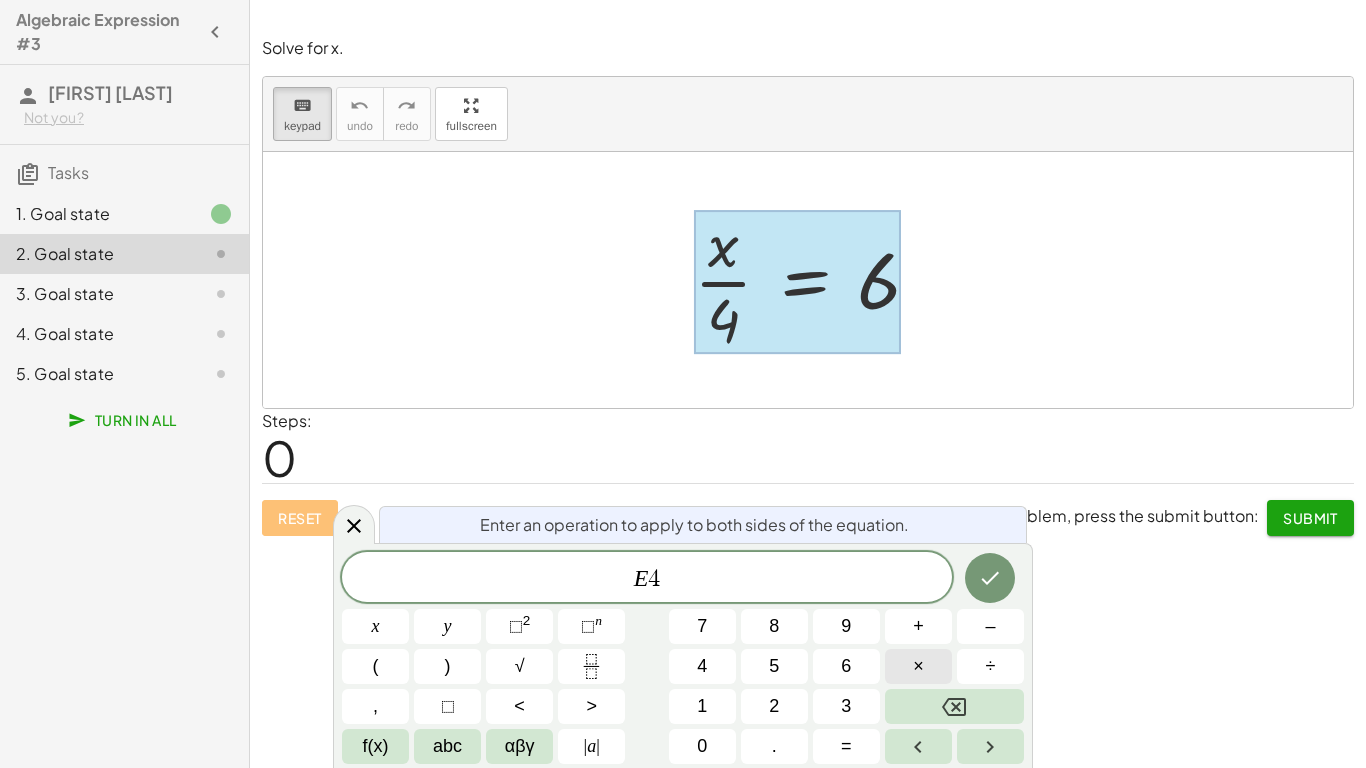 click on "×" at bounding box center [918, 666] 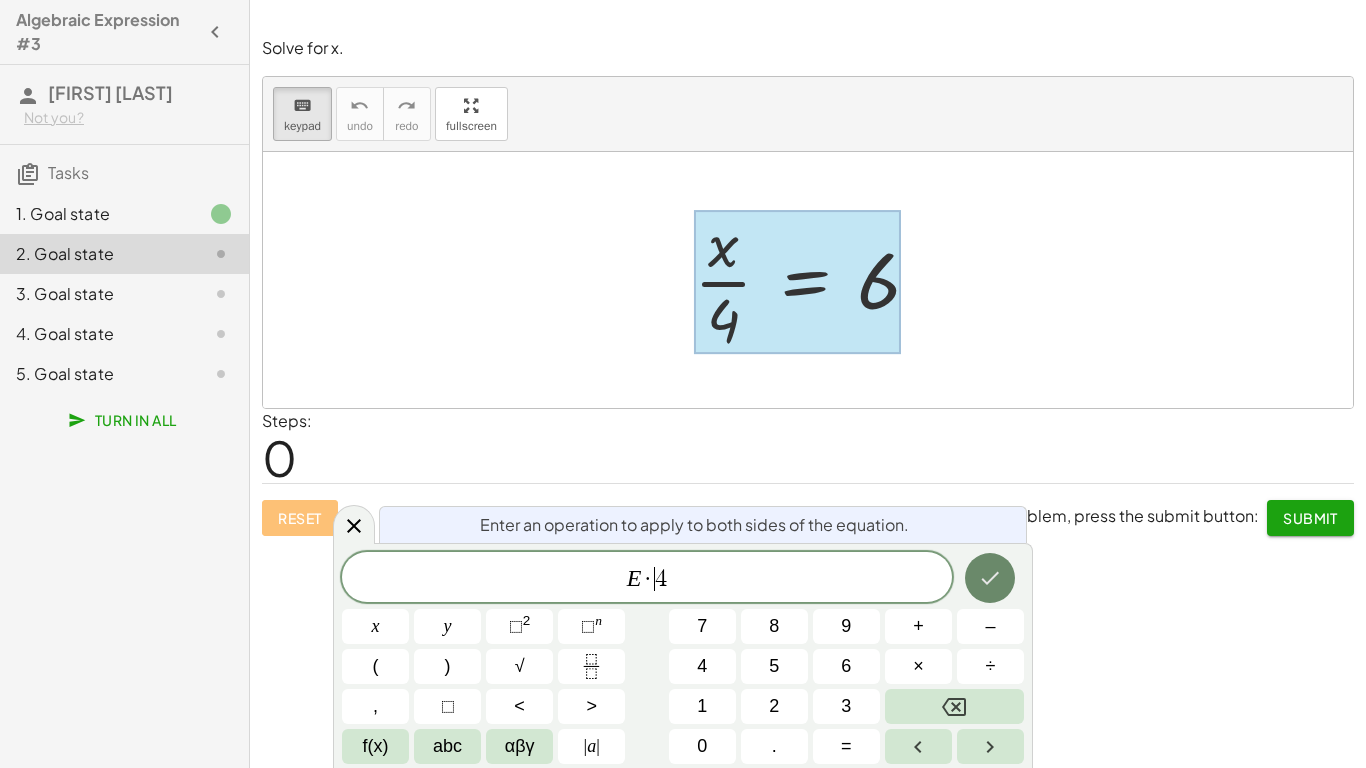 click at bounding box center (990, 578) 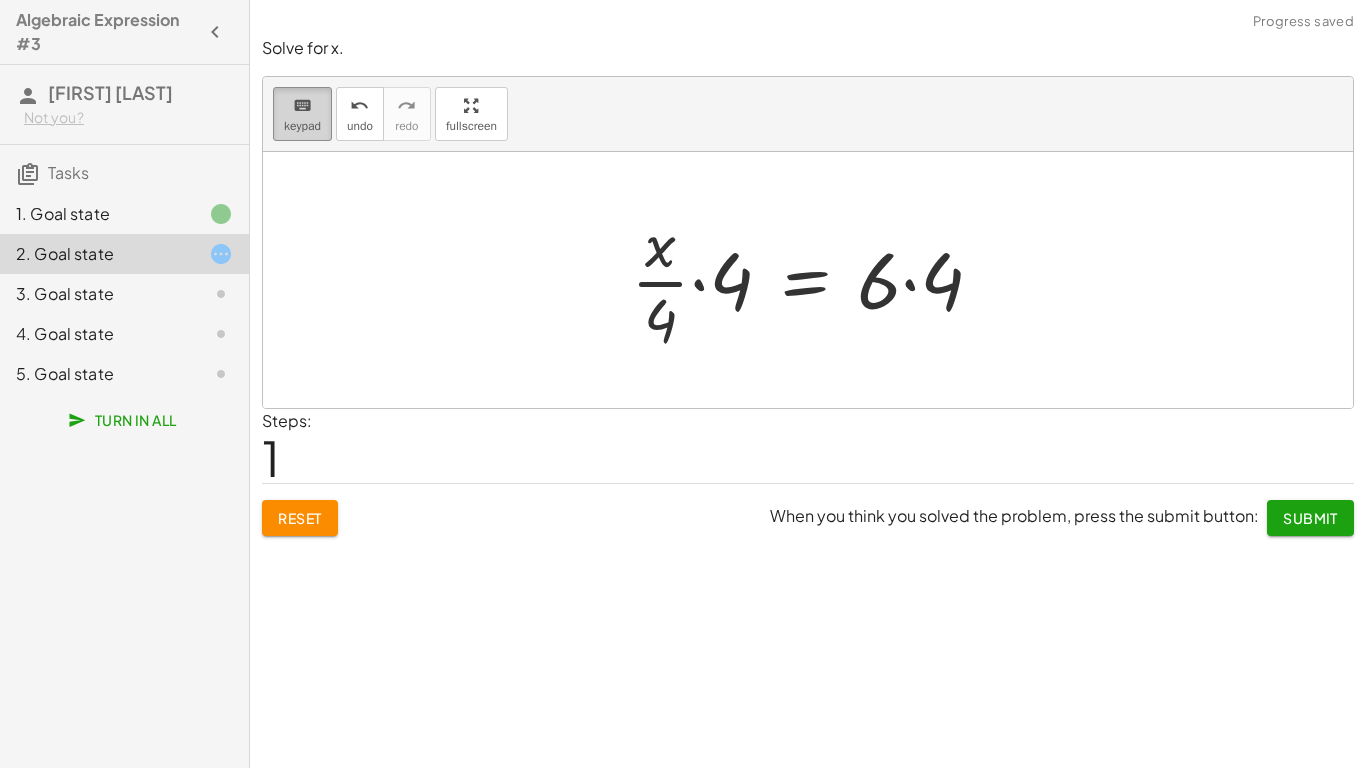 click on "keyboard keypad" at bounding box center (302, 114) 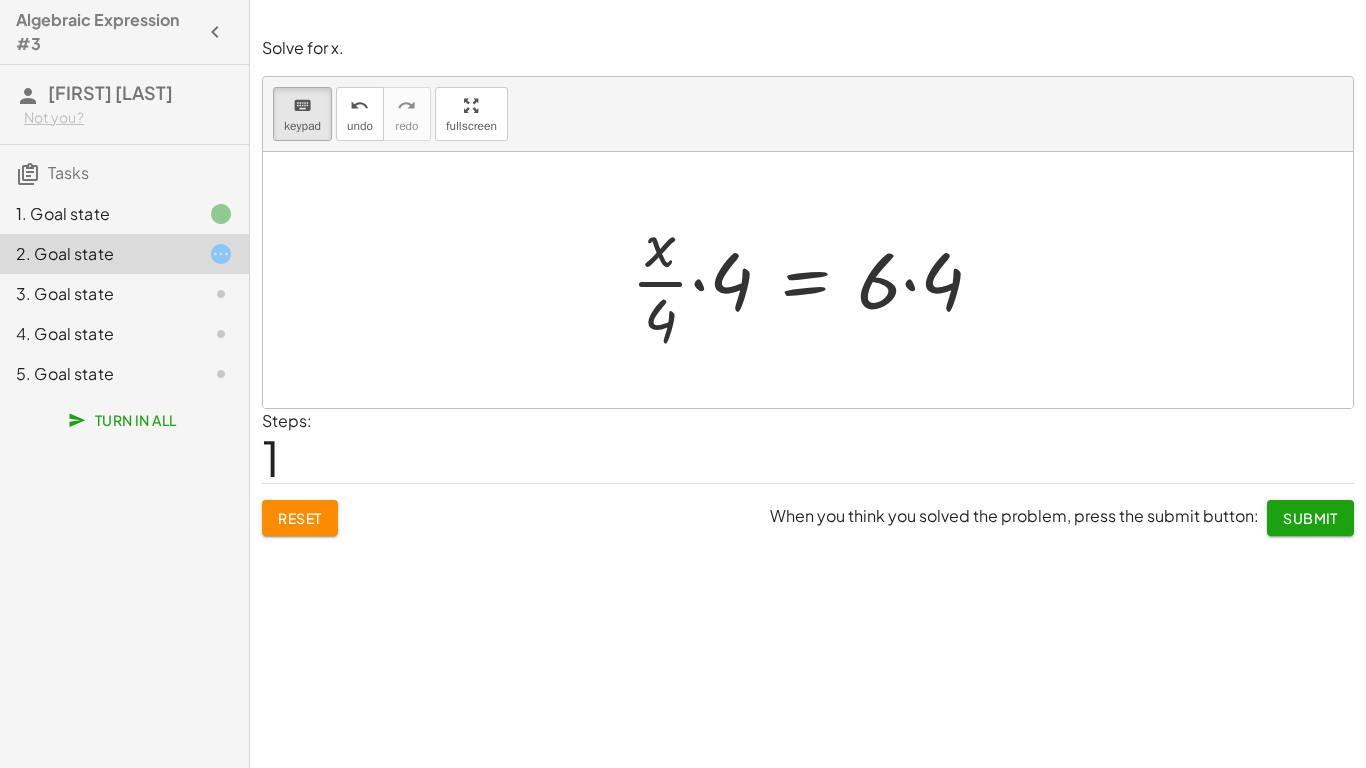 click at bounding box center [815, 280] 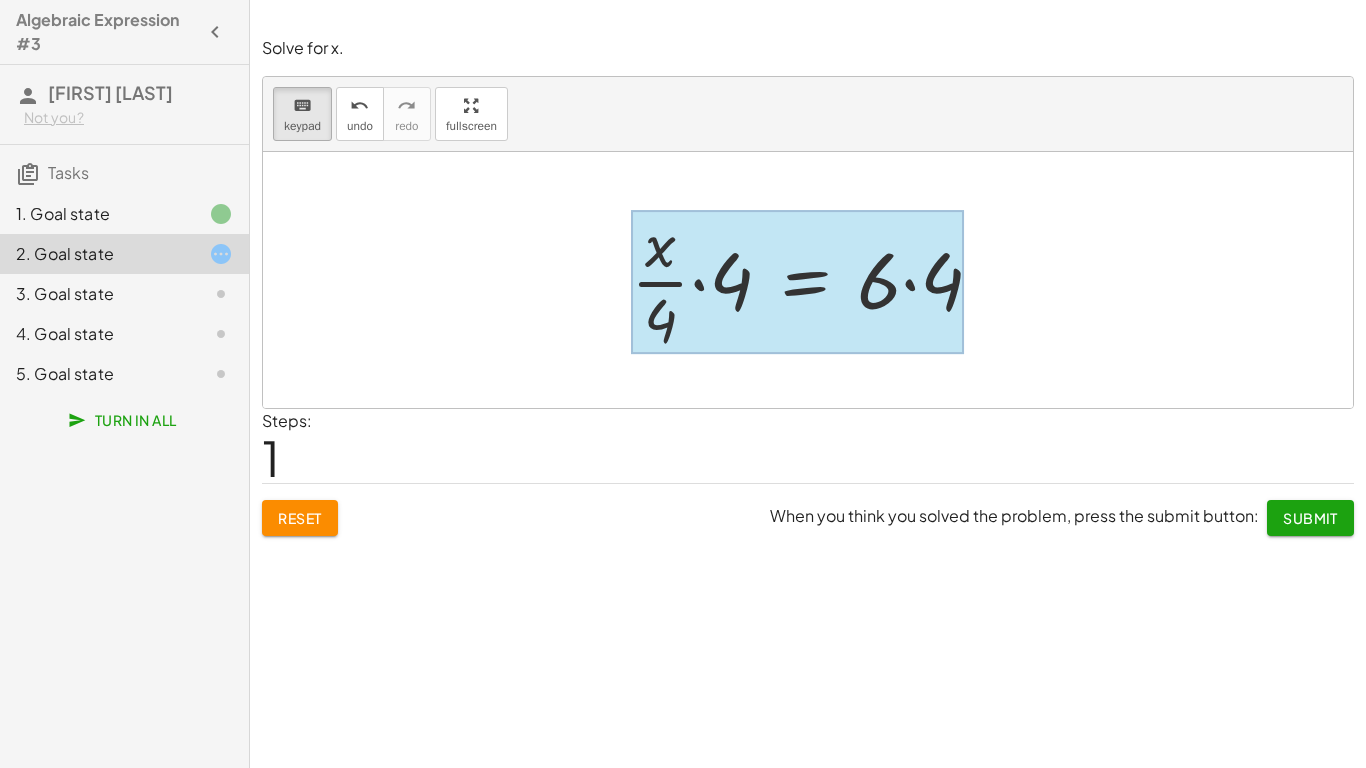 click at bounding box center [797, 282] 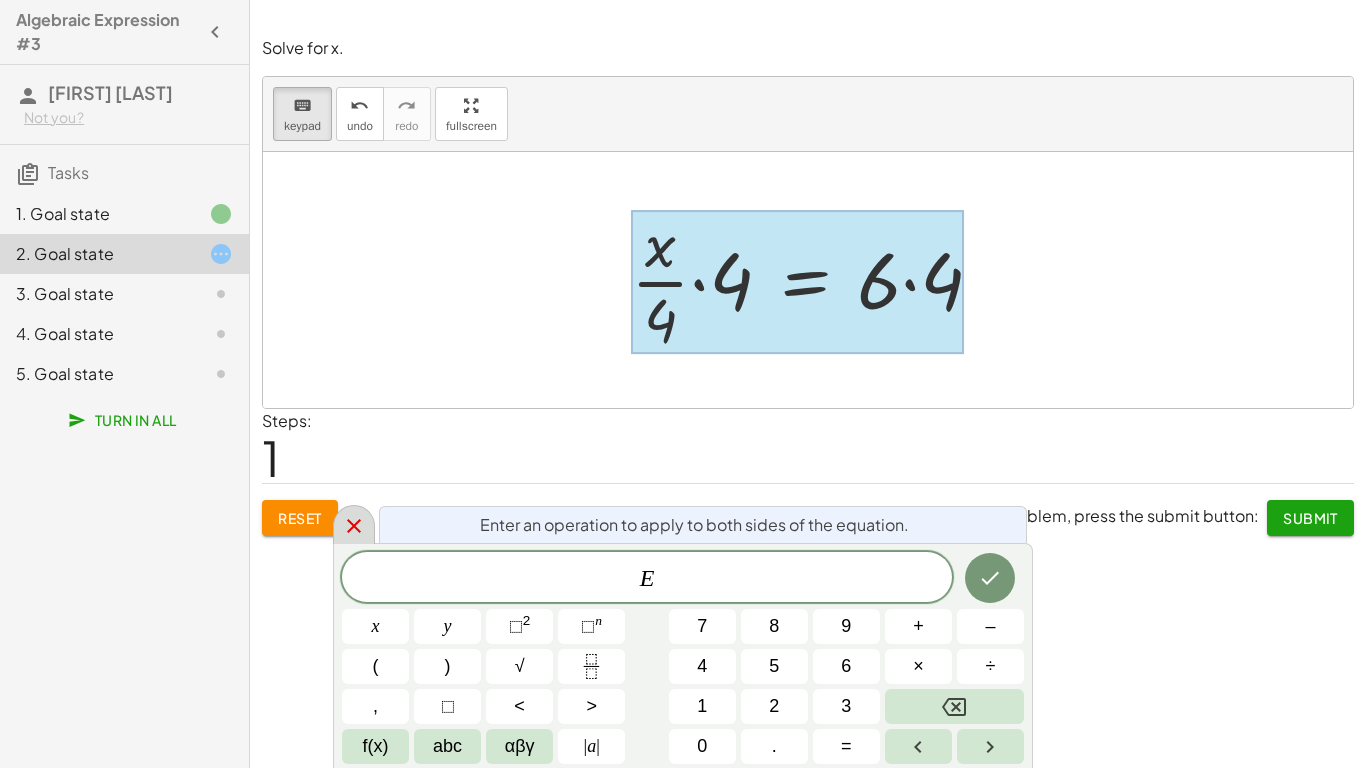 click 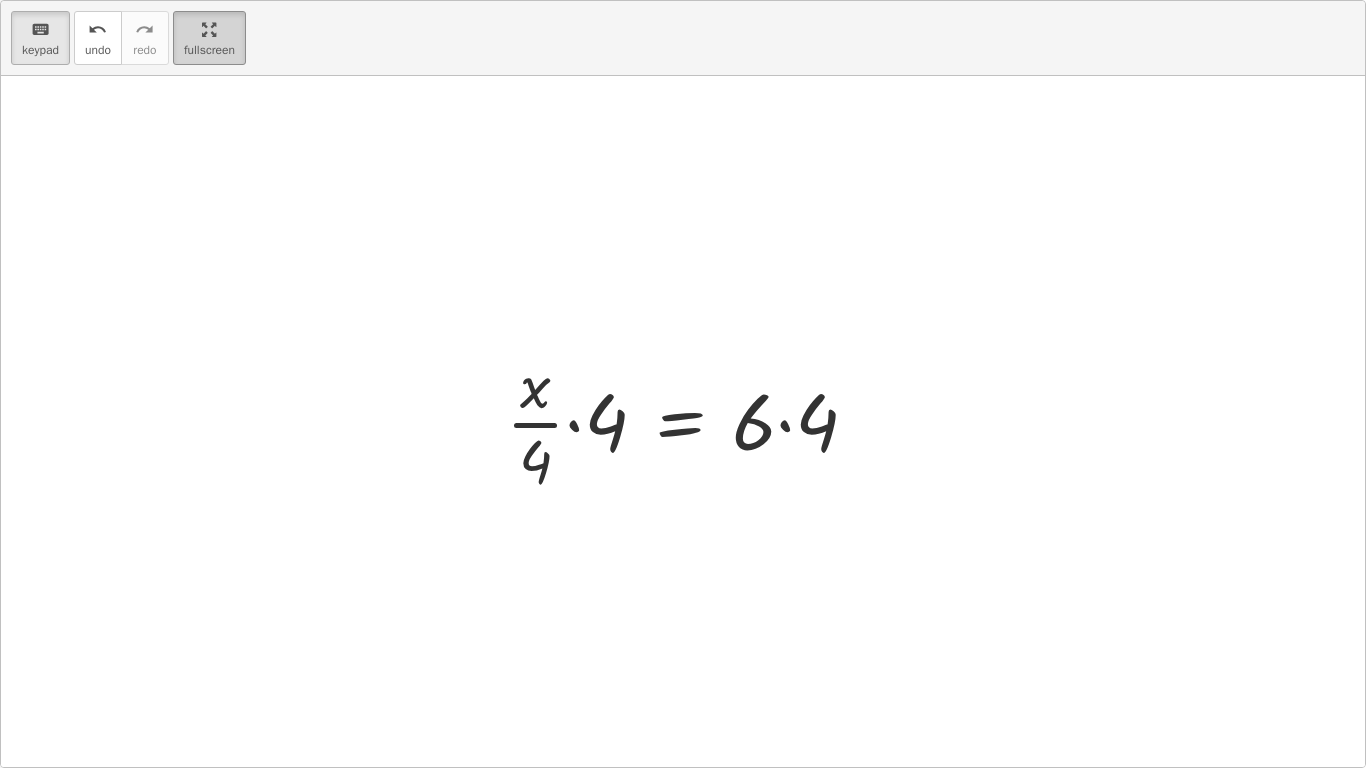 click on "keyboard keypad undo undo redo redo fullscreen · x · 4 = 6 · x · 4 = 6 · · 4 · · 4 ×" at bounding box center (683, 384) 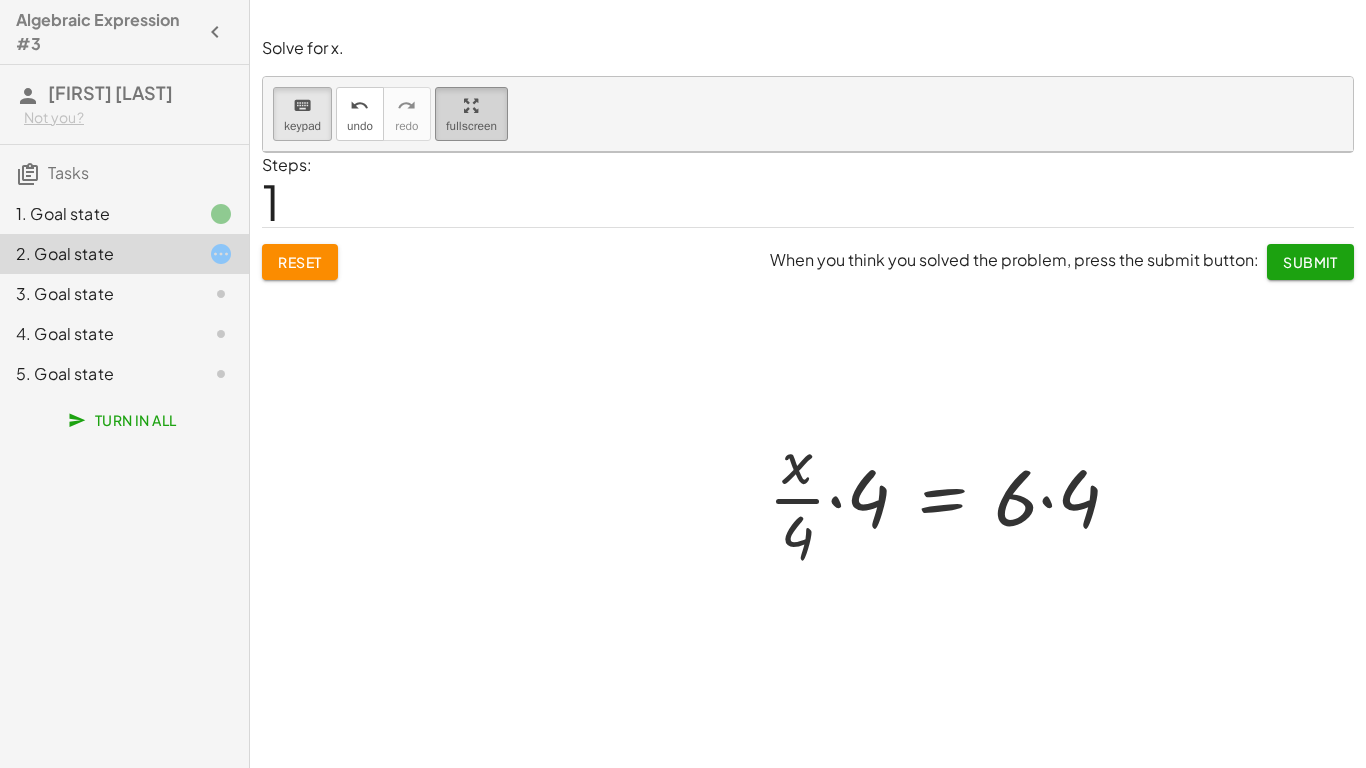 click on "Algebraic Expression #3 Niayah S Not you? Tasks 1. Goal state 2. Goal state 3. Goal state 4. Goal state 5. Goal state Turn In All Write an algebraic expression for:   "The sum of a number and 8 is then divided by 2." keyboard keypad undo undo redo redo fullscreen x · 8 · x · 2 × Steps:  2 Reset  When you think you solved the problem, press the submit button:  Continue  Solve for x. keyboard keypad undo undo redo redo fullscreen · x · 4 = 6 · x · 4 = 6 · · 4 · · 4 × x y ⬚ 2 ⬚ n 7 8 9 + – ( ) √ 4 5 6 × ÷ , ⬚ < > 1 2 3 f(x) abc αβγ | a | 0 . = Steps:  1 Reset  When you think you solved the problem, press the submit button: Submit Solve for x. keyboard keypad undo undo redo redo fullscreen × Steps:  0 Reset  When you think you solved the problem, press the submit button:  Continue  Solve for x. keyboard keypad undo undo redo redo fullscreen × Steps:  0 Reset  When you think you solved the problem, press the submit button:  Continue  keyboard keypad undo undo redo redo fullscreen" 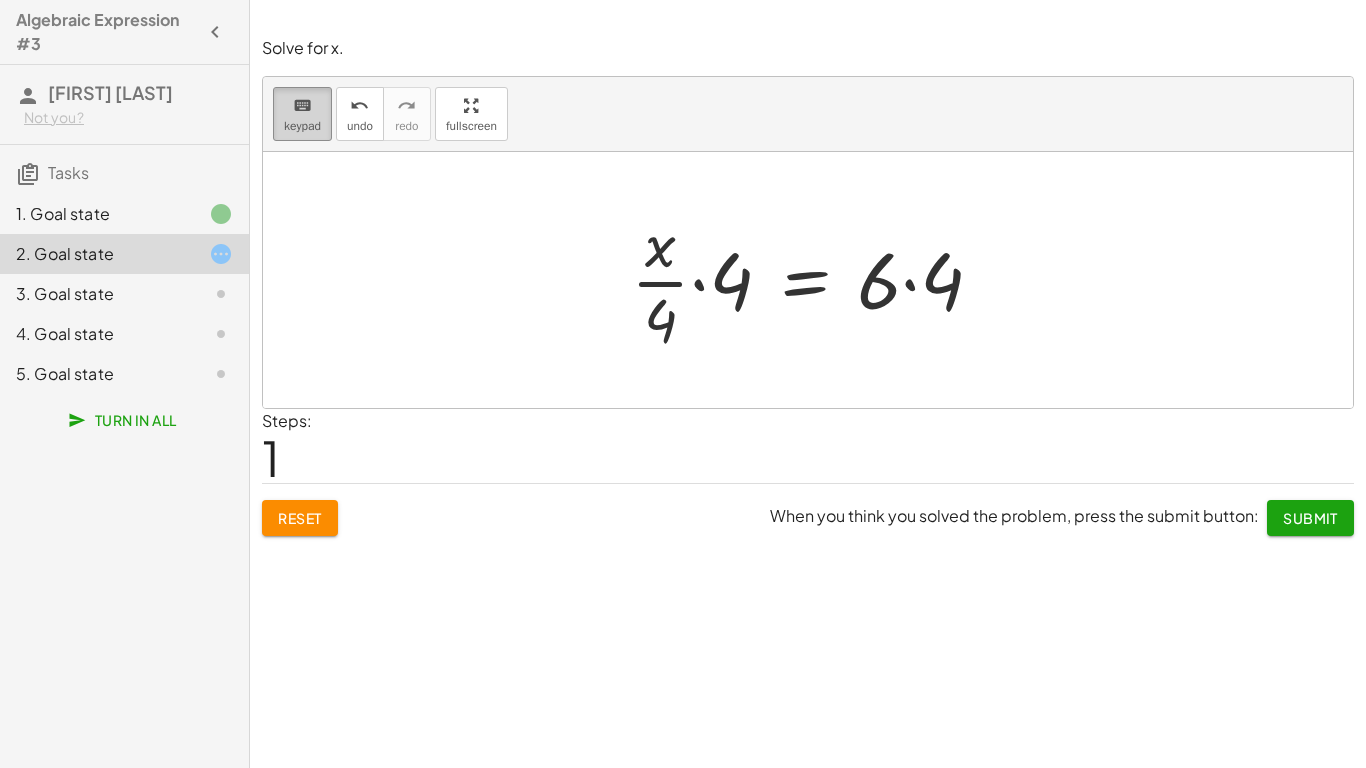 click on "keyboard" at bounding box center [302, 105] 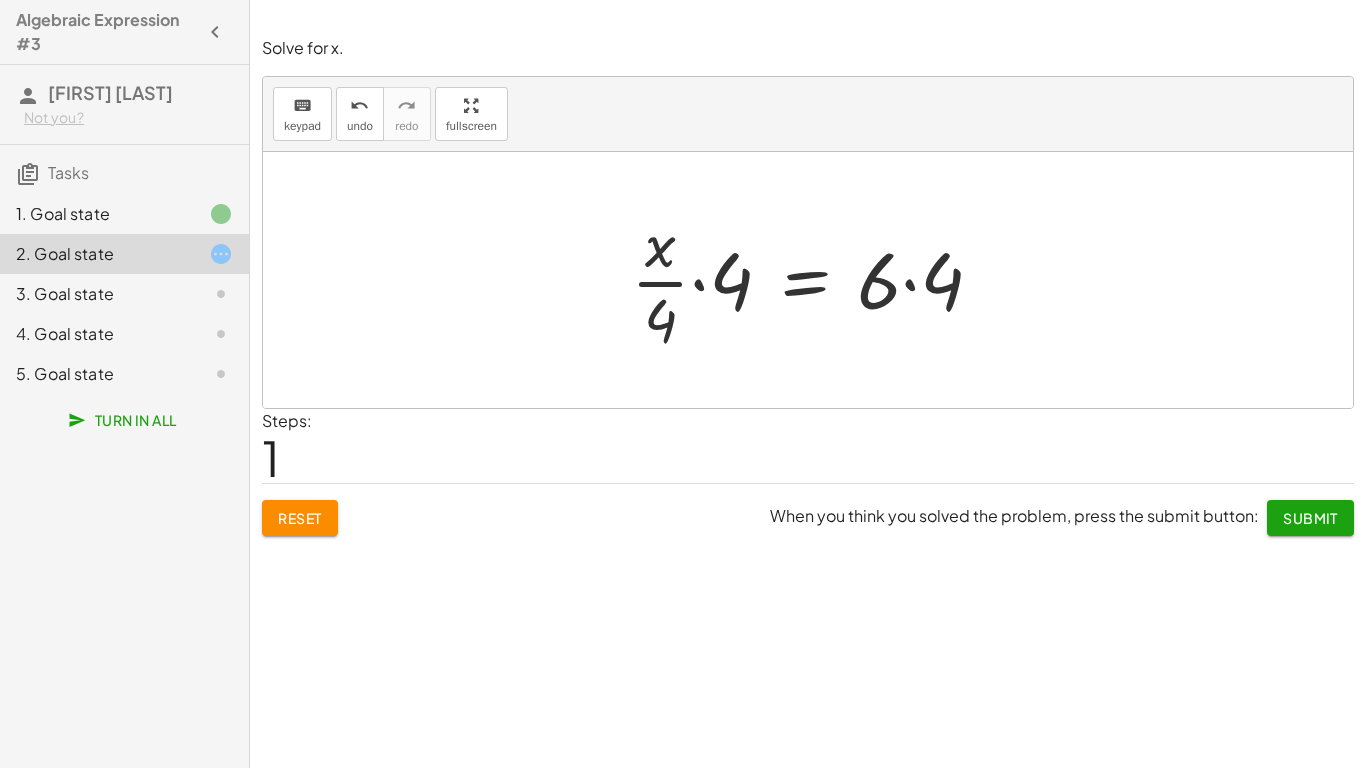 drag, startPoint x: 1303, startPoint y: 507, endPoint x: 857, endPoint y: 368, distance: 467.15842 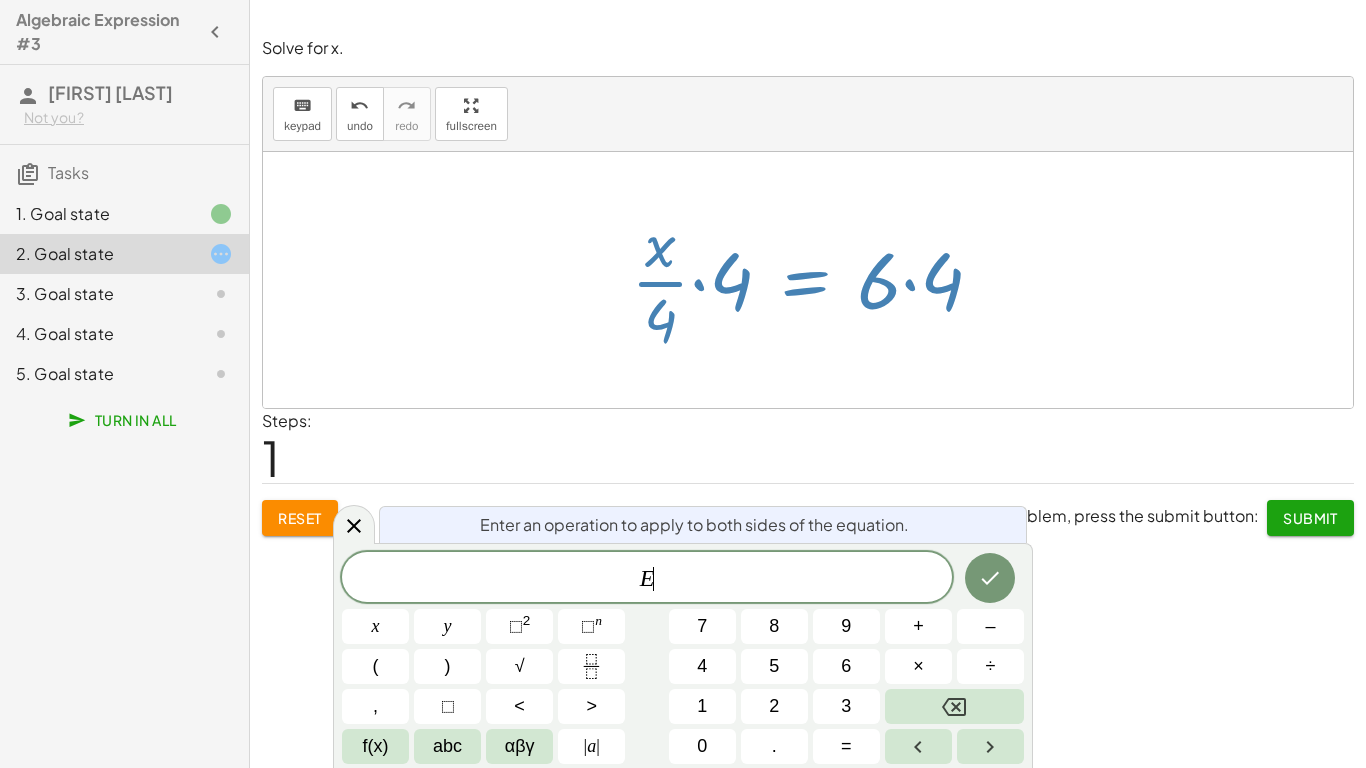 scroll, scrollTop: 1, scrollLeft: 0, axis: vertical 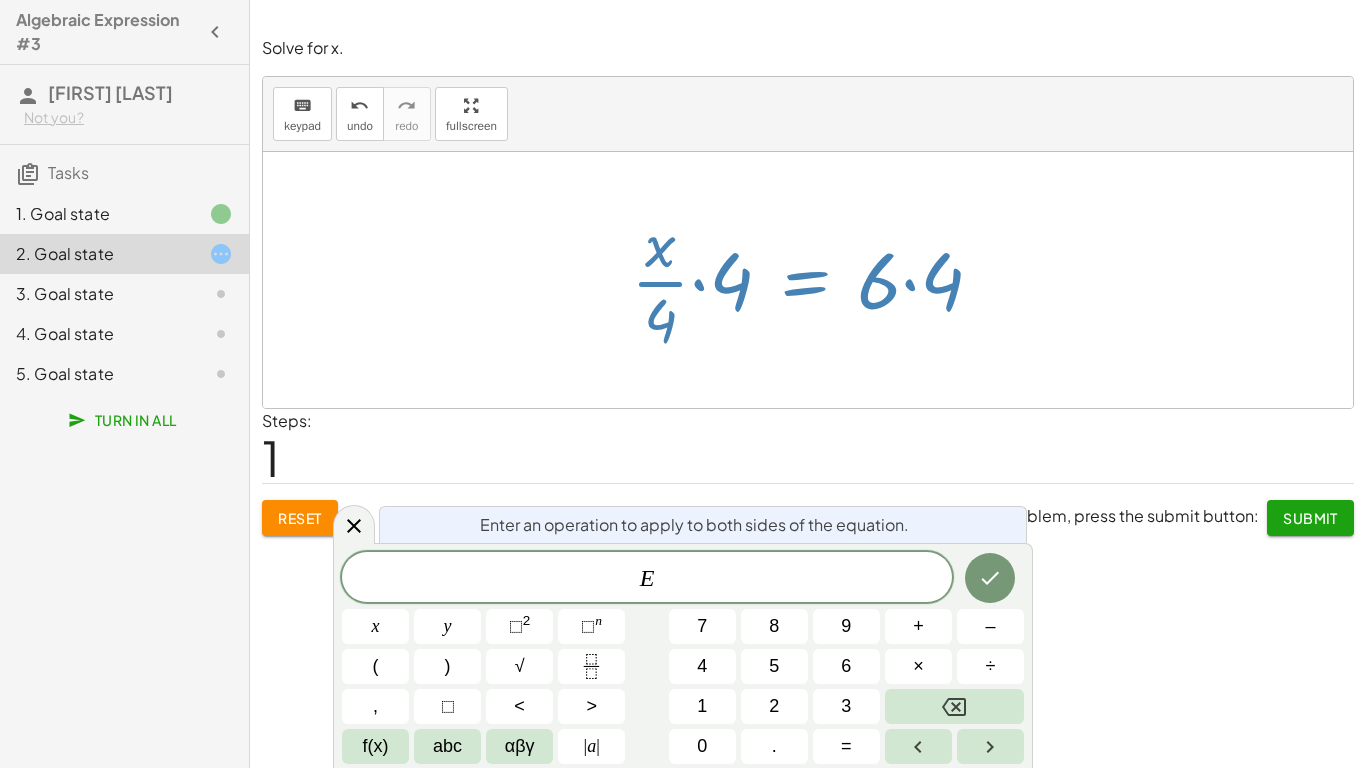 click at bounding box center [815, 280] 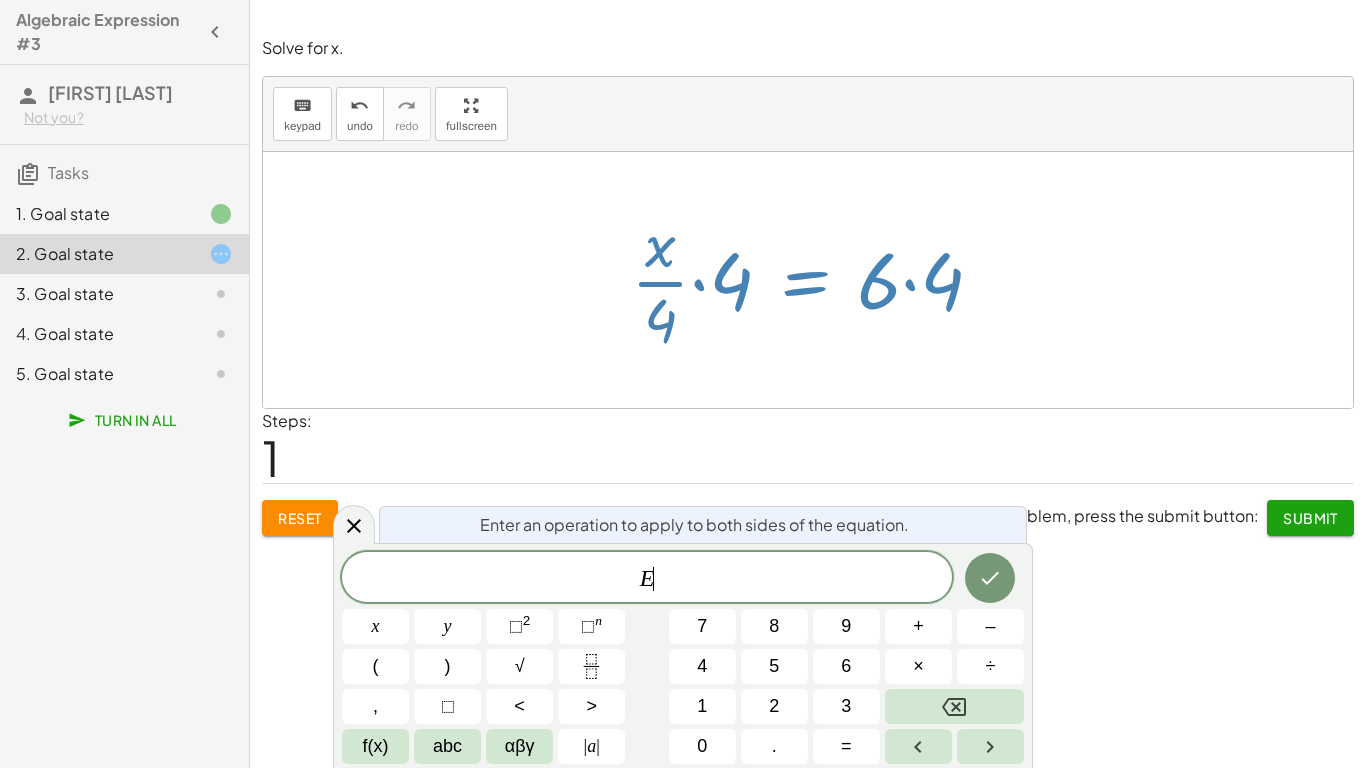 click at bounding box center (815, 280) 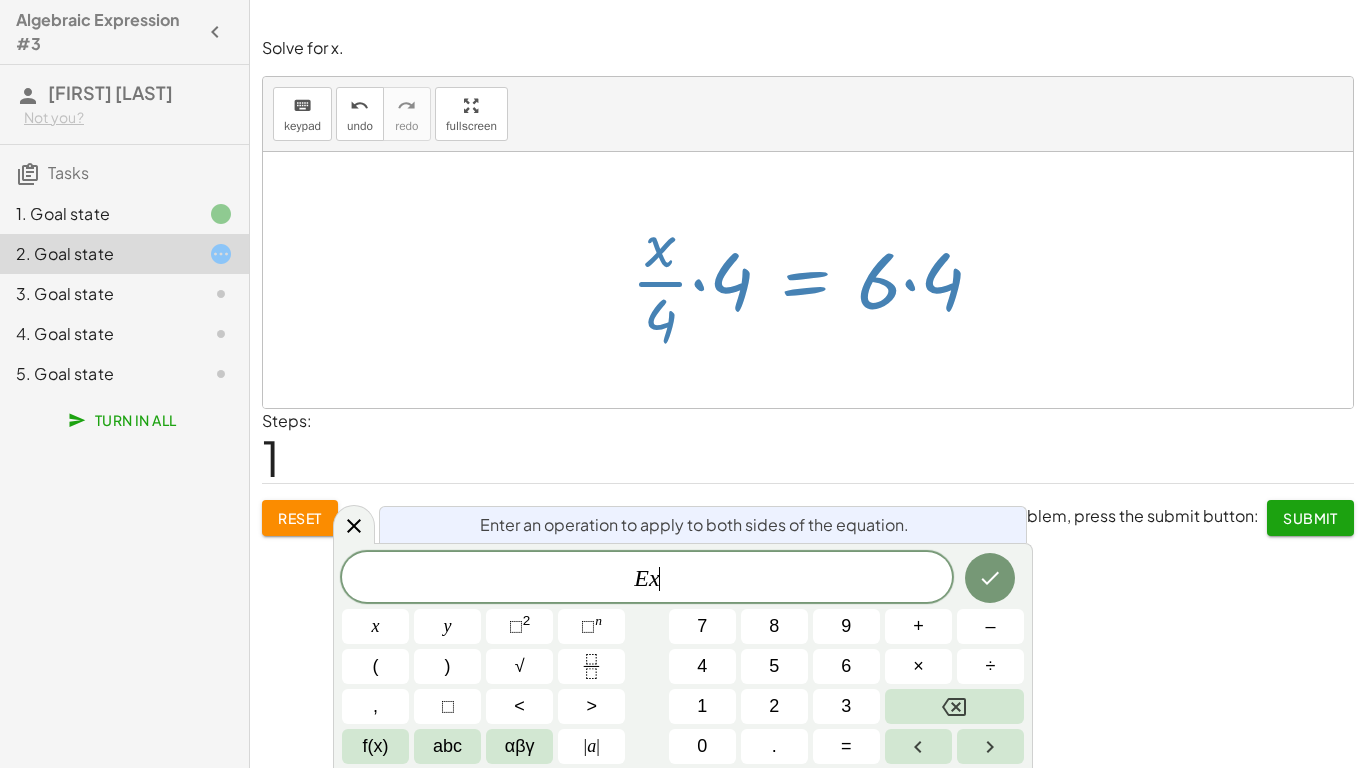 scroll, scrollTop: 3, scrollLeft: 0, axis: vertical 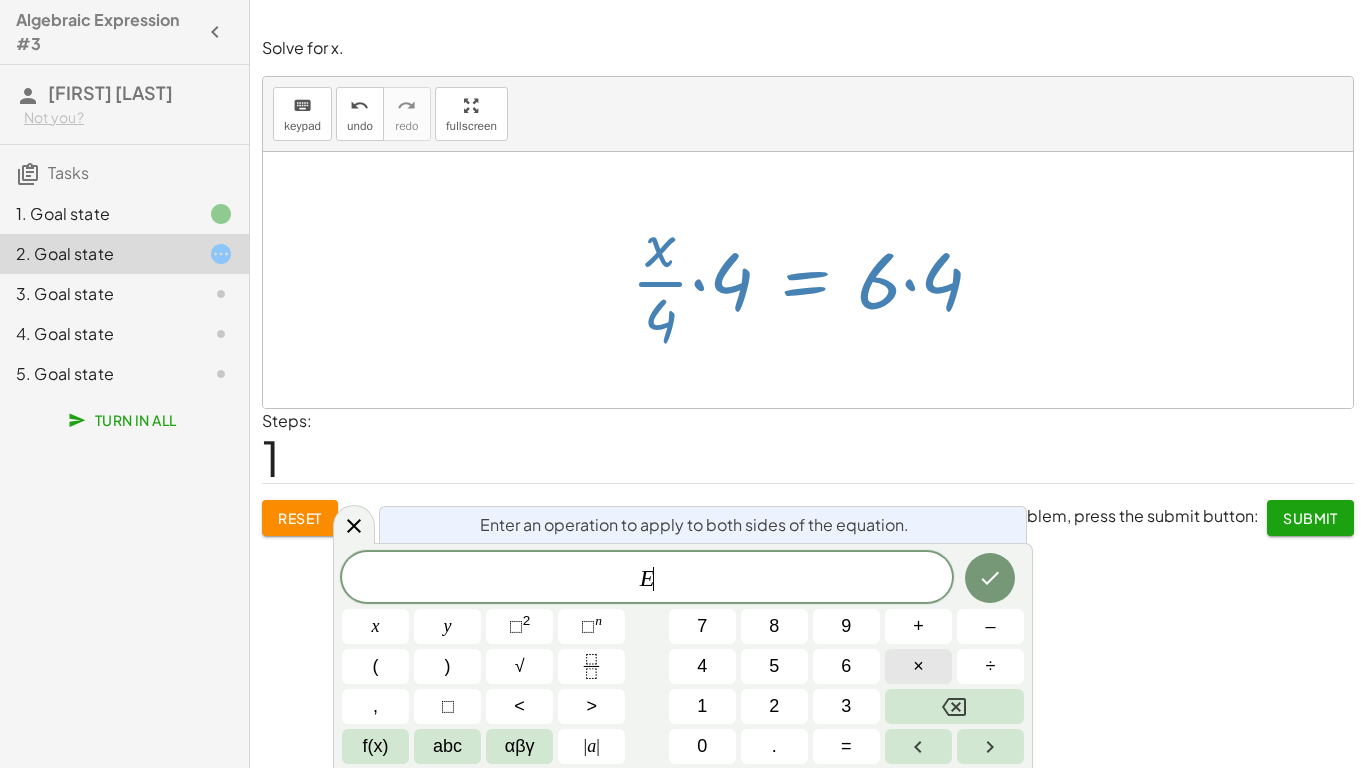 click on "×" at bounding box center [918, 666] 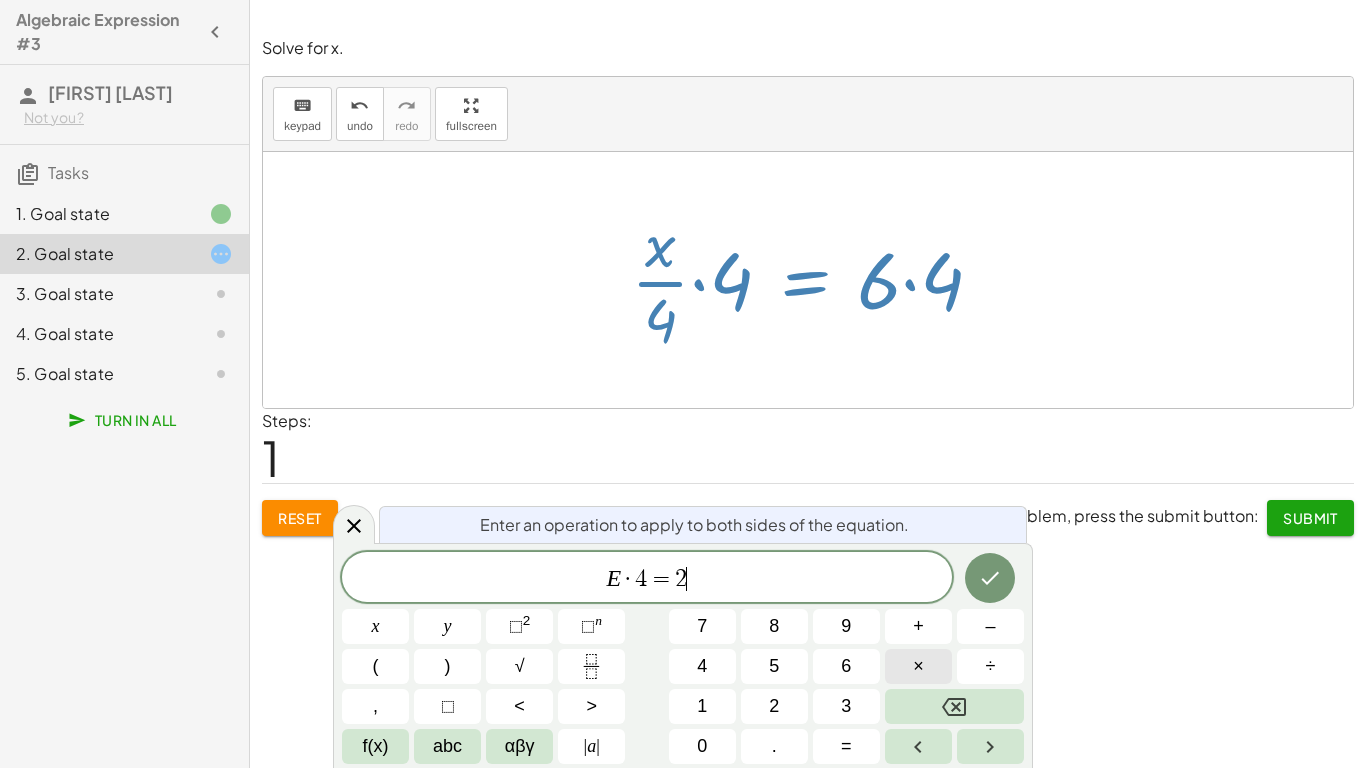 scroll, scrollTop: 8, scrollLeft: 0, axis: vertical 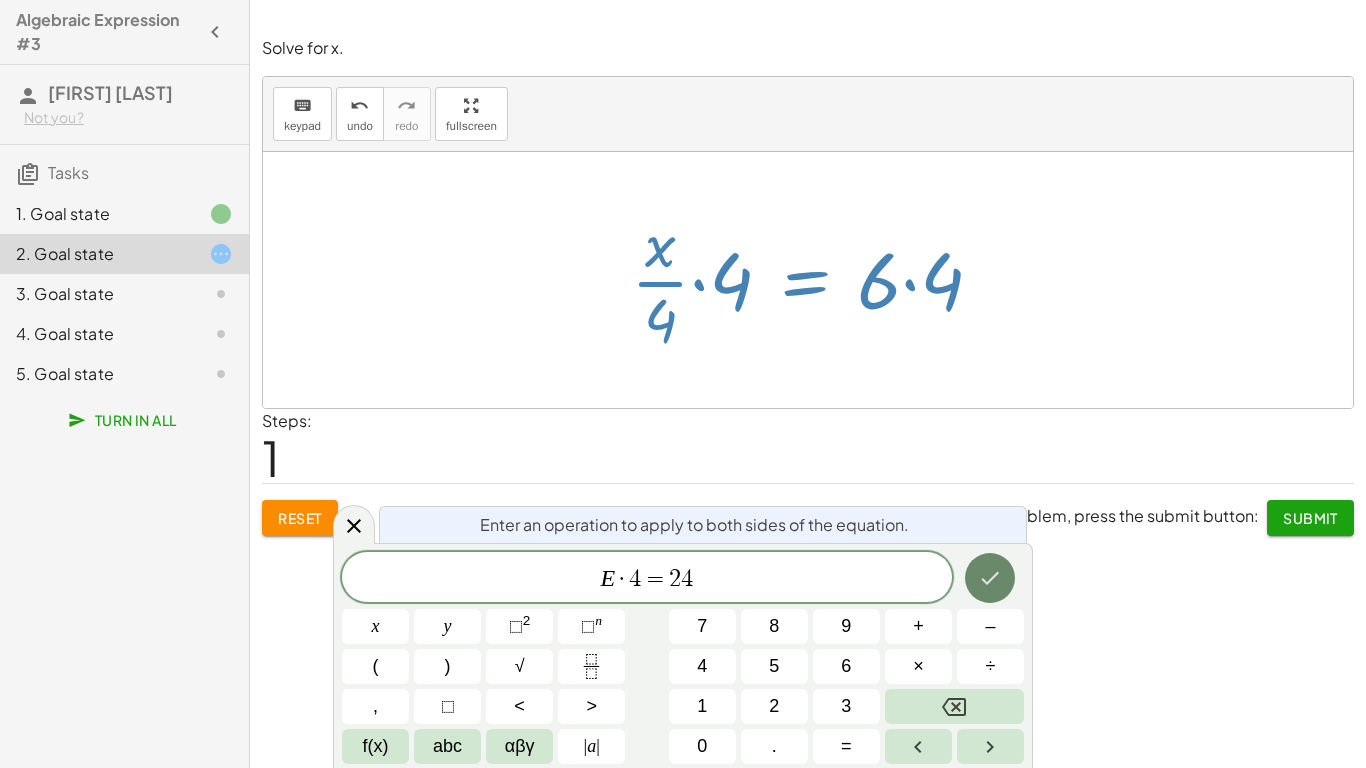 click at bounding box center [990, 578] 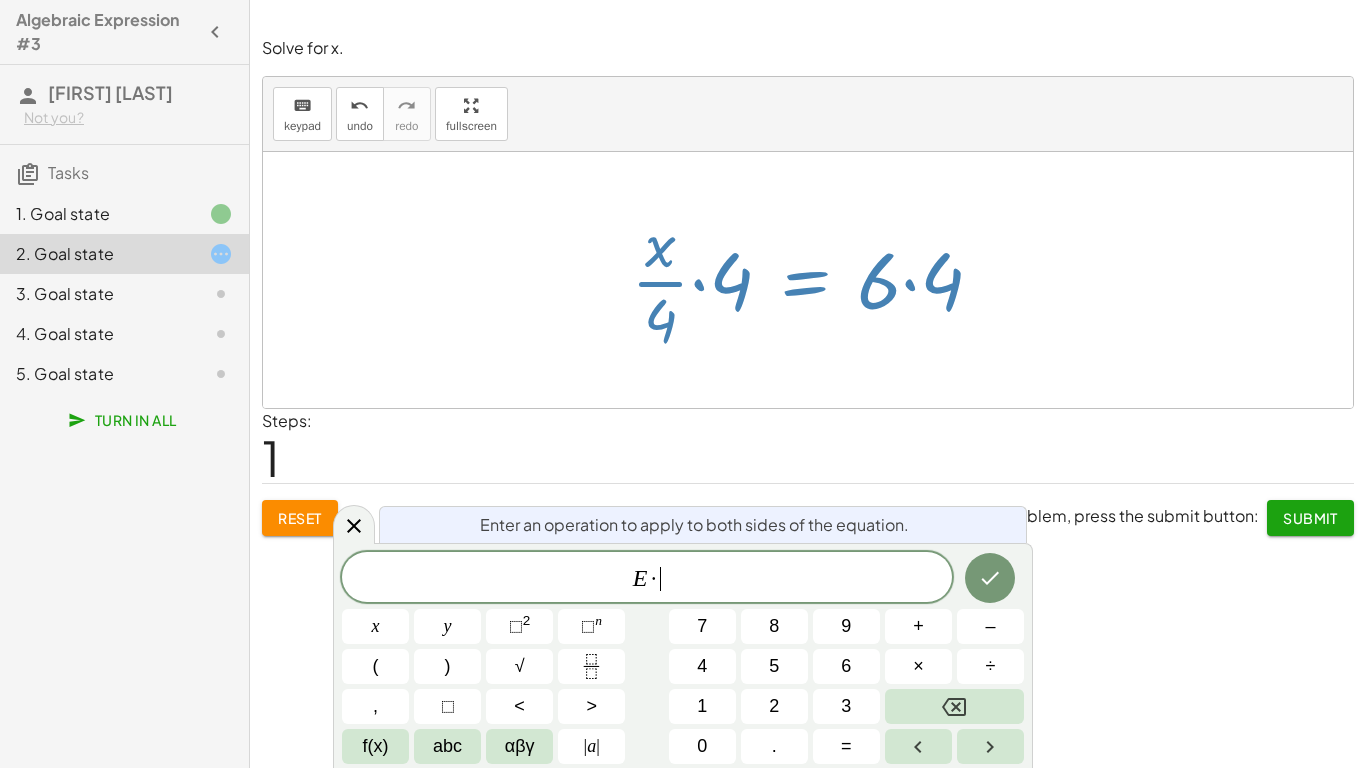 scroll, scrollTop: 9, scrollLeft: 0, axis: vertical 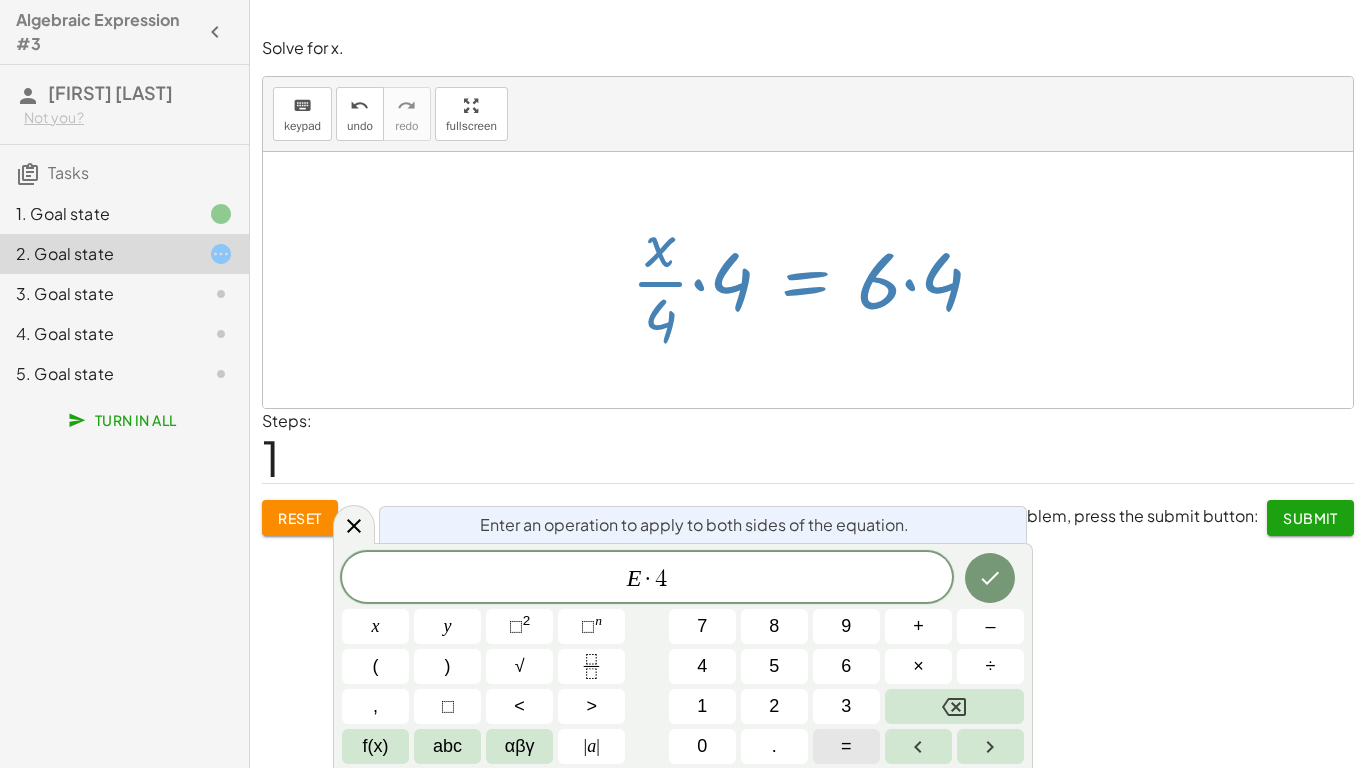 click on "=" at bounding box center (846, 746) 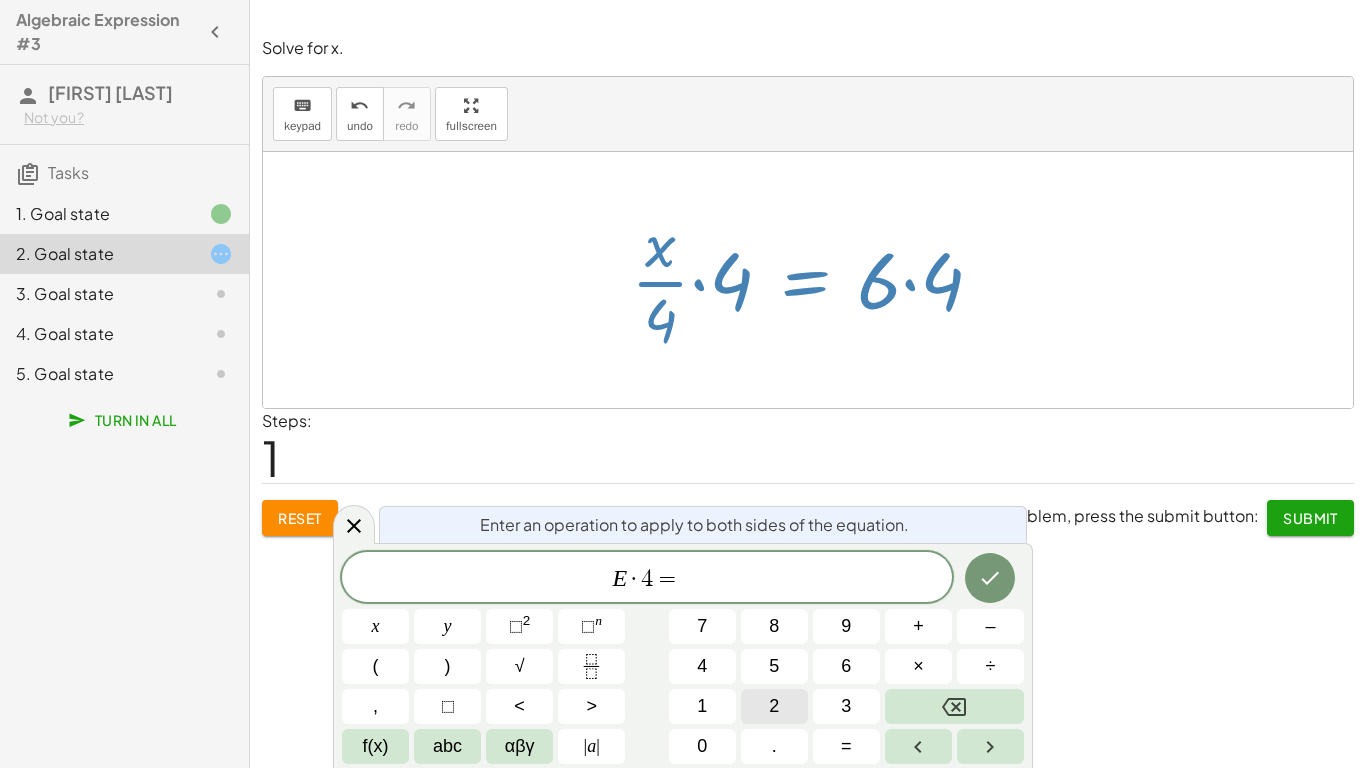 click on "2" at bounding box center (774, 706) 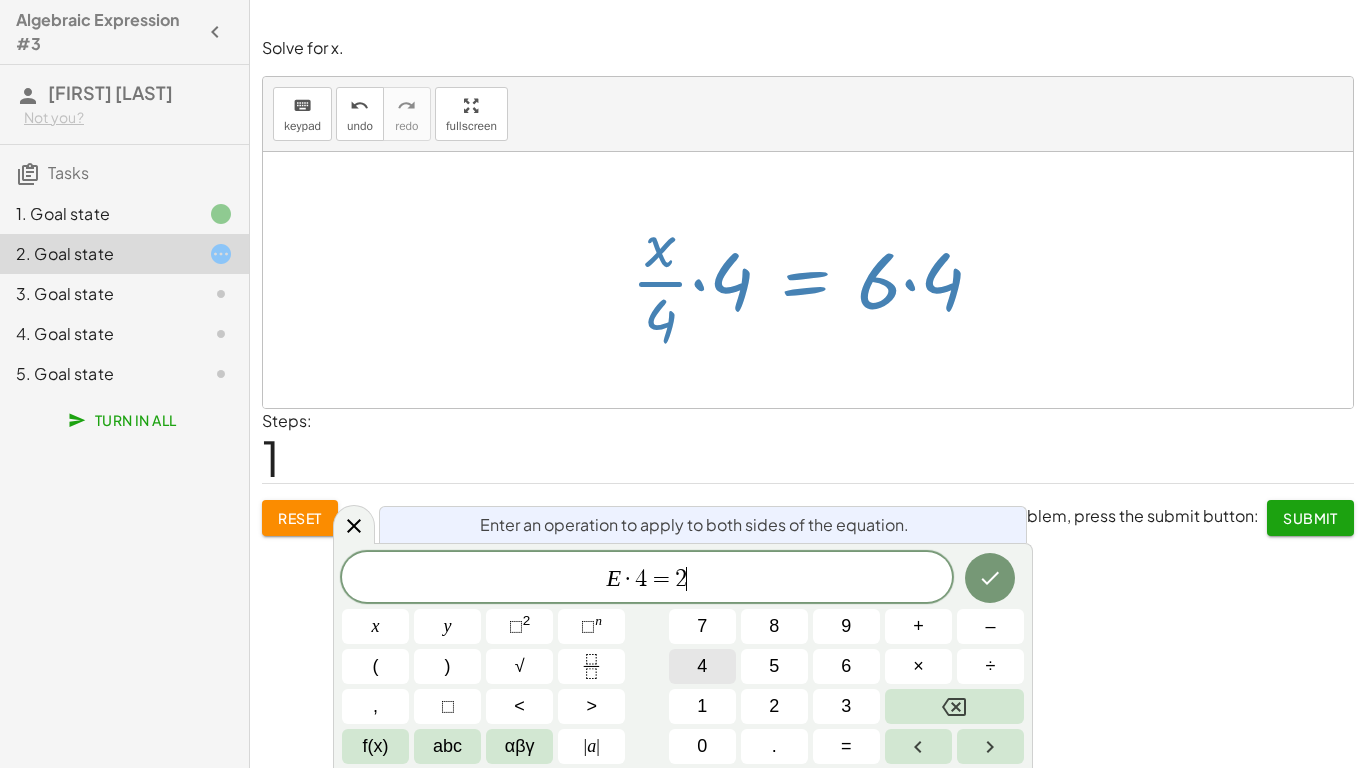 click on "4" at bounding box center [702, 666] 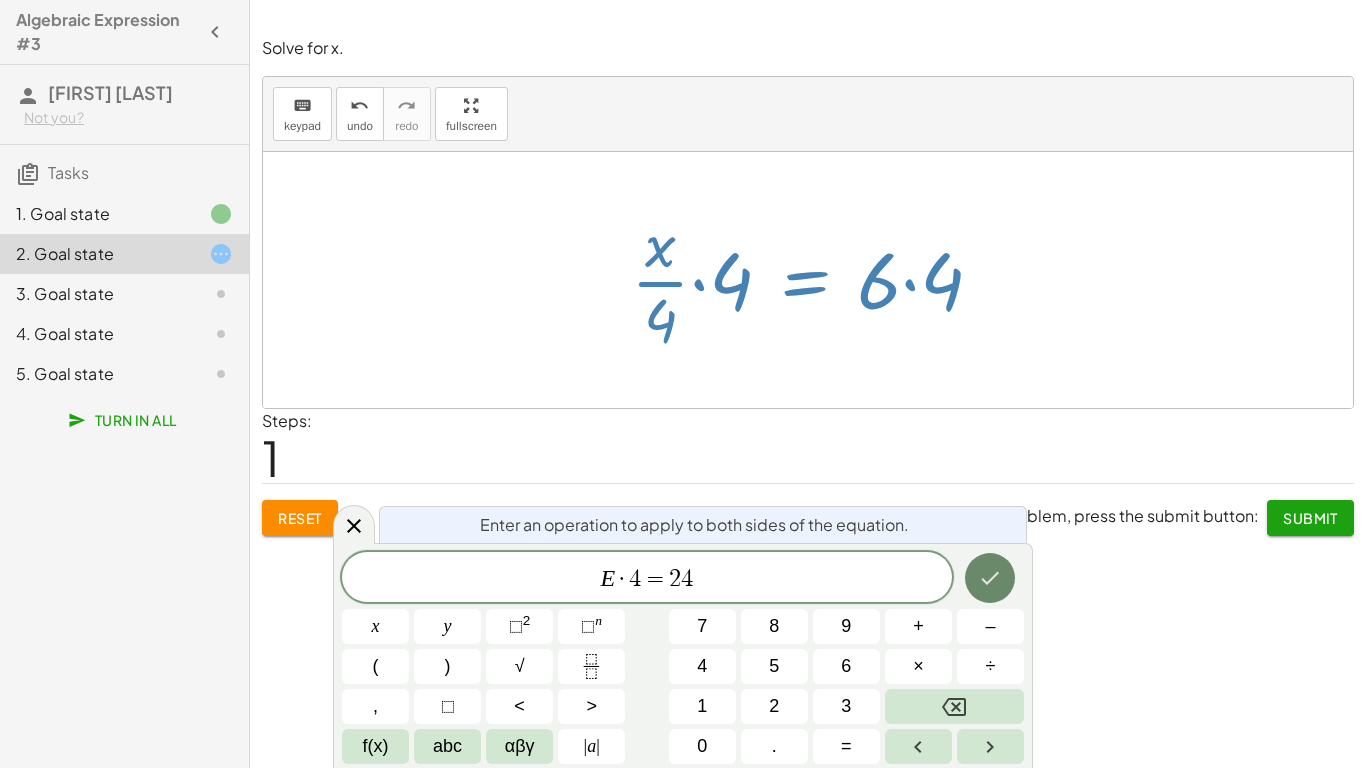 click at bounding box center (990, 578) 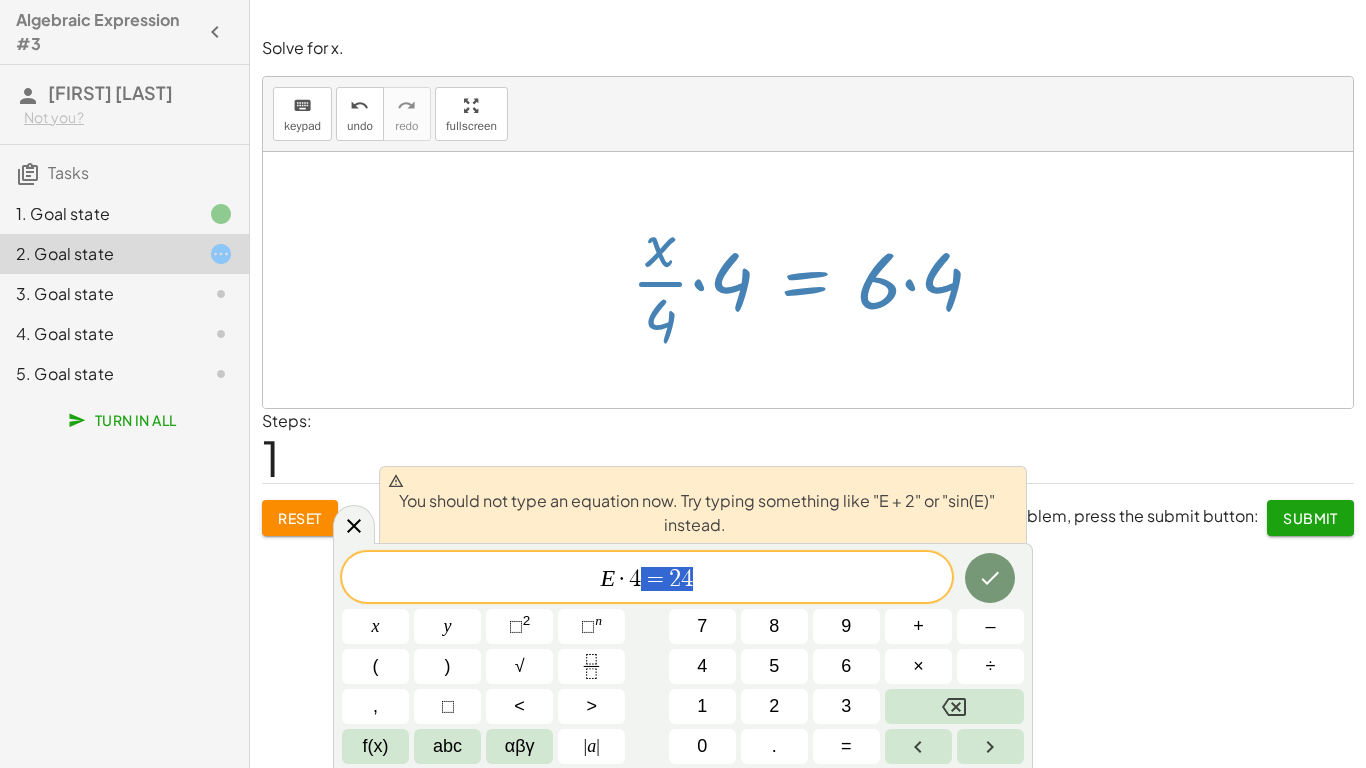 drag, startPoint x: 748, startPoint y: 591, endPoint x: 652, endPoint y: 590, distance: 96.00521 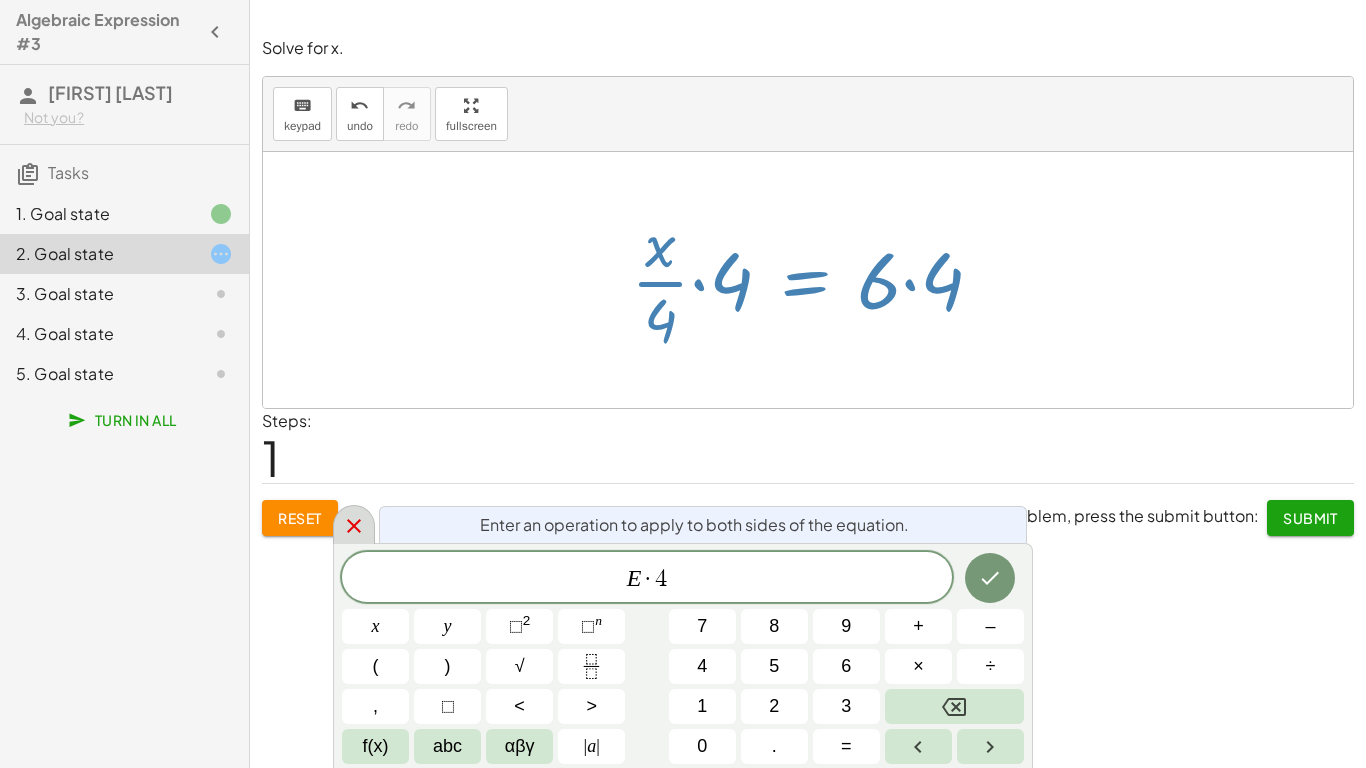 click at bounding box center (354, 524) 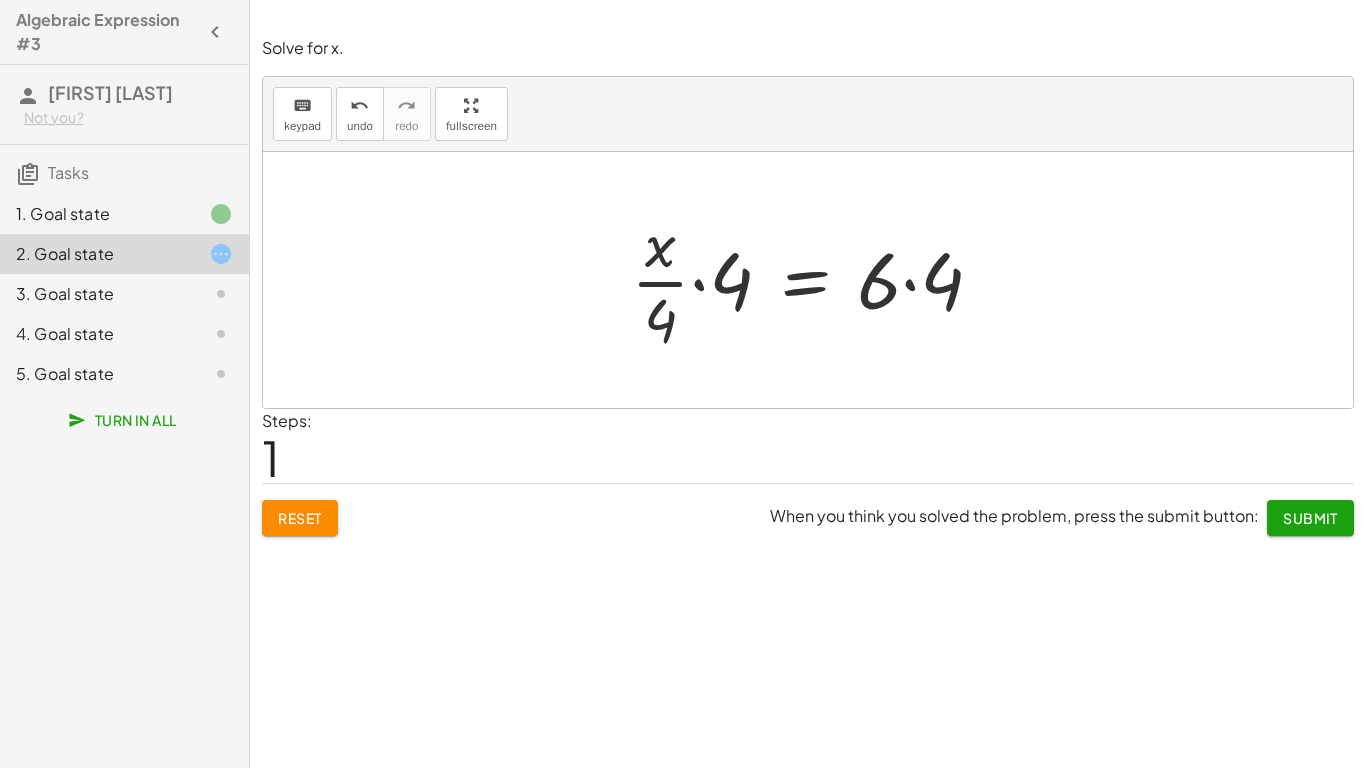 click on "Submit" 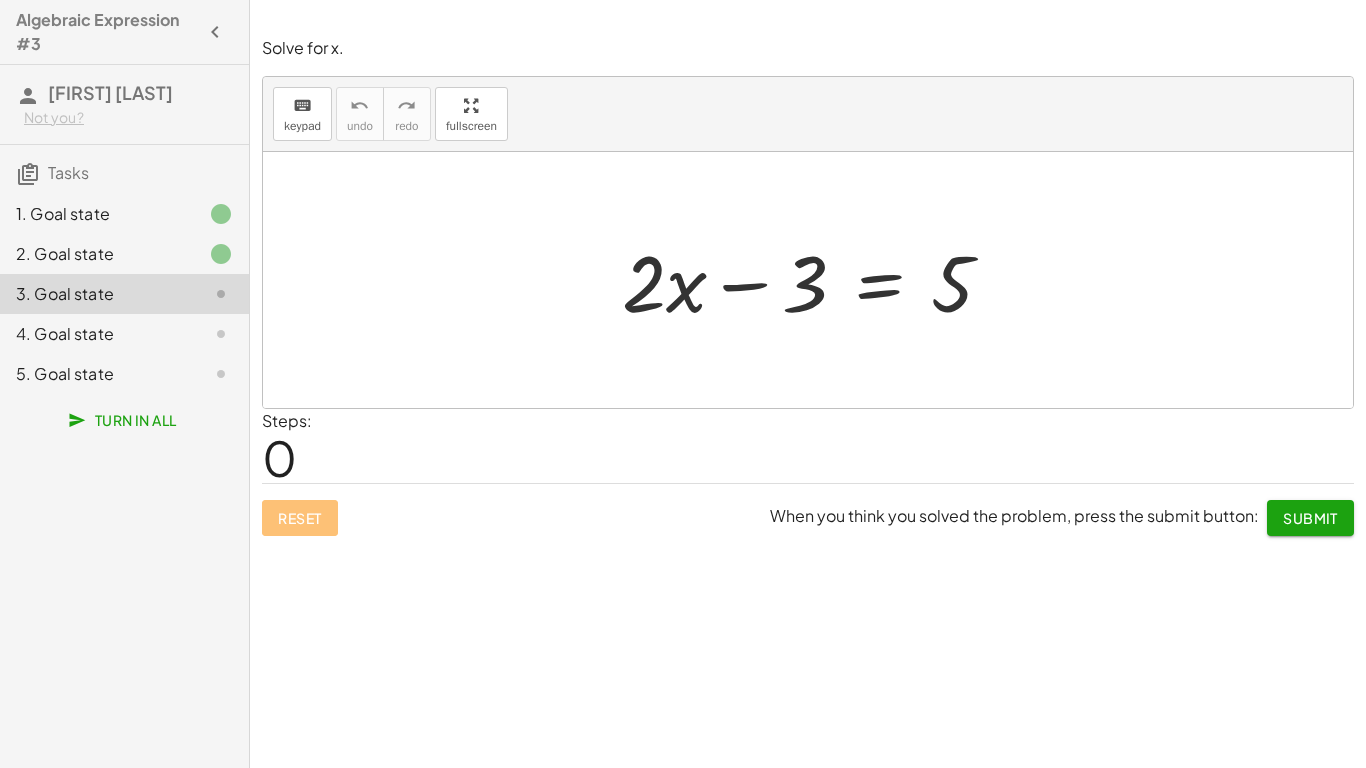 drag, startPoint x: 789, startPoint y: 156, endPoint x: 803, endPoint y: 213, distance: 58.694122 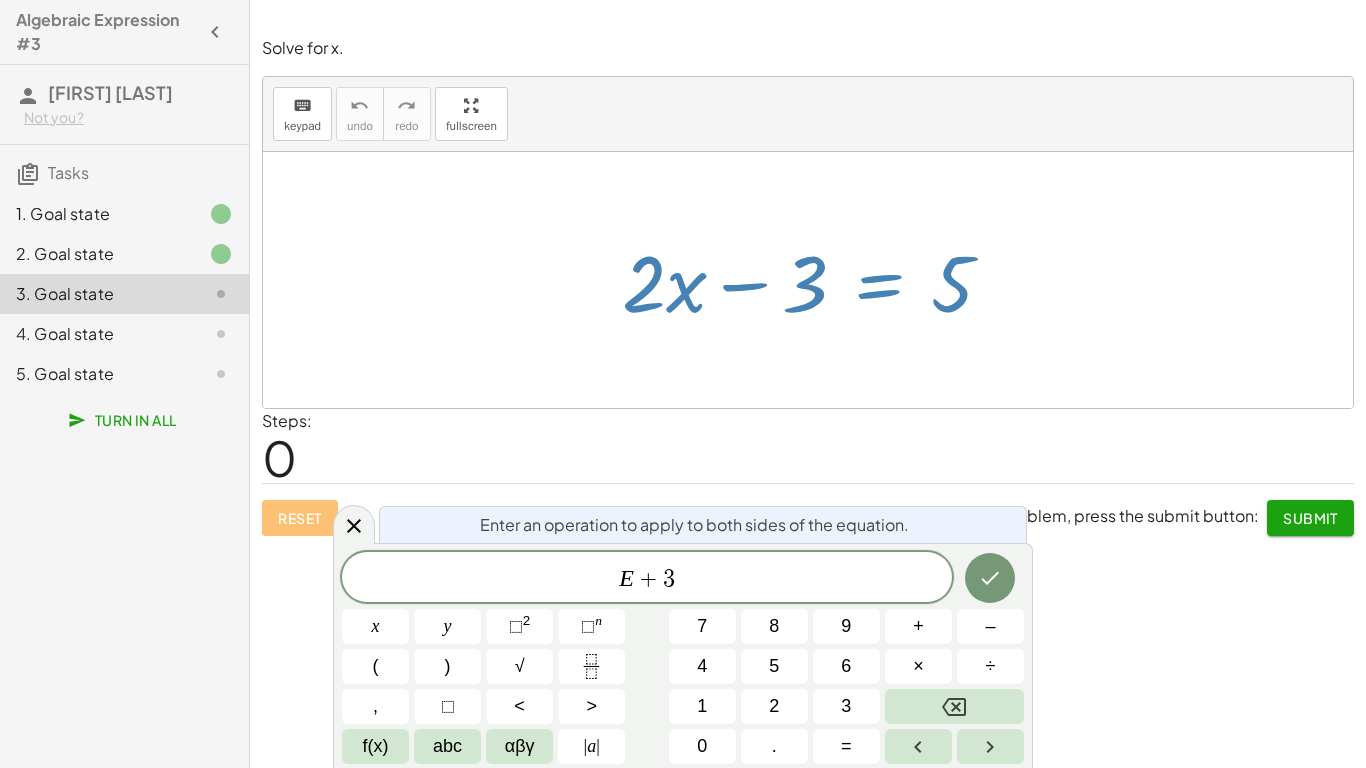 scroll, scrollTop: 14, scrollLeft: 0, axis: vertical 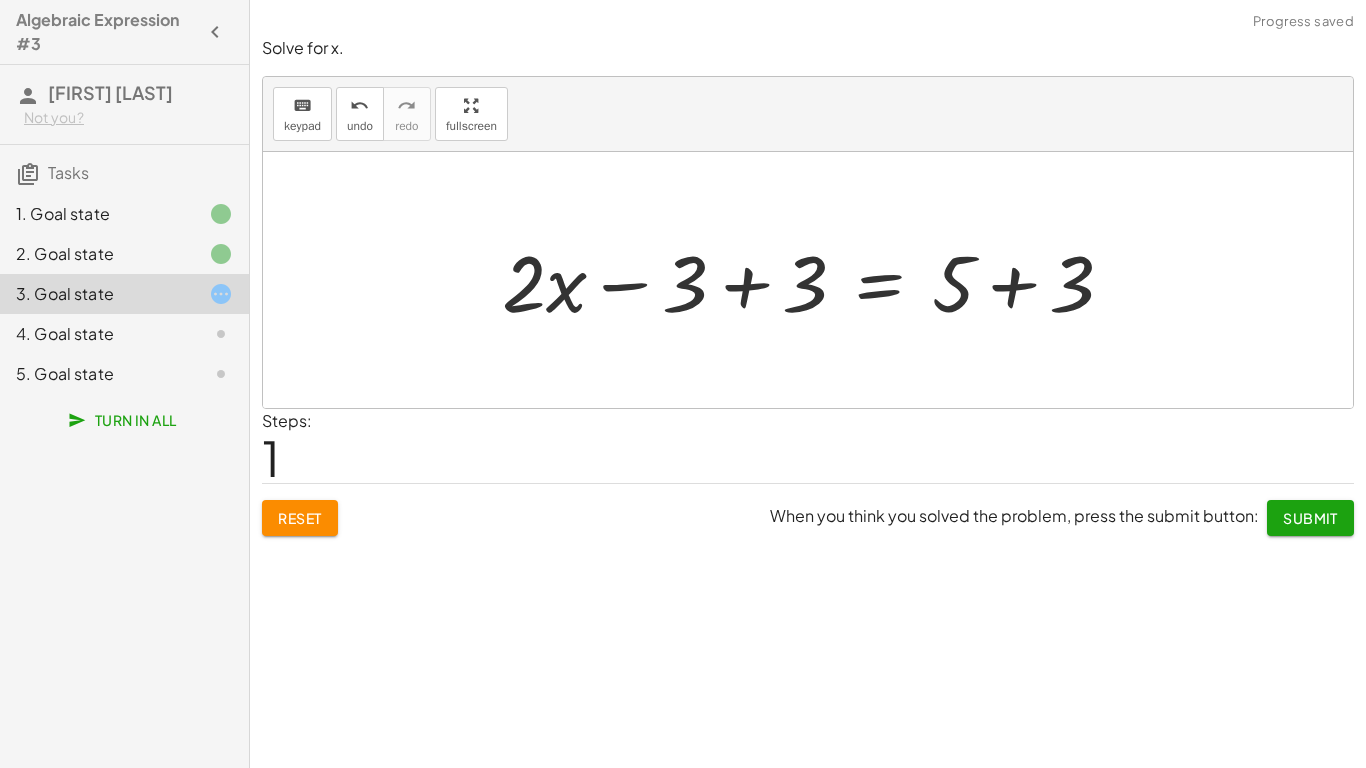 click on "keyboard keypad undo undo redo redo fullscreen" at bounding box center [808, 114] 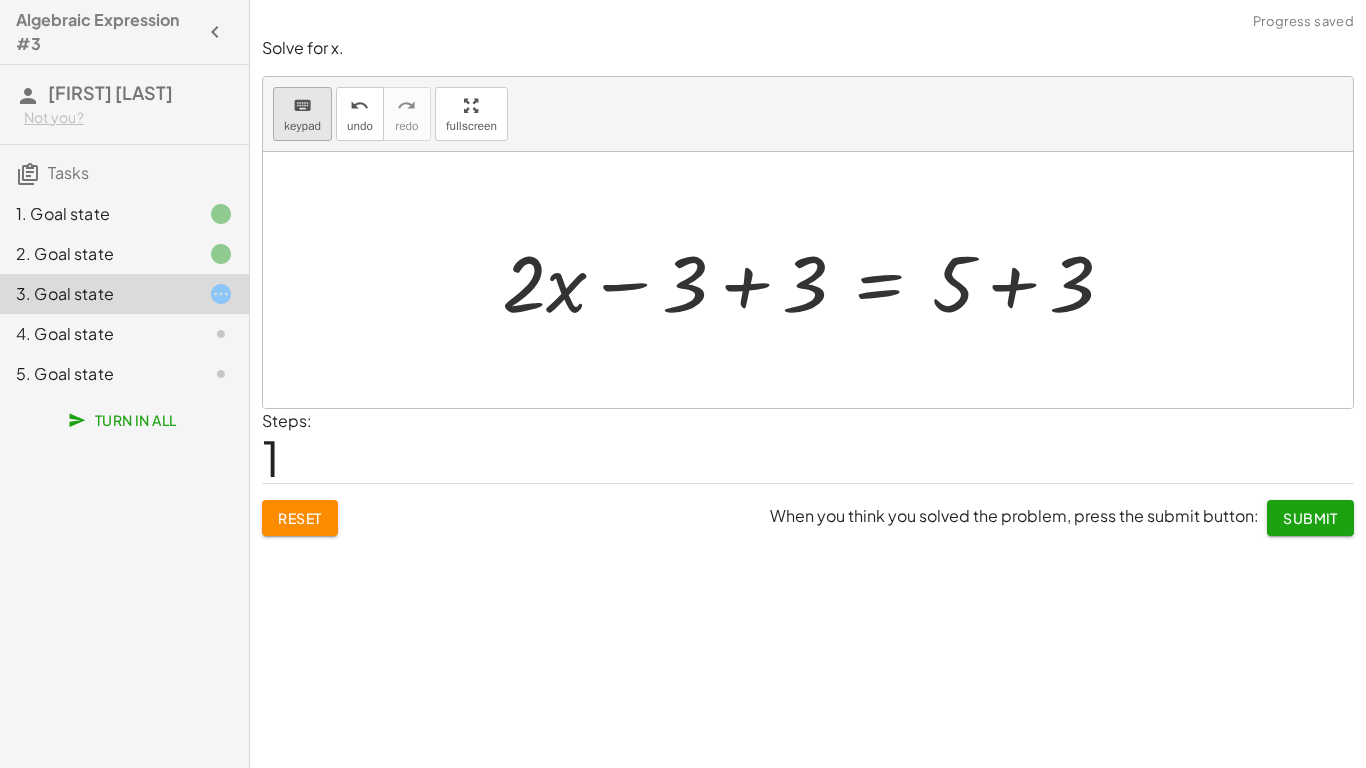 click on "keyboard" at bounding box center (302, 105) 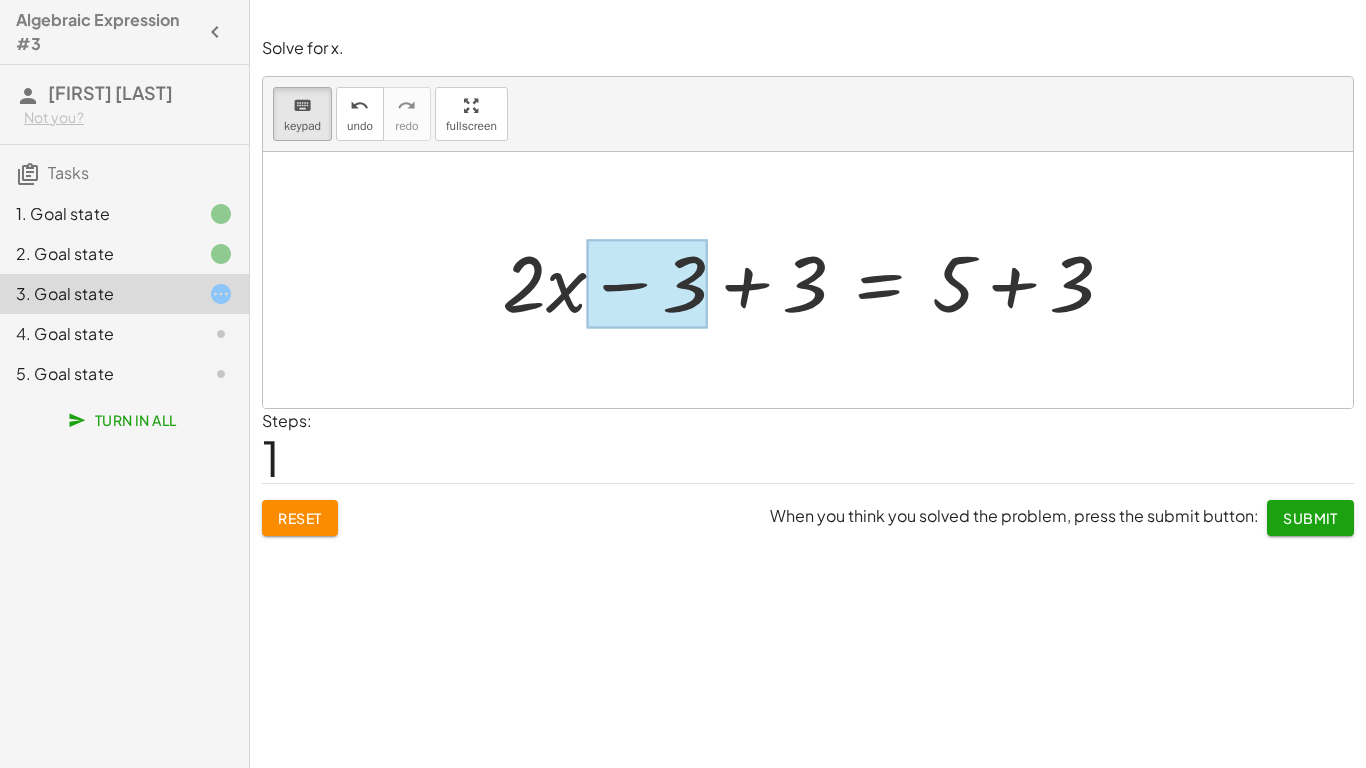 click at bounding box center (647, 284) 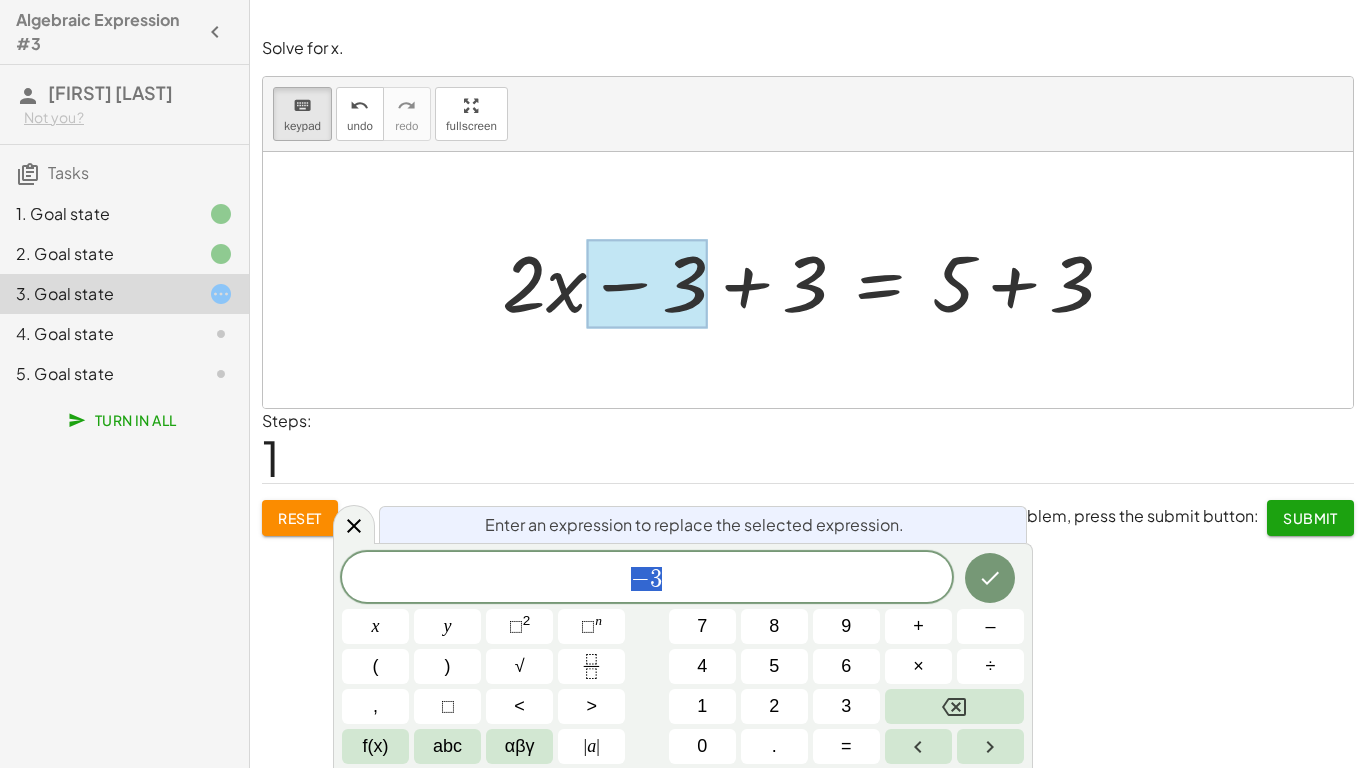 scroll, scrollTop: 15, scrollLeft: 0, axis: vertical 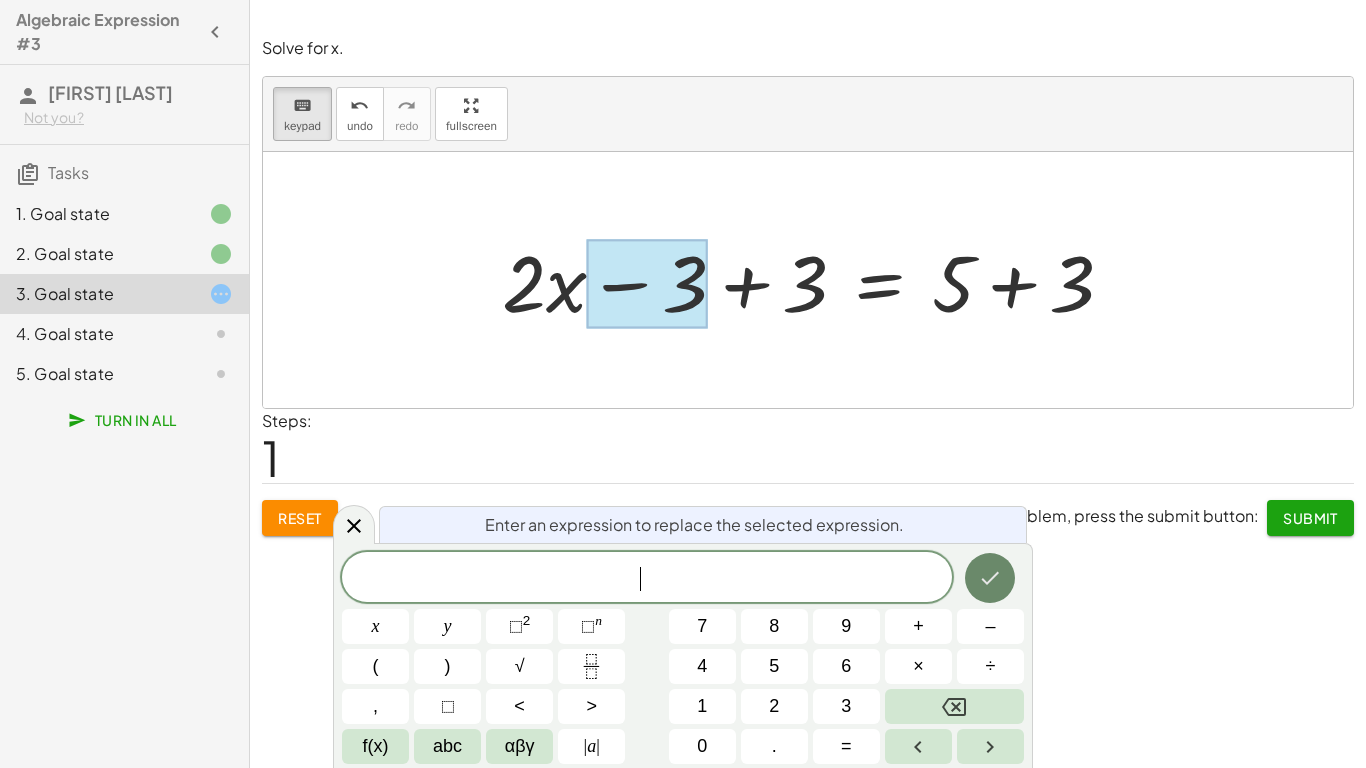 click 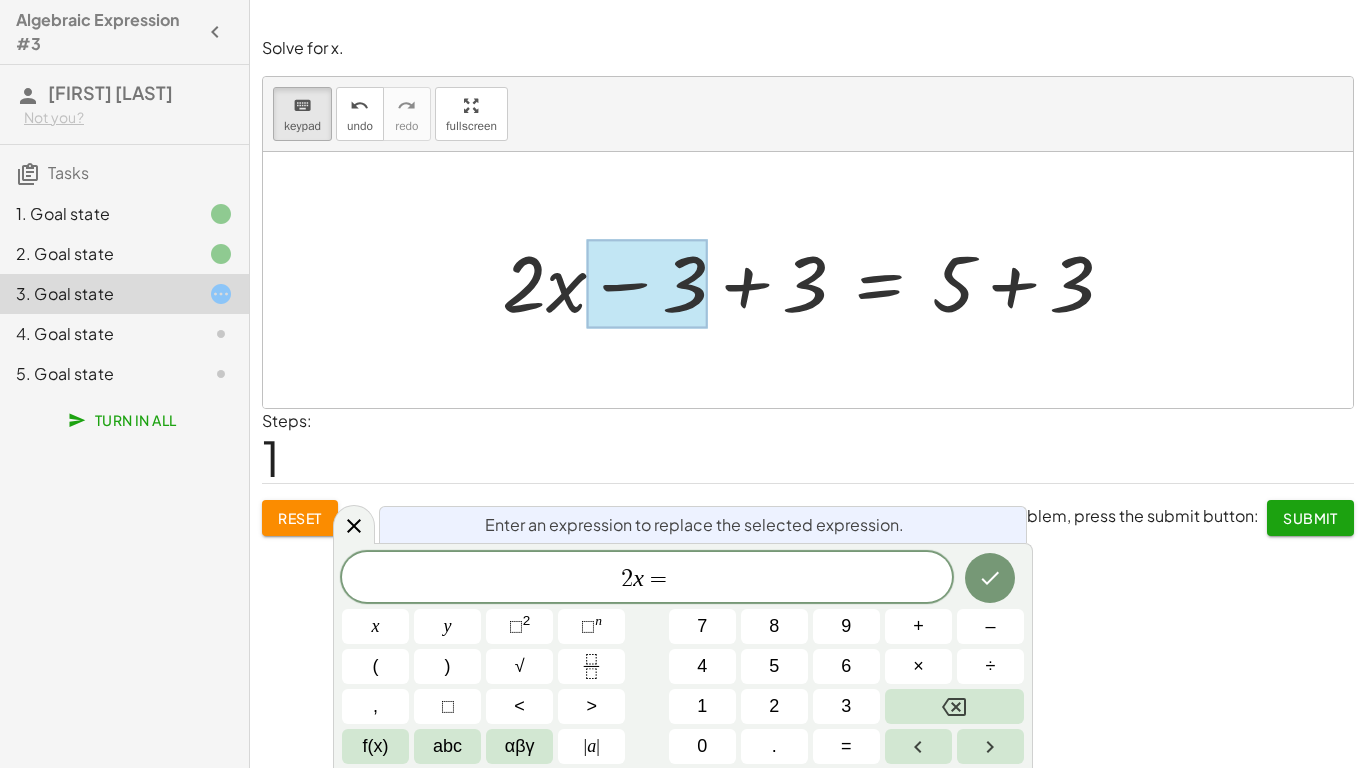 scroll, scrollTop: 20, scrollLeft: 0, axis: vertical 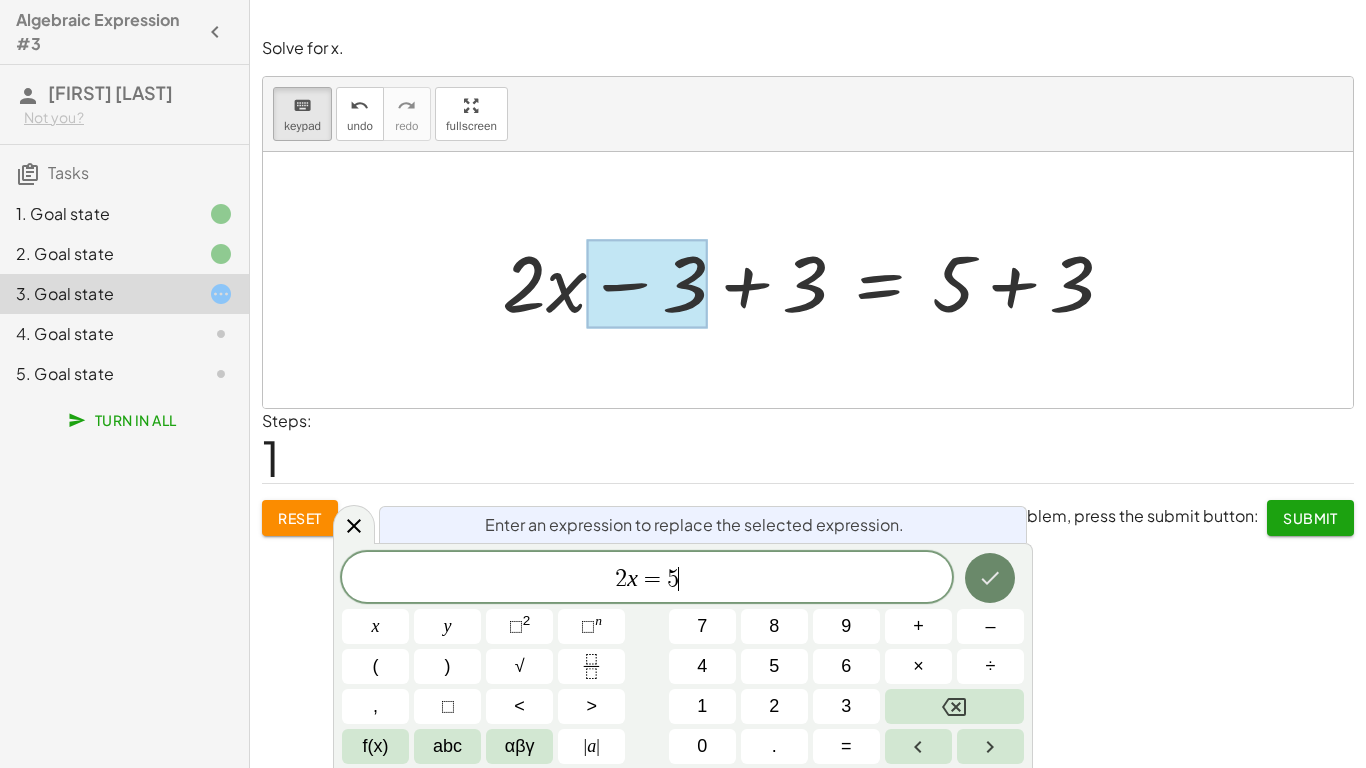 click 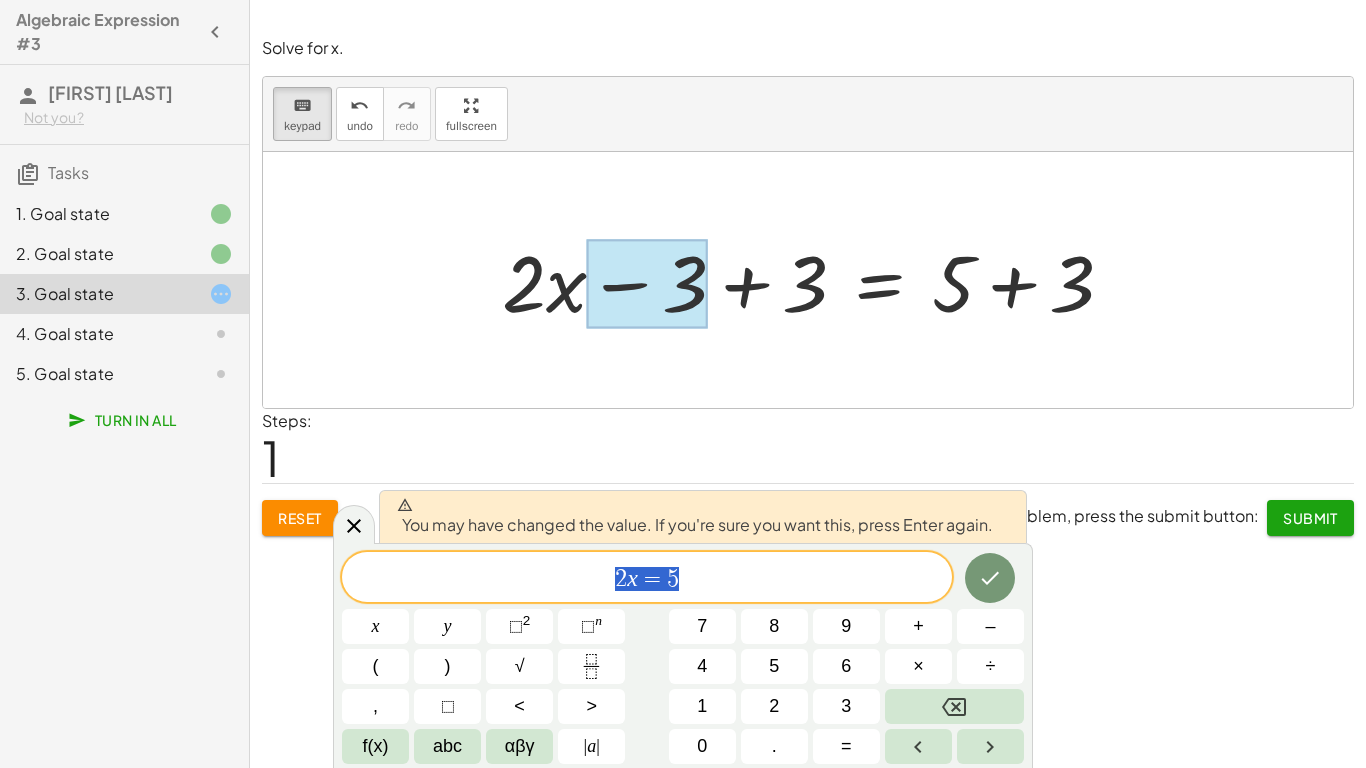 drag, startPoint x: 861, startPoint y: 567, endPoint x: 546, endPoint y: 558, distance: 315.12854 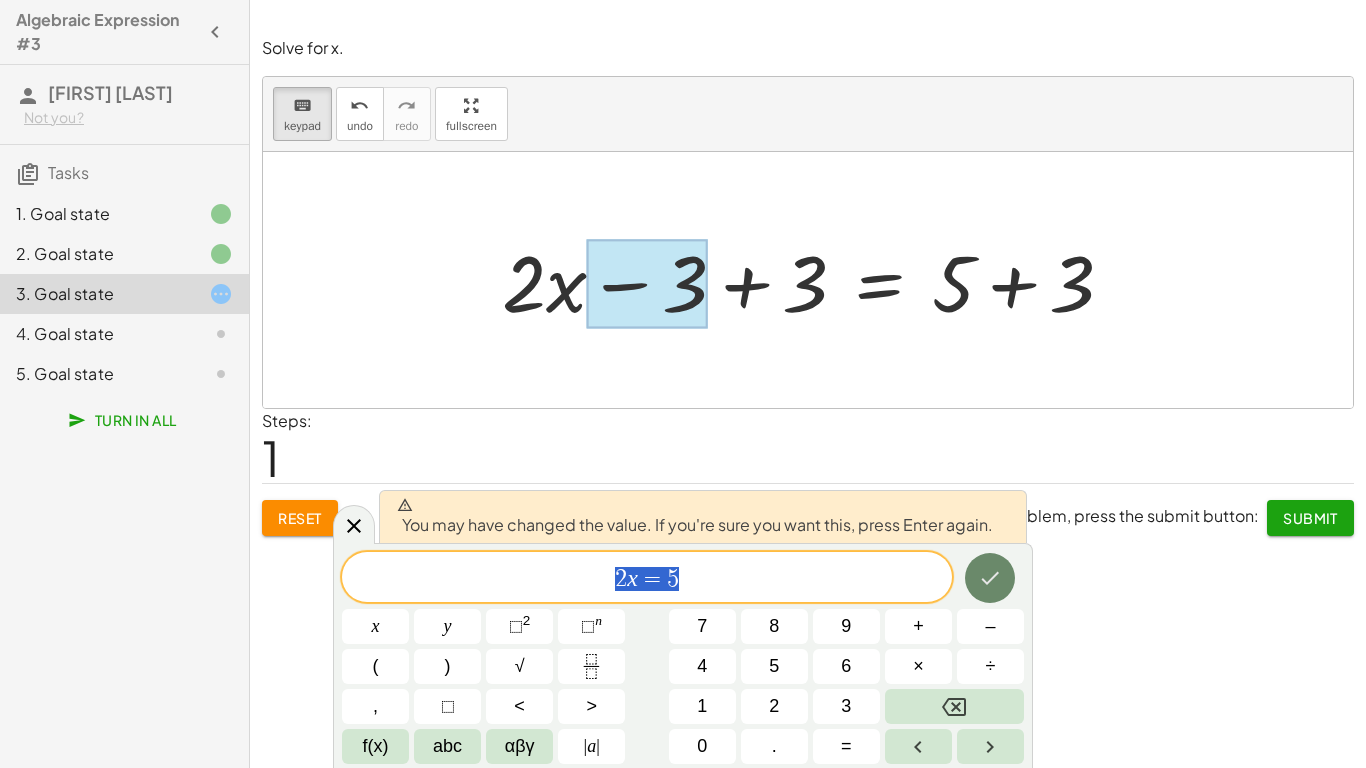 click at bounding box center [990, 578] 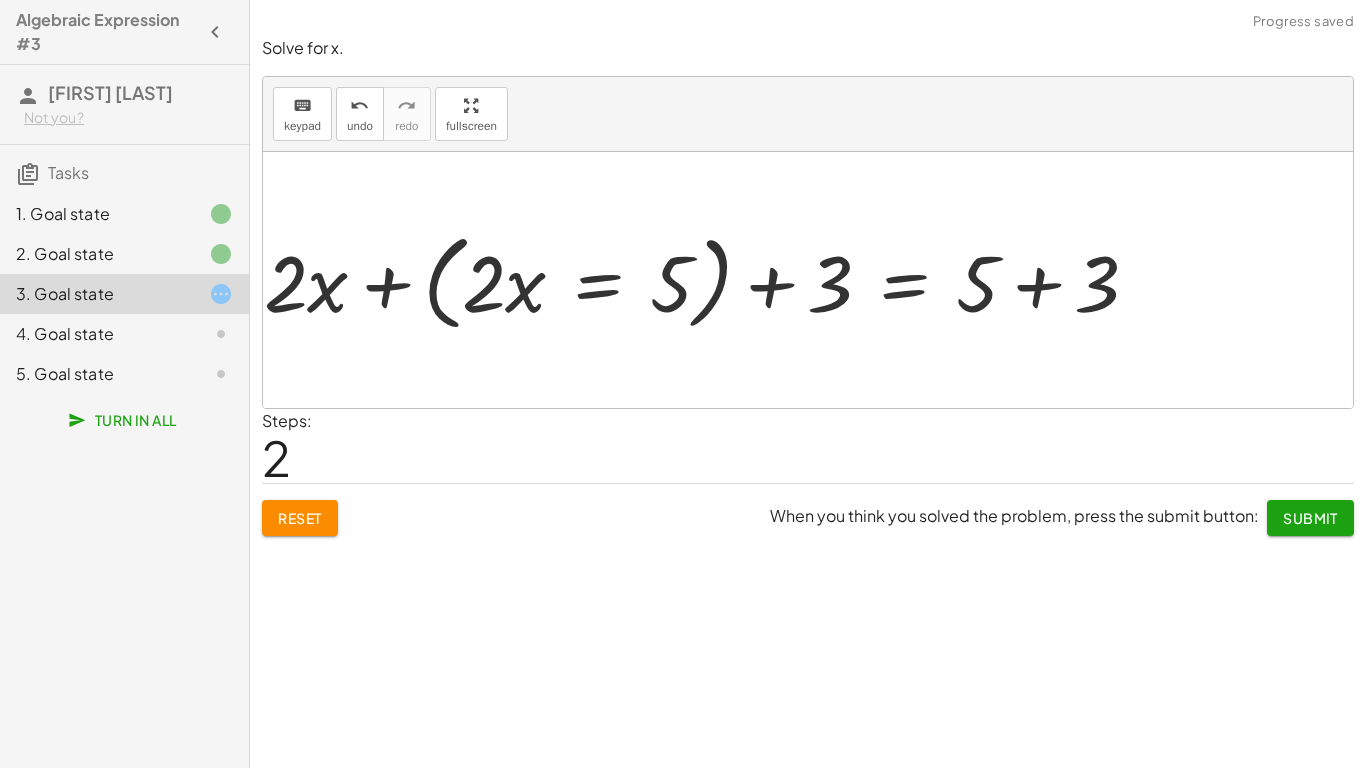 click at bounding box center [711, 279] 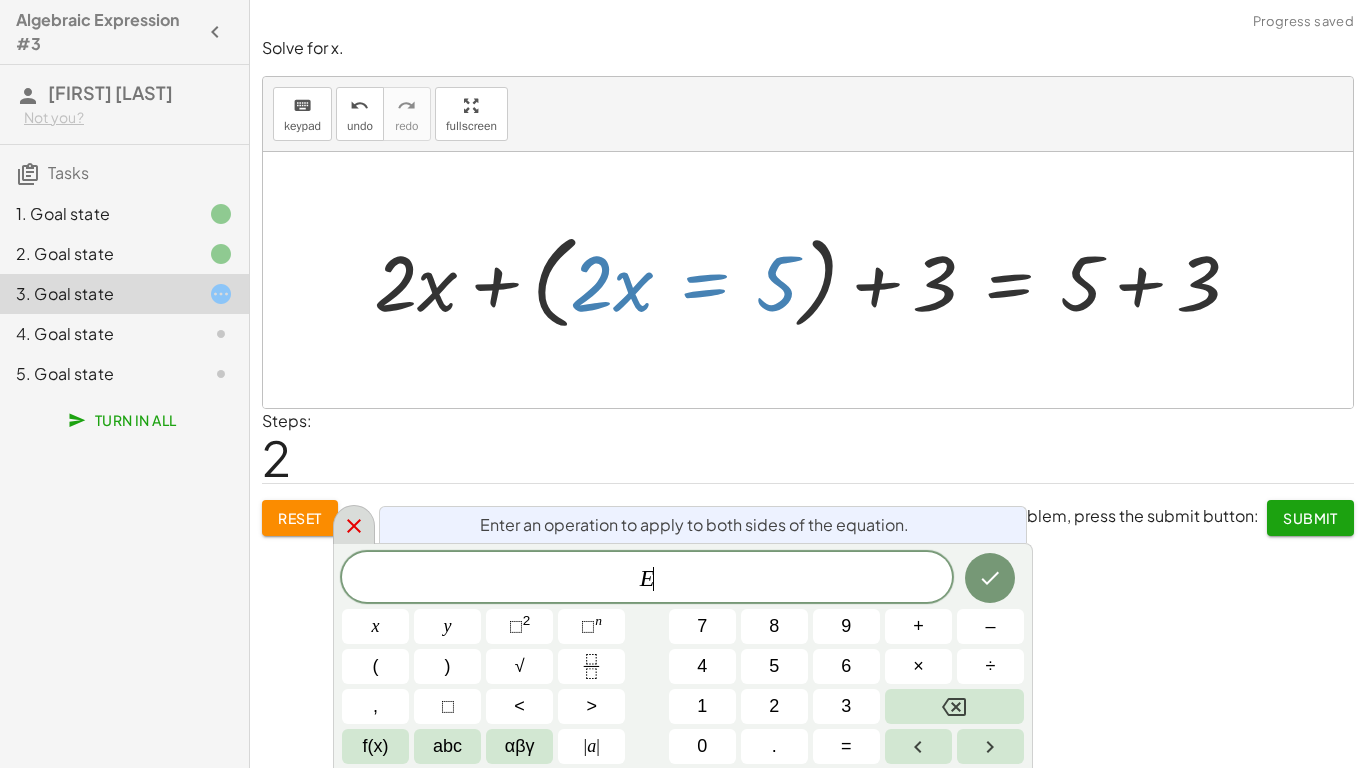 click at bounding box center [354, 524] 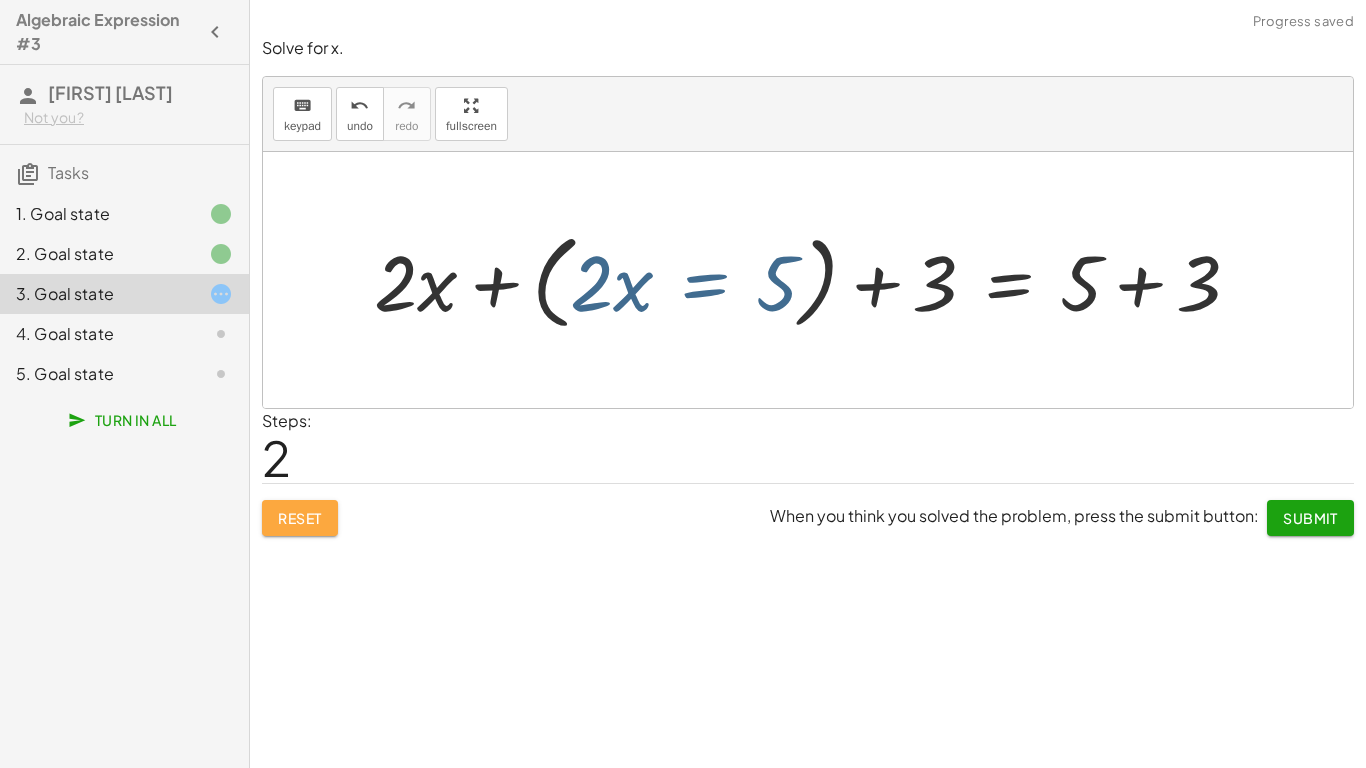 click on "Reset" 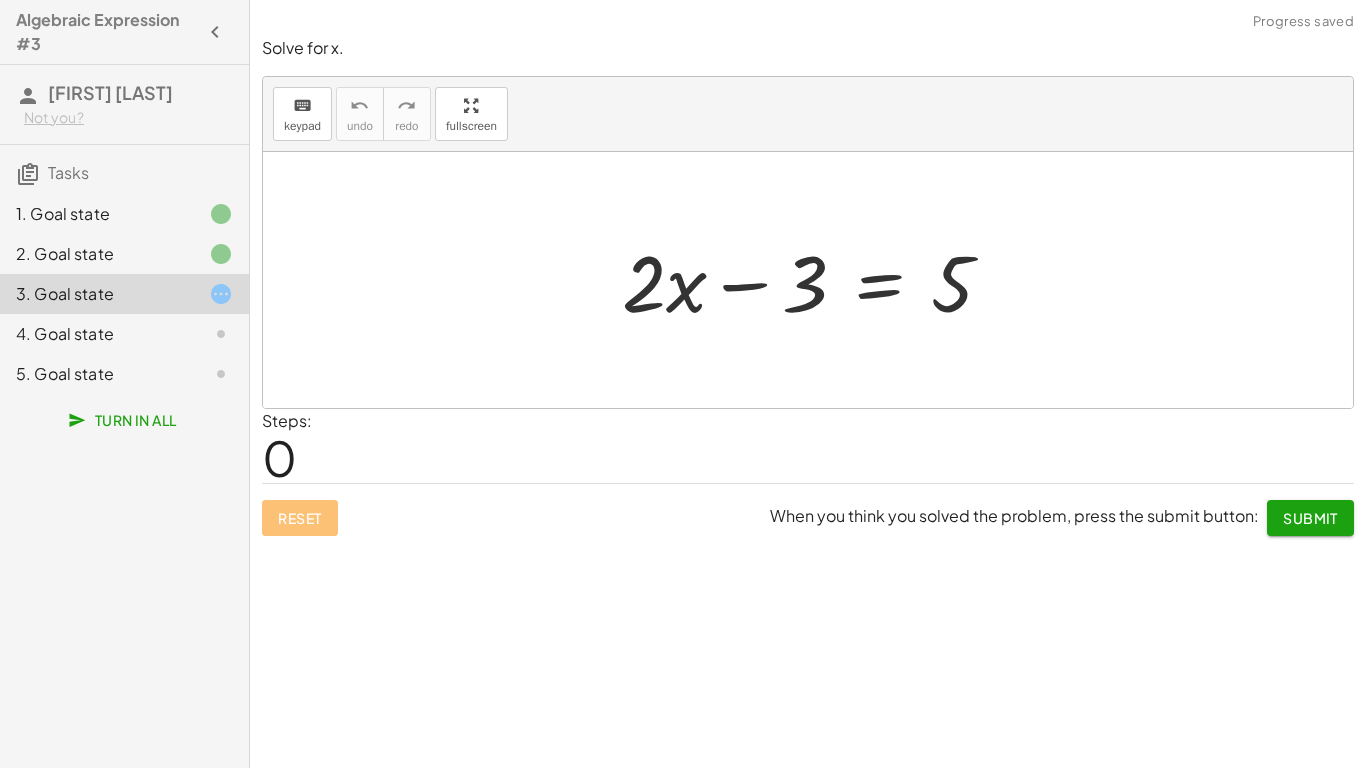 click at bounding box center (815, 280) 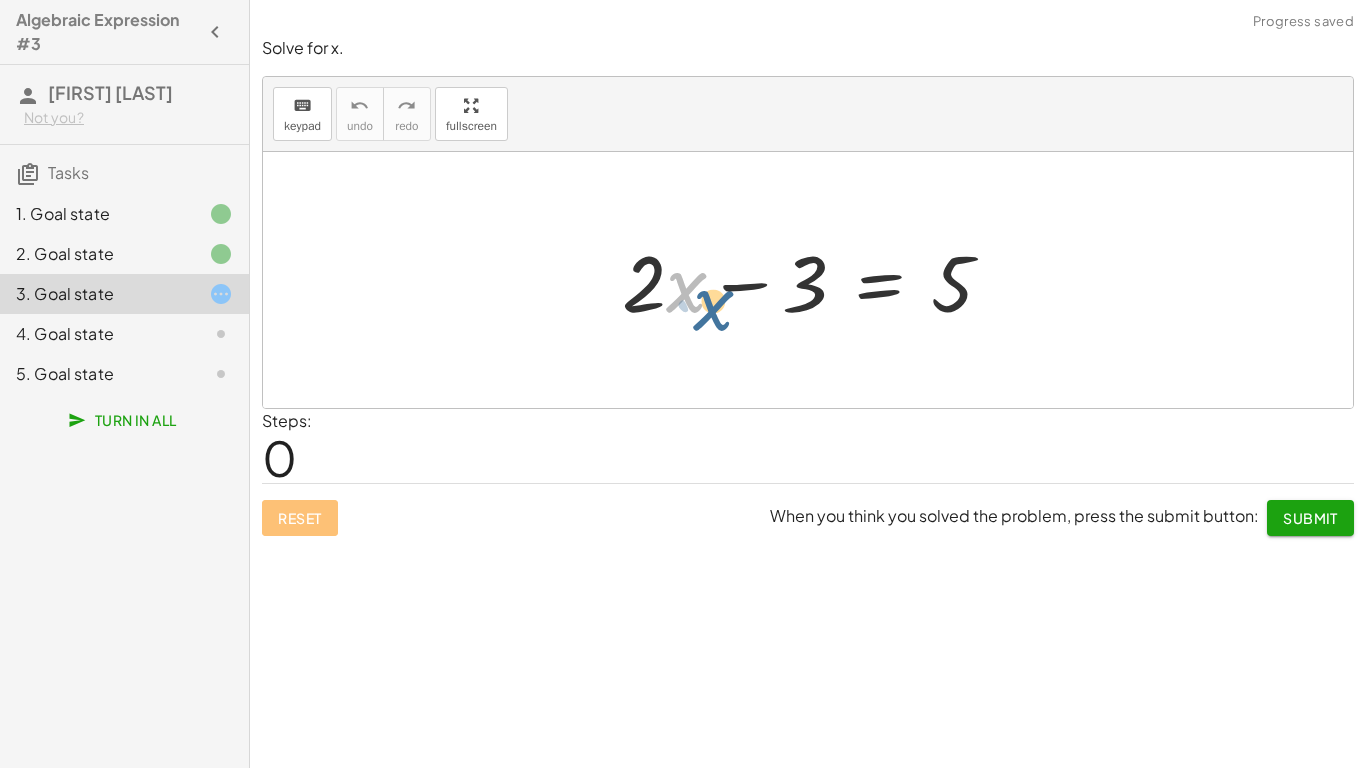 drag, startPoint x: 705, startPoint y: 271, endPoint x: 711, endPoint y: 257, distance: 15.231546 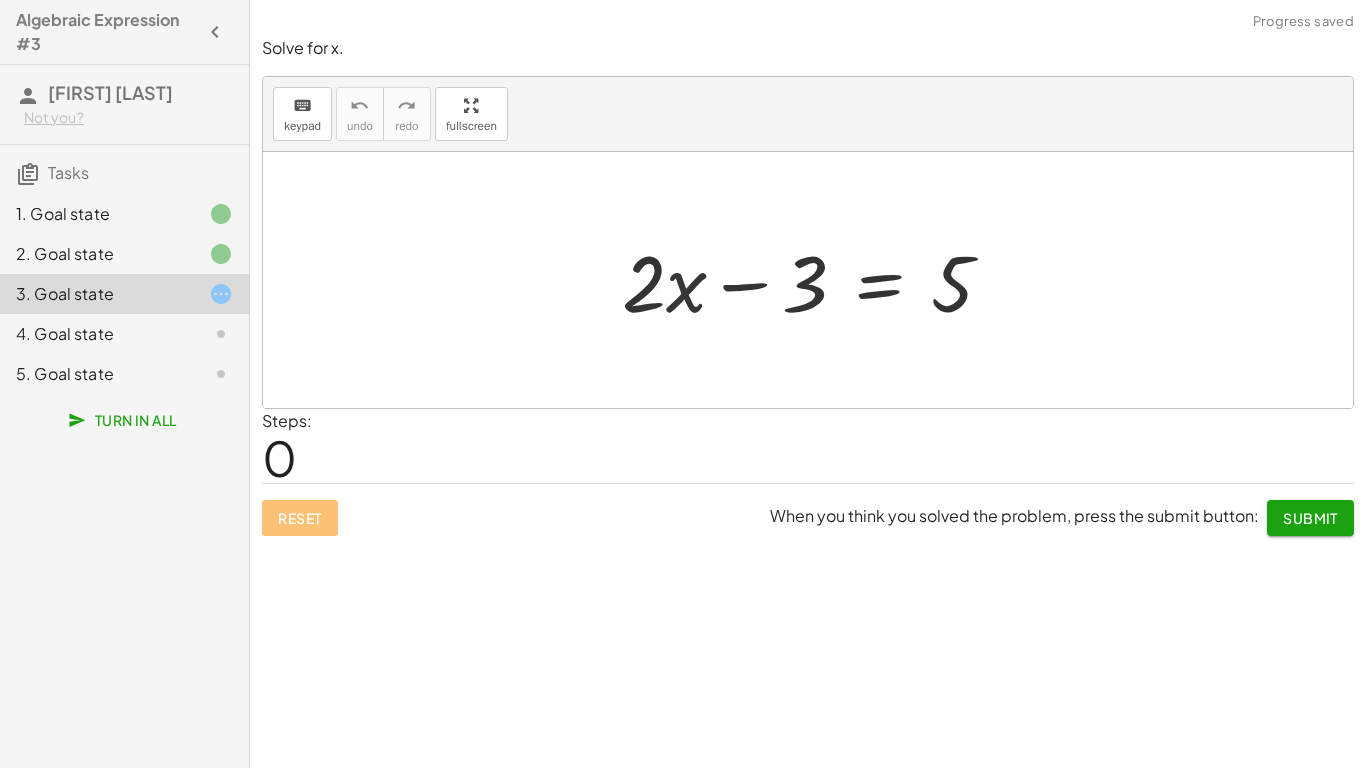 click at bounding box center (815, 280) 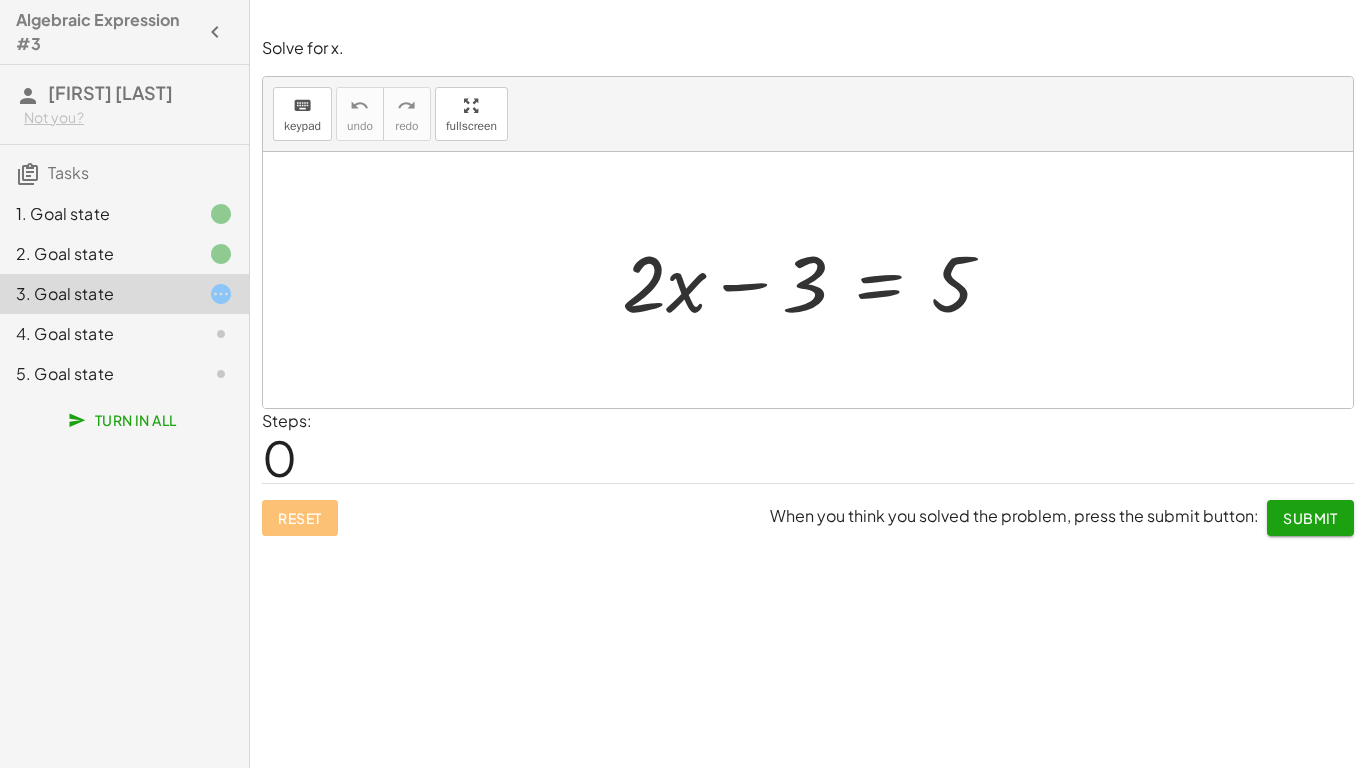 click at bounding box center [815, 280] 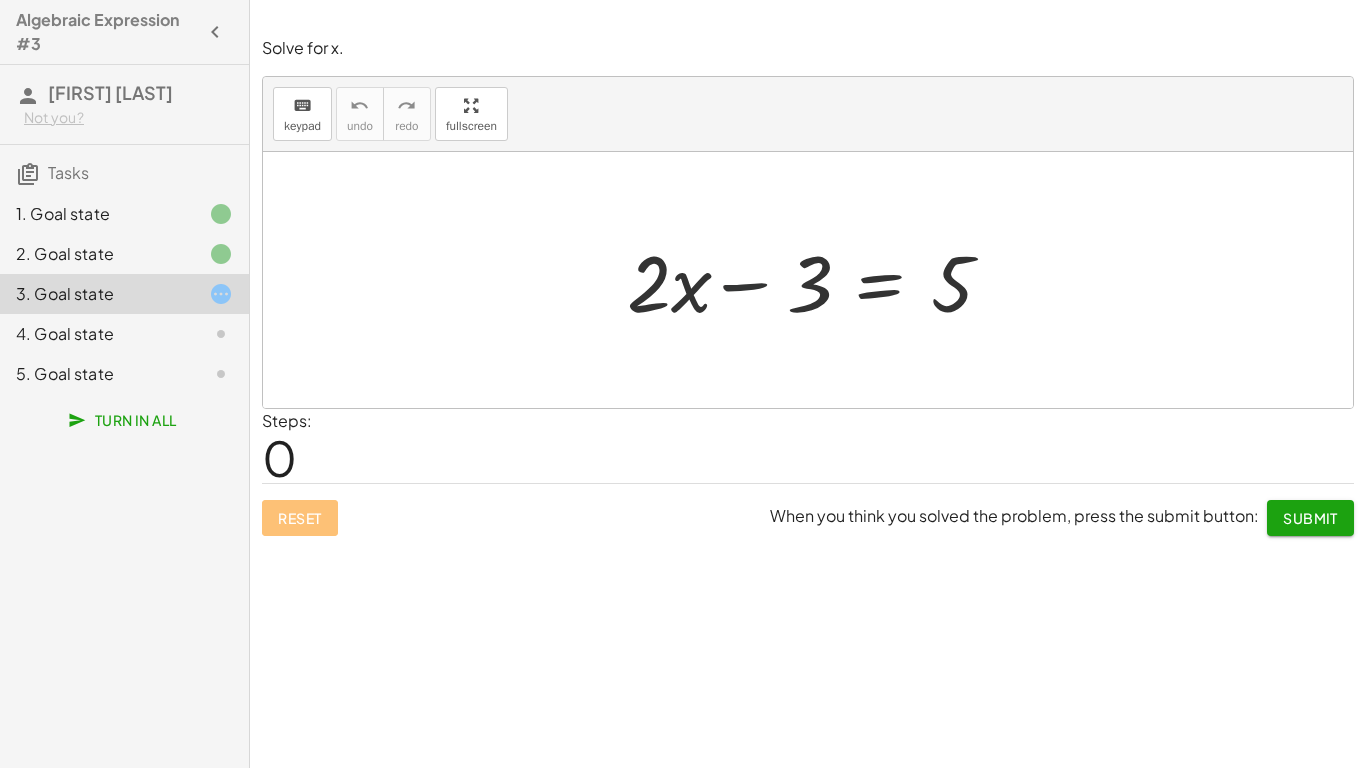 click at bounding box center (815, 280) 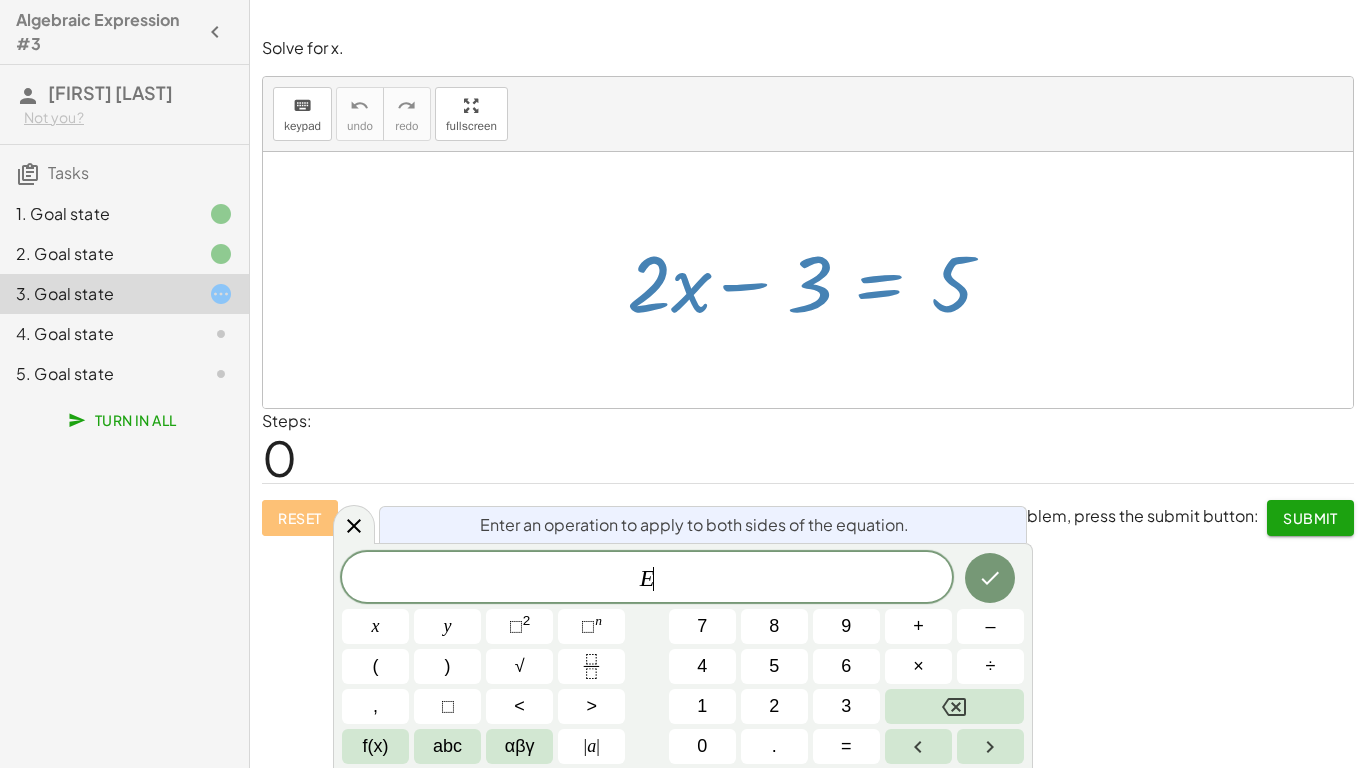 scroll, scrollTop: 22, scrollLeft: 0, axis: vertical 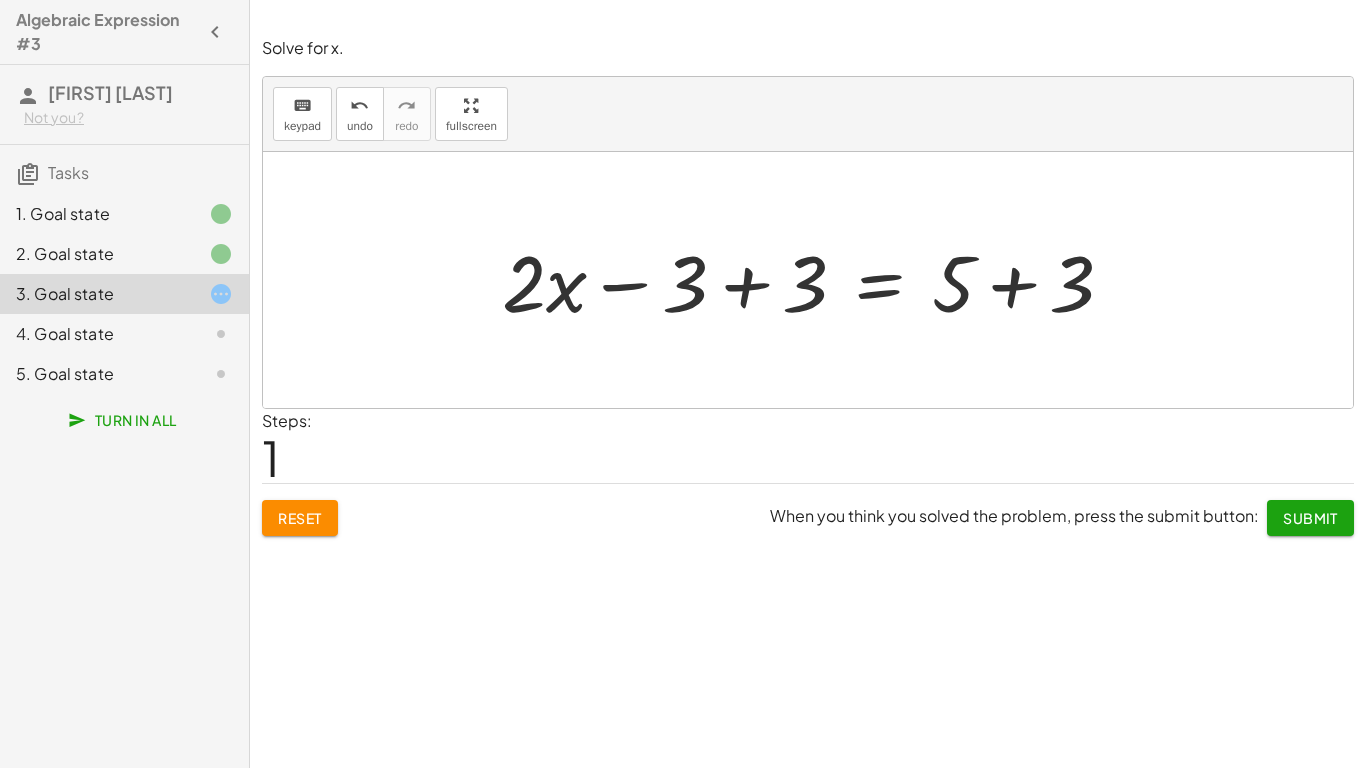click at bounding box center [816, 280] 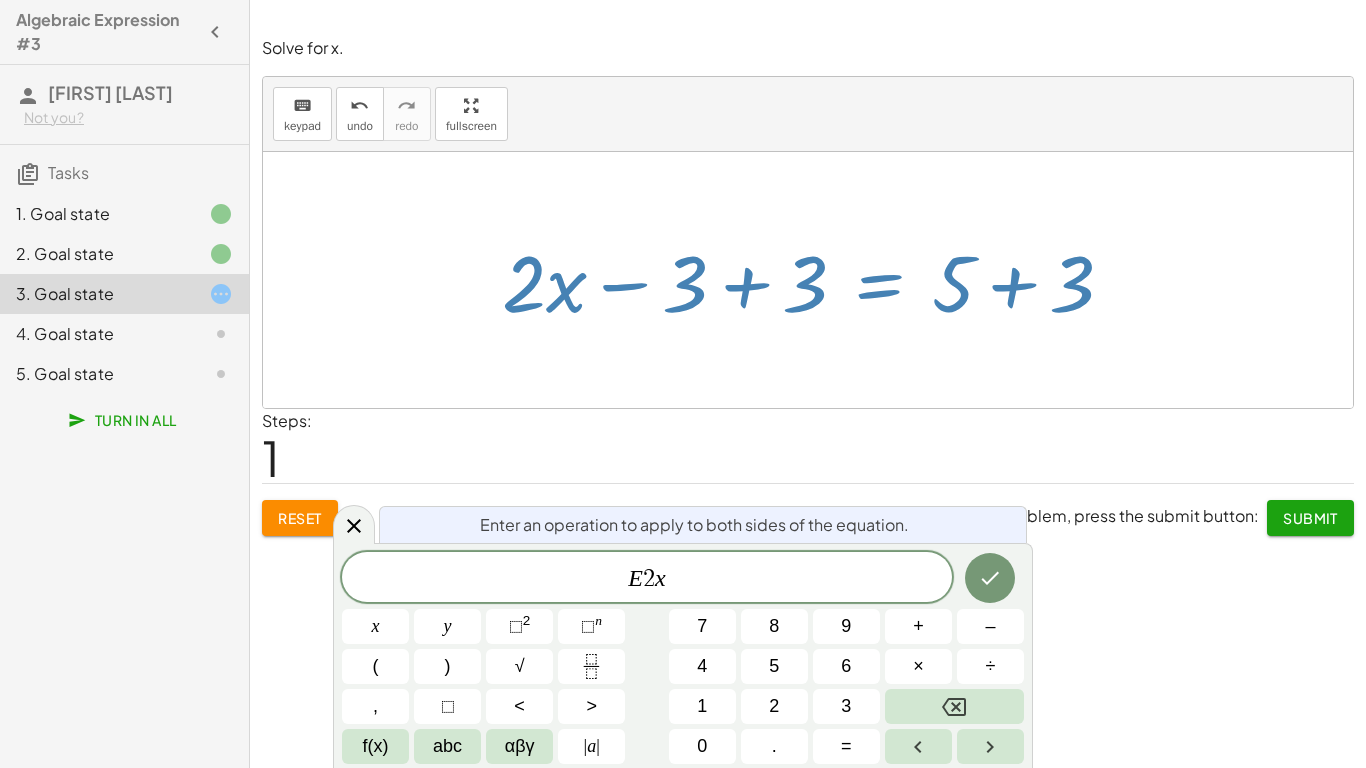 click on "+ · 2 · x − 3 = 5 + · 2 · x − 3 = 5 + 3 + + 3" at bounding box center [808, 280] 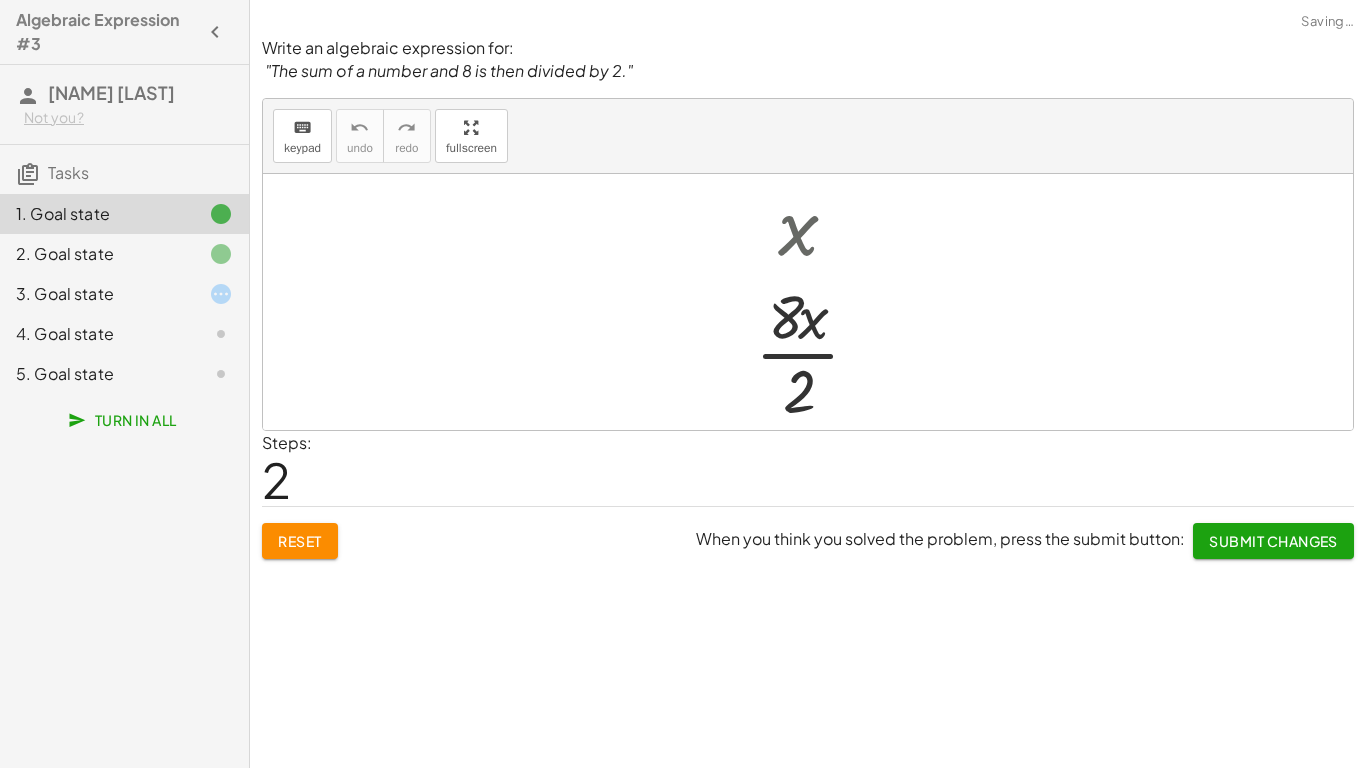 scroll, scrollTop: 0, scrollLeft: 0, axis: both 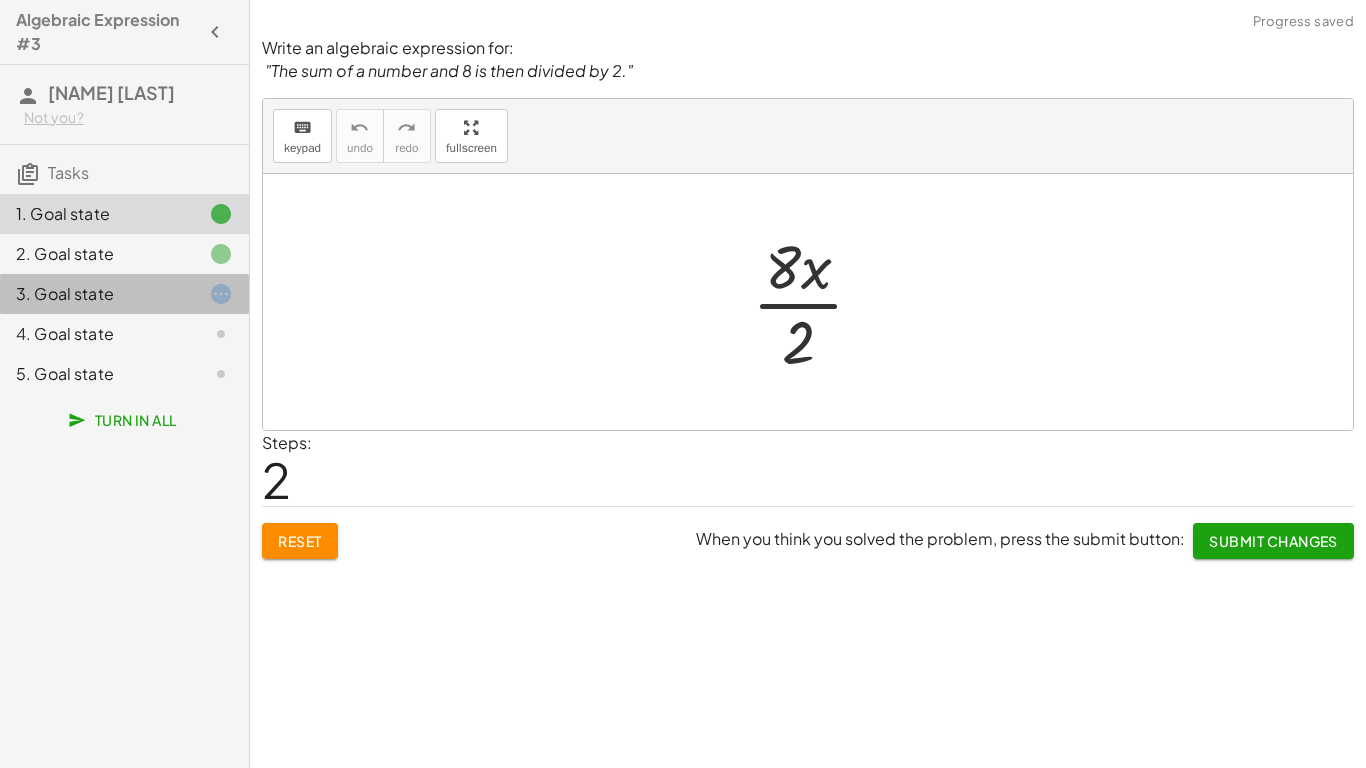 click on "3. Goal state" 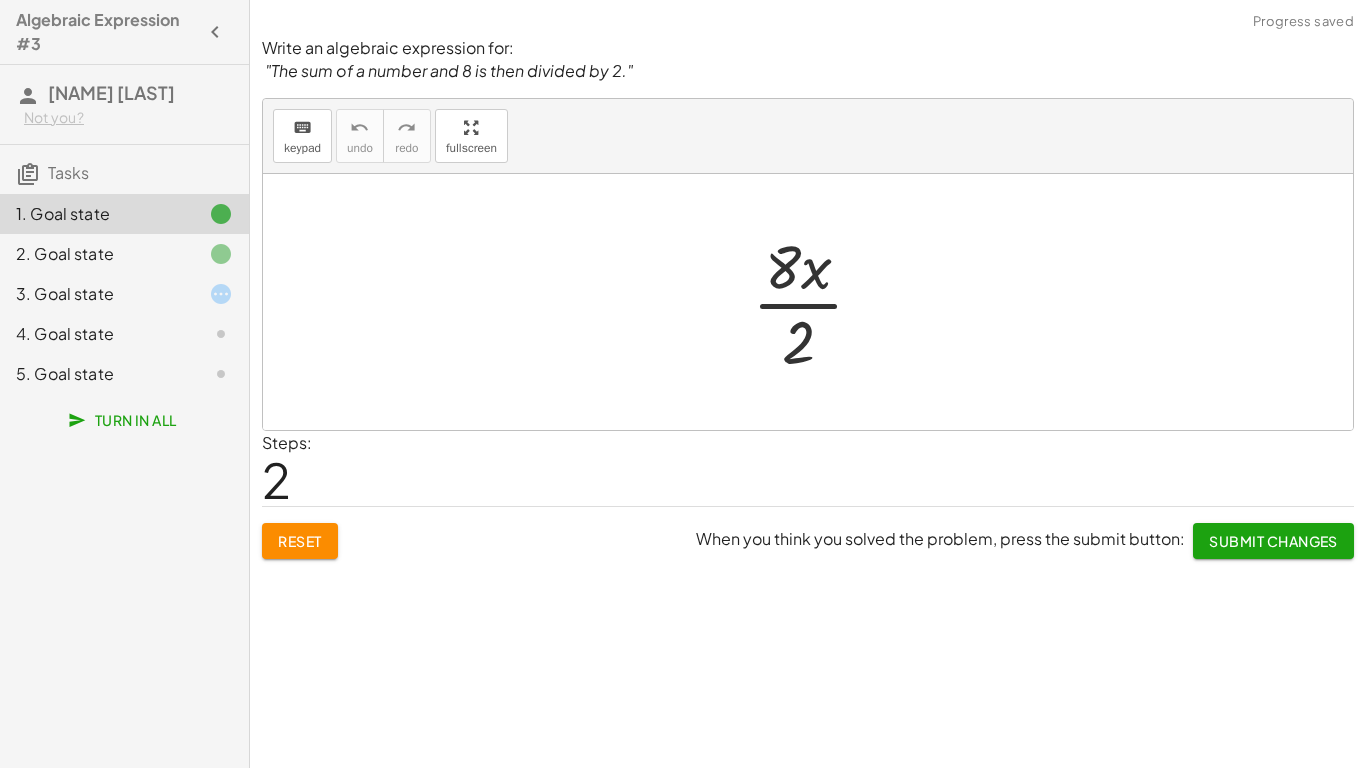 click 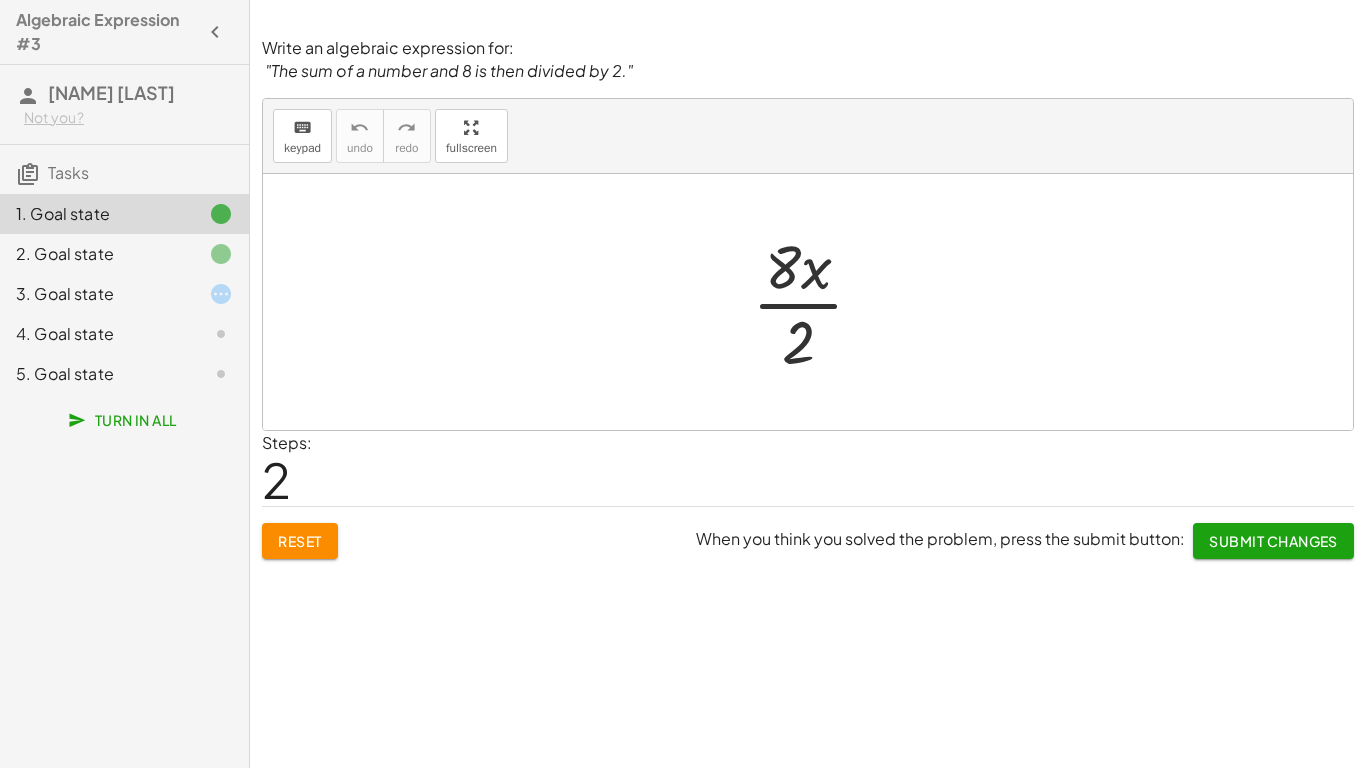 click on "Submit Changes" at bounding box center [1273, 541] 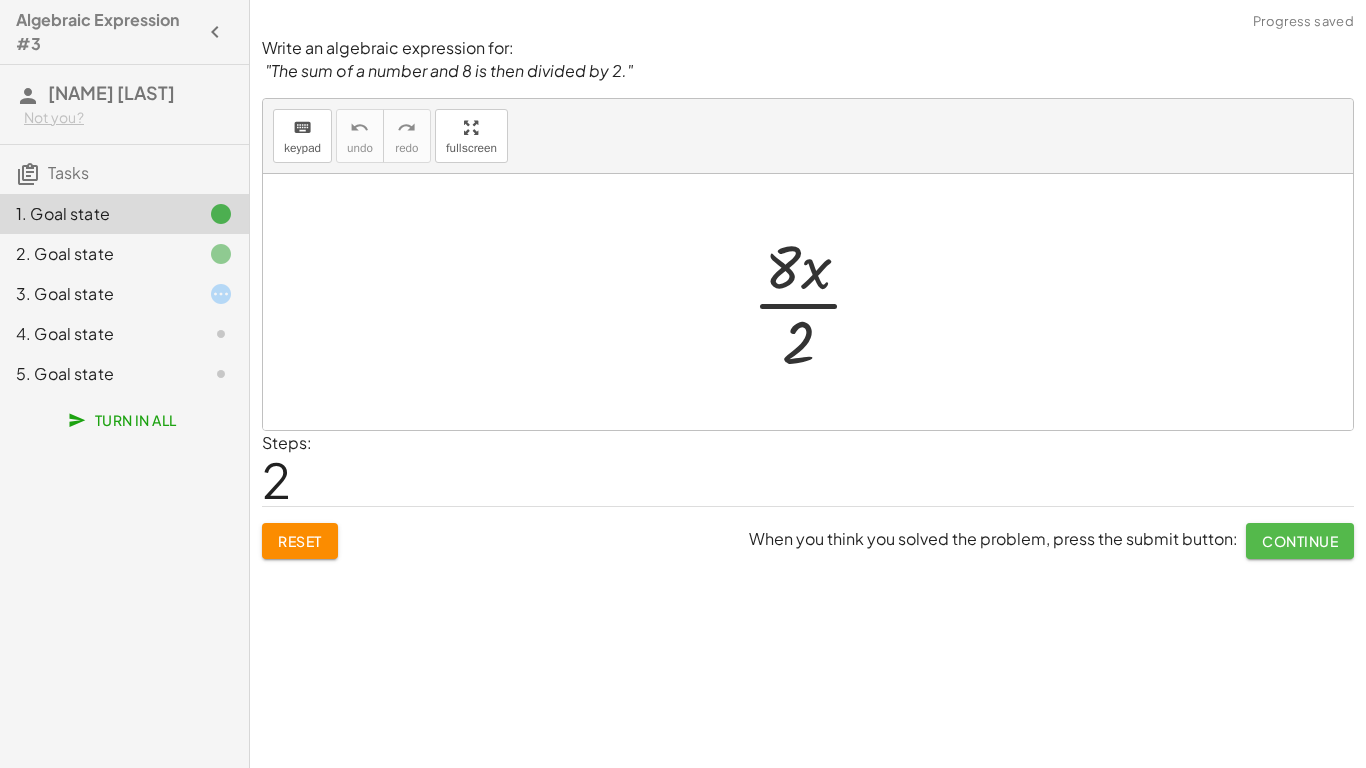 click on "Continue" at bounding box center (1300, 541) 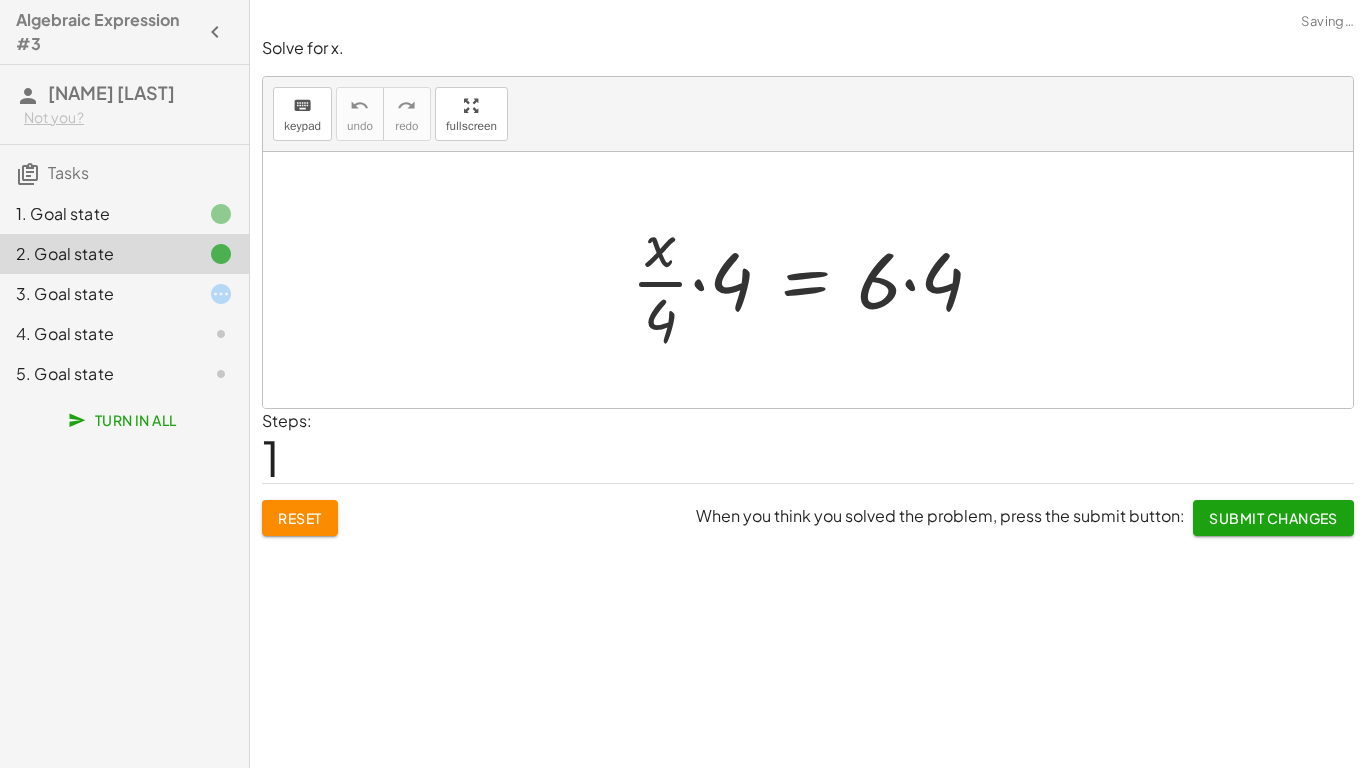click on "Submit Changes" at bounding box center [1273, 518] 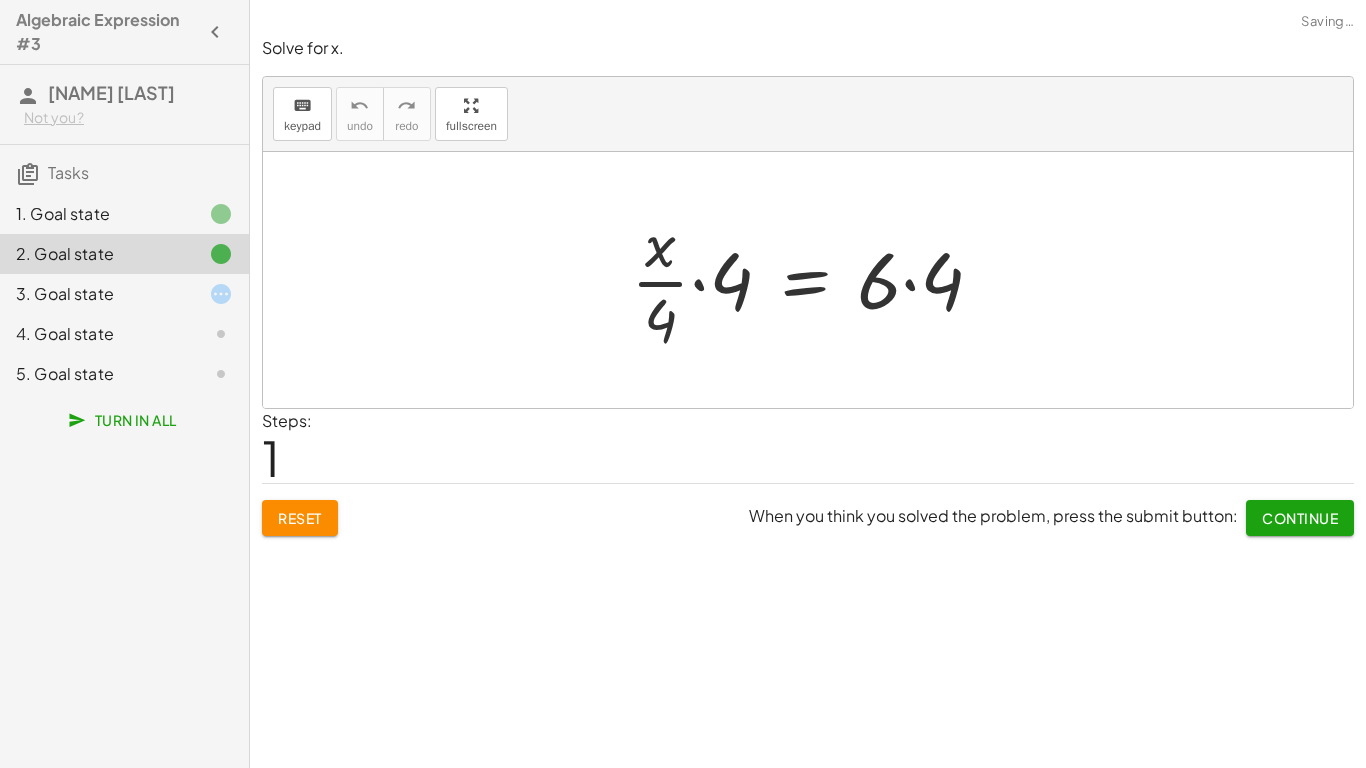 click at bounding box center [815, 280] 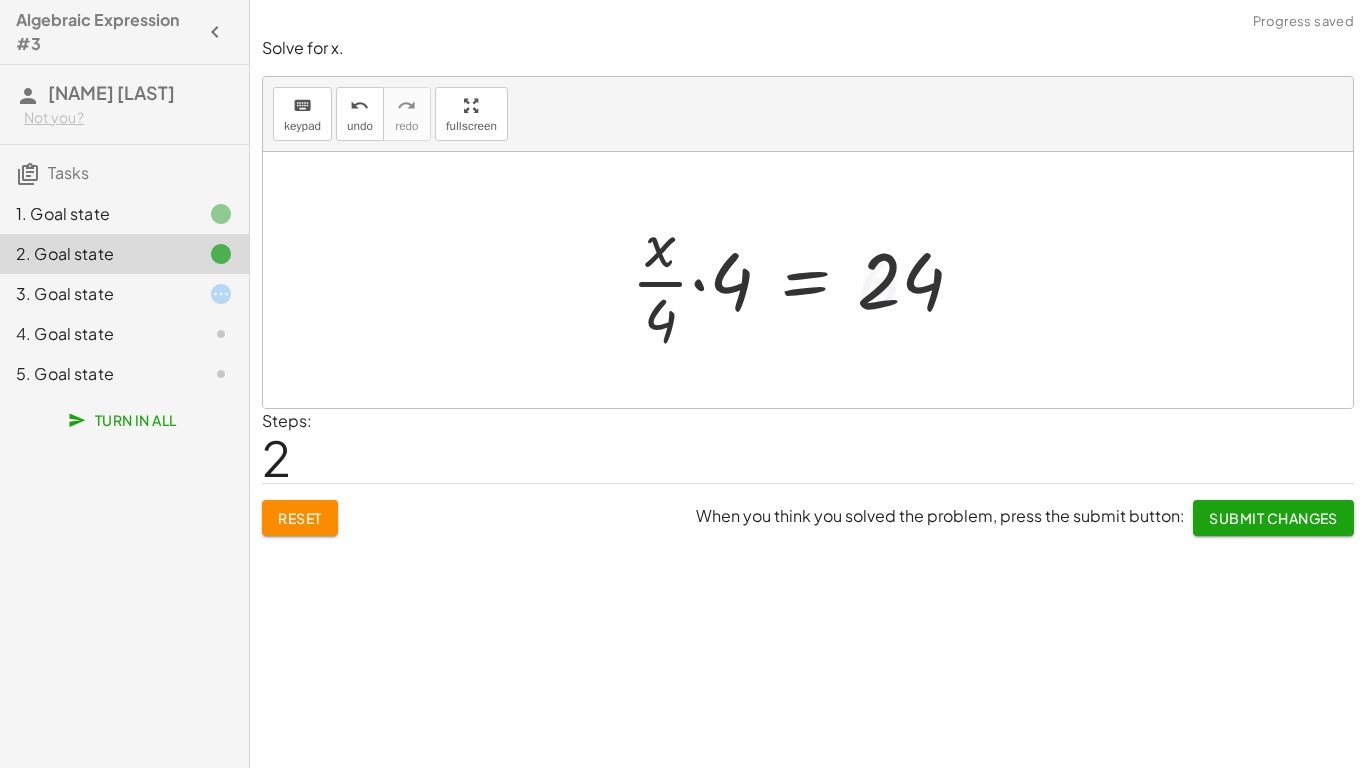 click at bounding box center (805, 280) 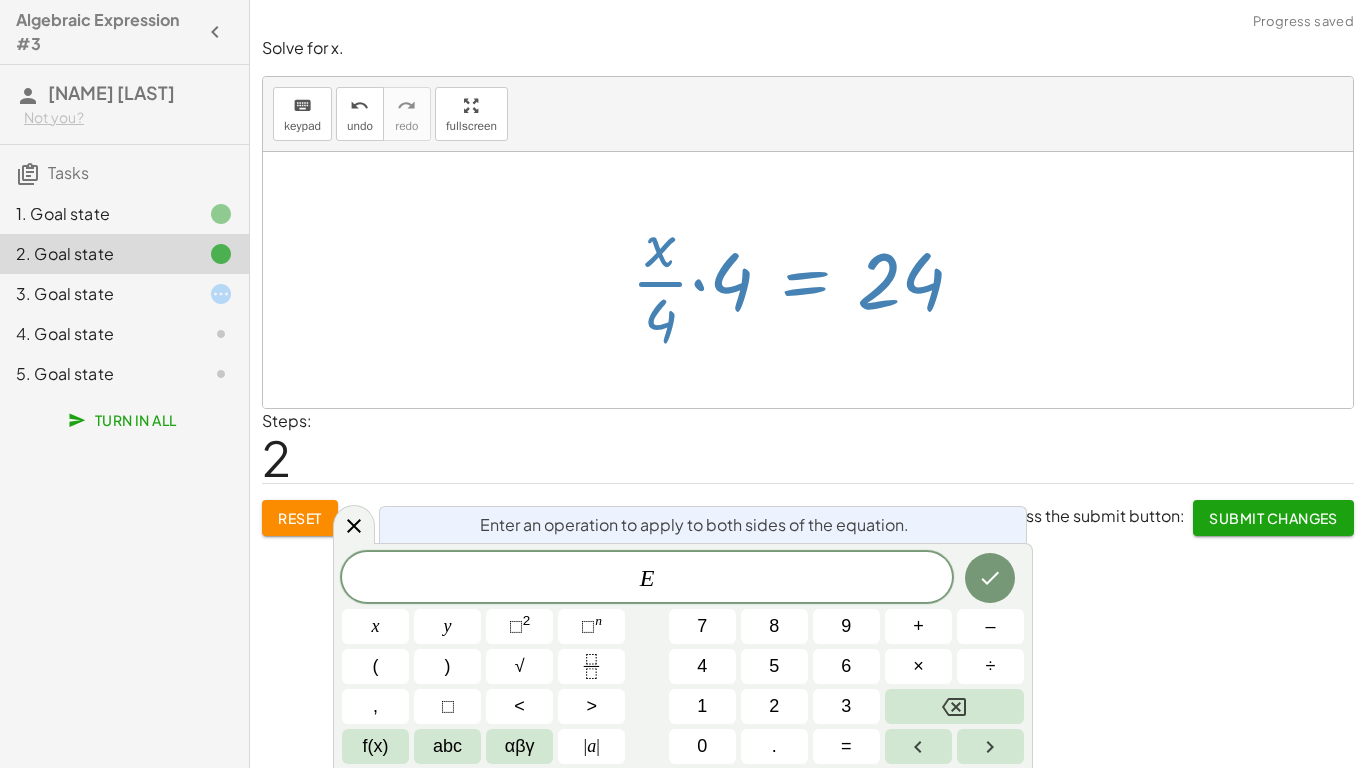 click on "· x · 4 = 6 · · x · 4 · 4 = · 6 · 4 · · x · 4 · 4 = 24" at bounding box center [798, 280] 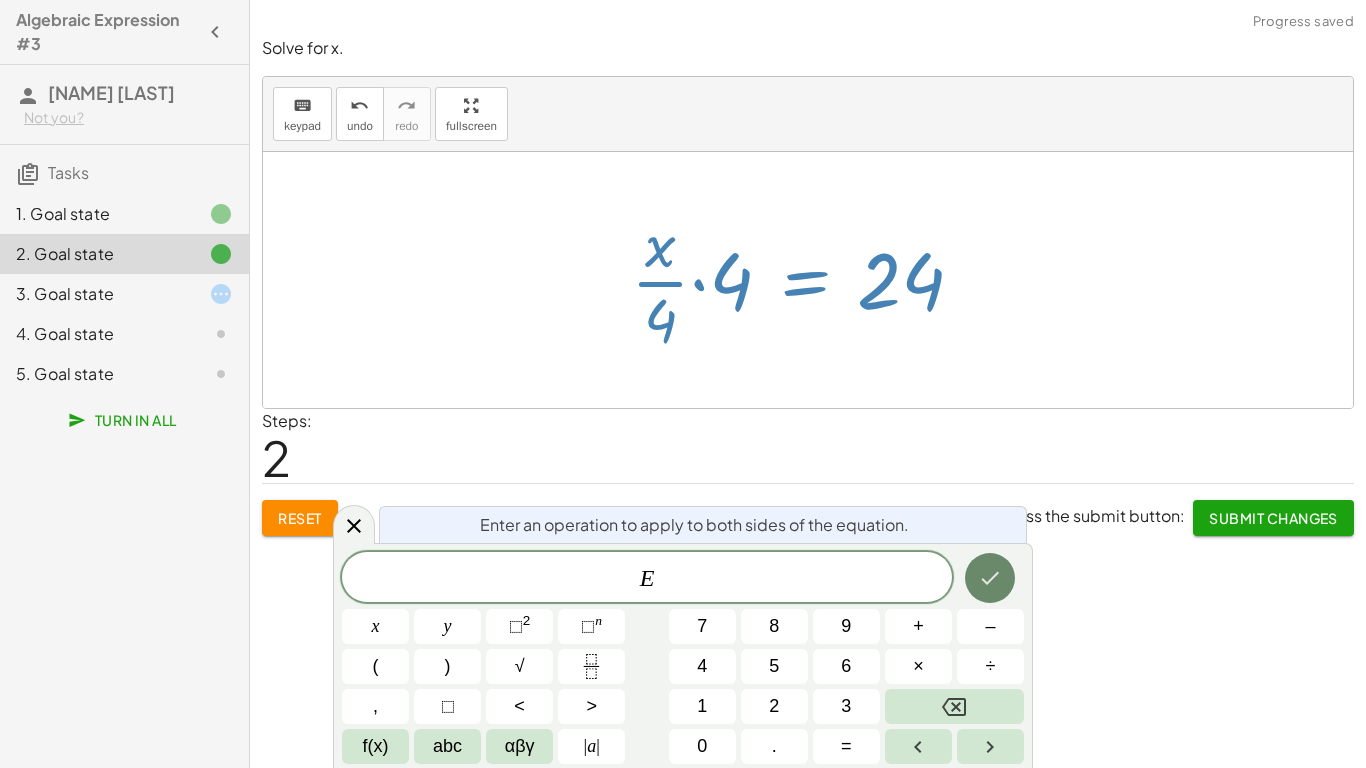 click 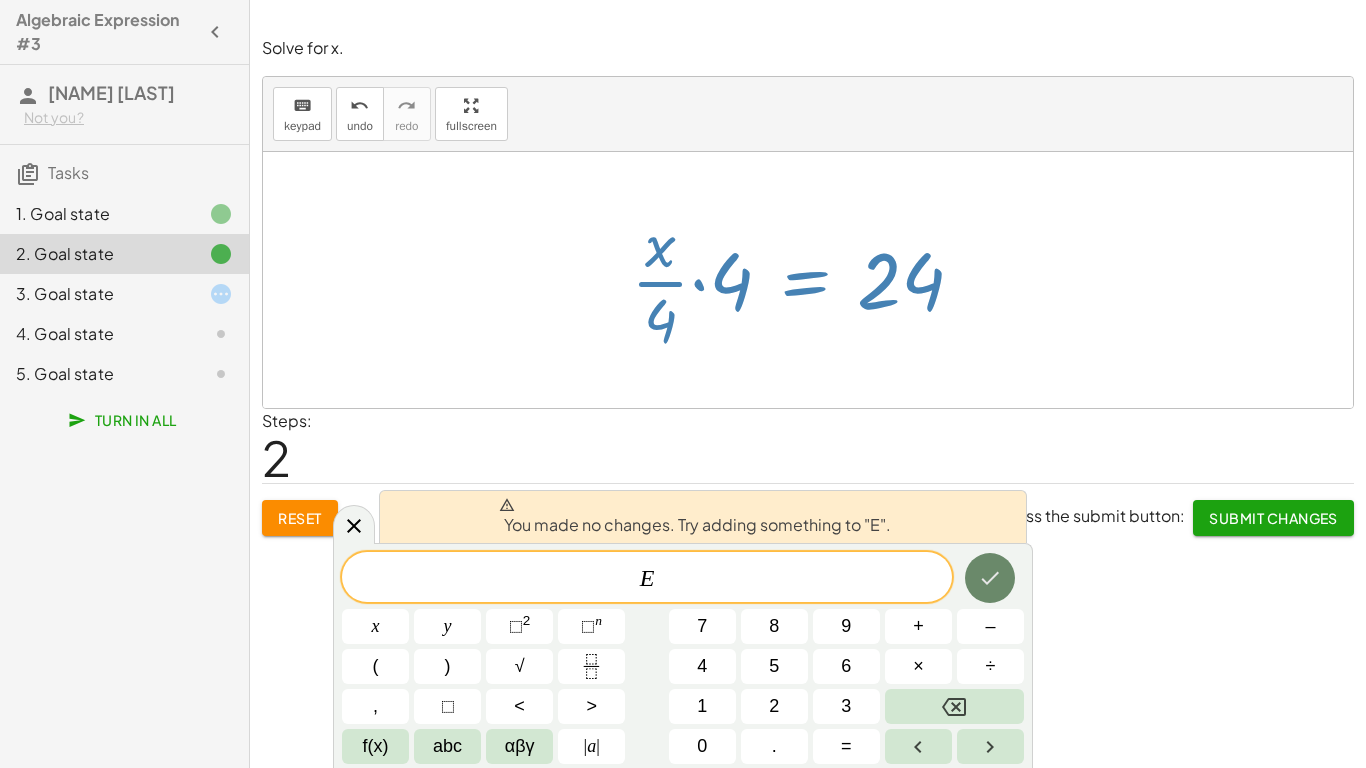 click at bounding box center [990, 578] 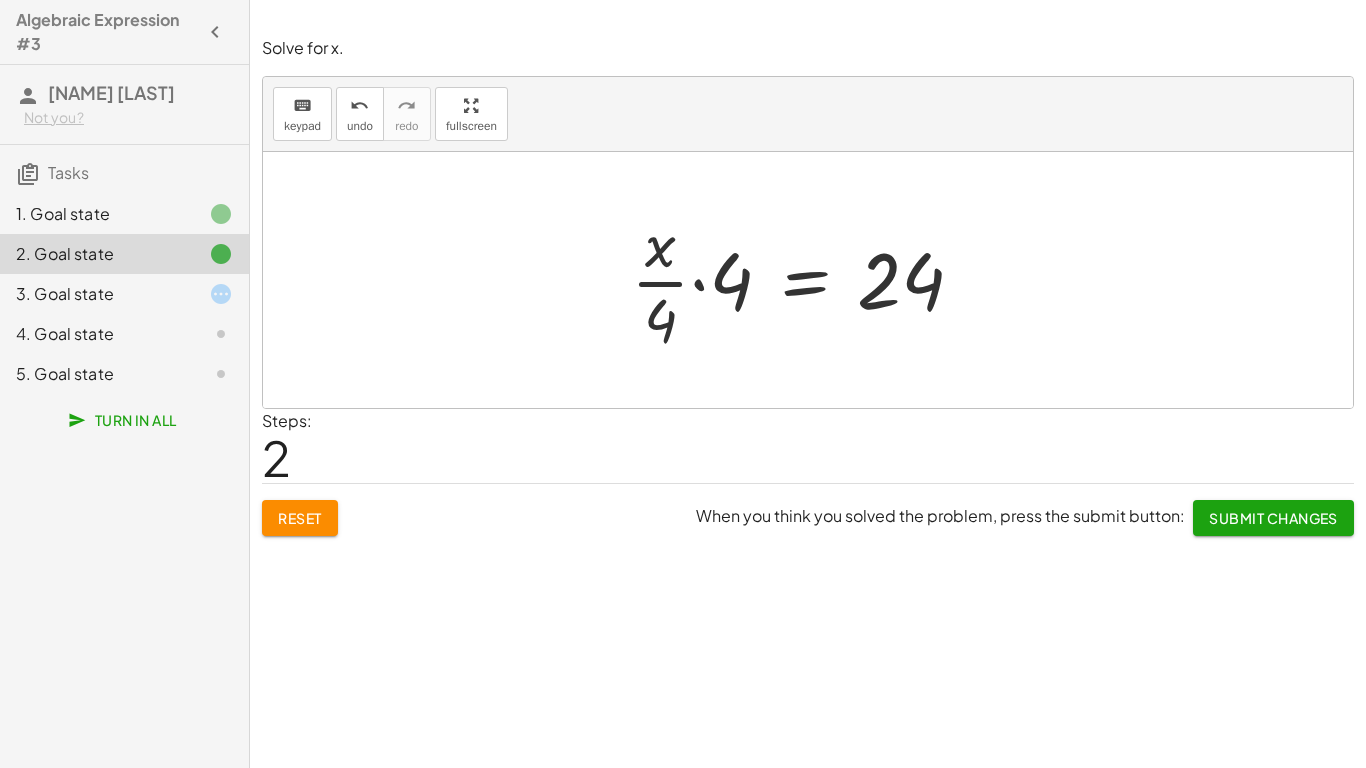 click at bounding box center [805, 280] 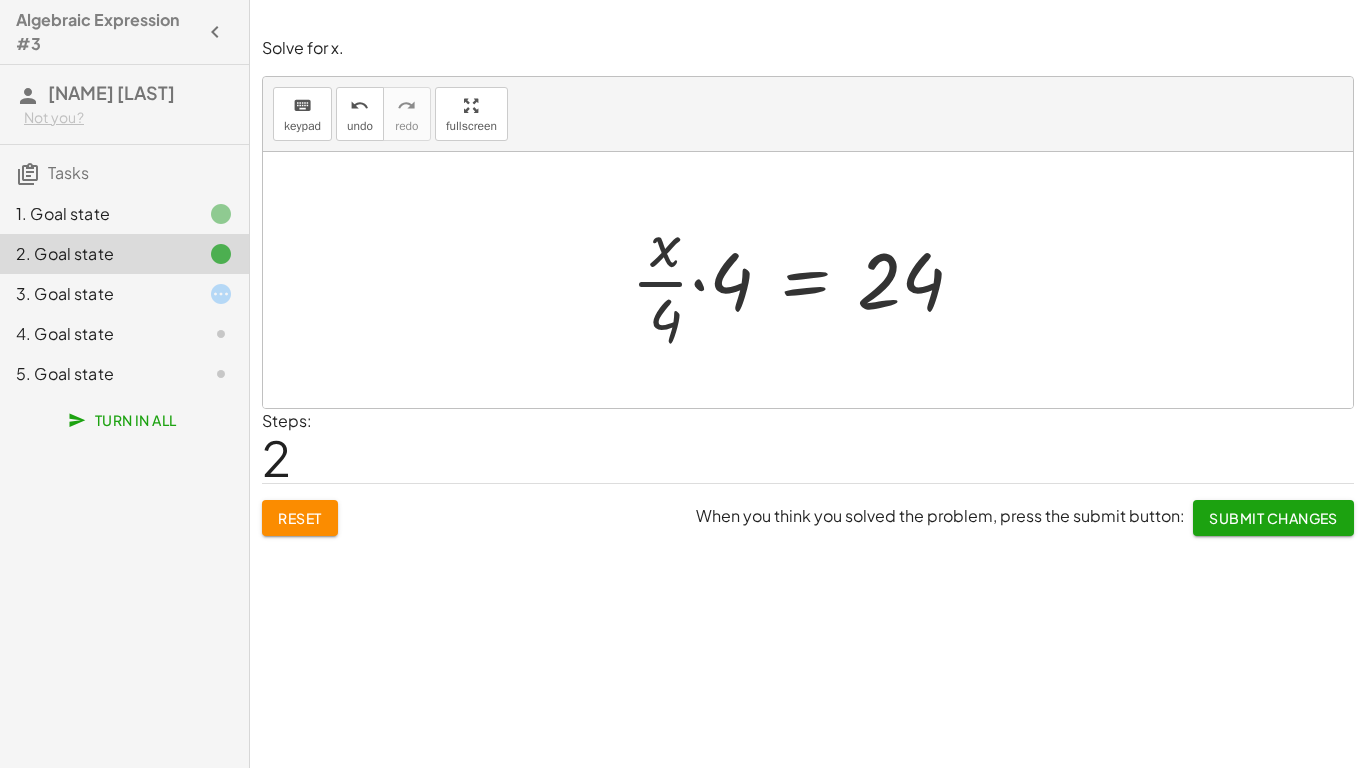 click at bounding box center (805, 280) 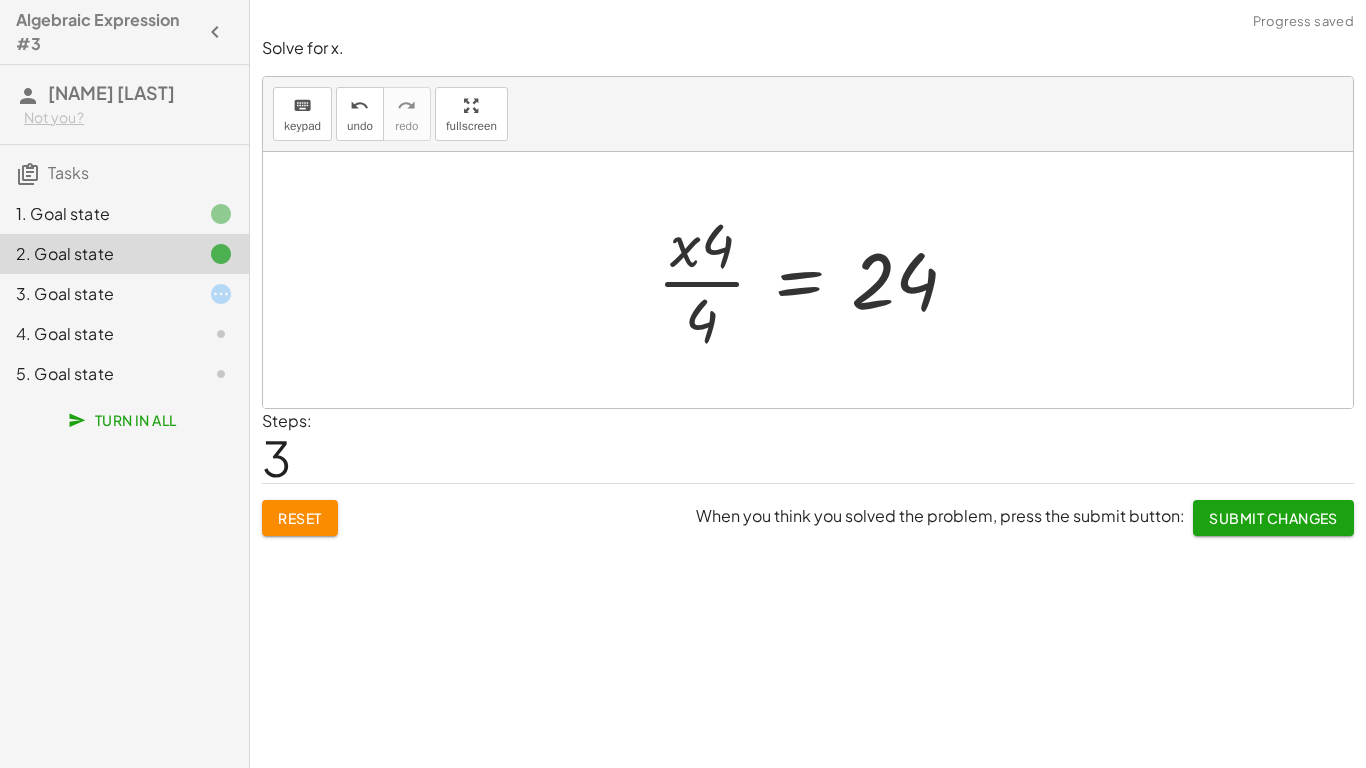 click at bounding box center (815, 280) 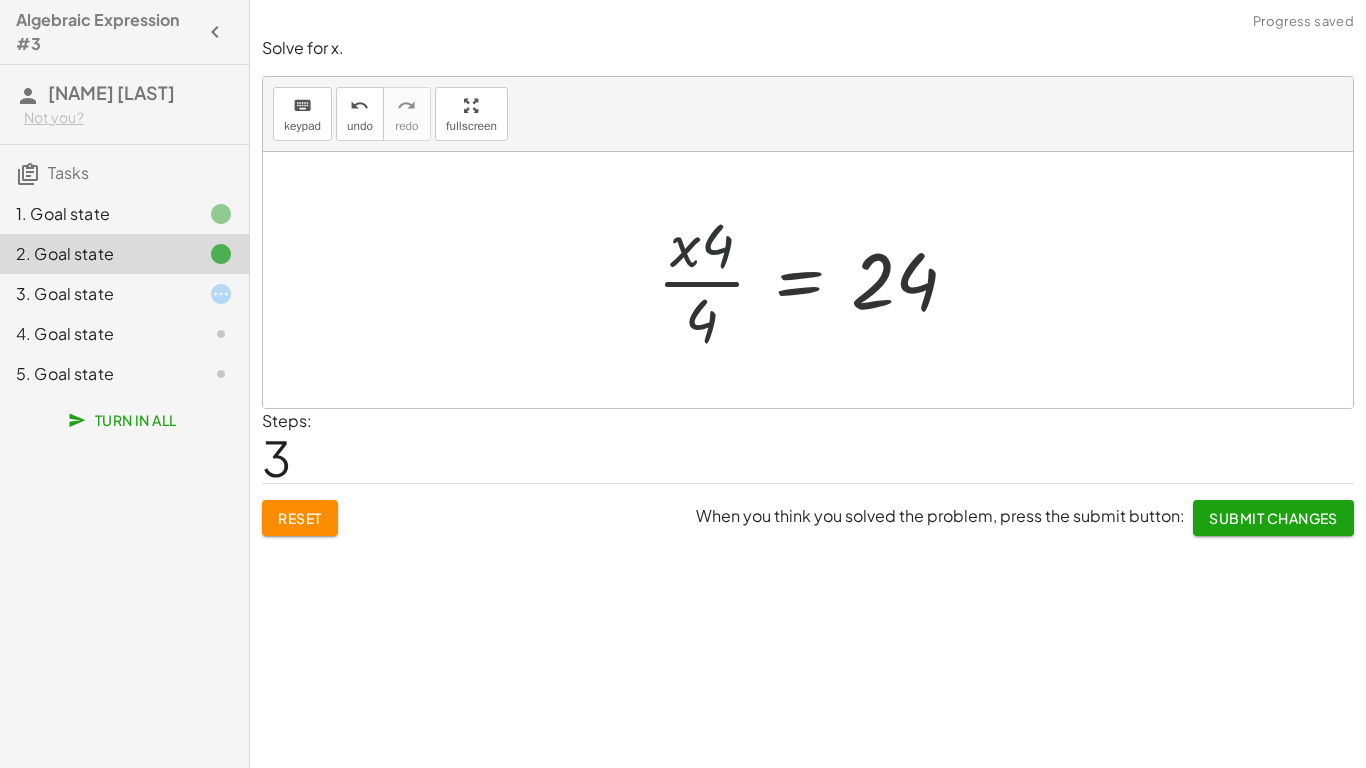 click at bounding box center [815, 280] 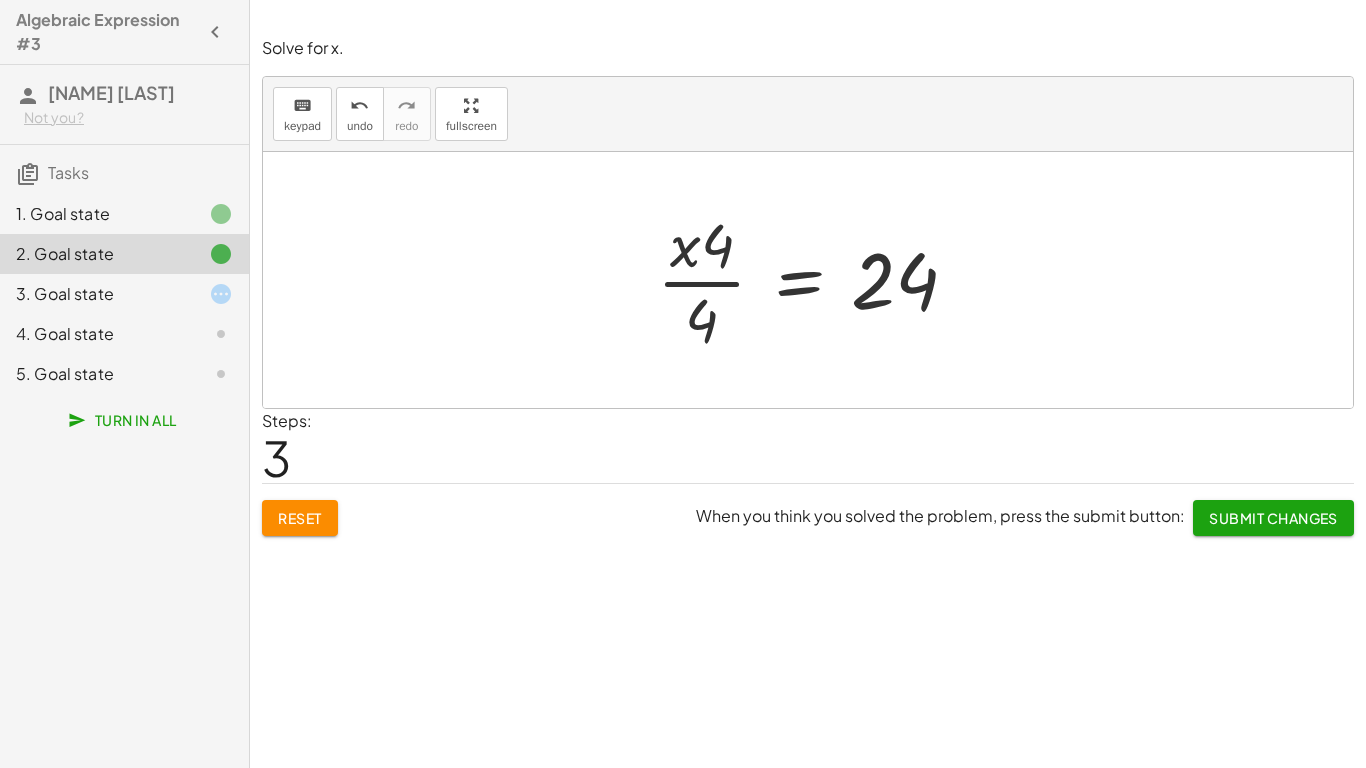 click at bounding box center (815, 280) 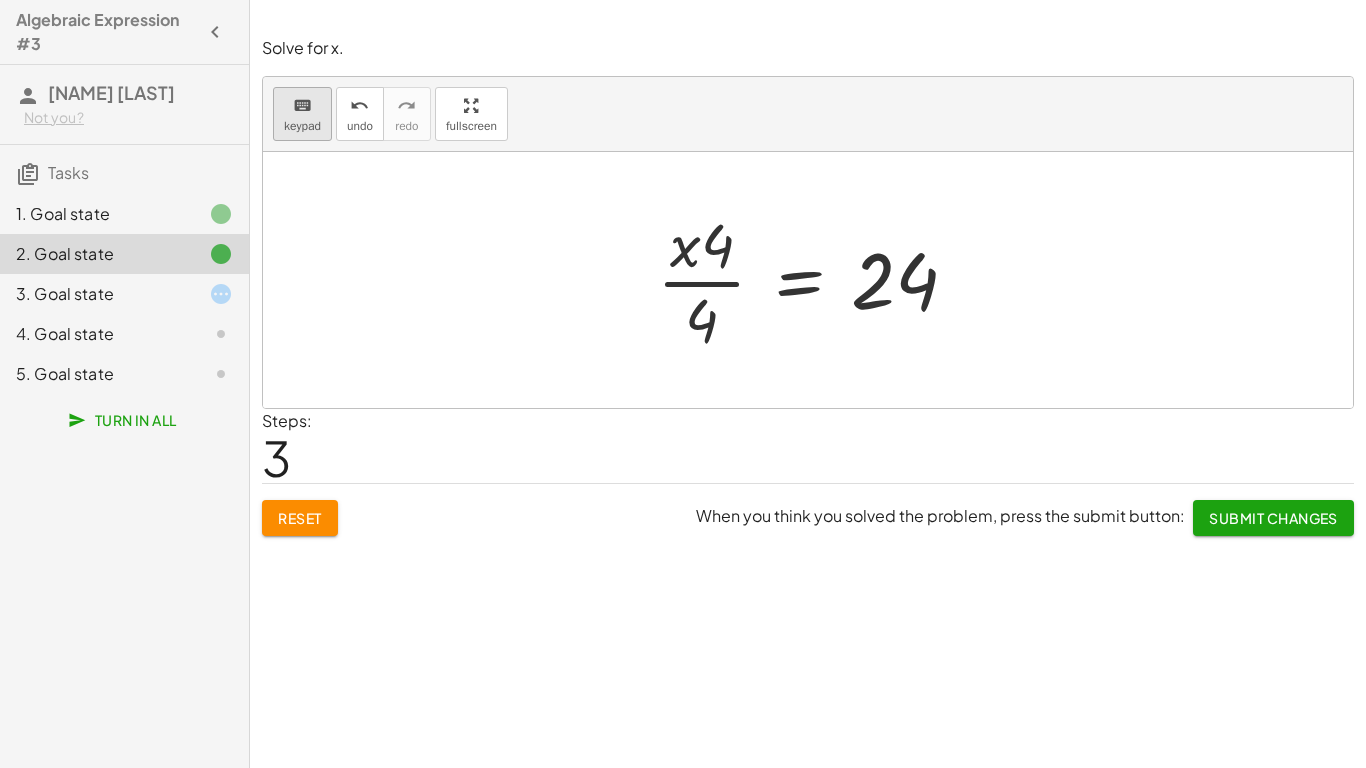 click on "keyboard keypad" at bounding box center [302, 114] 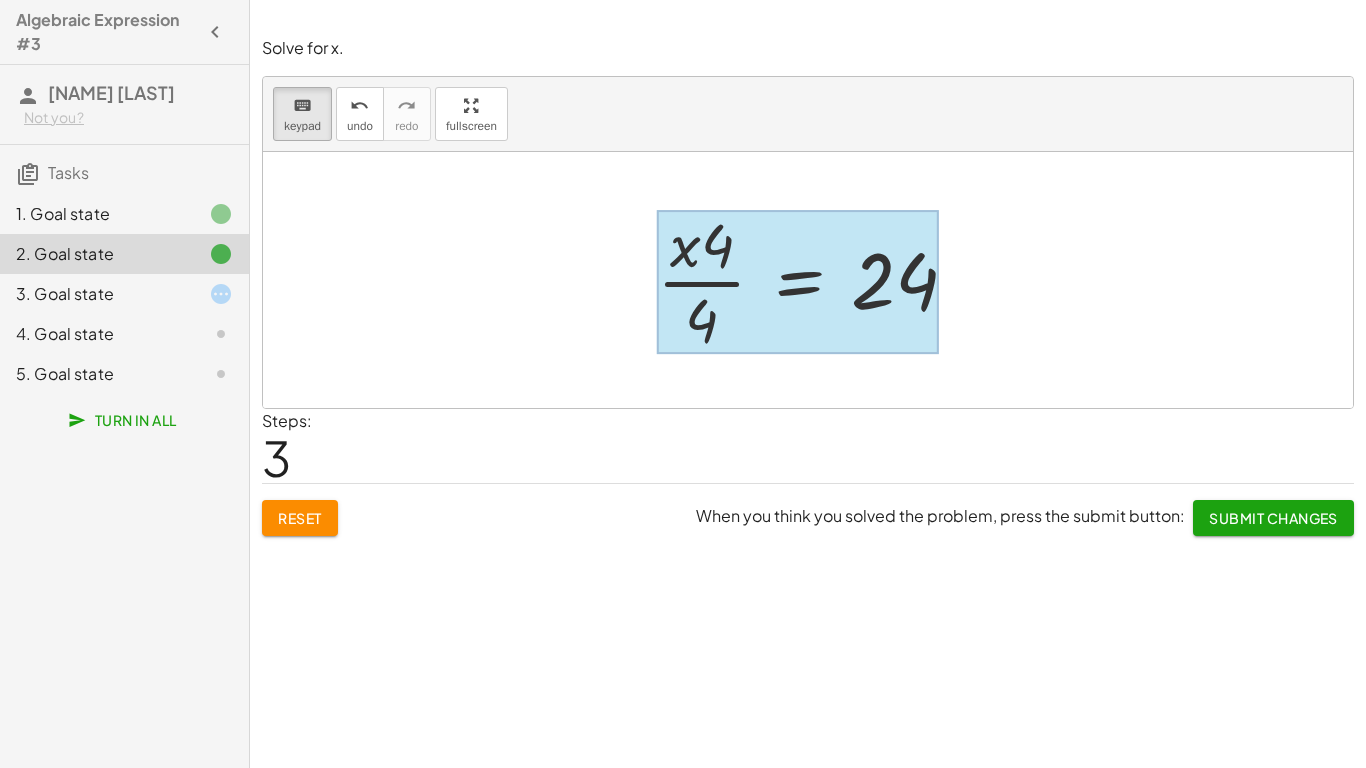 click at bounding box center [798, 282] 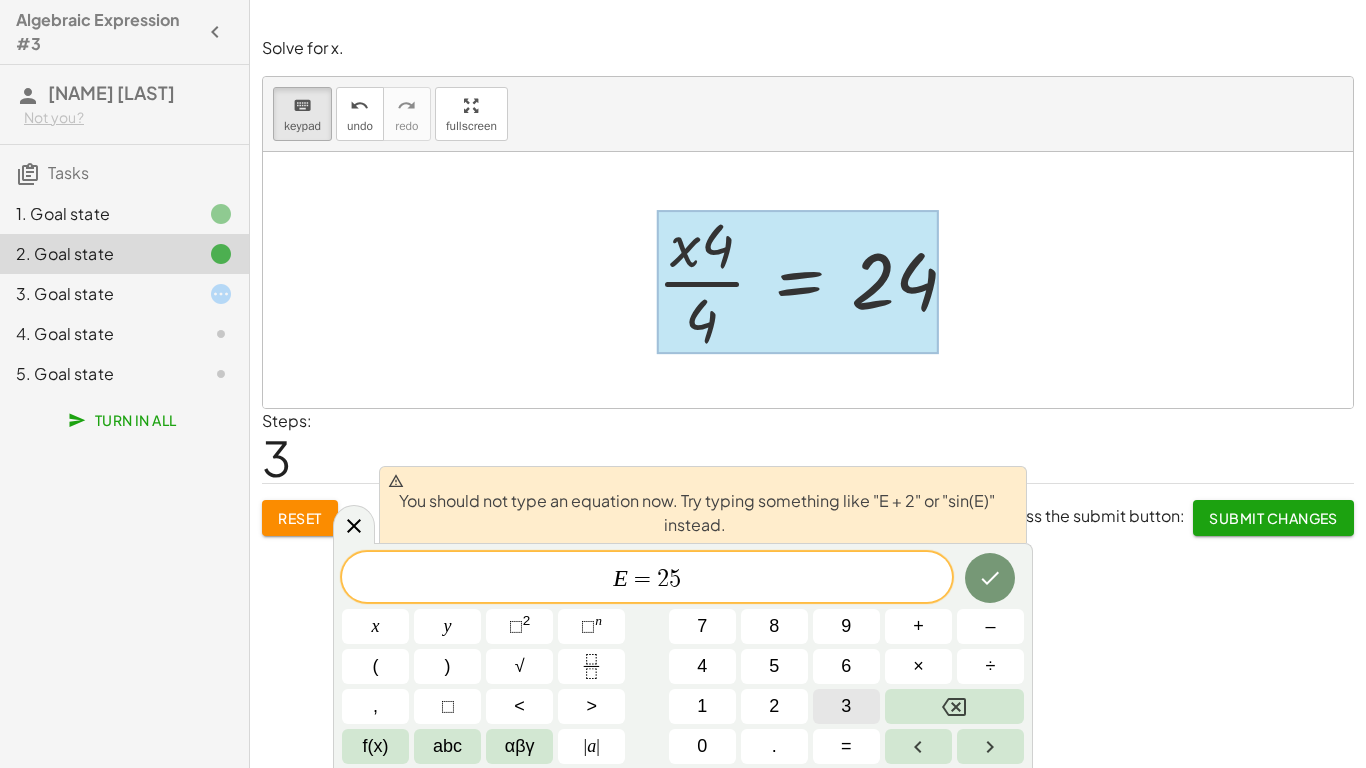 scroll, scrollTop: 16, scrollLeft: 0, axis: vertical 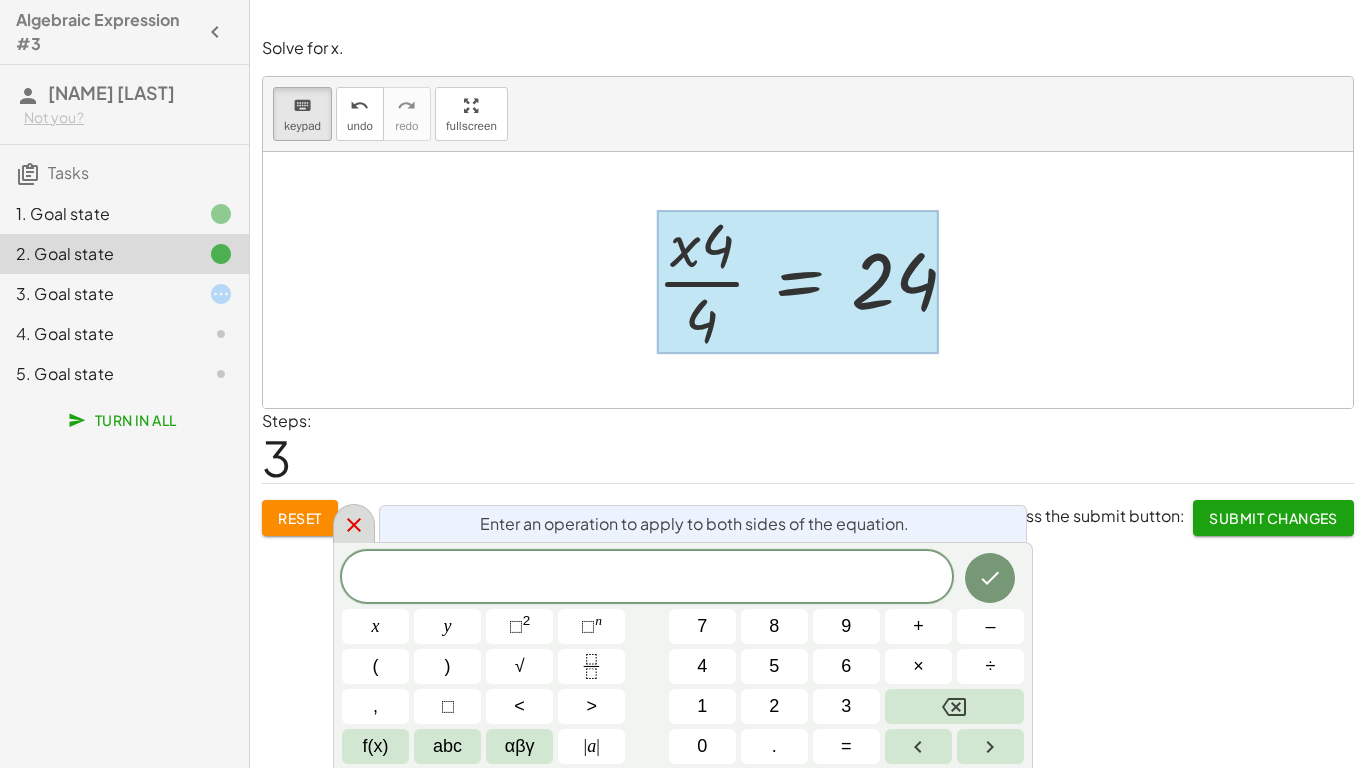 click at bounding box center [354, 523] 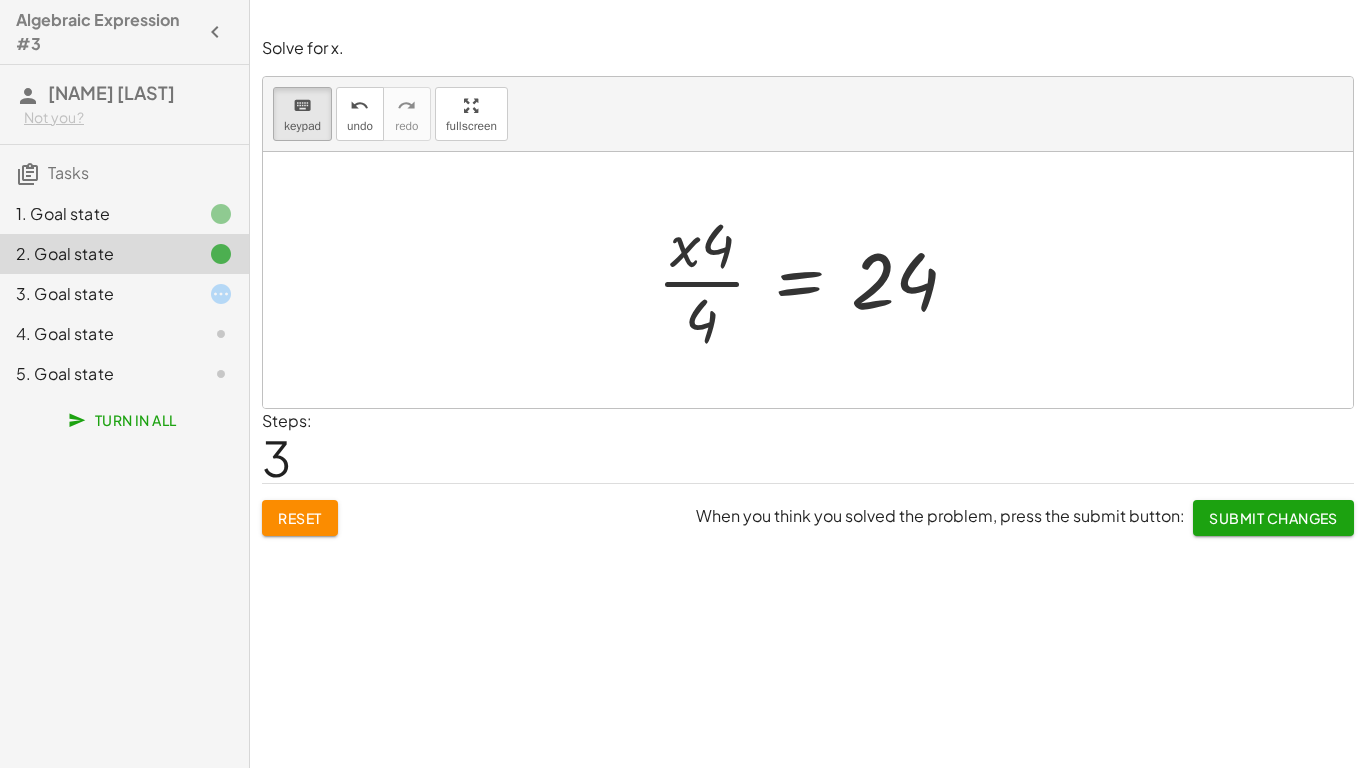 drag, startPoint x: 640, startPoint y: 332, endPoint x: 659, endPoint y: 313, distance: 26.870058 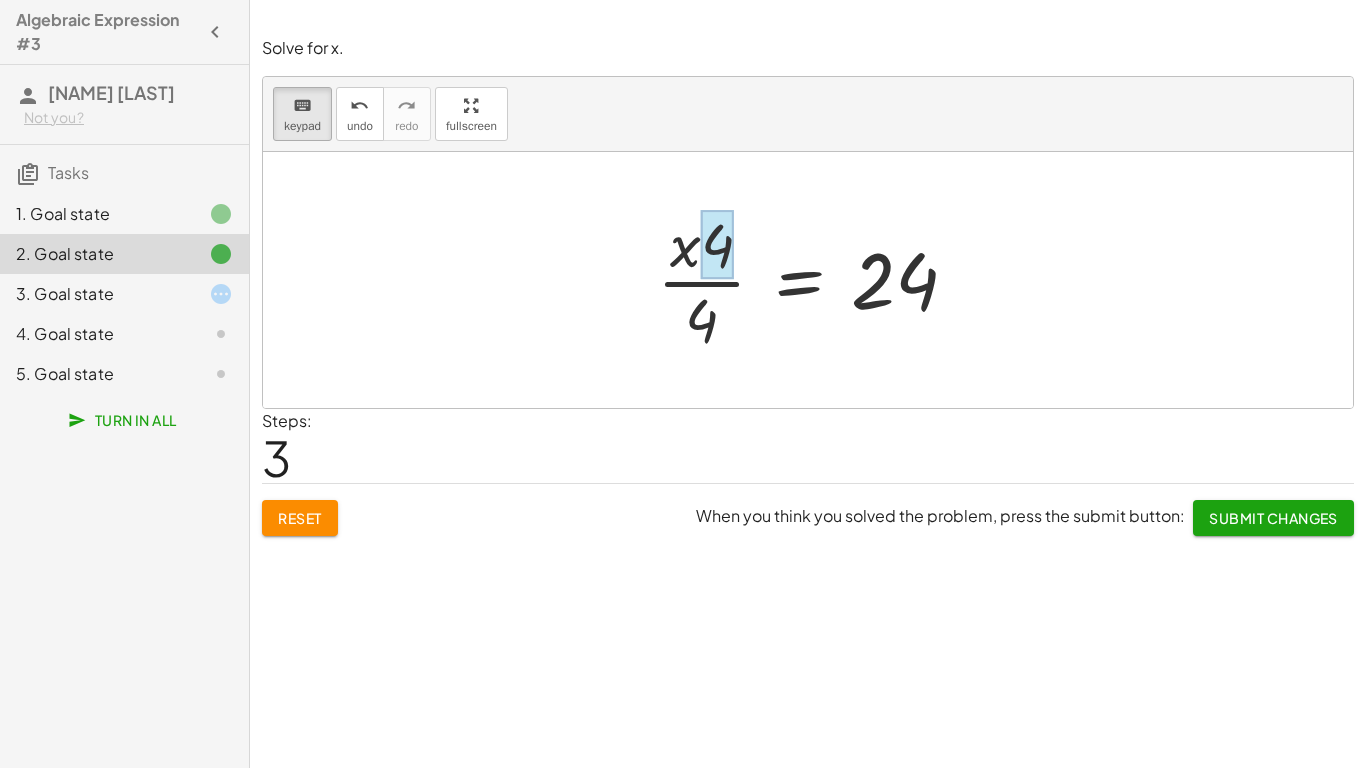 click at bounding box center (717, 245) 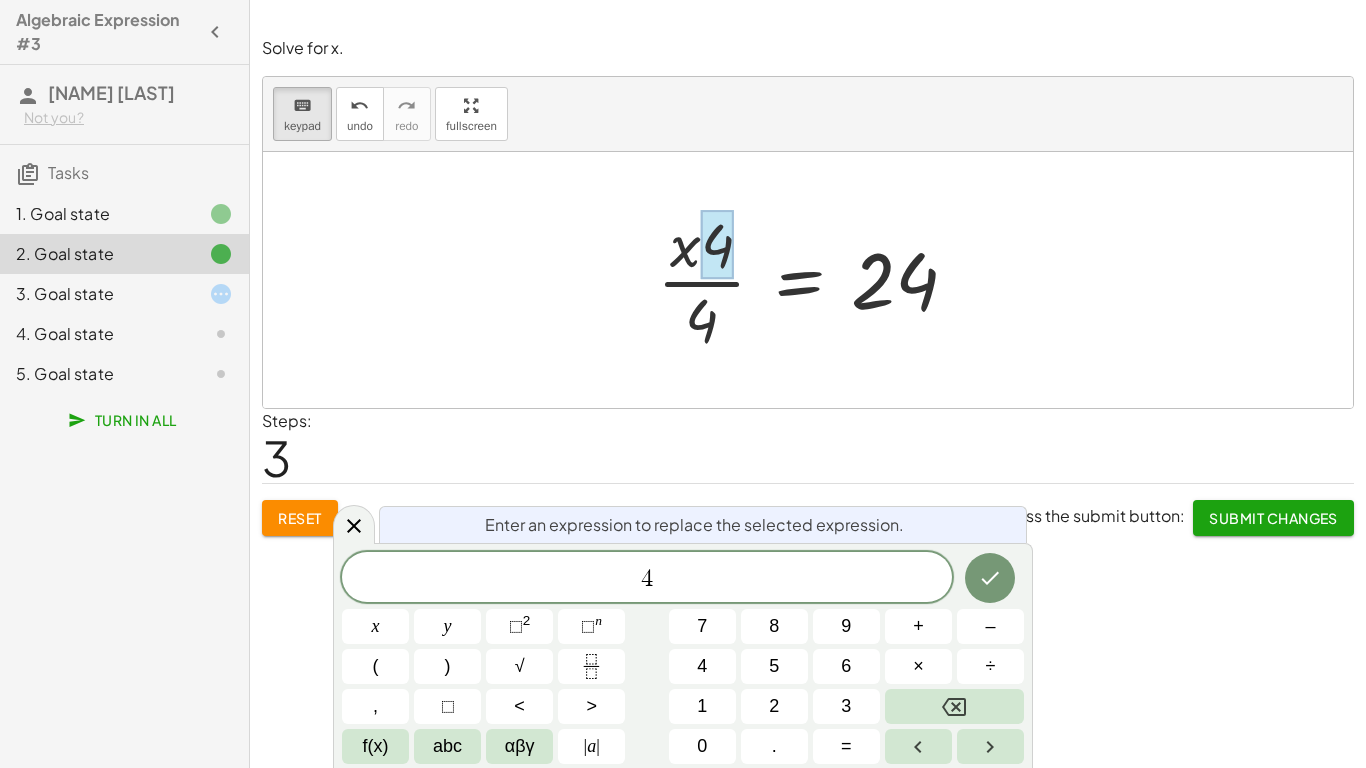 click at bounding box center (815, 280) 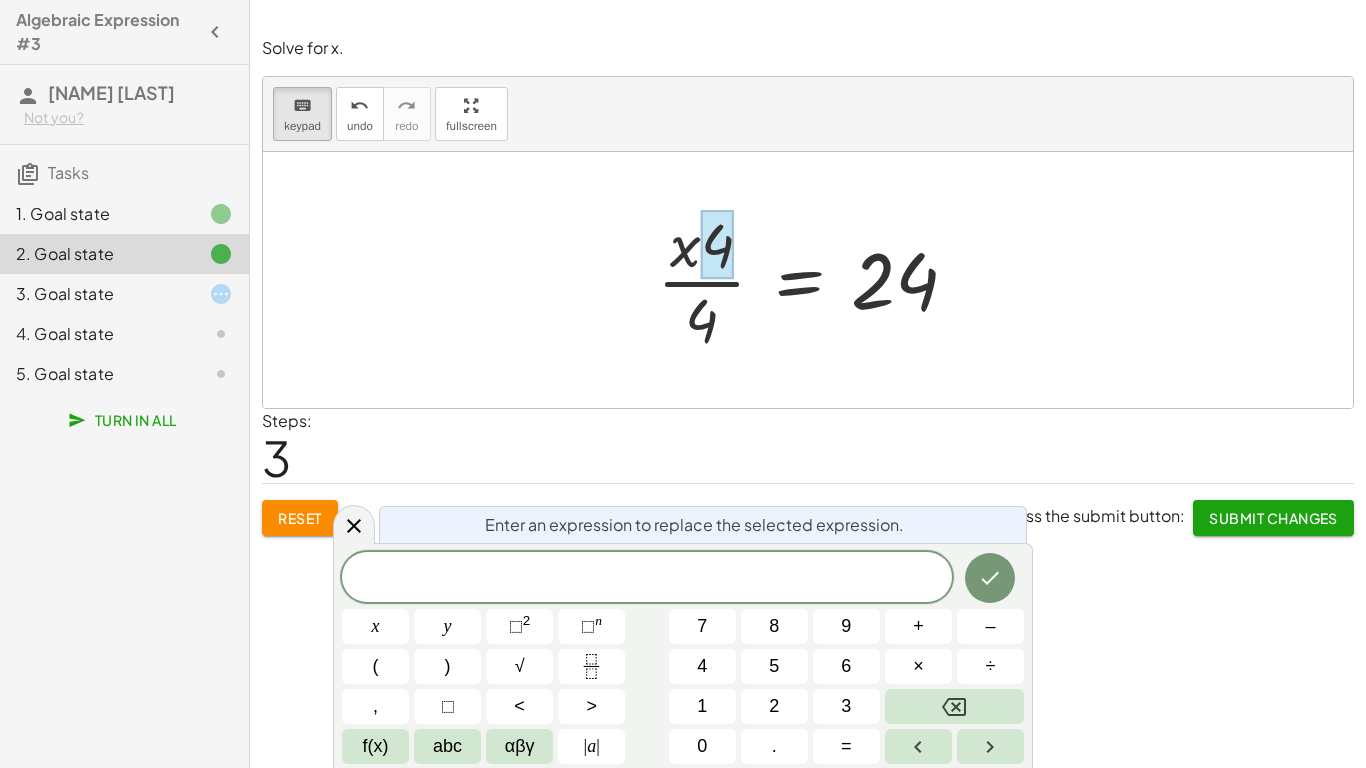 click on "Enter an expression to replace the selected expression. ​ x y ⬚ 2 ⬚ n 7 8 9 + – ( ) √ 4 5 6 × ÷ , ⬚ < > 1 2 3 f(x) abc αβγ | a | 0 . =" at bounding box center (683, 655) 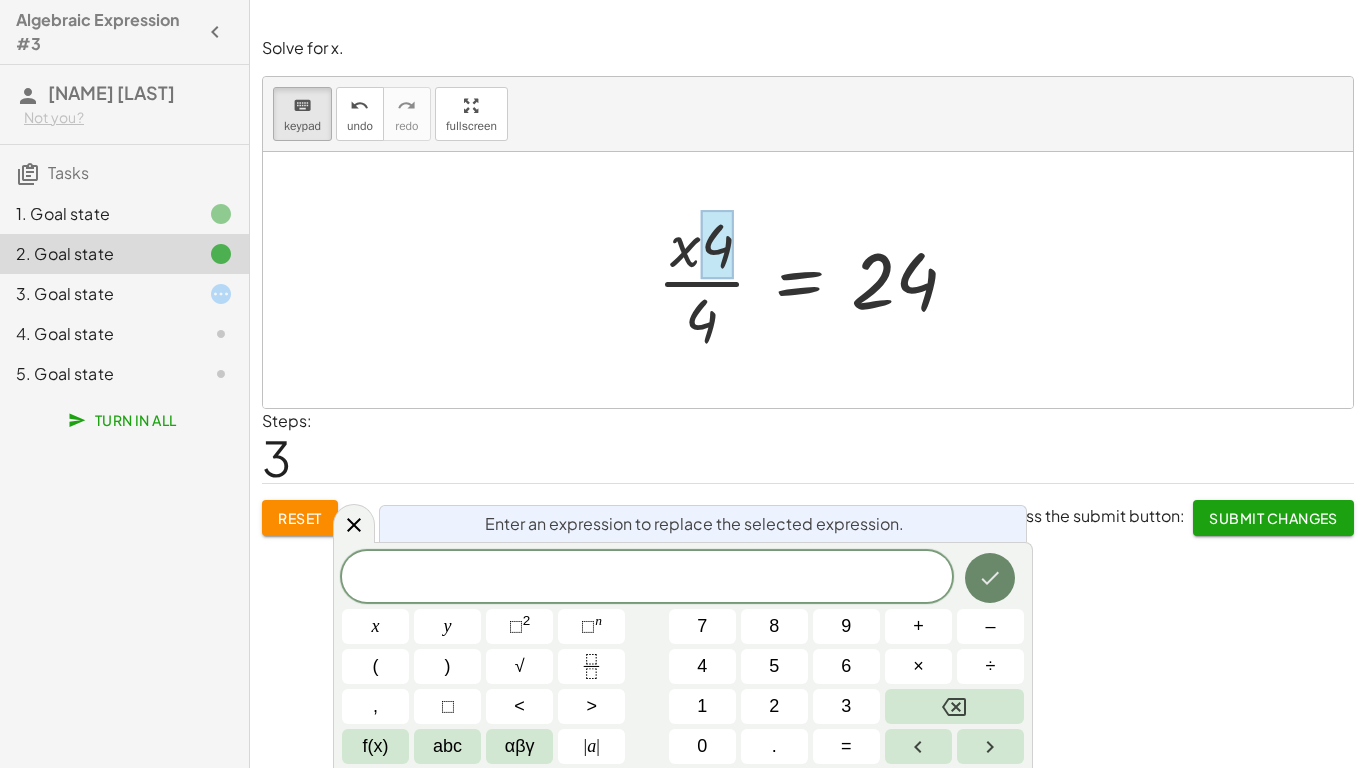 click 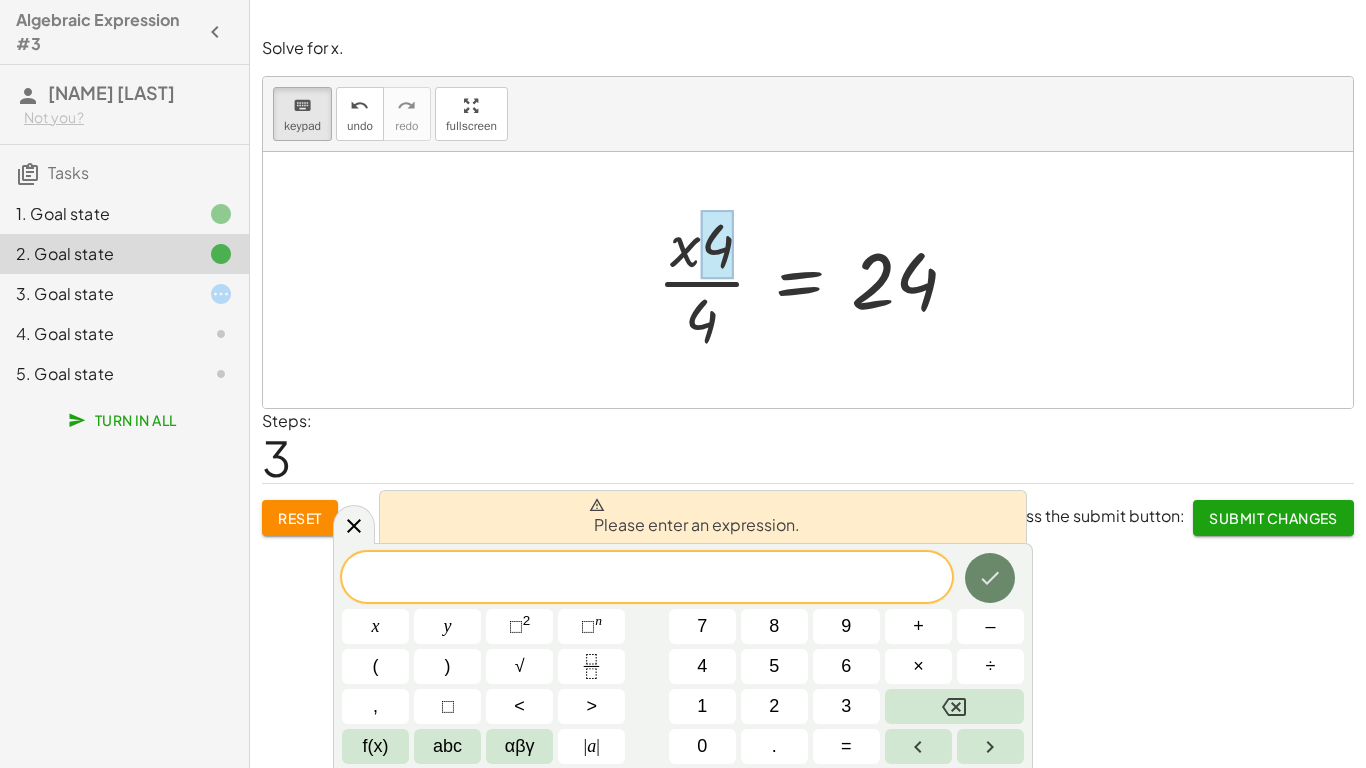 click 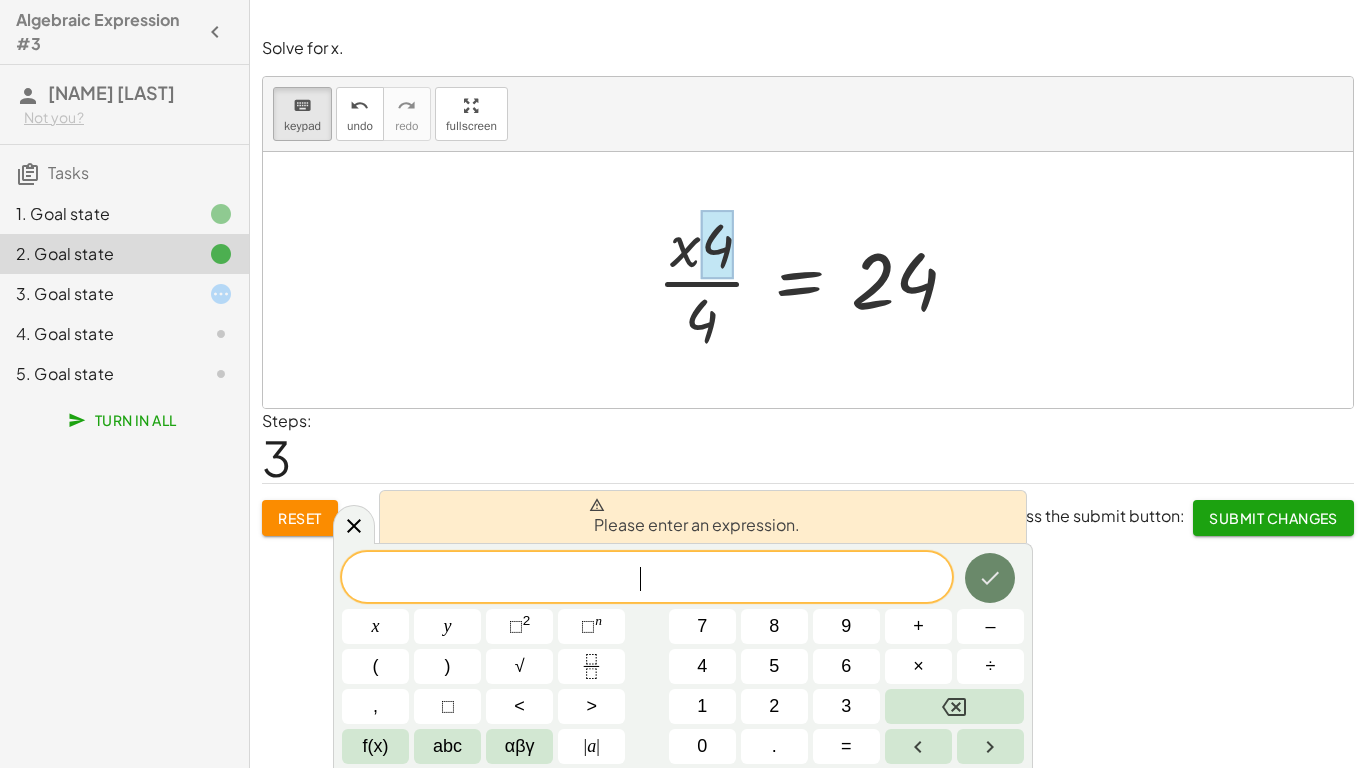 scroll, scrollTop: 19, scrollLeft: 0, axis: vertical 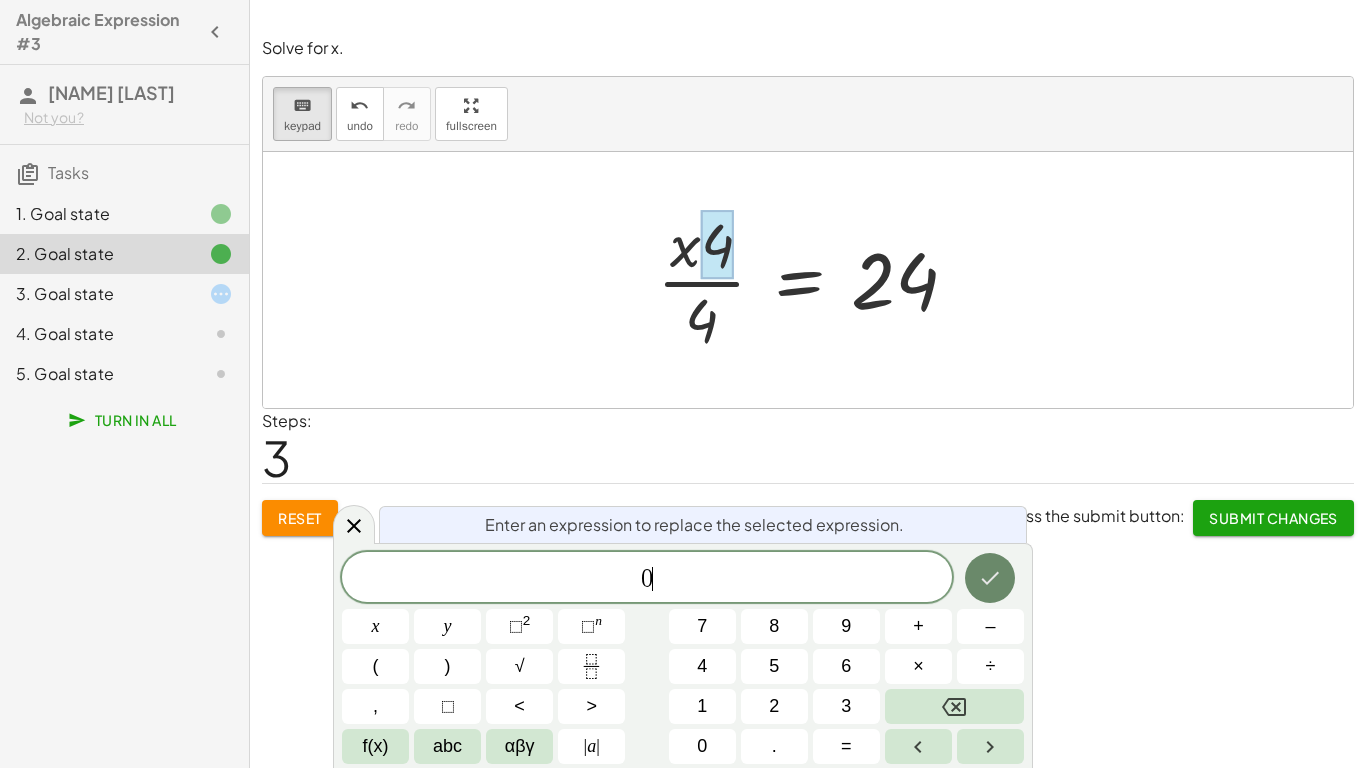 click 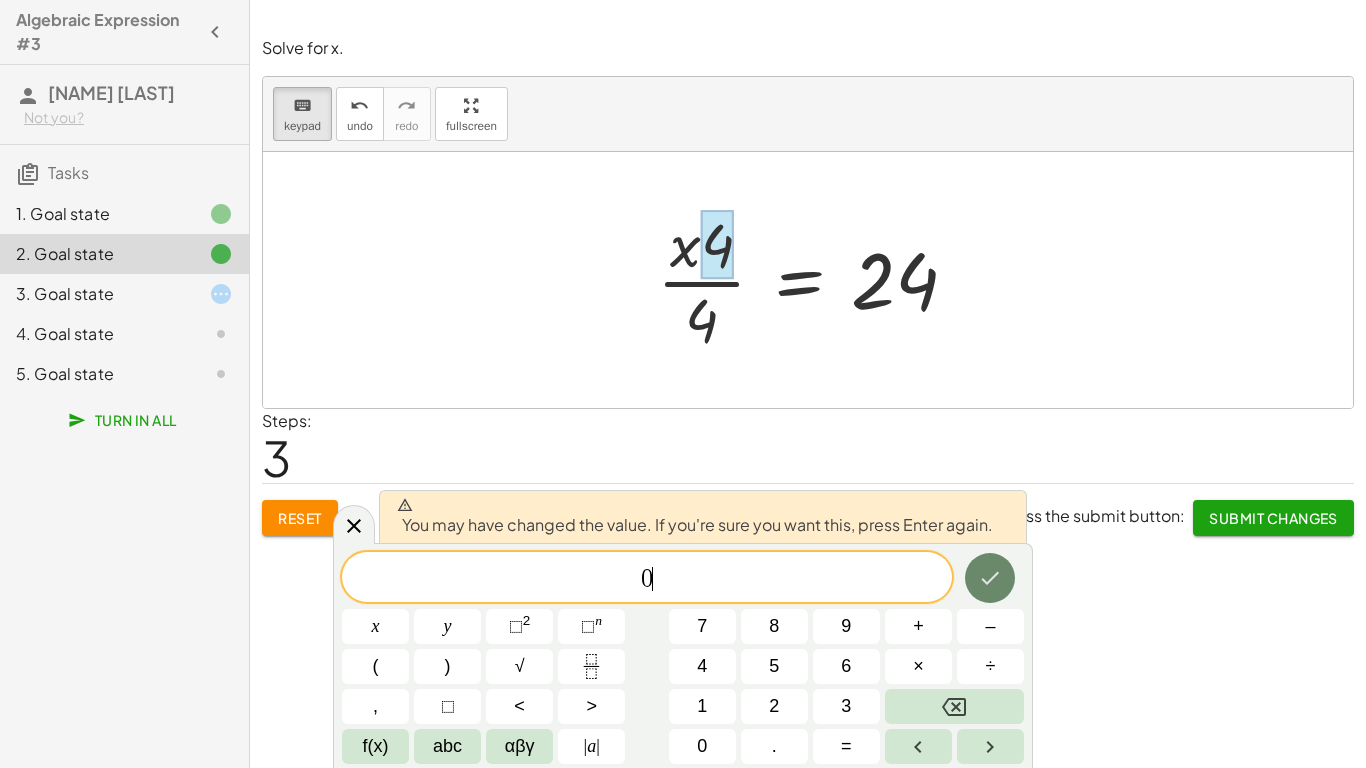 click 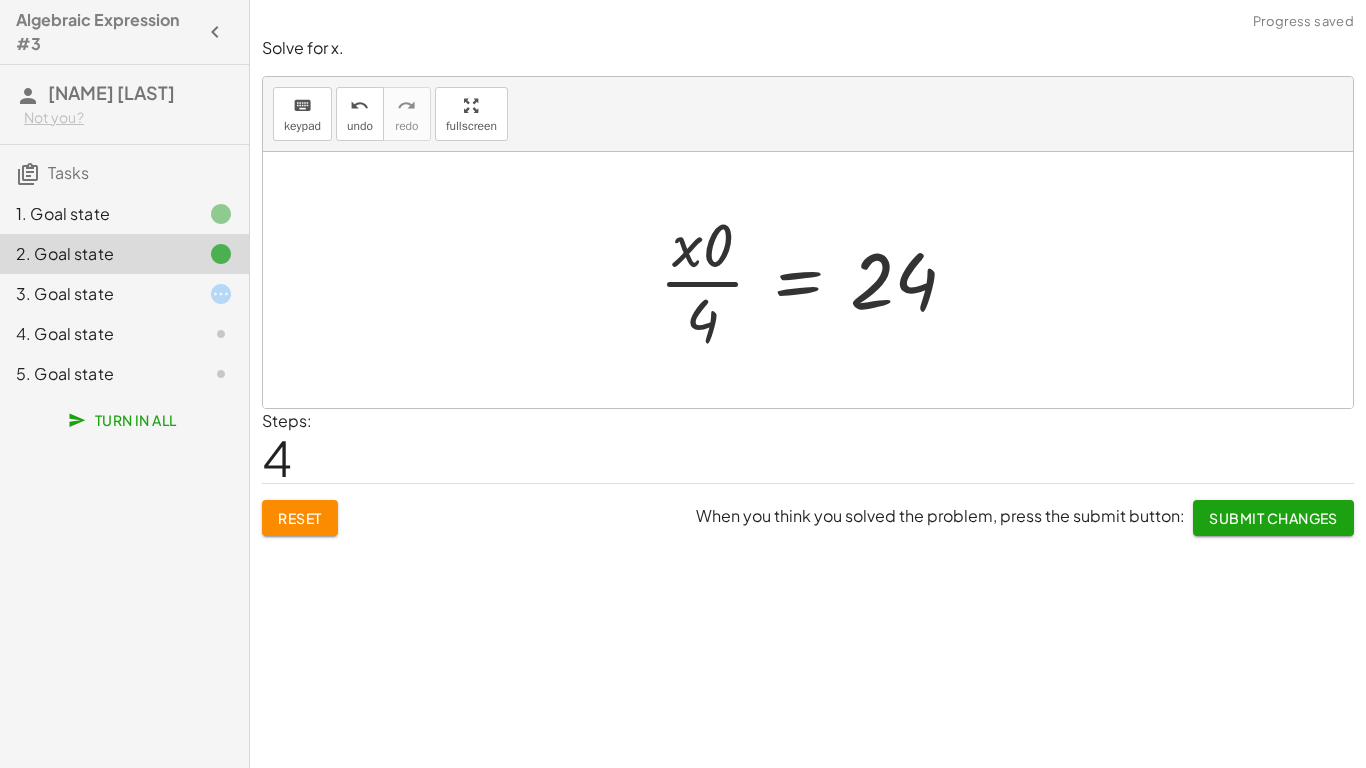 click at bounding box center (816, 280) 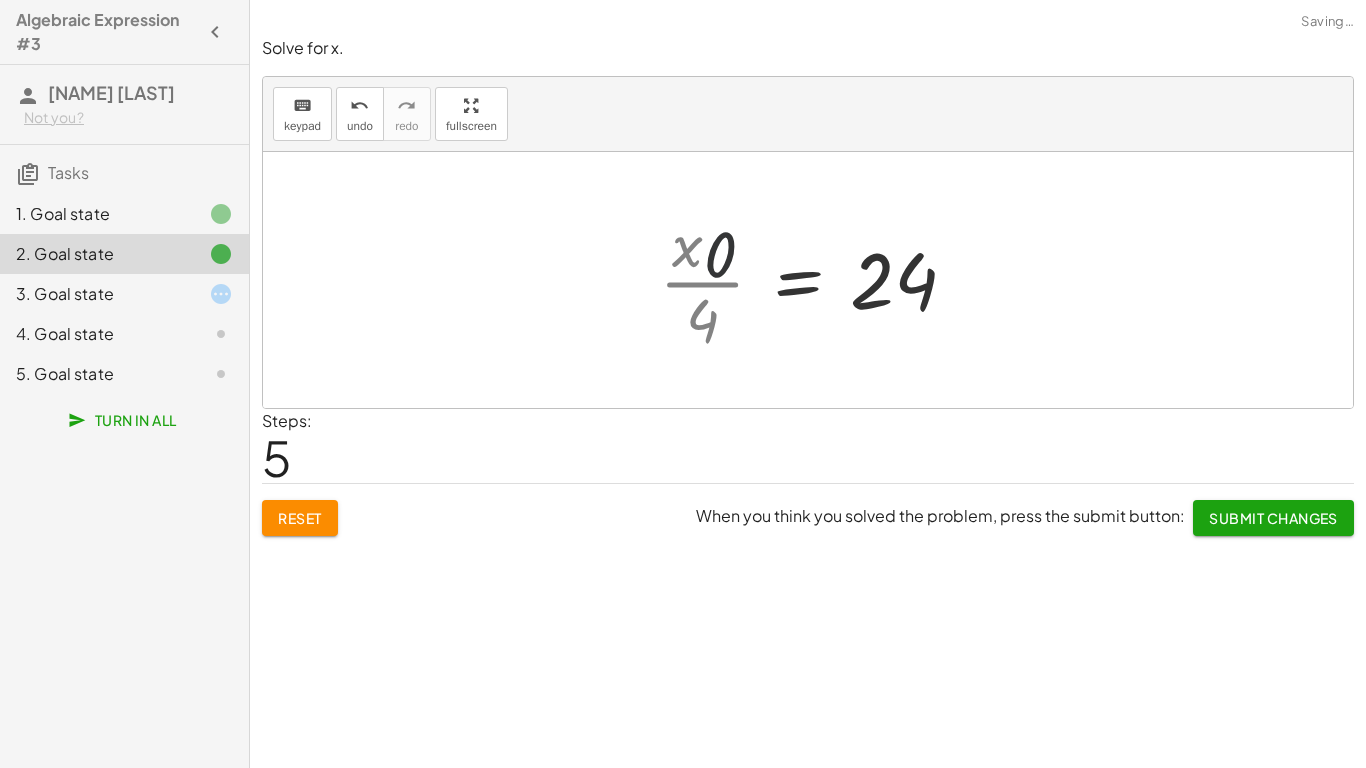 click at bounding box center (839, 280) 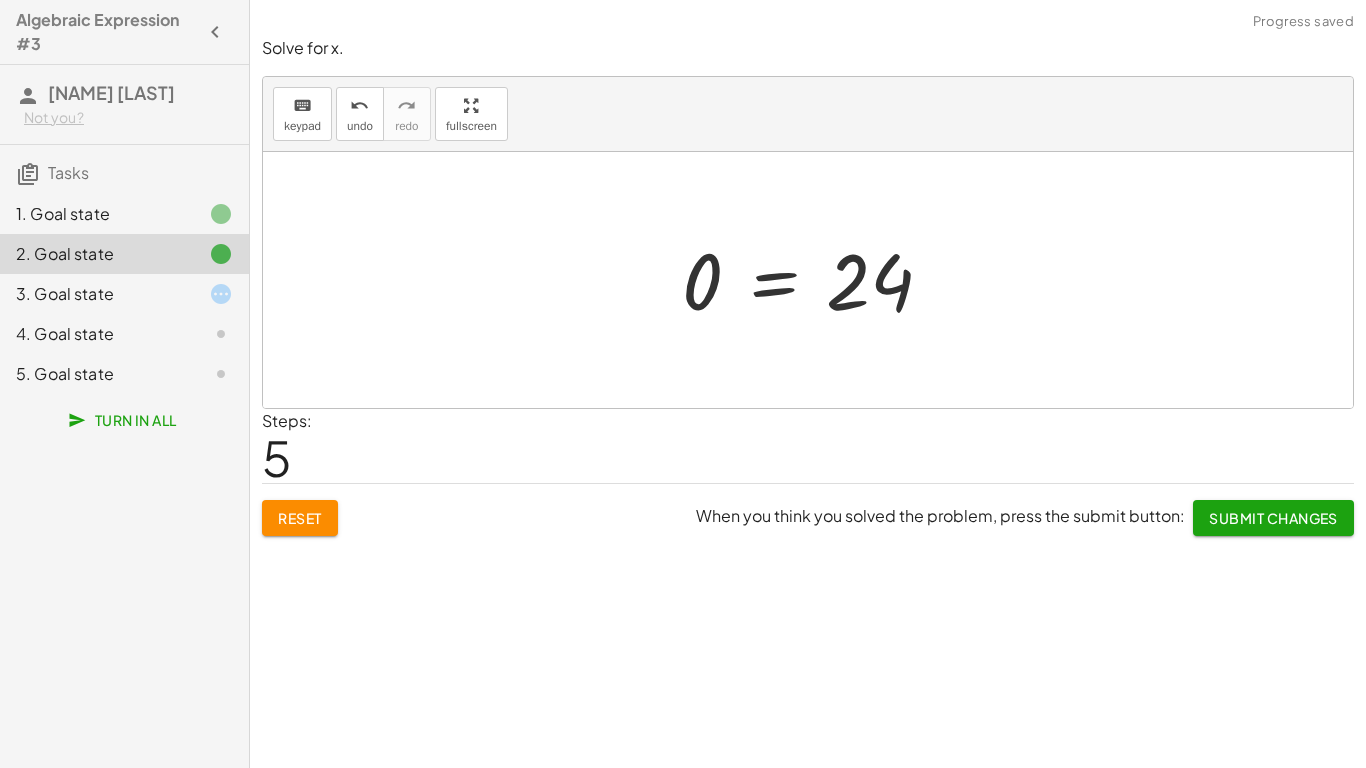 click at bounding box center [815, 280] 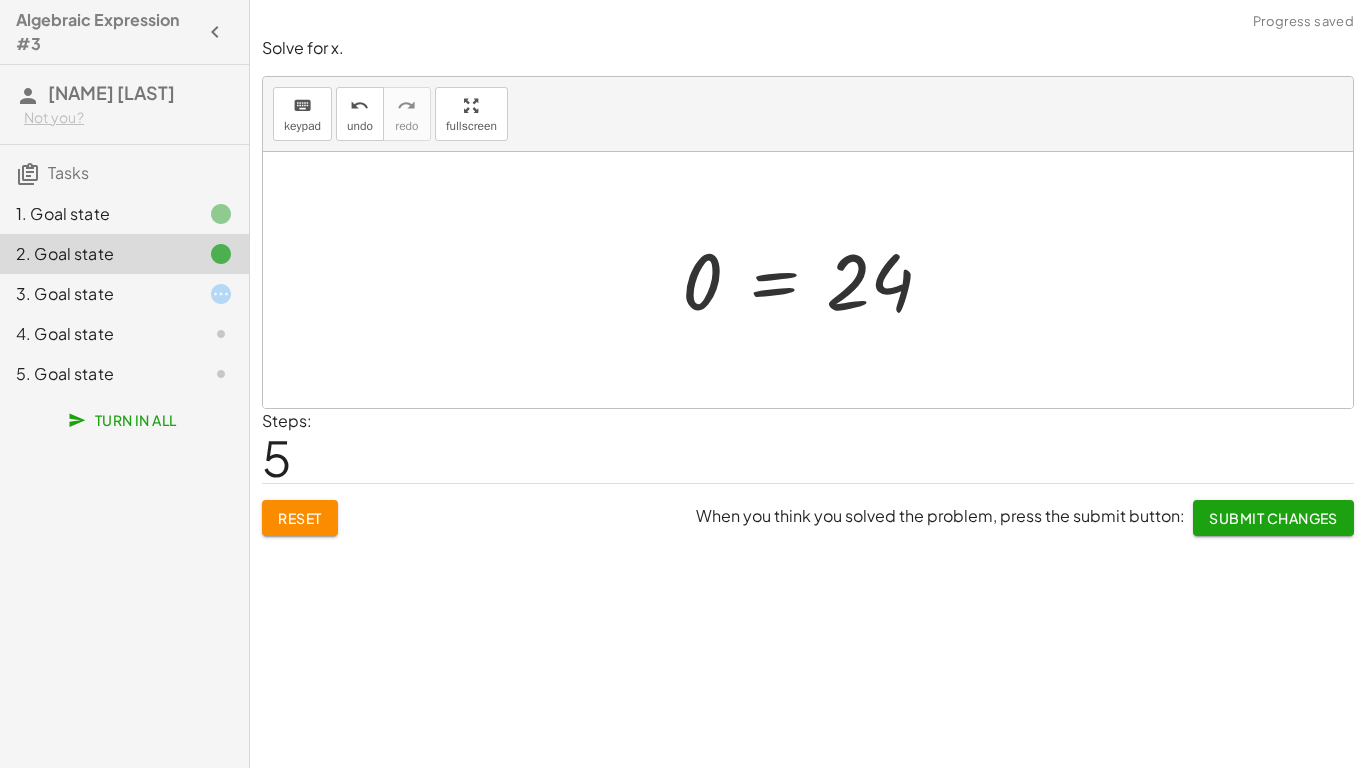 click at bounding box center (815, 280) 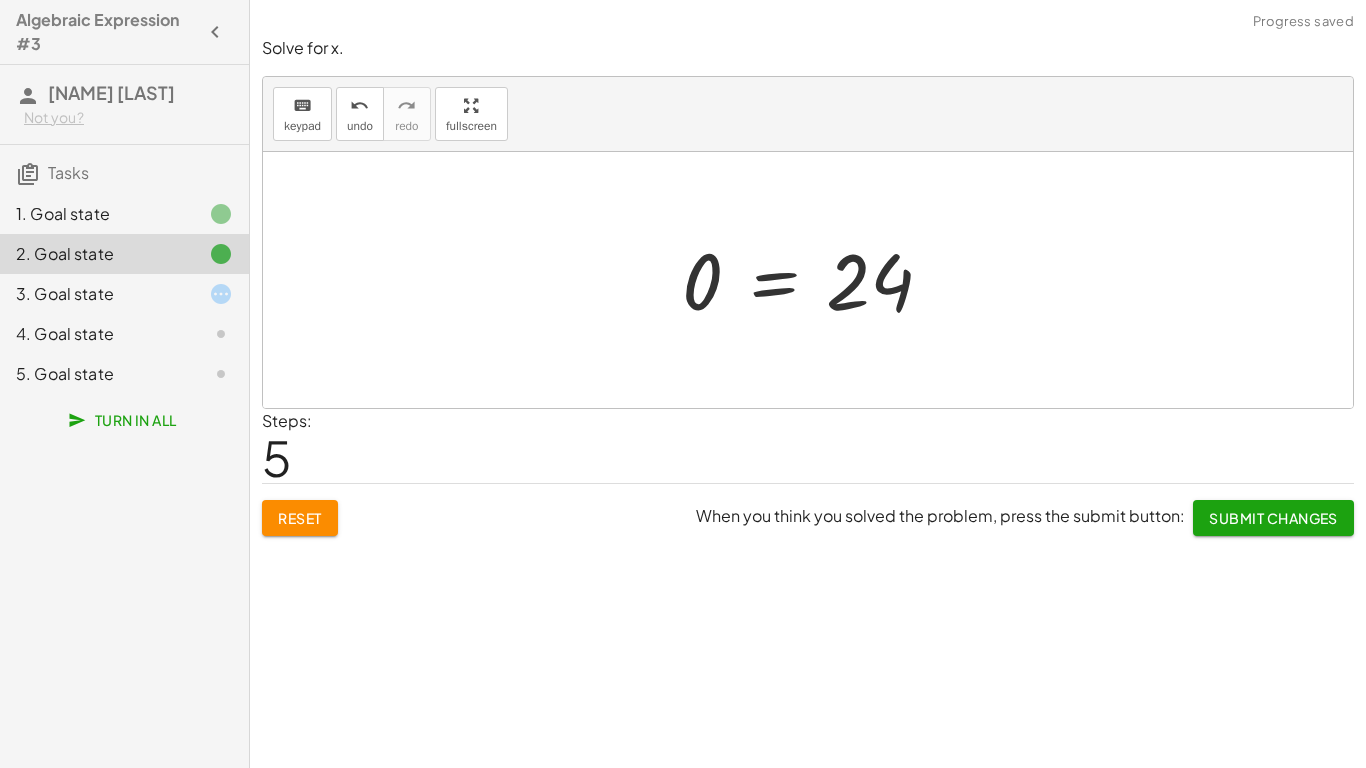 click on "Write an algebraic expression for:   "The sum of a number and 8 is then divided by 2." keyboard keypad undo undo redo redo fullscreen x · 8 · x · 2 × Steps:  2 Reset  When you think you solved the problem, press the submit button:  Continue  Solve for x. keyboard keypad undo undo redo redo fullscreen · x · 4 = 6 · · x · 4 · 4 = · 6 · 4 · · x · 4 · 4 = 24 · x · 4 · 4 = 24 · x · 0 · 4 = 24 = 24 0 × Steps:  5 Reset  When you think you solved the problem, press the submit button: Submit Changes Solve for x. keyboard keypad undo undo redo redo fullscreen × Steps:  1 Reset  When you think you solved the problem, press the submit button: Submit Solve for x. keyboard keypad undo undo redo redo fullscreen × Steps:  0 Reset  When you think you solved the problem, press the submit button:  Continue  A cellphone company charges a base fee of $25 and $0.15 per minute. You paid $46.50. How many minutes did you use? keyboard keypad undo undo redo redo fullscreen × Steps:  0 Reset   Continue" 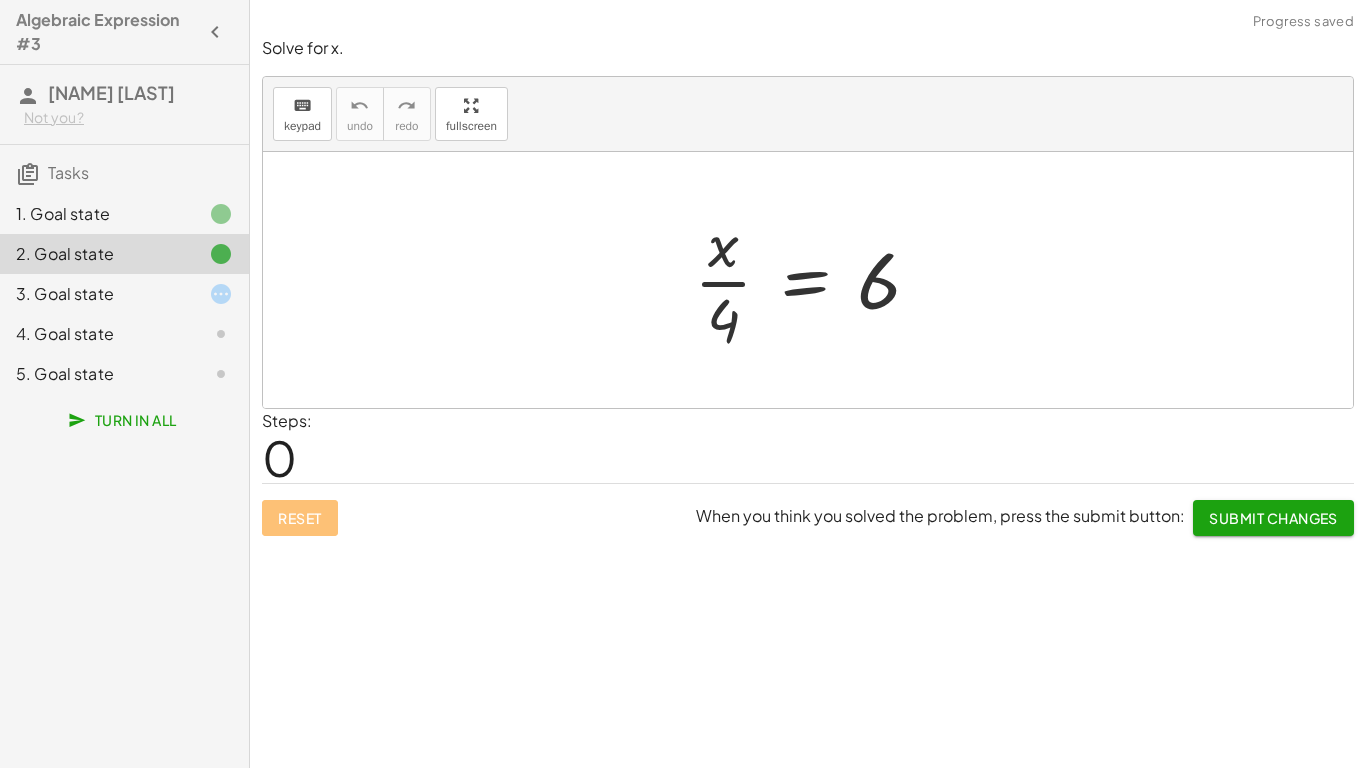 click at bounding box center (815, 280) 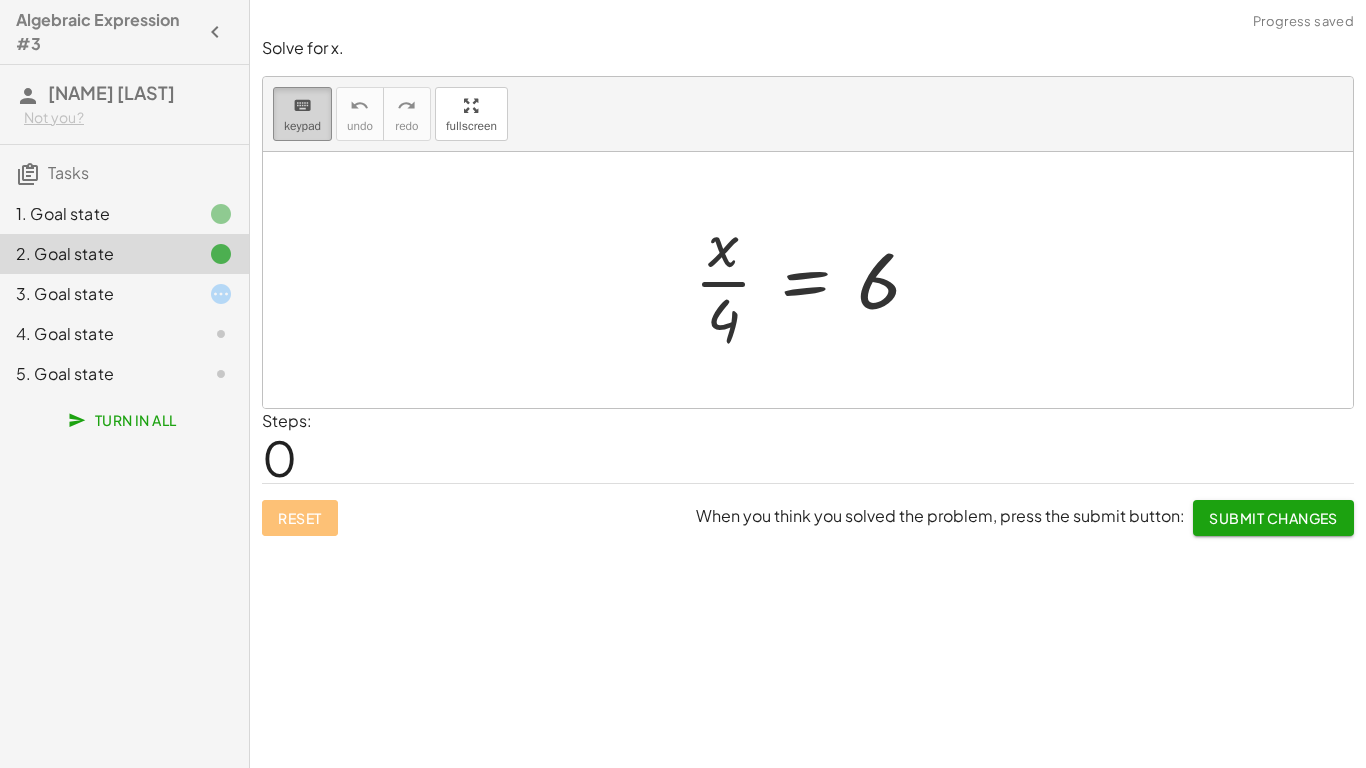 click on "keyboard keypad" at bounding box center [302, 114] 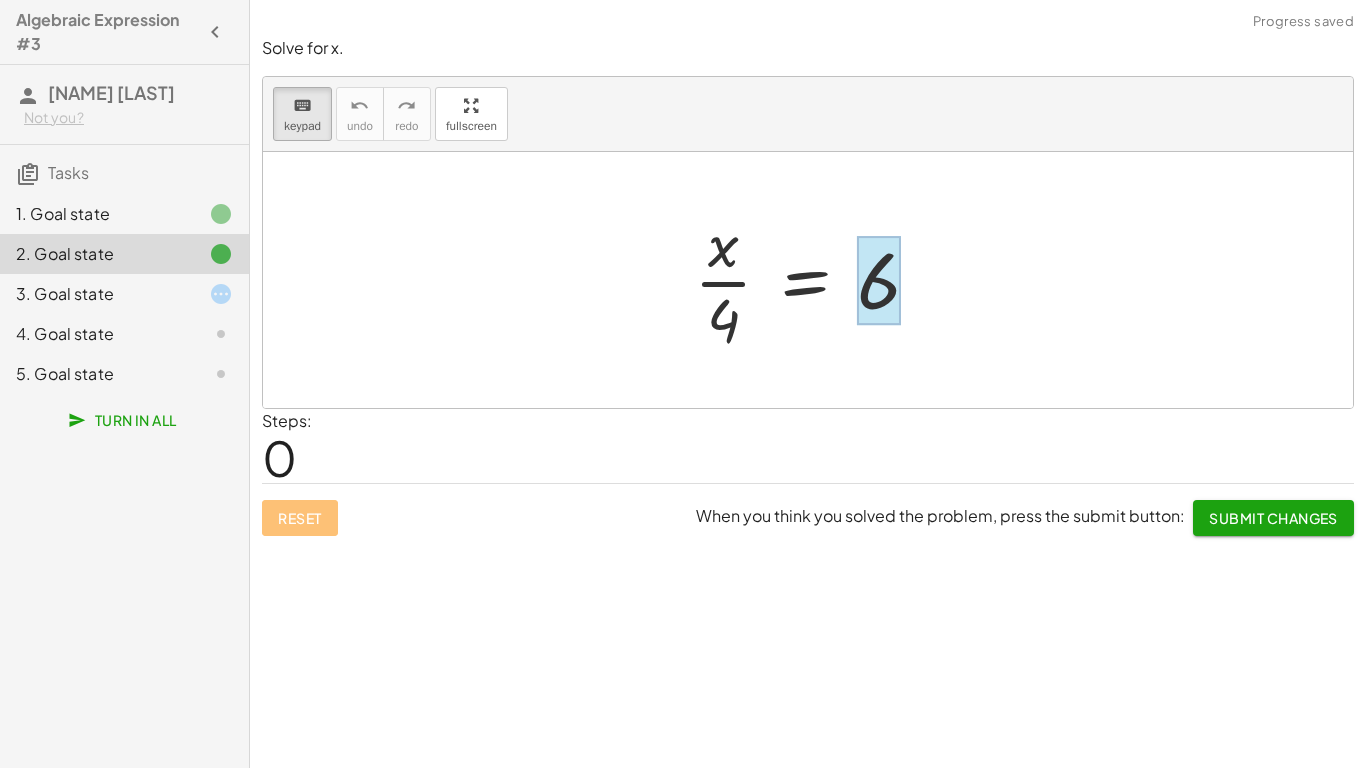 click at bounding box center (879, 280) 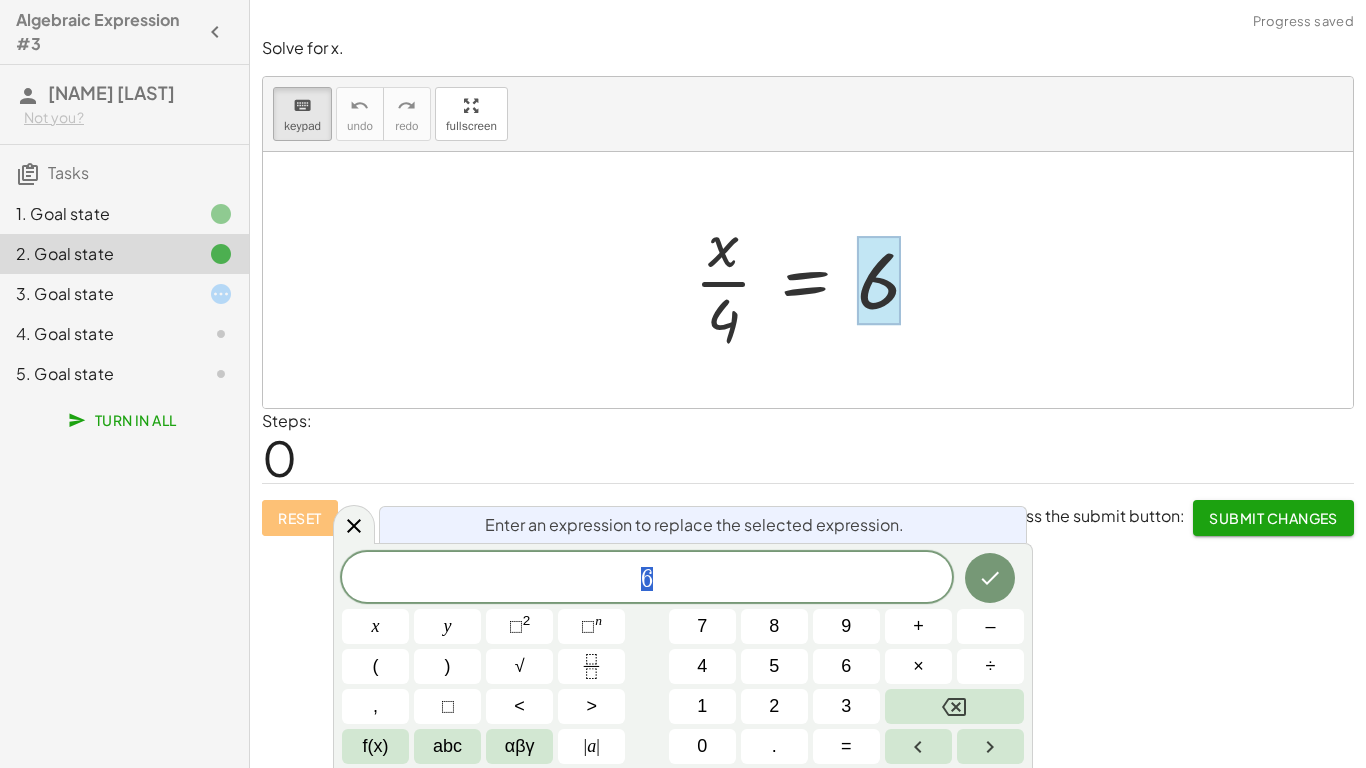 scroll, scrollTop: 20, scrollLeft: 0, axis: vertical 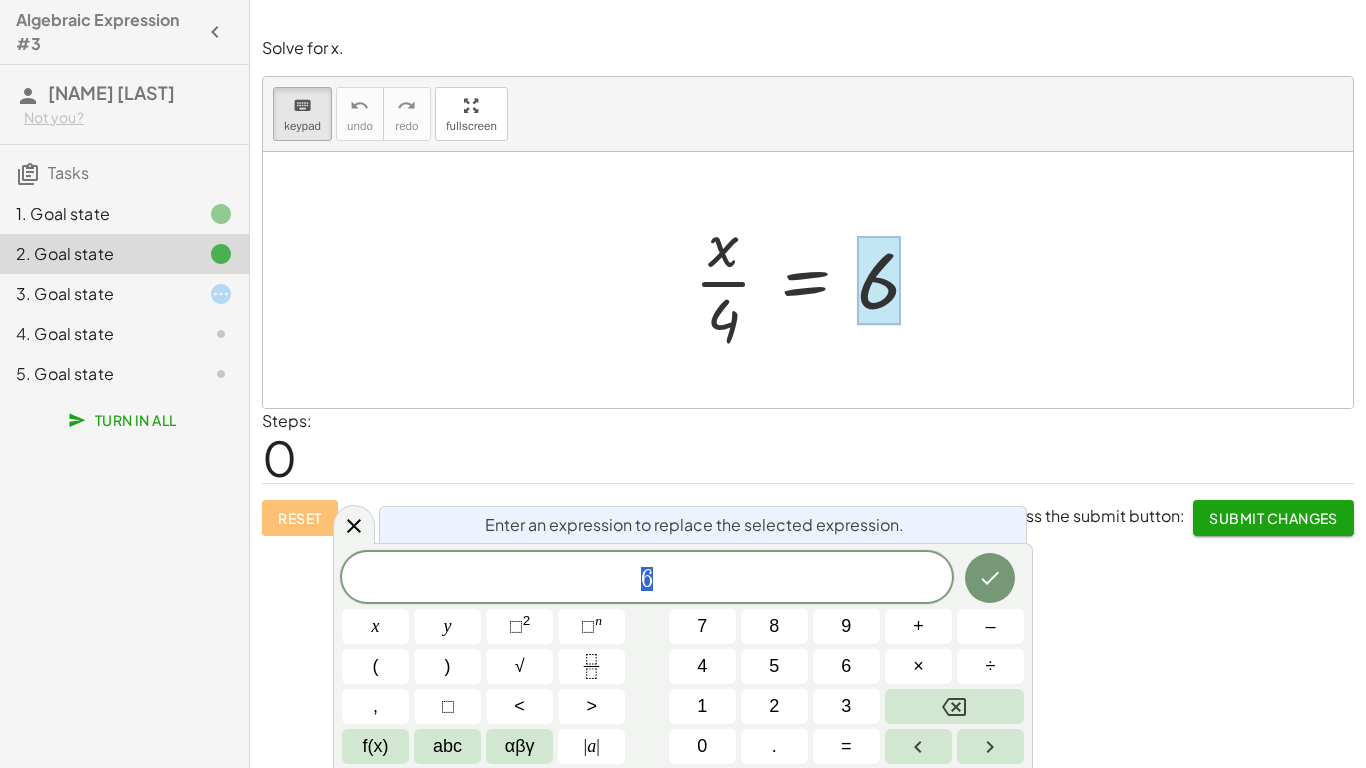 click at bounding box center (815, 280) 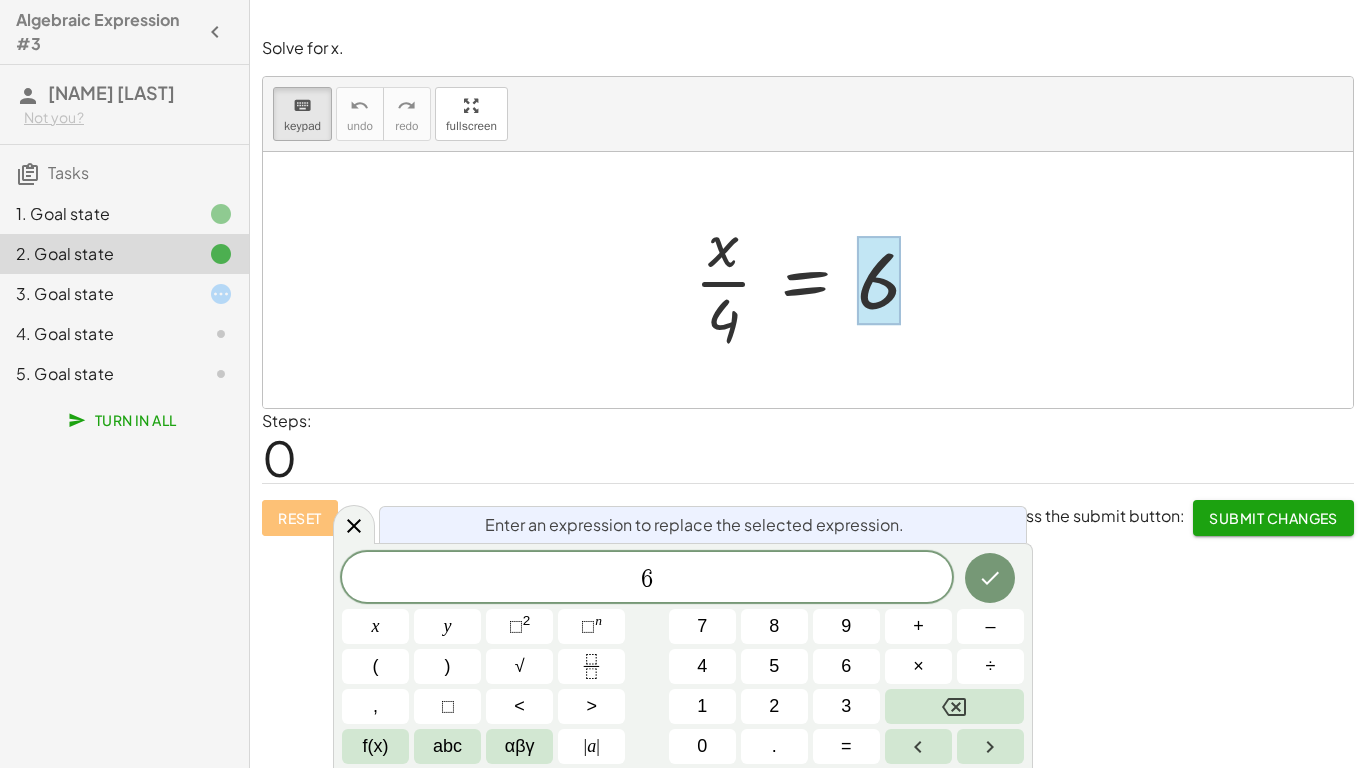 click at bounding box center [815, 280] 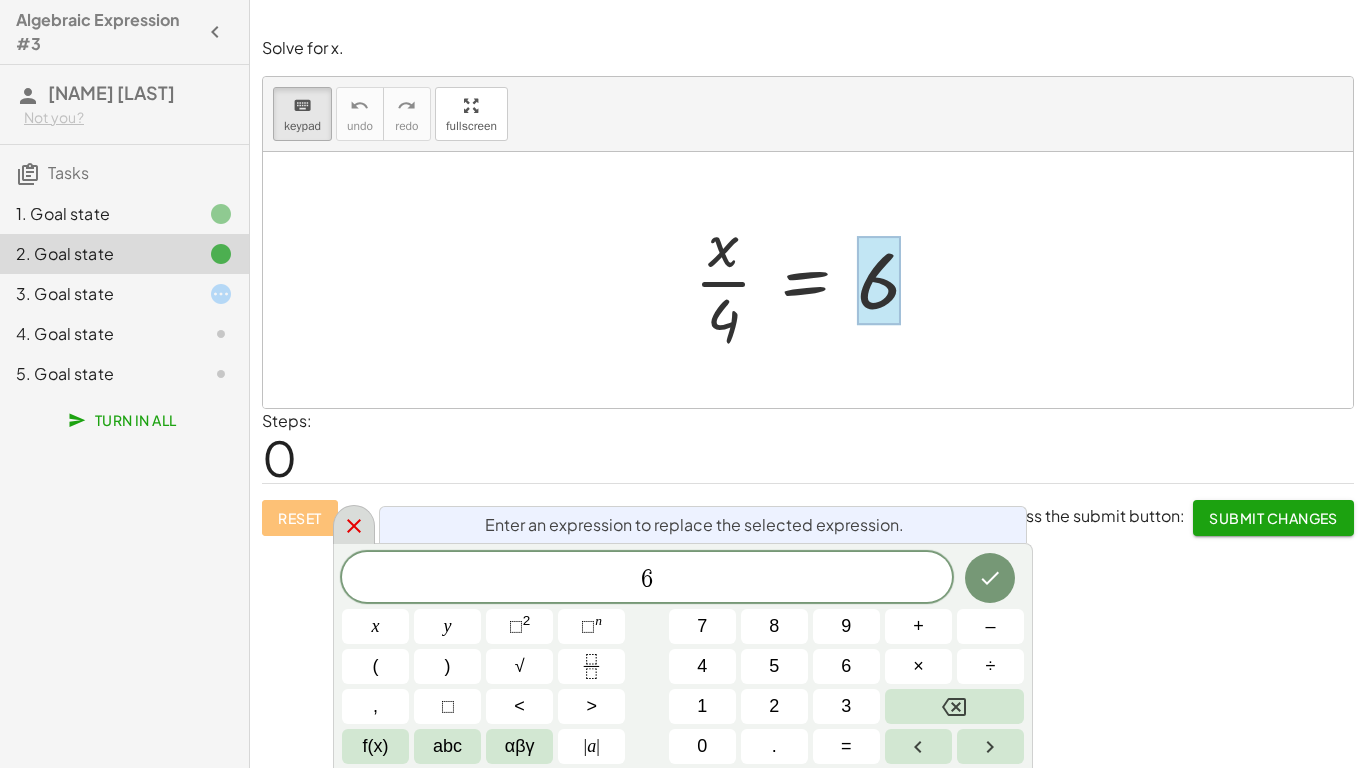 click 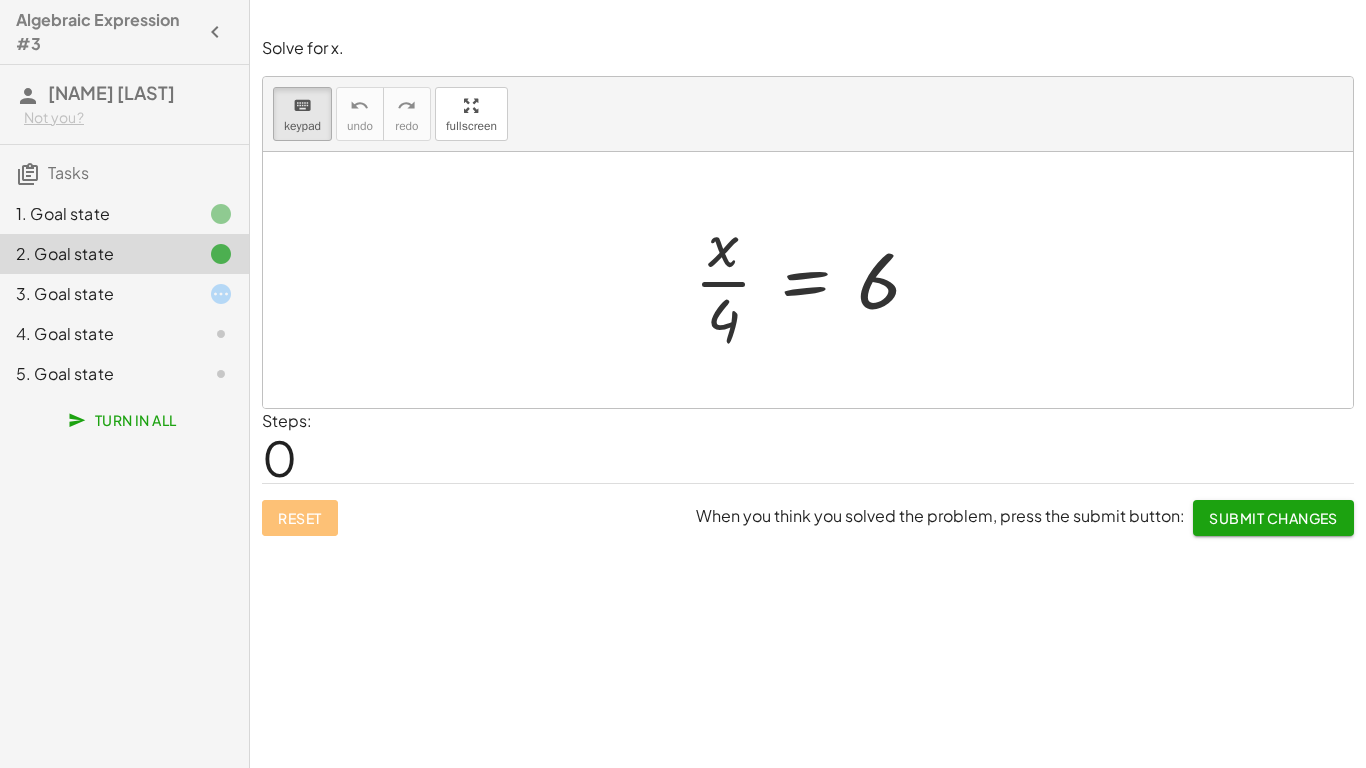 click at bounding box center [815, 280] 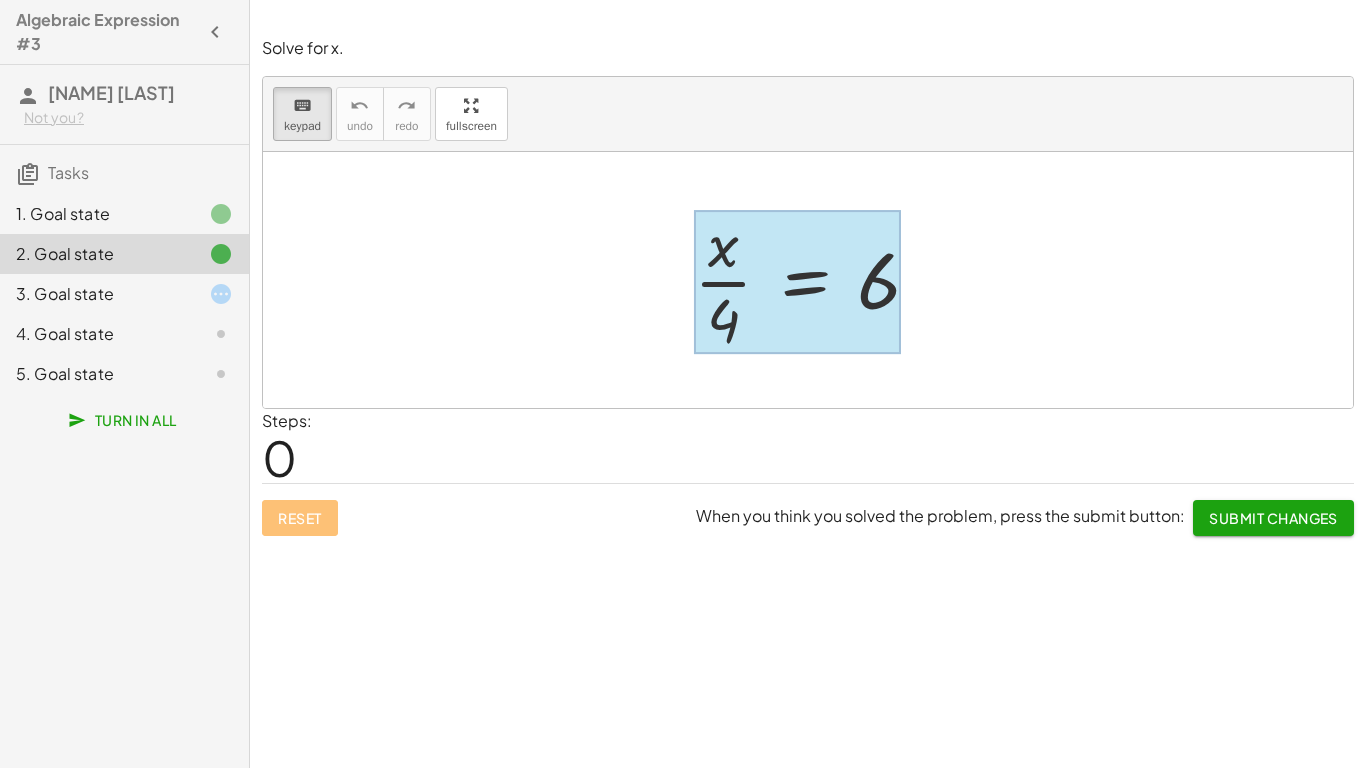click at bounding box center (797, 282) 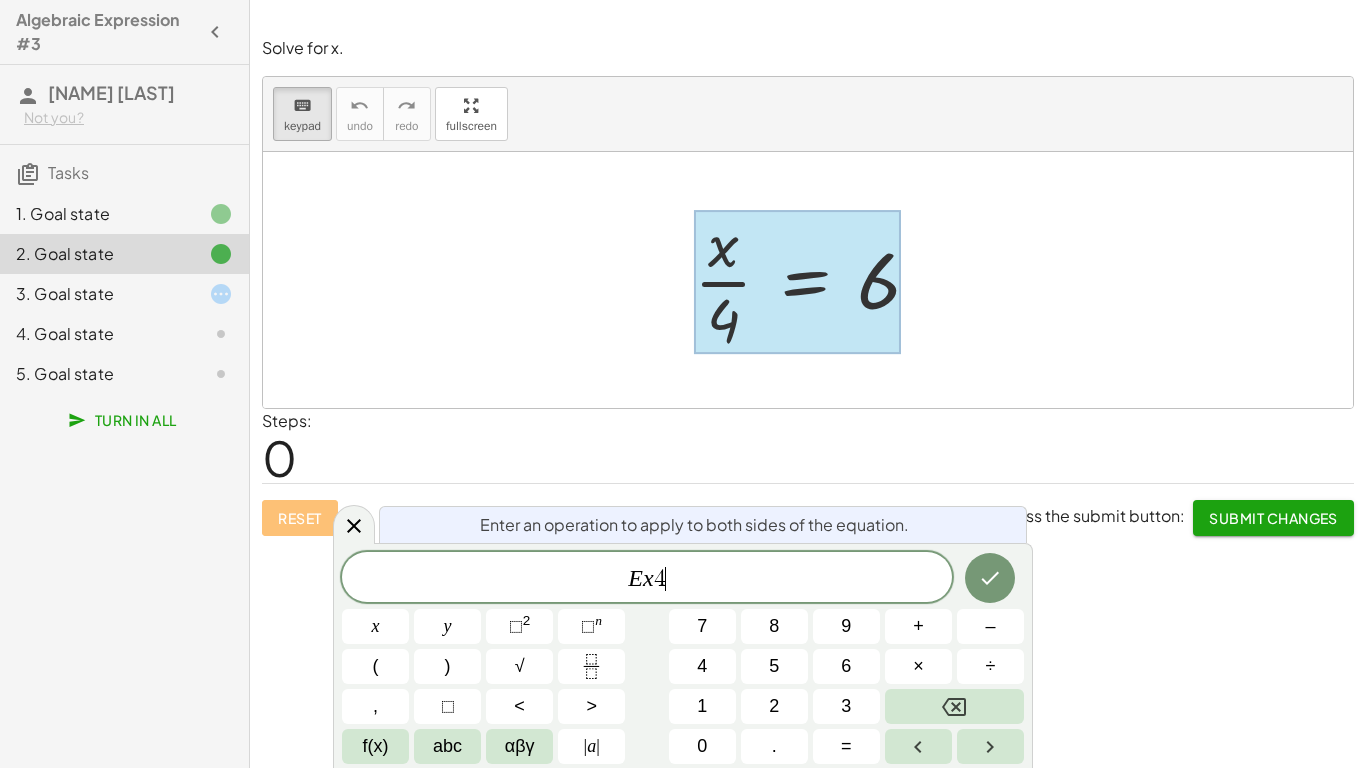 scroll, scrollTop: 23, scrollLeft: 0, axis: vertical 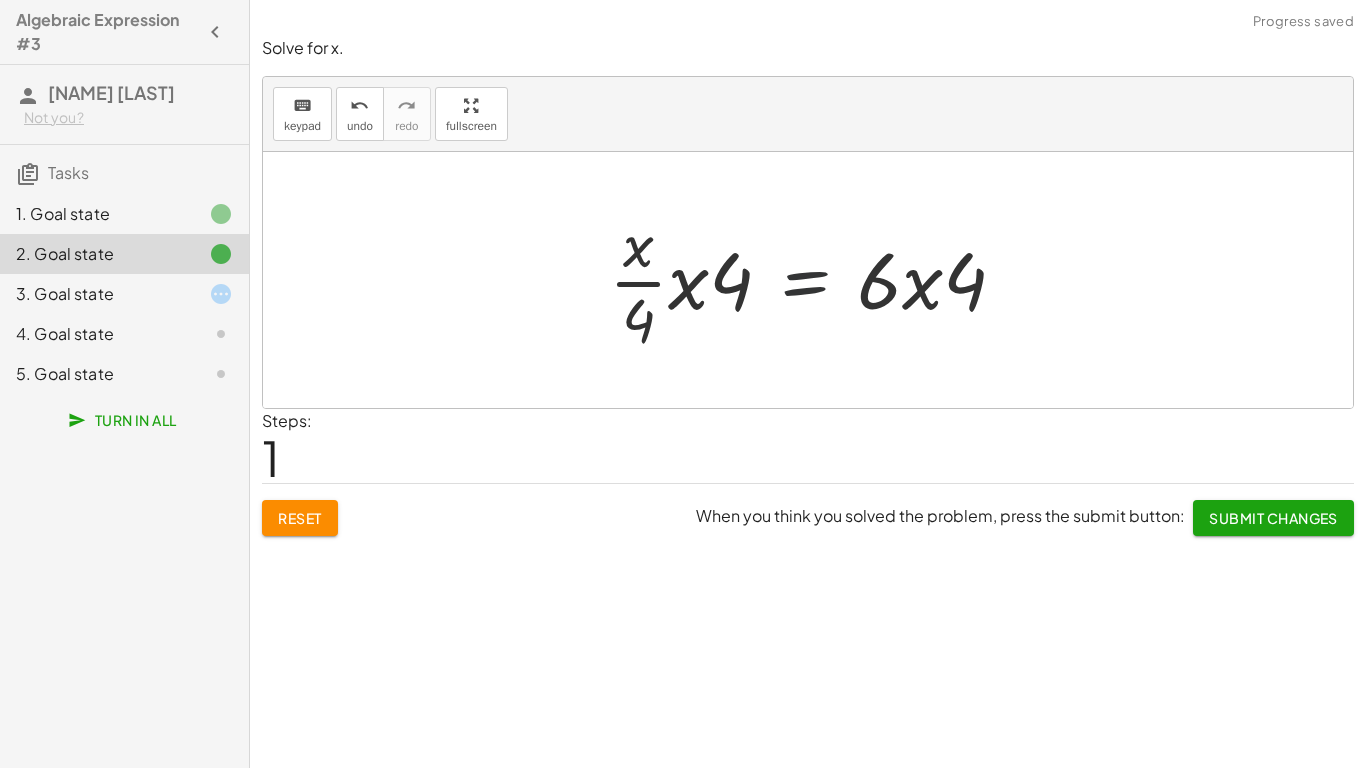 click at bounding box center [815, 280] 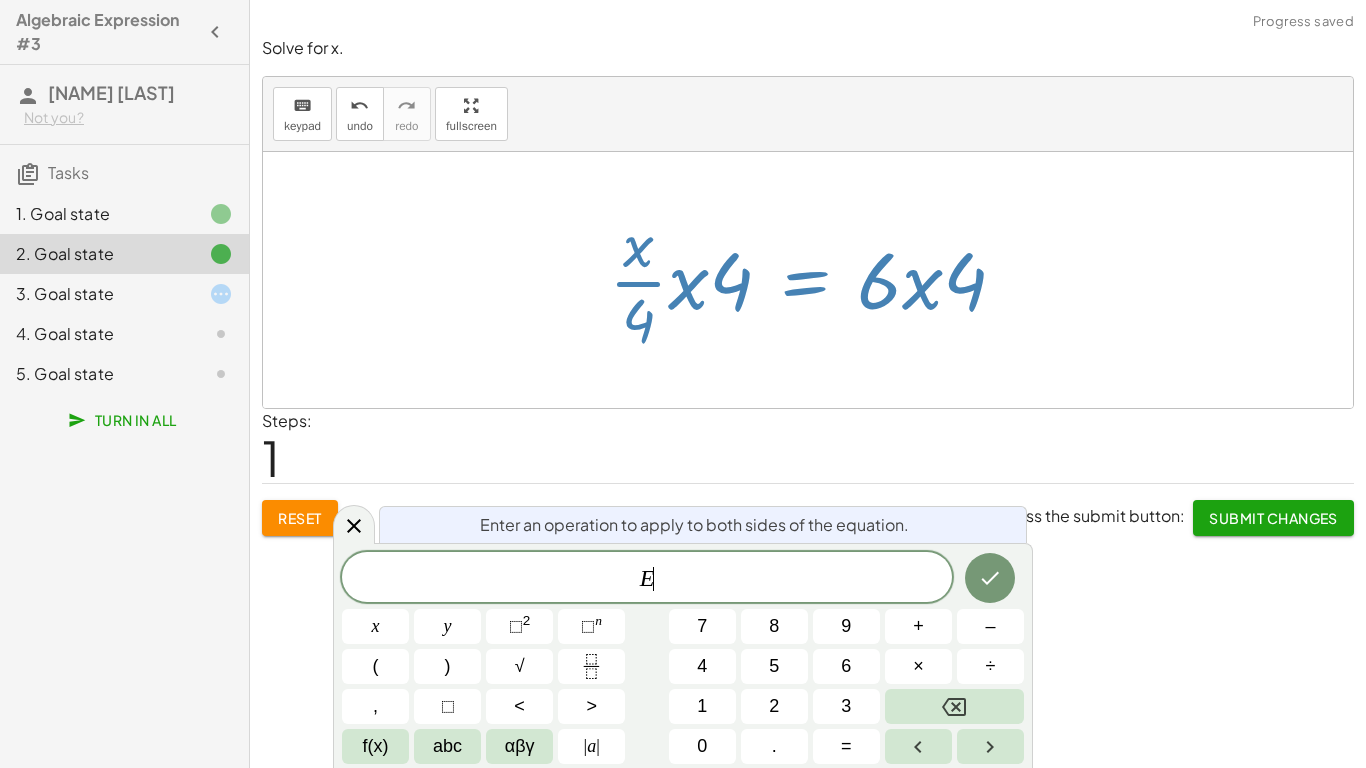 click at bounding box center [815, 280] 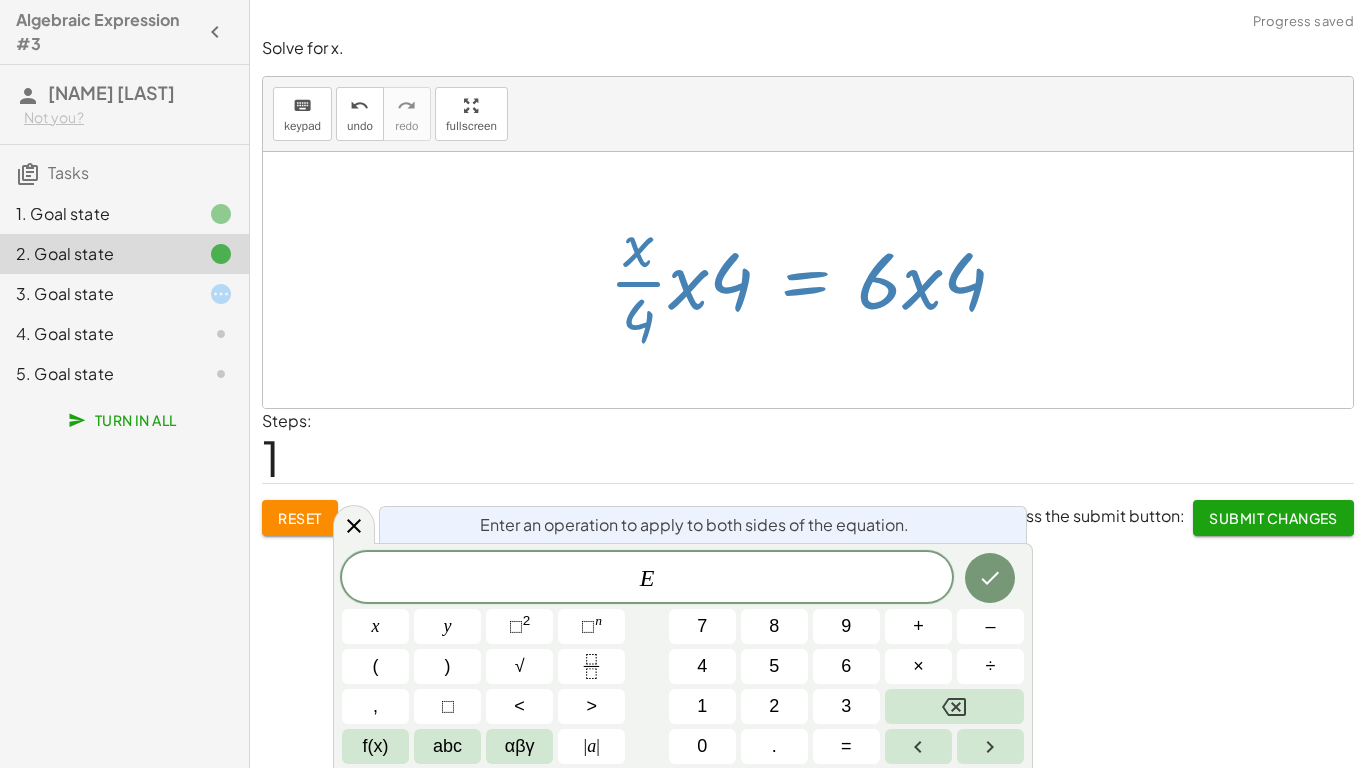 click 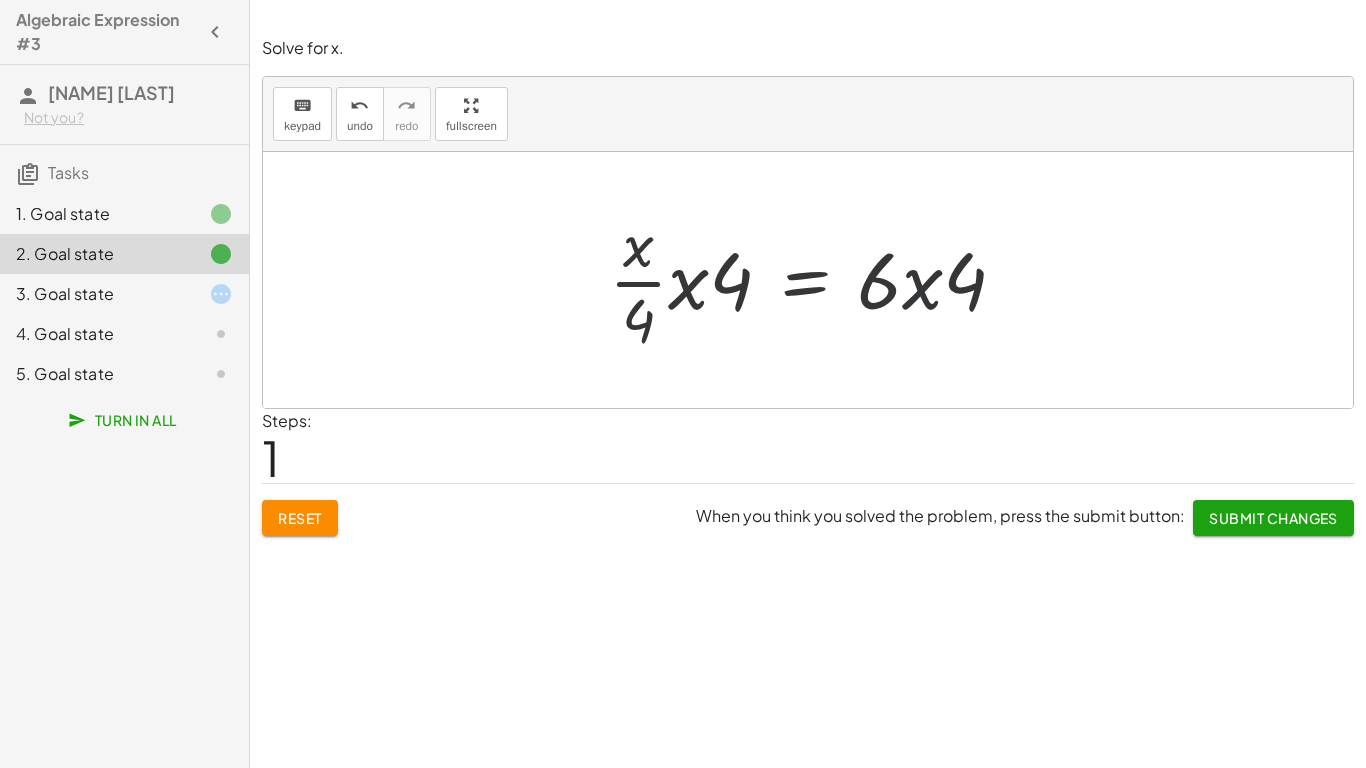 click at bounding box center (808, 280) 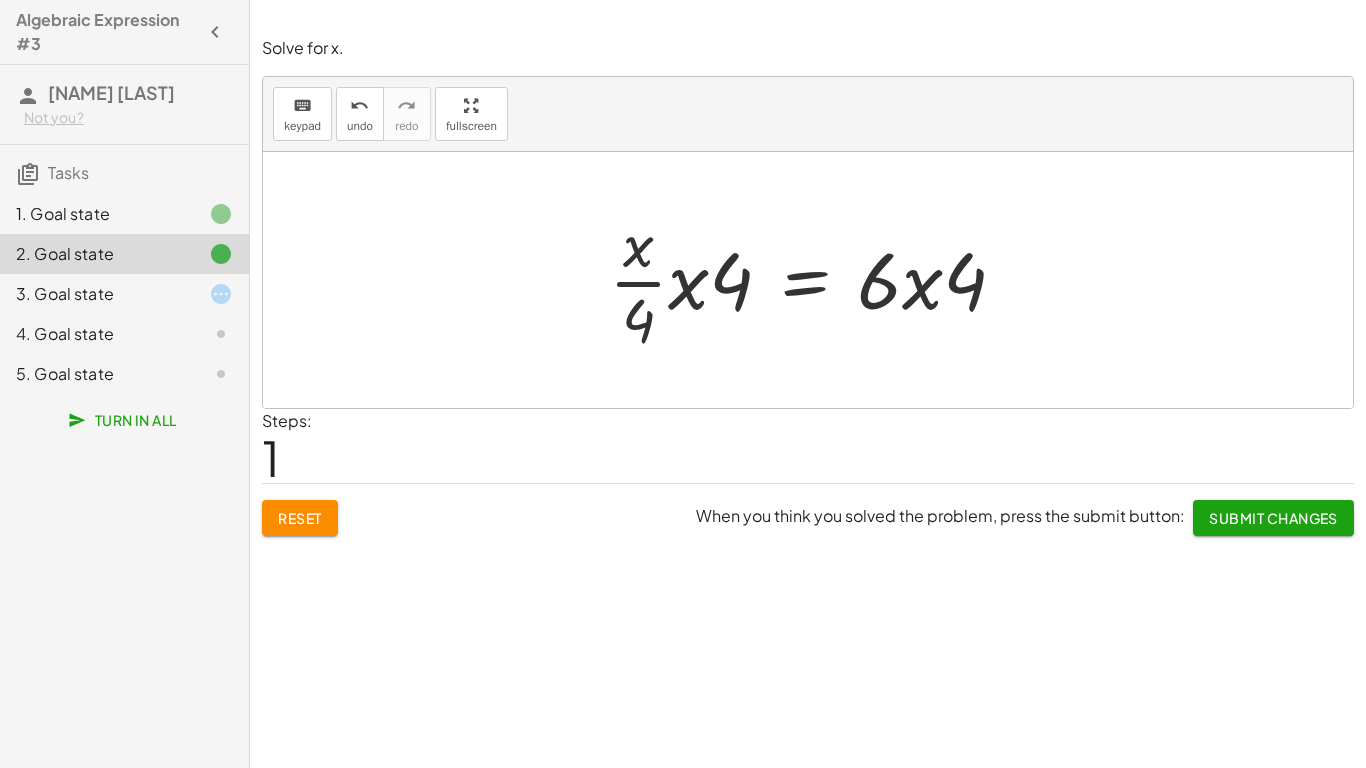 click at bounding box center [815, 280] 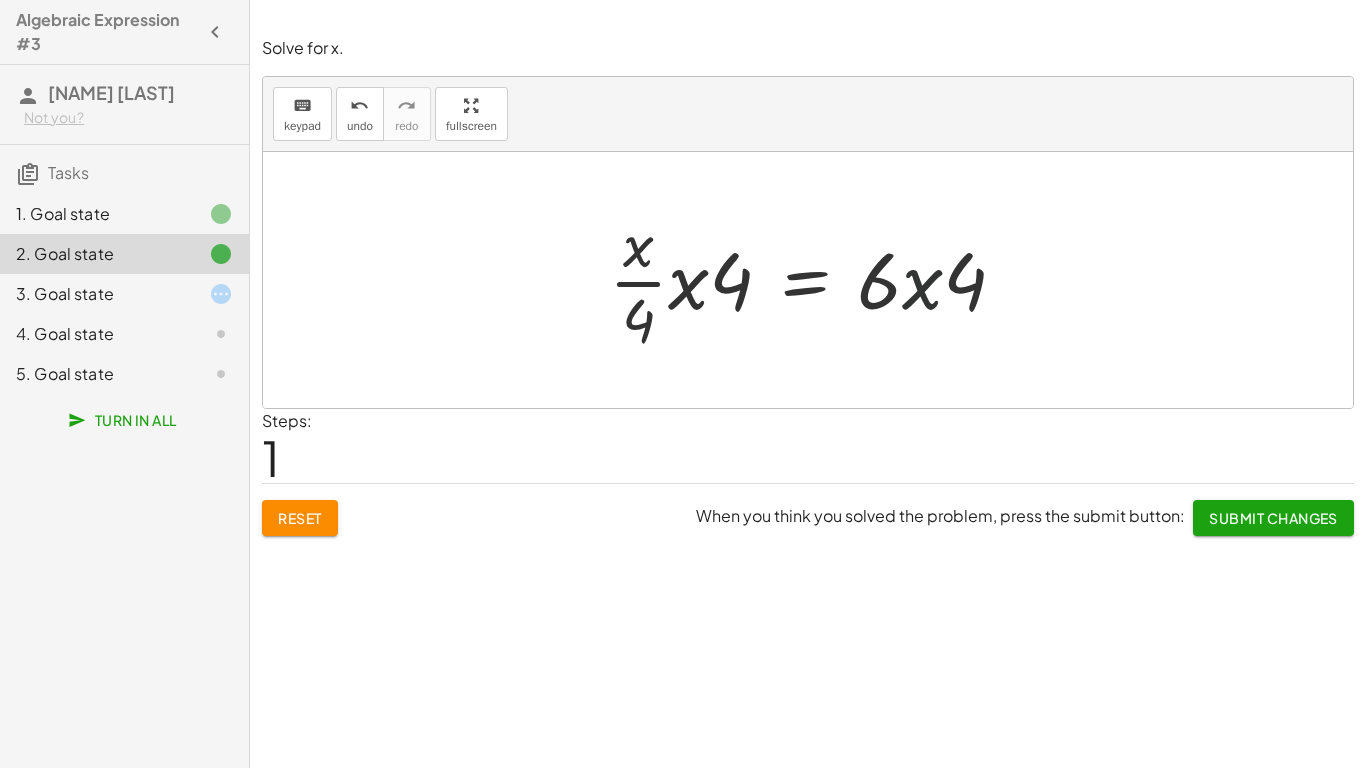 click at bounding box center [815, 280] 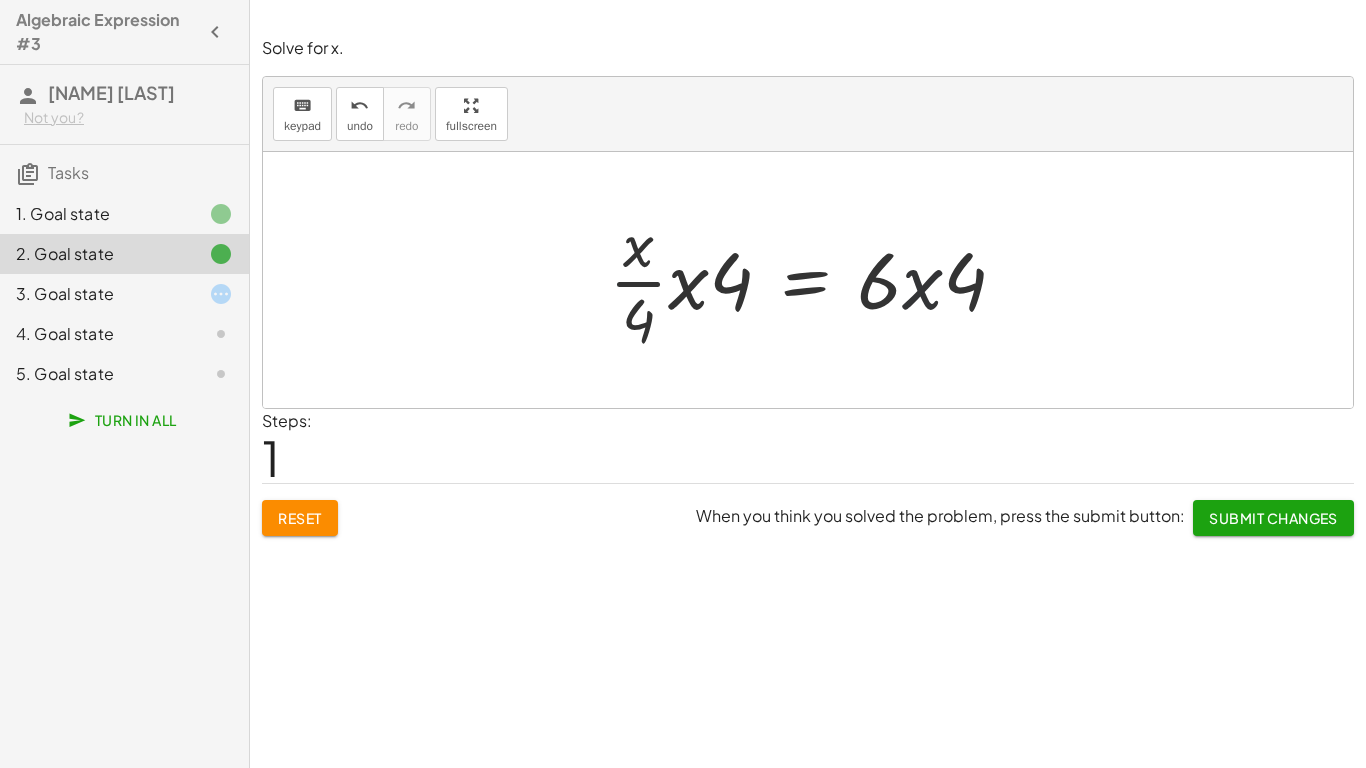 click at bounding box center [815, 280] 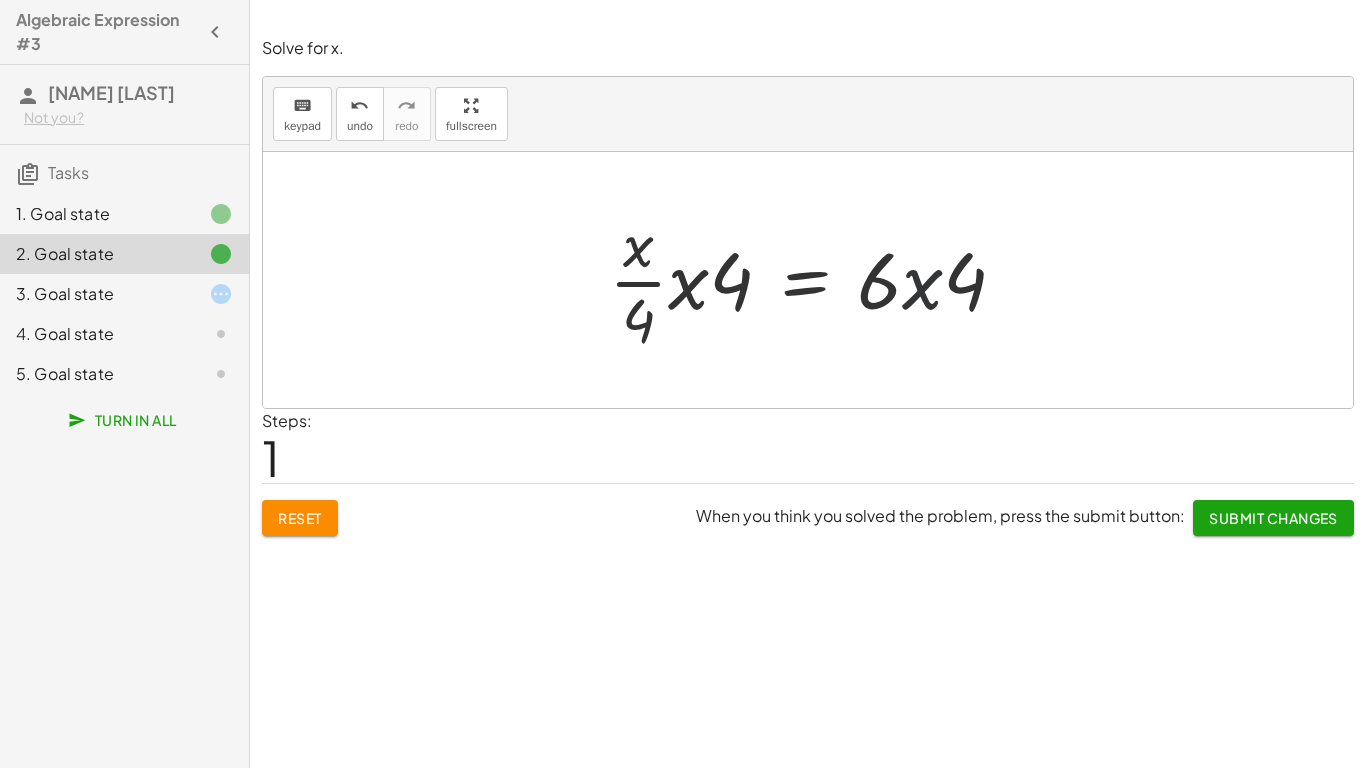 click at bounding box center [815, 280] 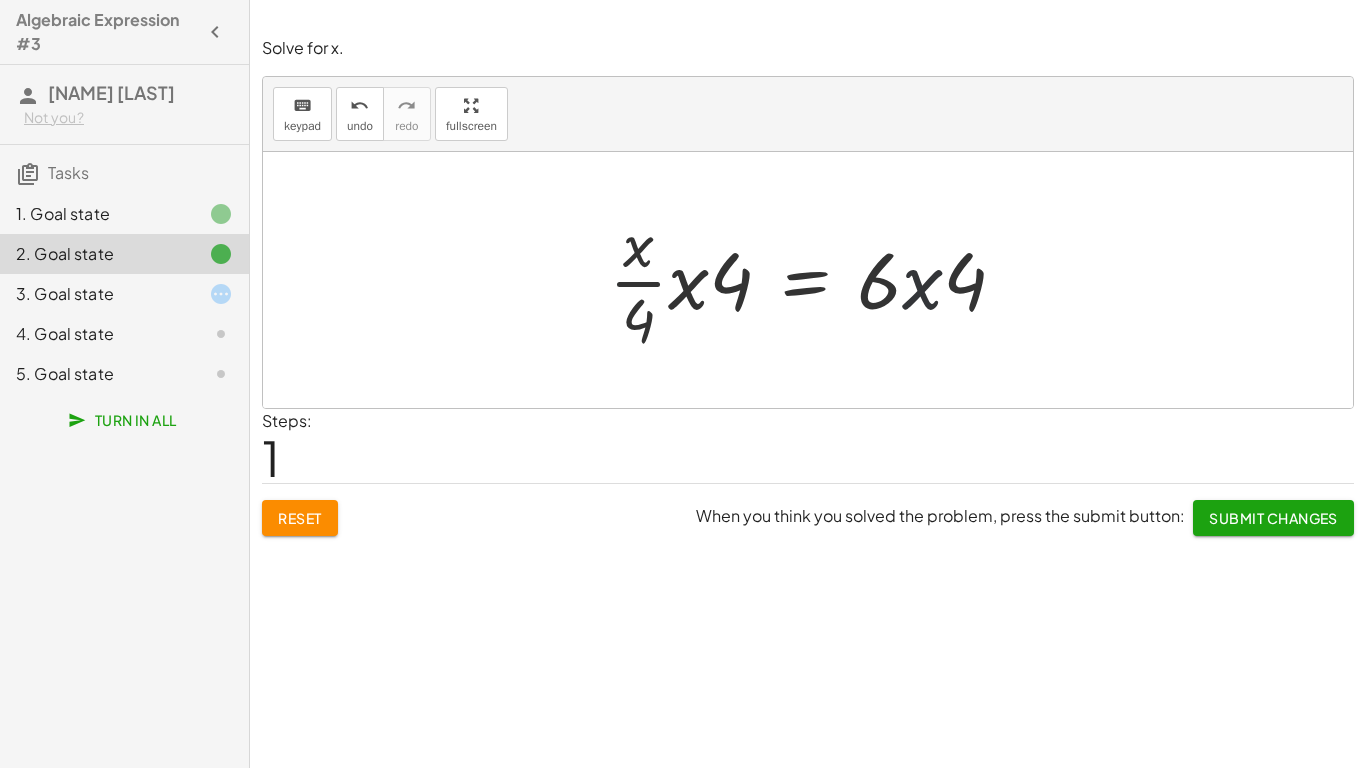drag, startPoint x: 832, startPoint y: 258, endPoint x: 850, endPoint y: 278, distance: 26.907248 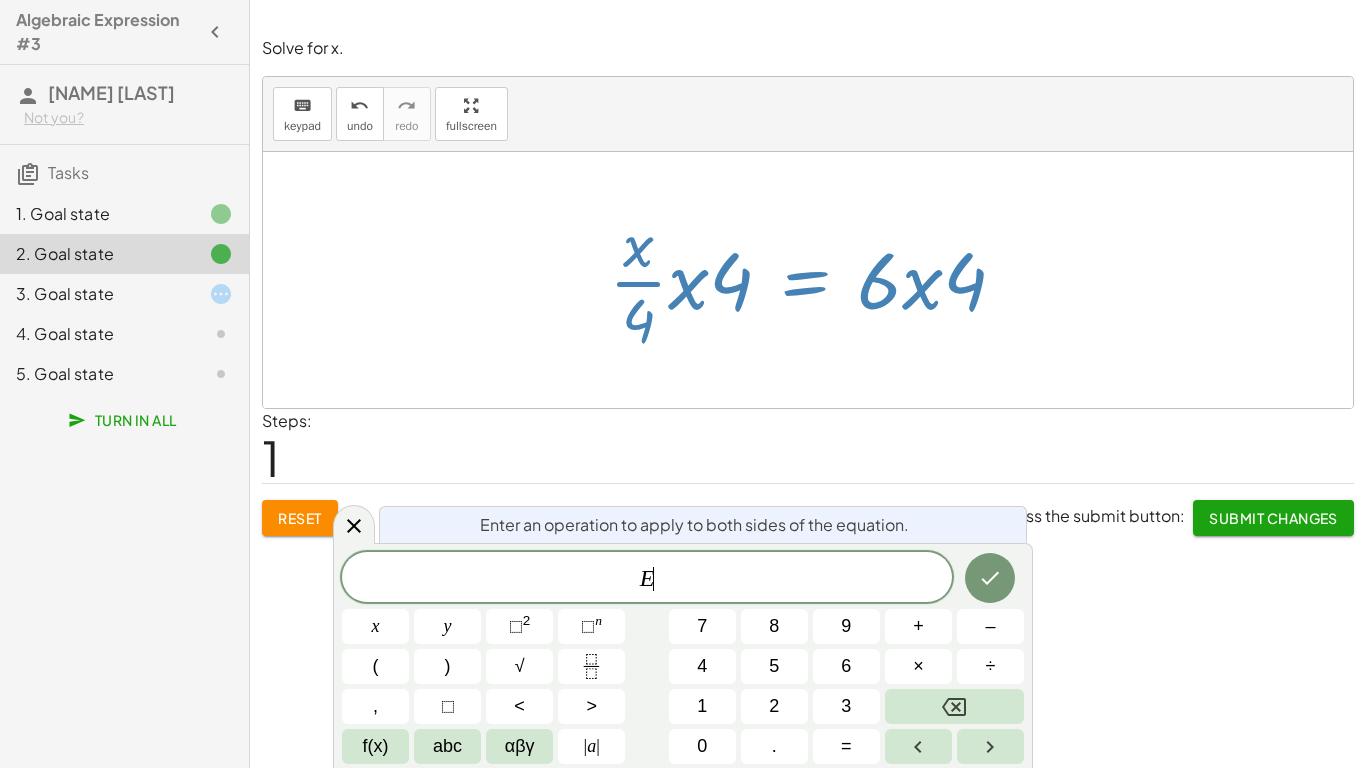 click at bounding box center [815, 280] 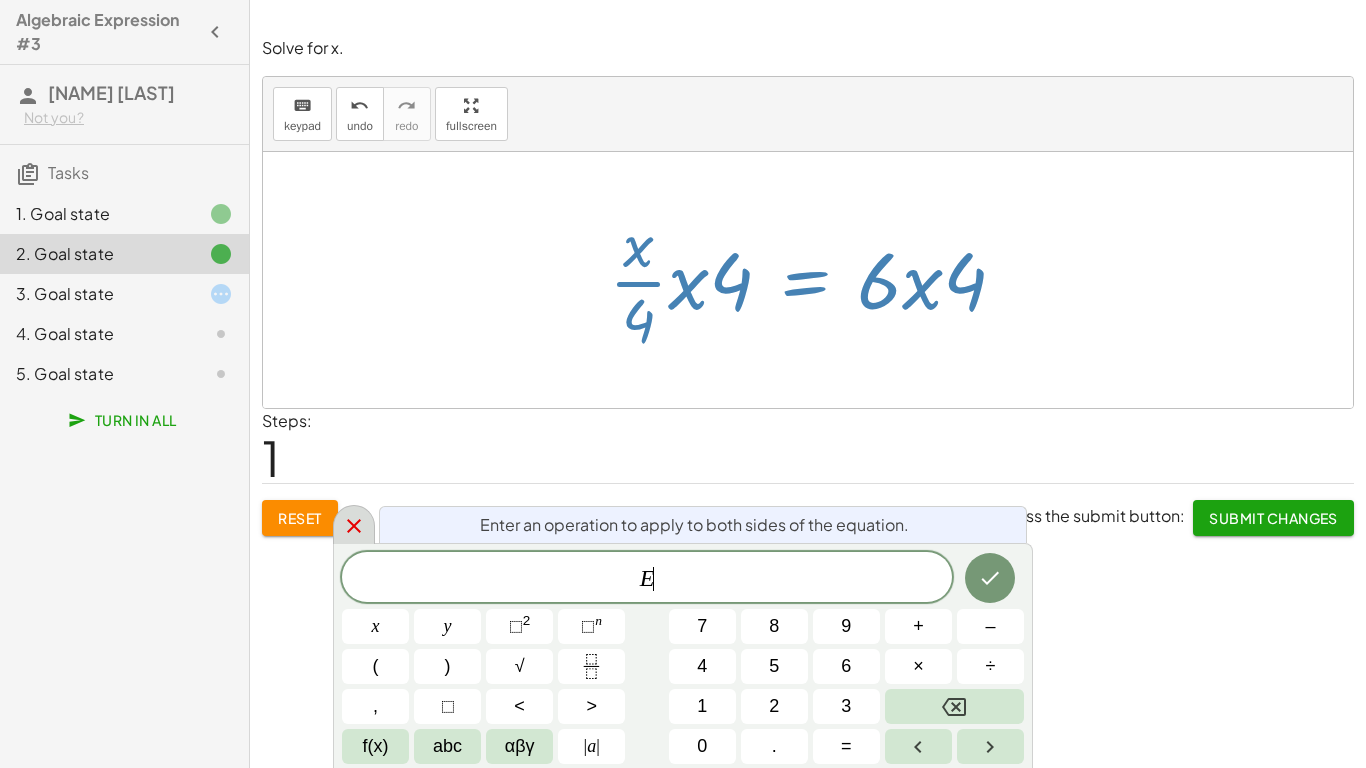click 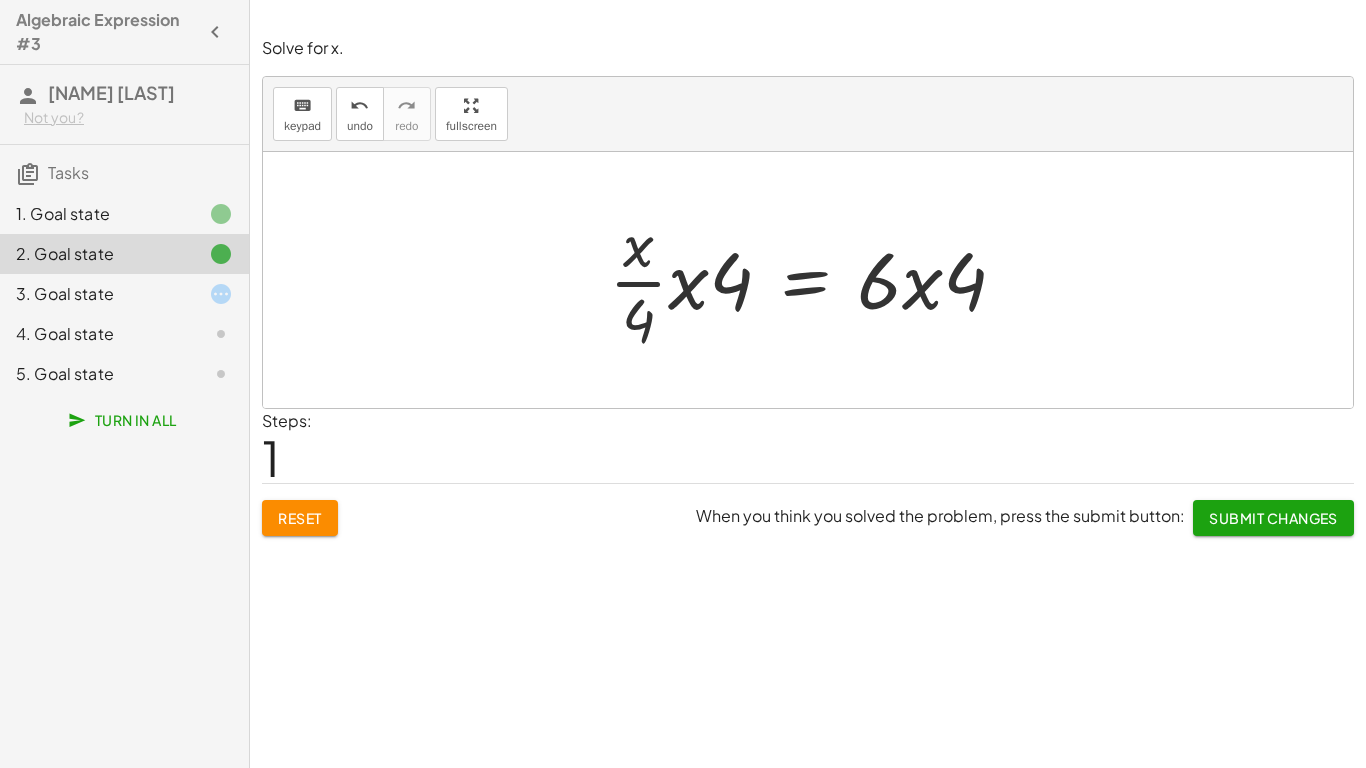 click at bounding box center [815, 280] 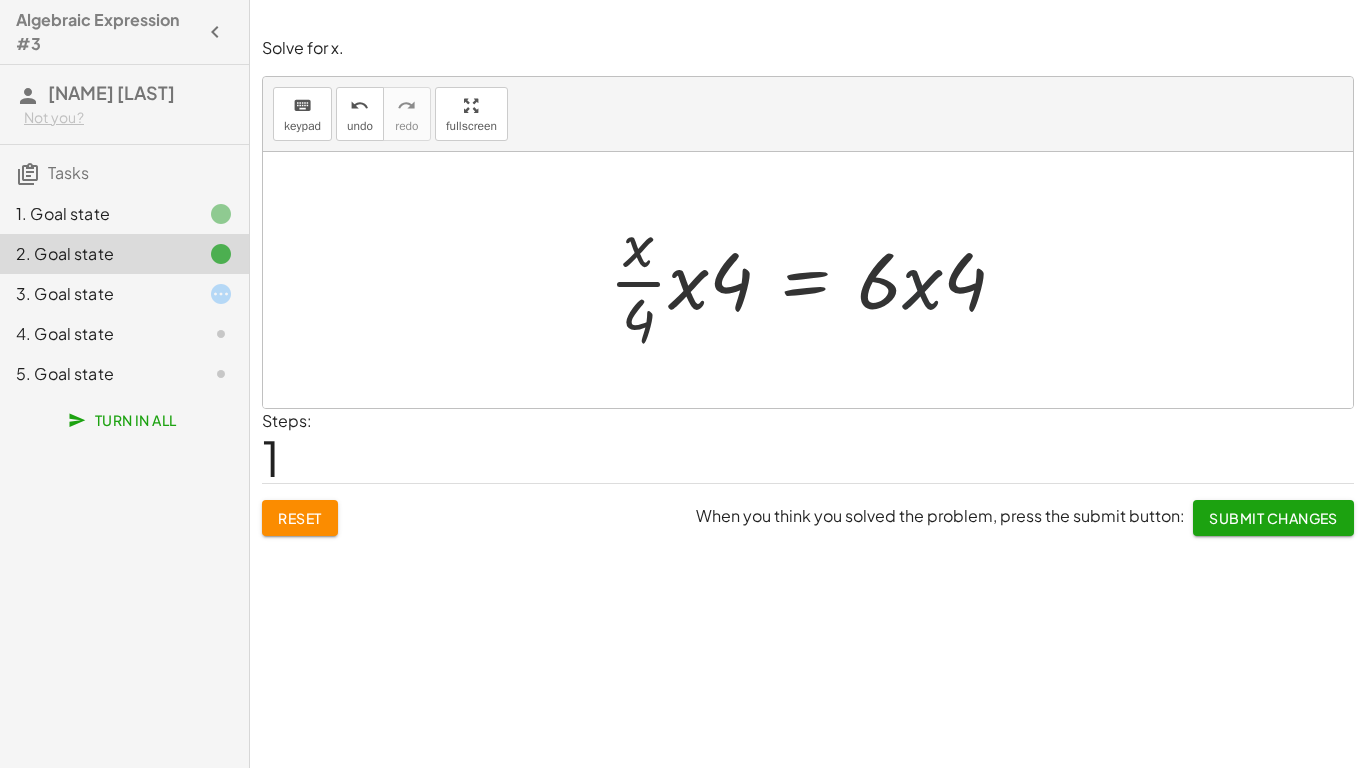 click at bounding box center [815, 280] 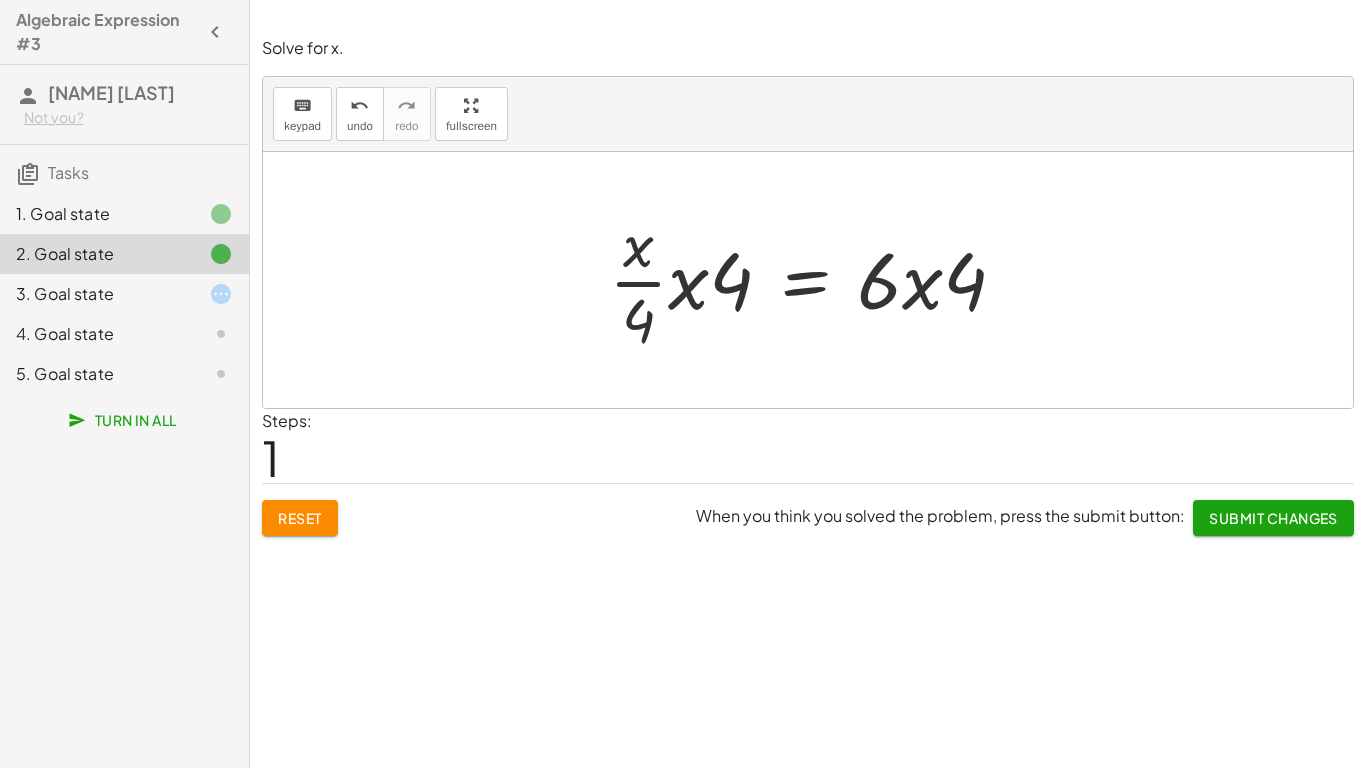 click at bounding box center (815, 280) 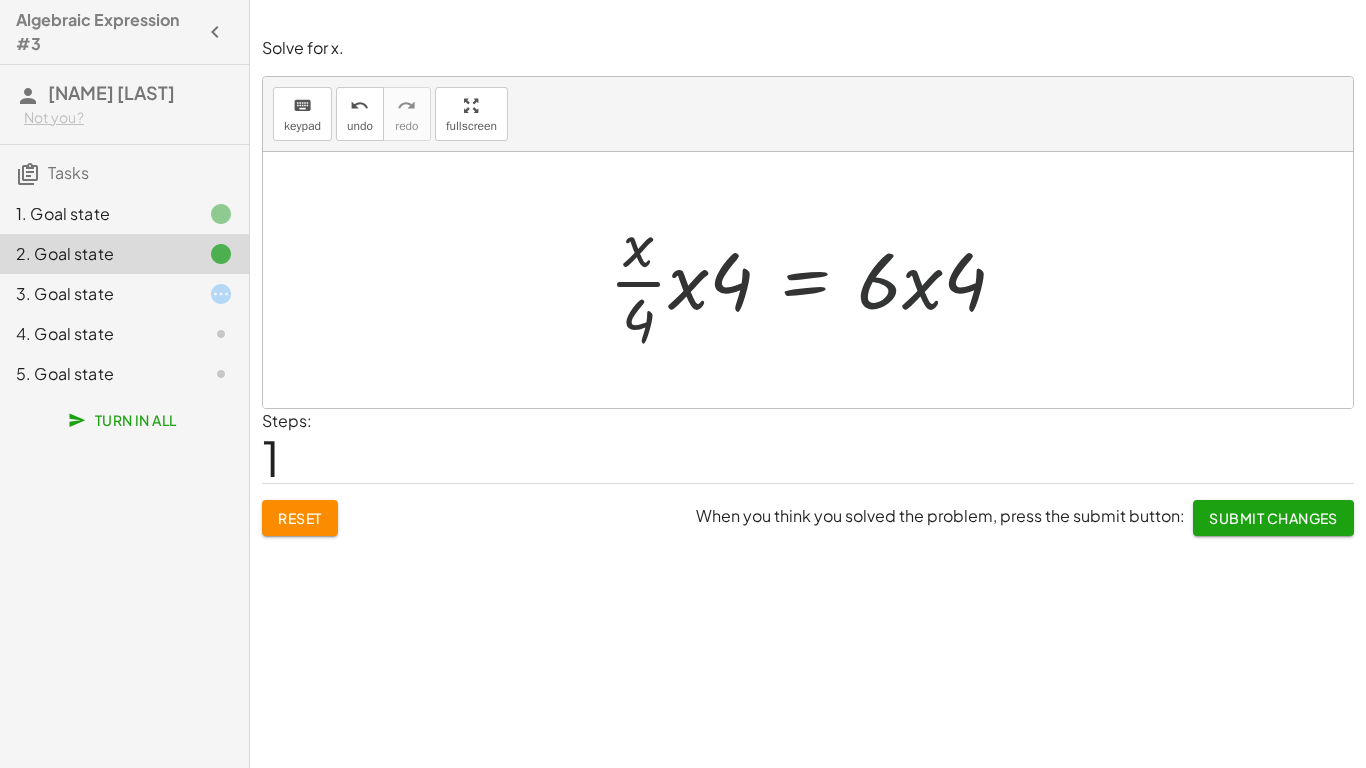 click at bounding box center (815, 280) 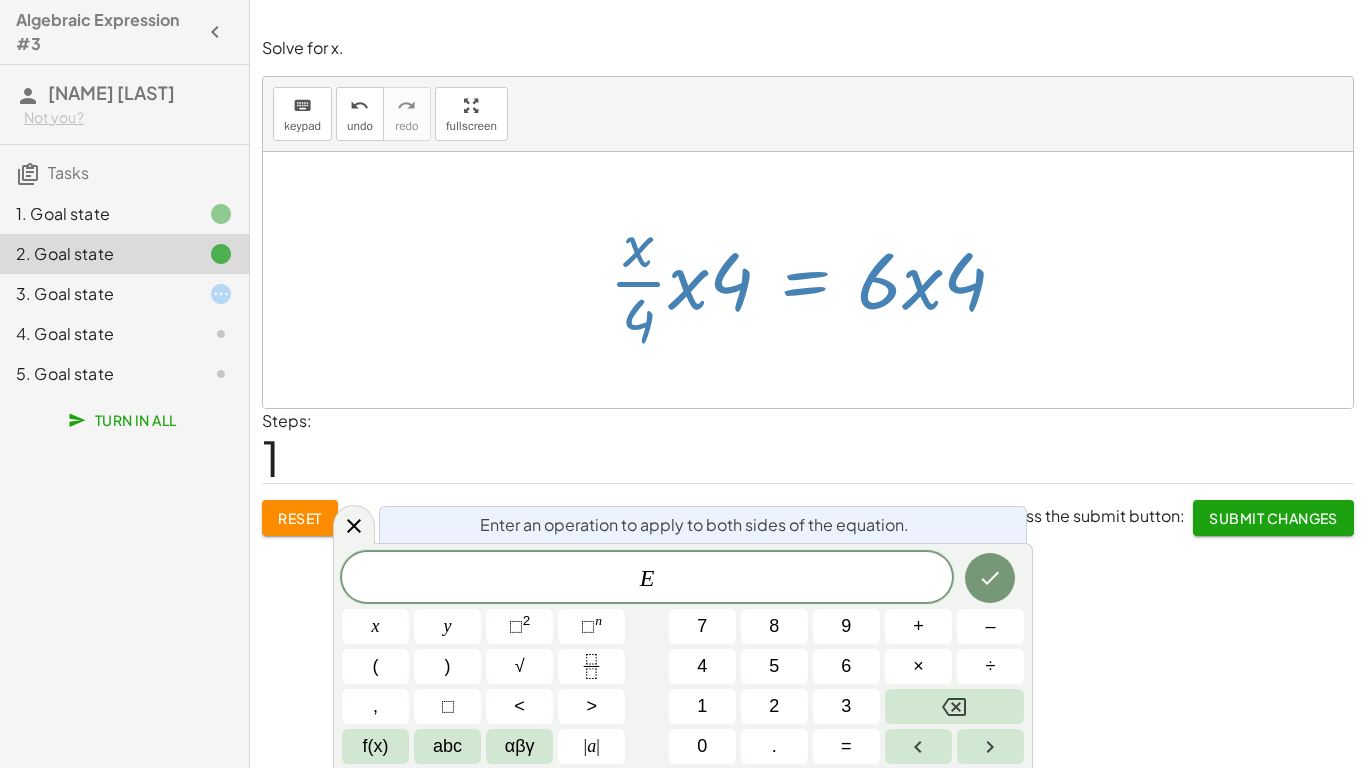 click on "Steps:  1" at bounding box center (808, 446) 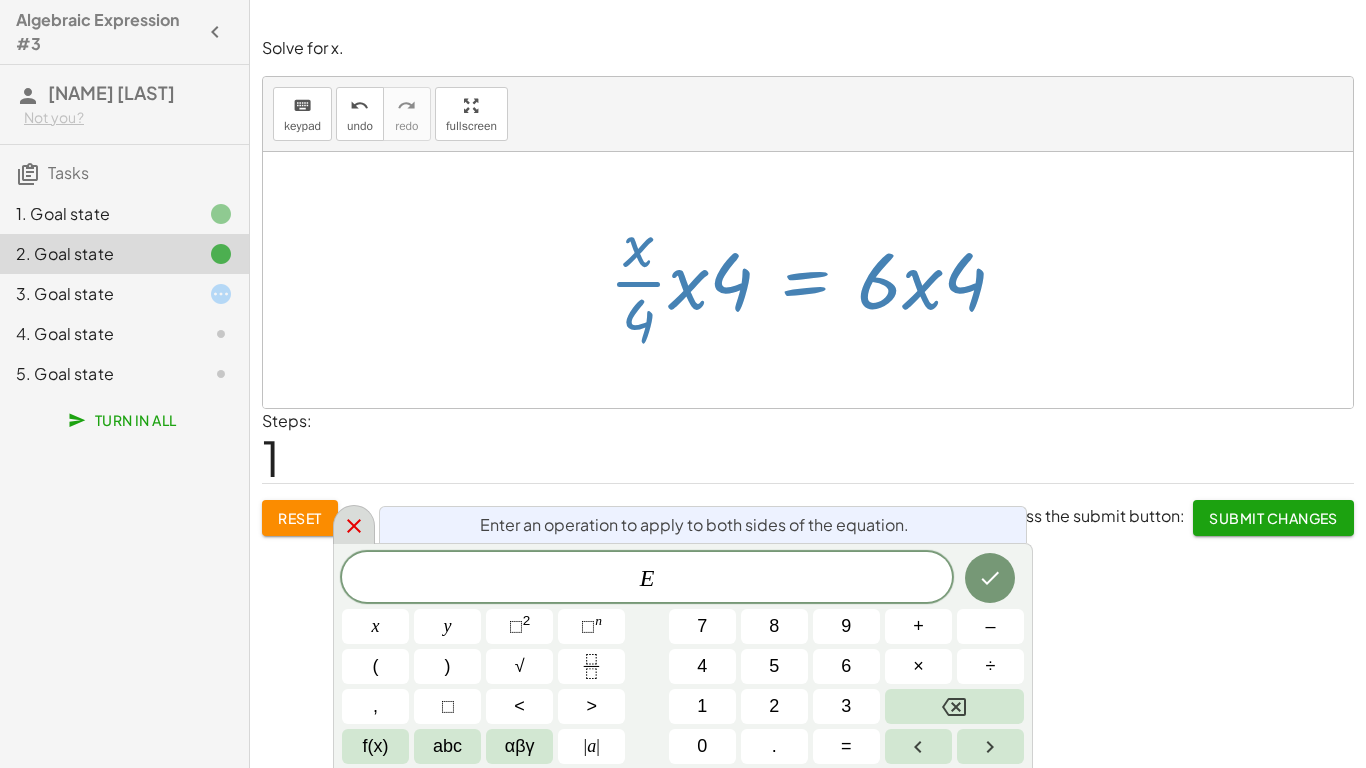 click at bounding box center [354, 524] 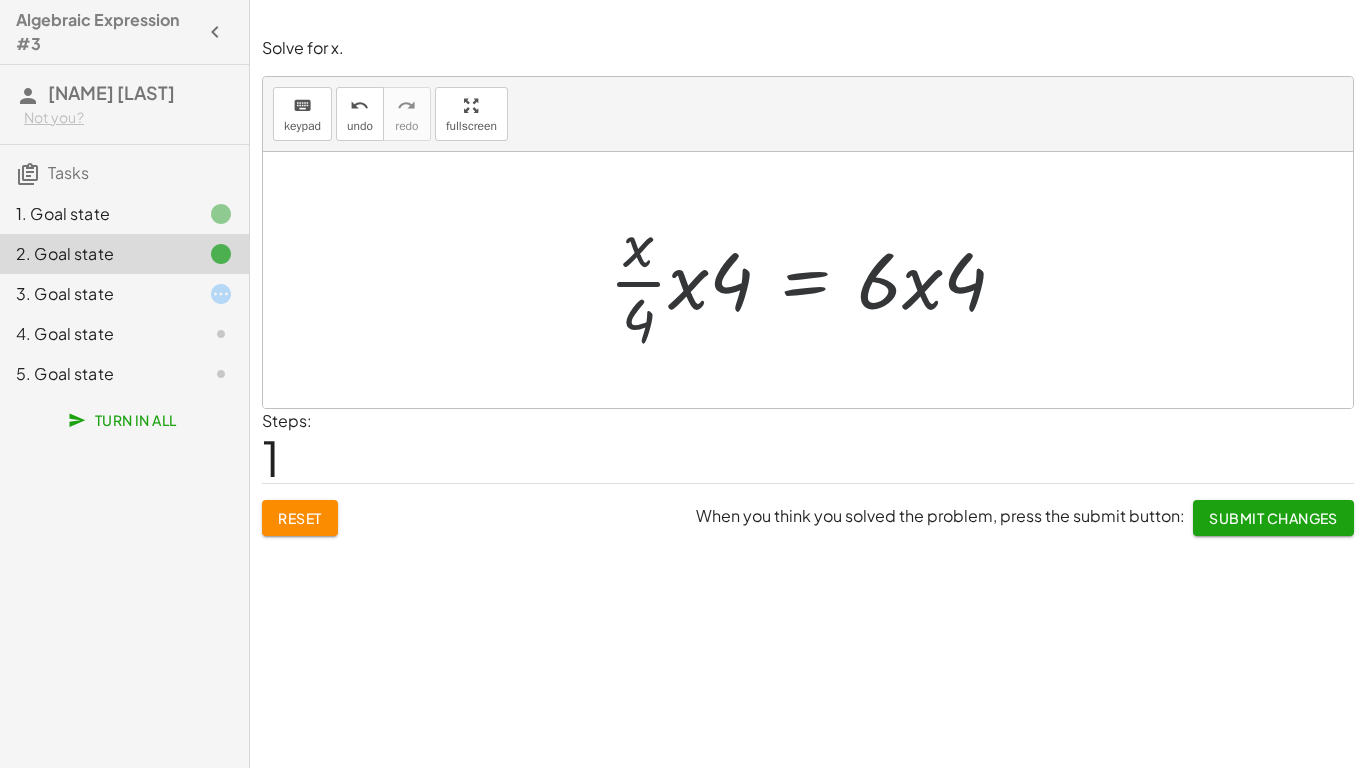 drag, startPoint x: 823, startPoint y: 274, endPoint x: 983, endPoint y: 292, distance: 161.00932 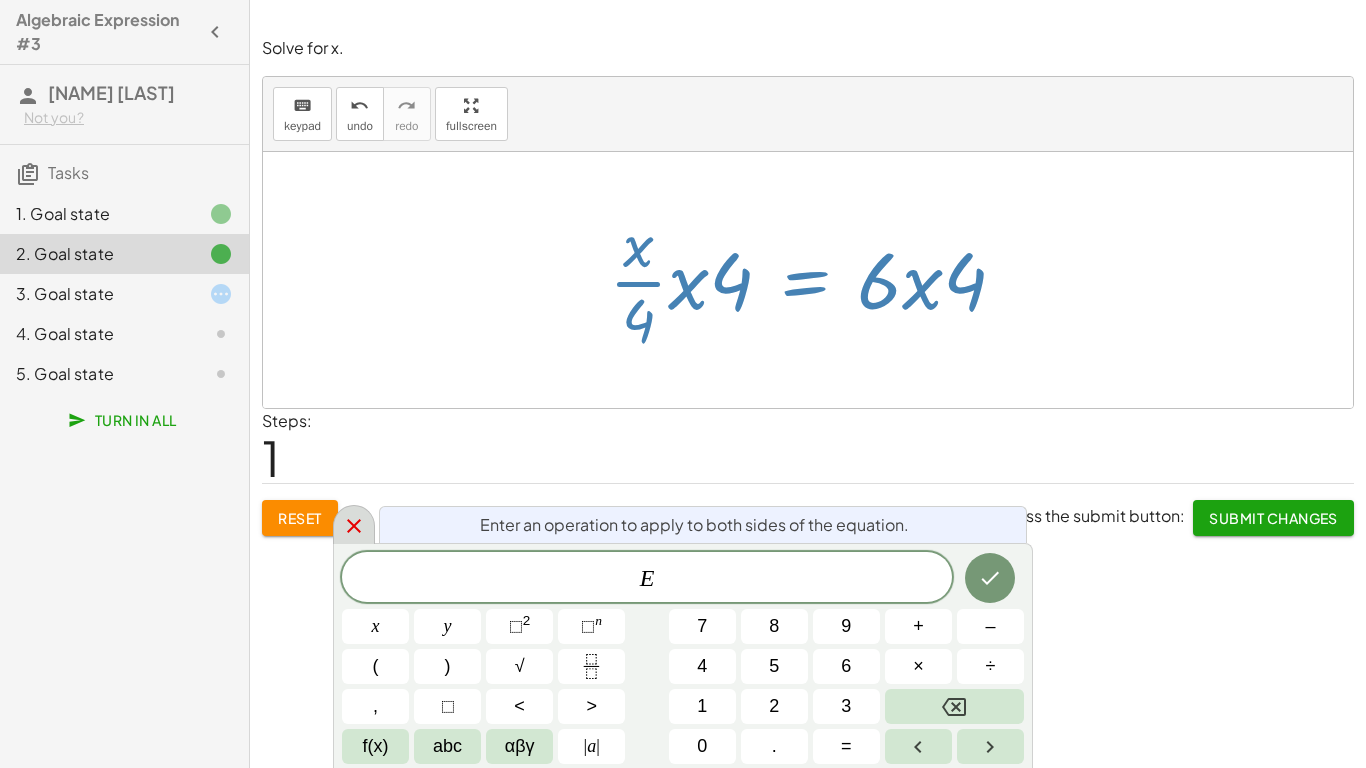 click 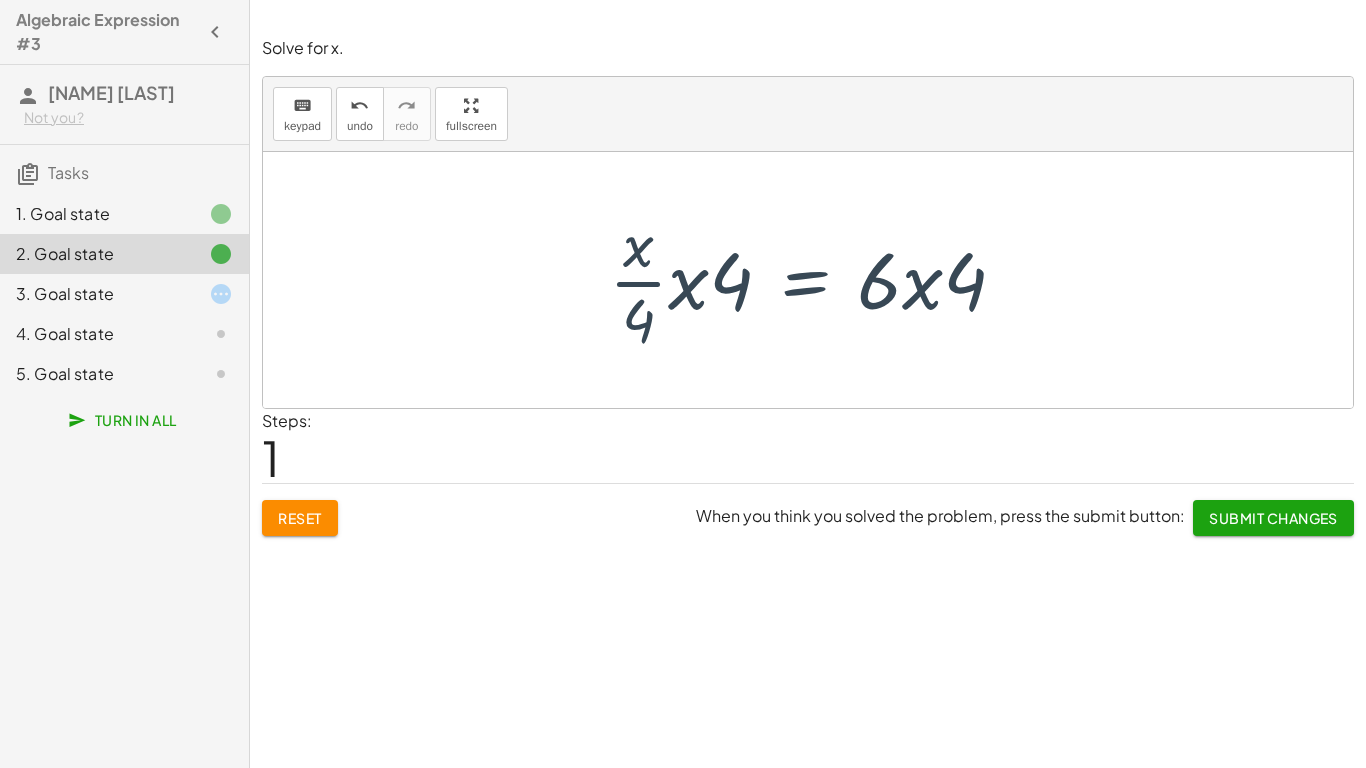 click 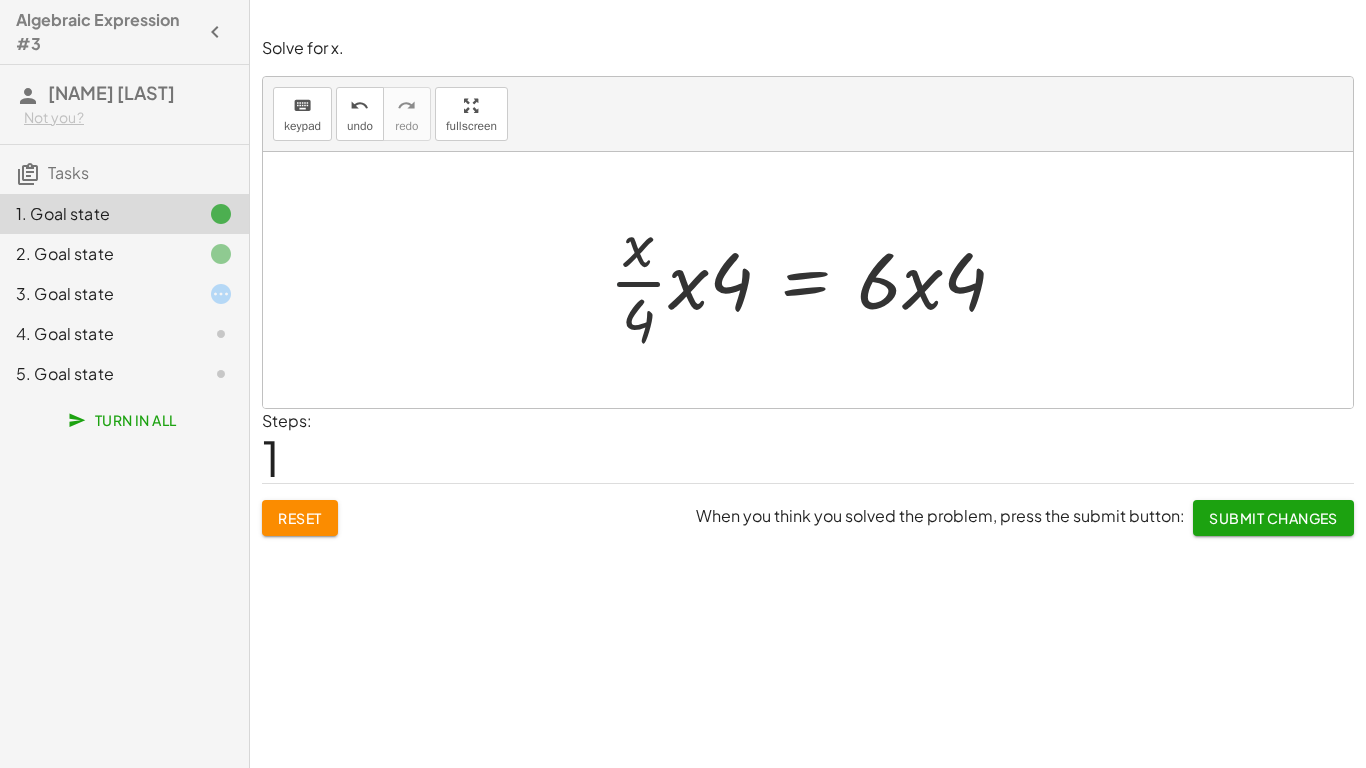 click 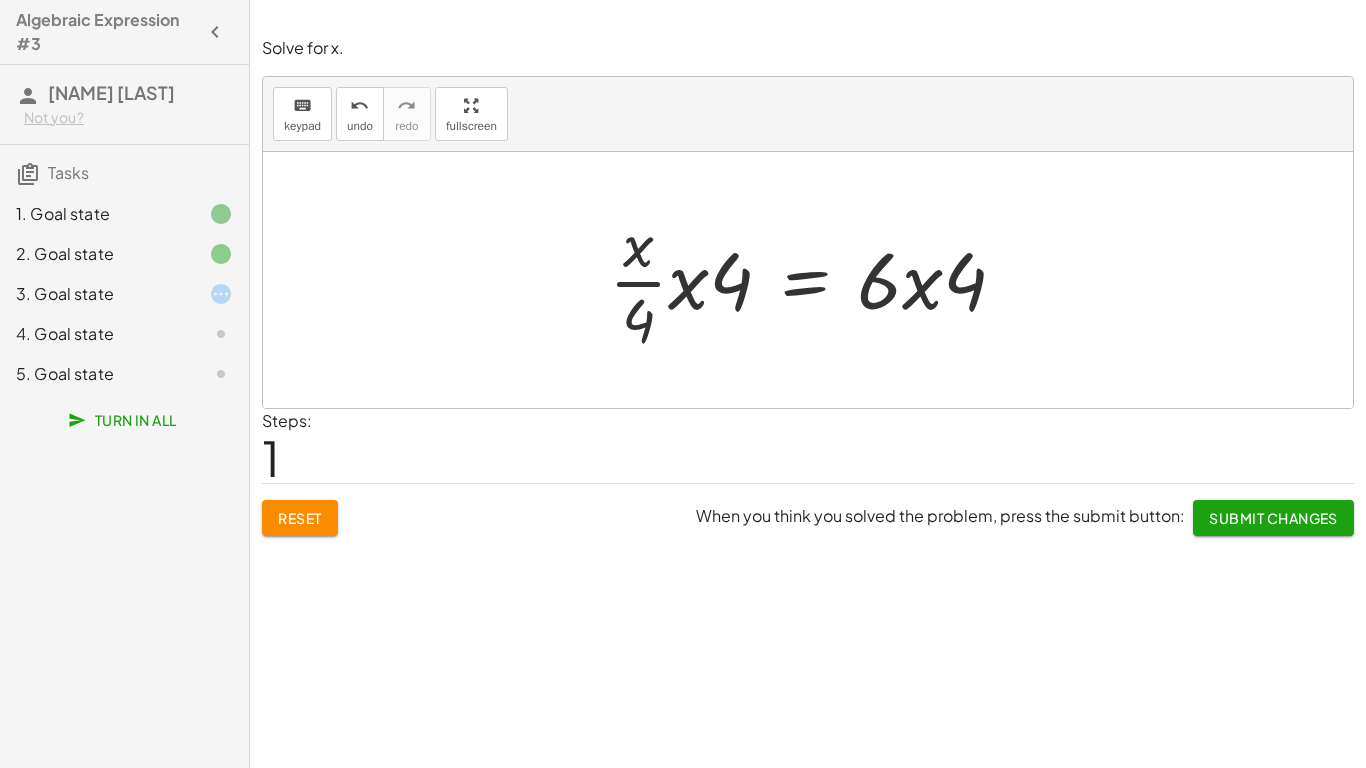 click 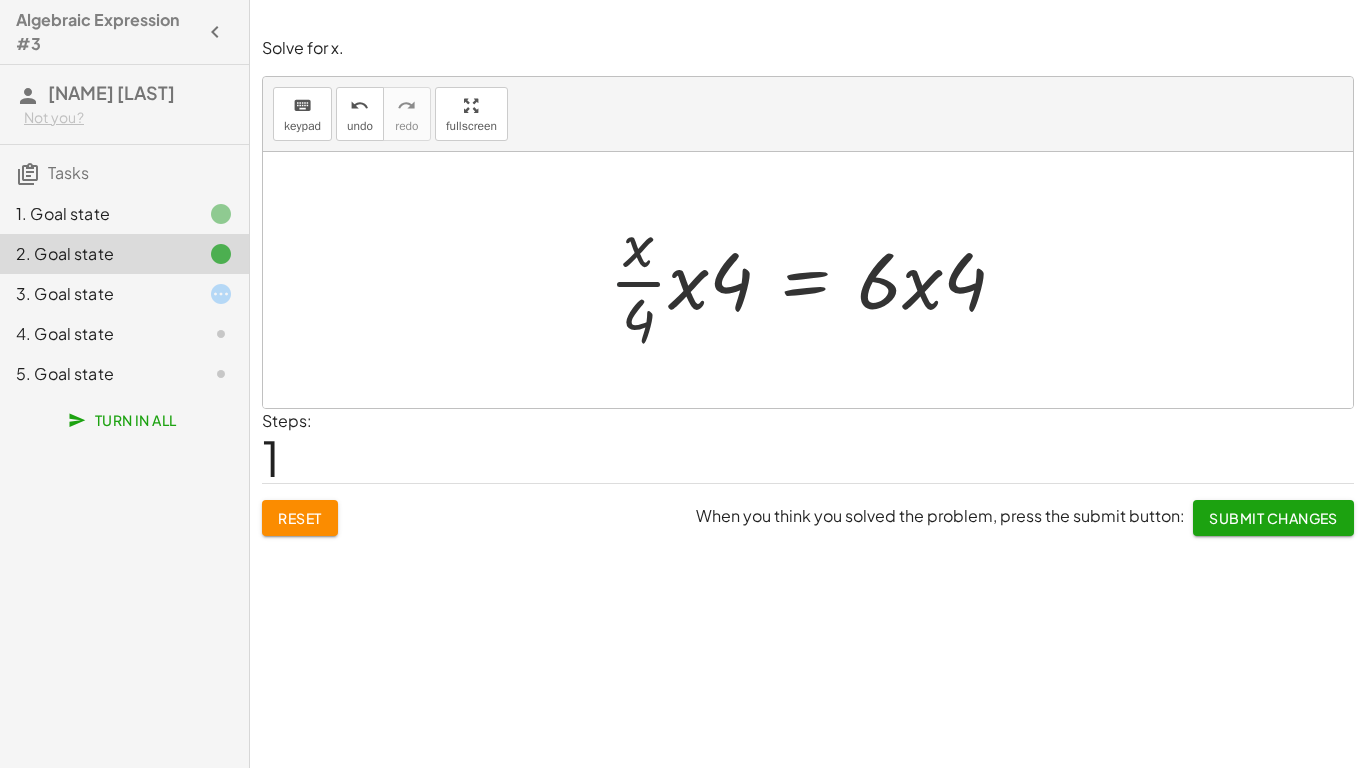 click at bounding box center [815, 280] 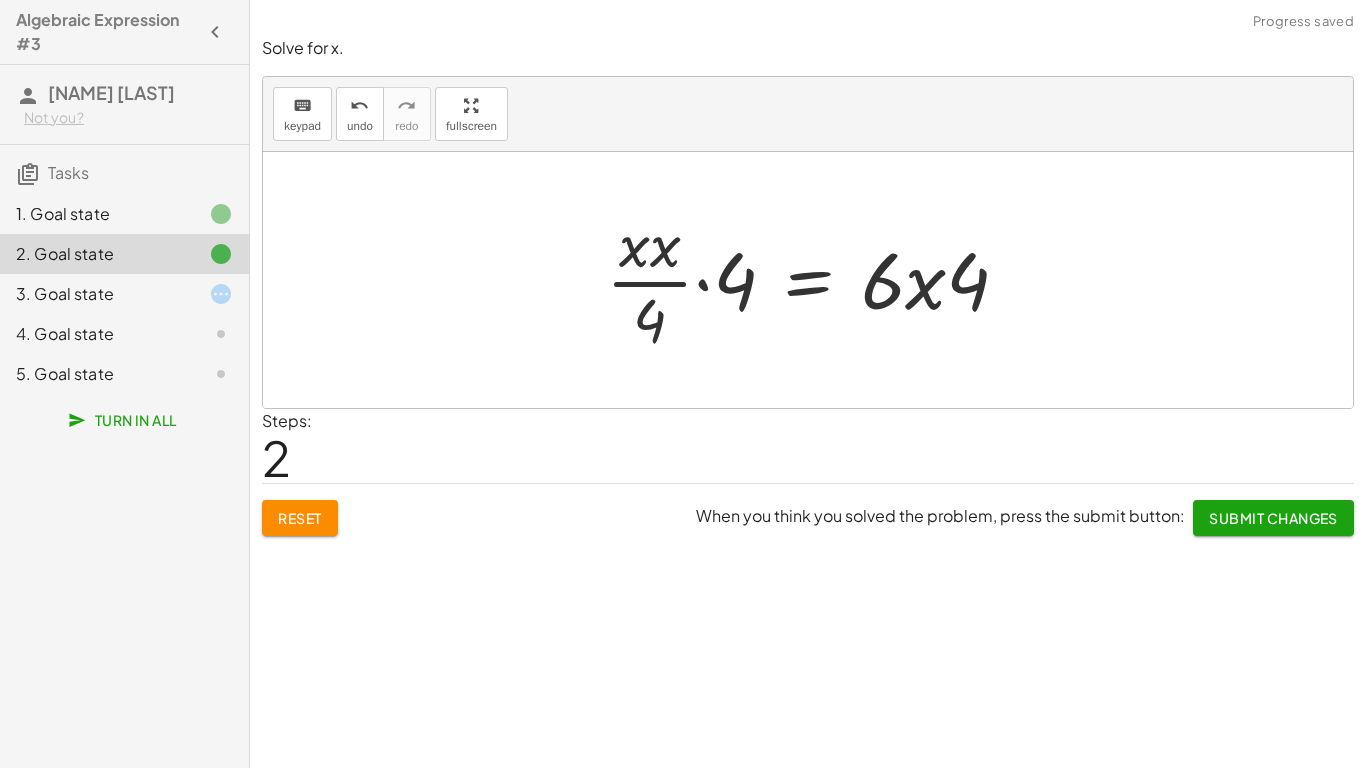 click at bounding box center [815, 280] 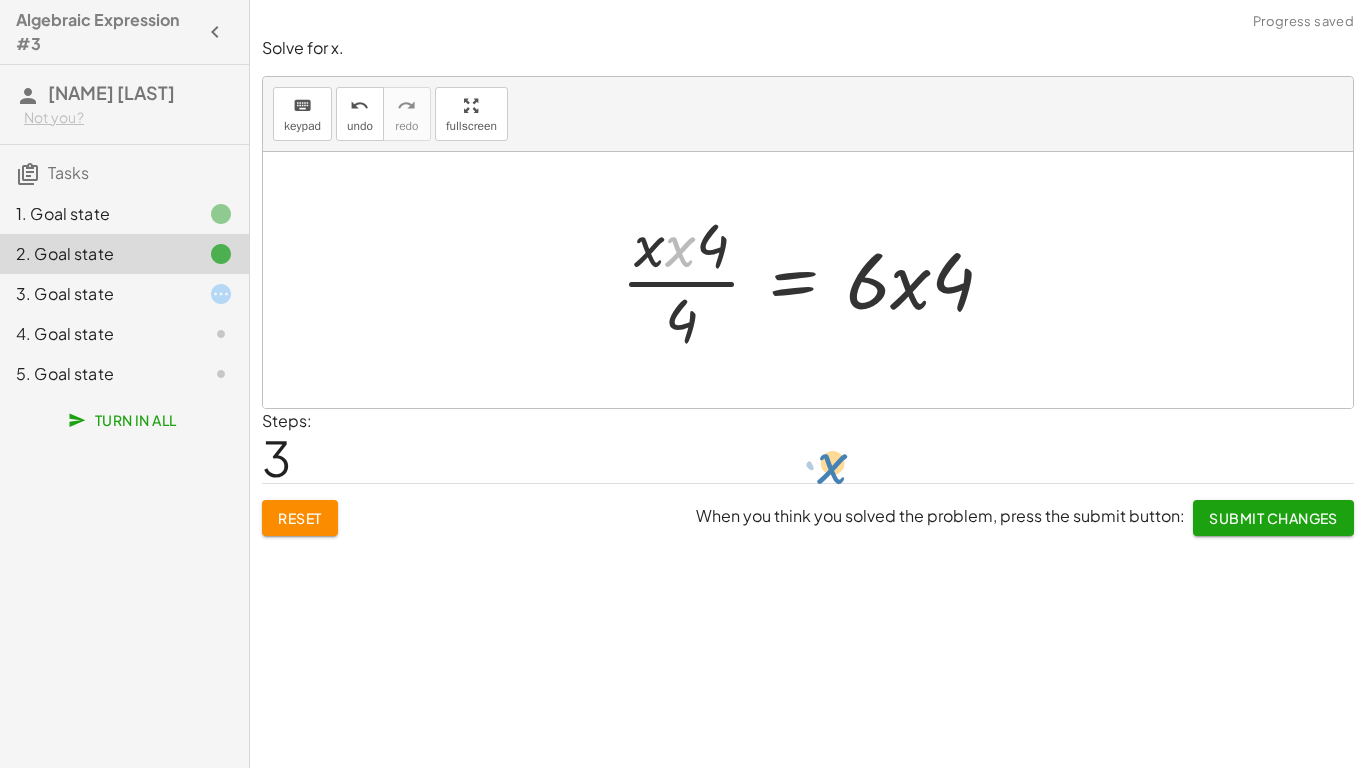 drag, startPoint x: 673, startPoint y: 263, endPoint x: 826, endPoint y: 481, distance: 266.3325 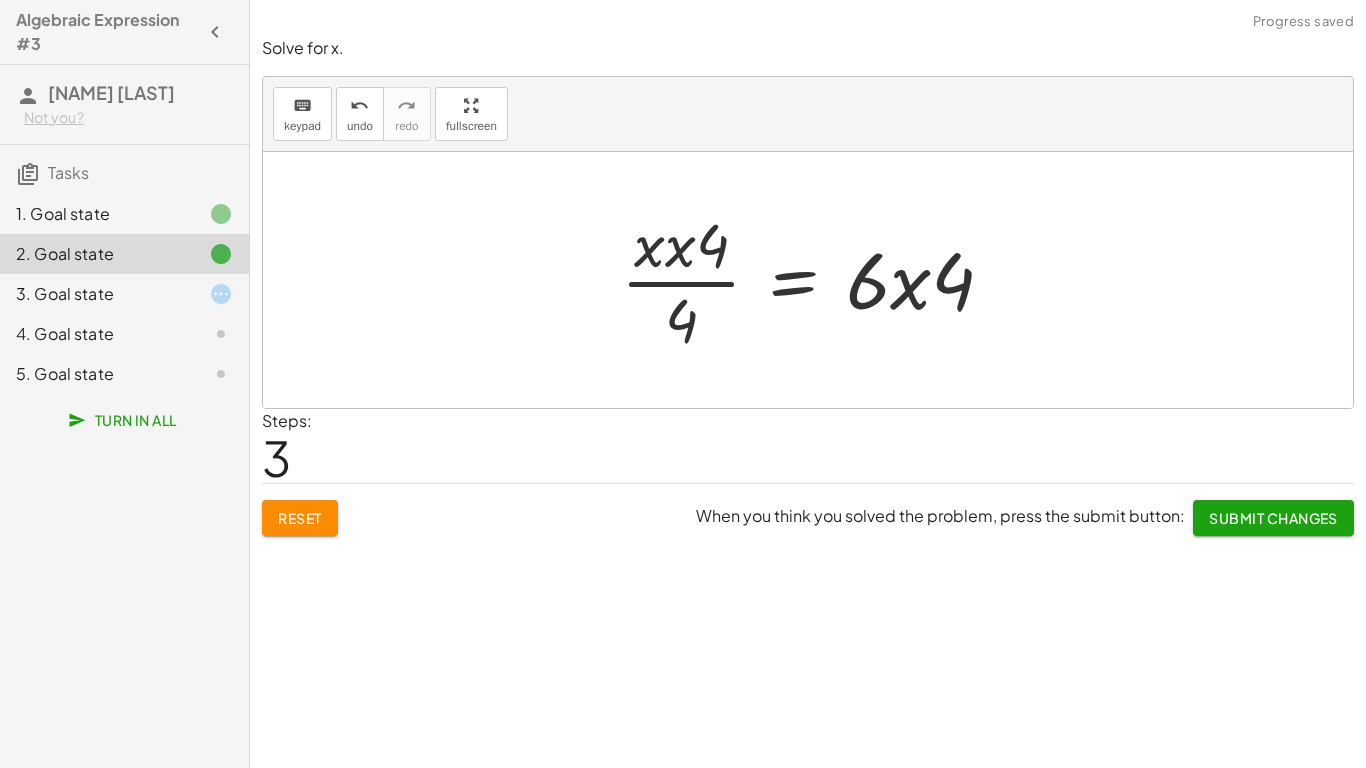 click at bounding box center [815, 280] 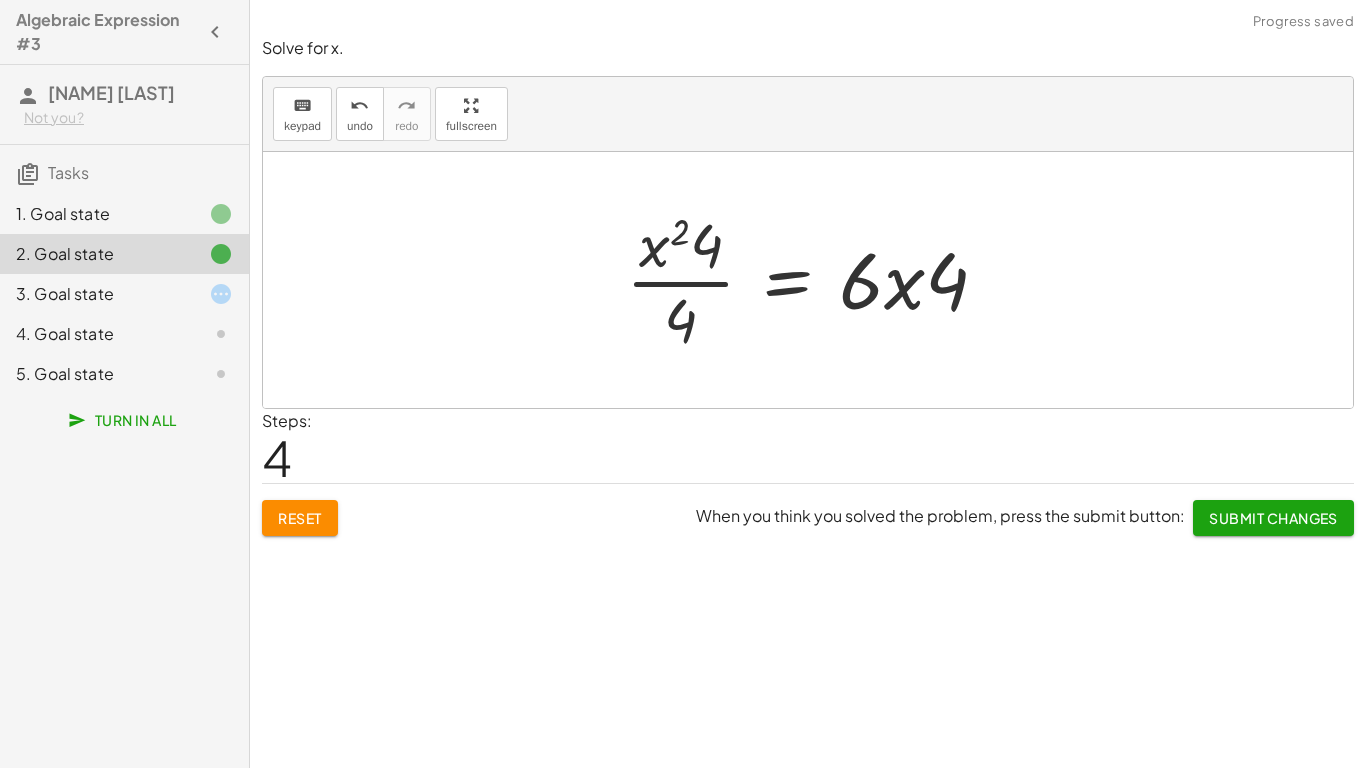 click at bounding box center [815, 280] 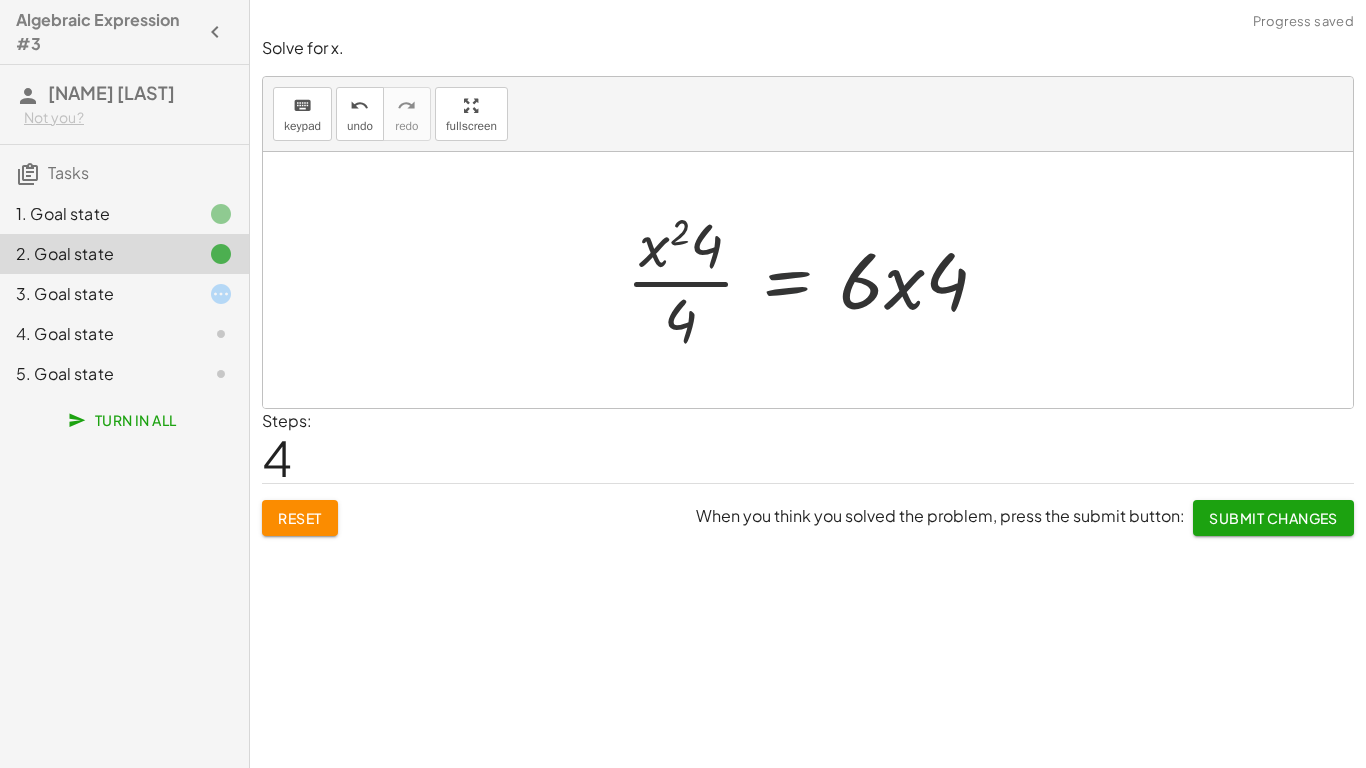 click at bounding box center [815, 280] 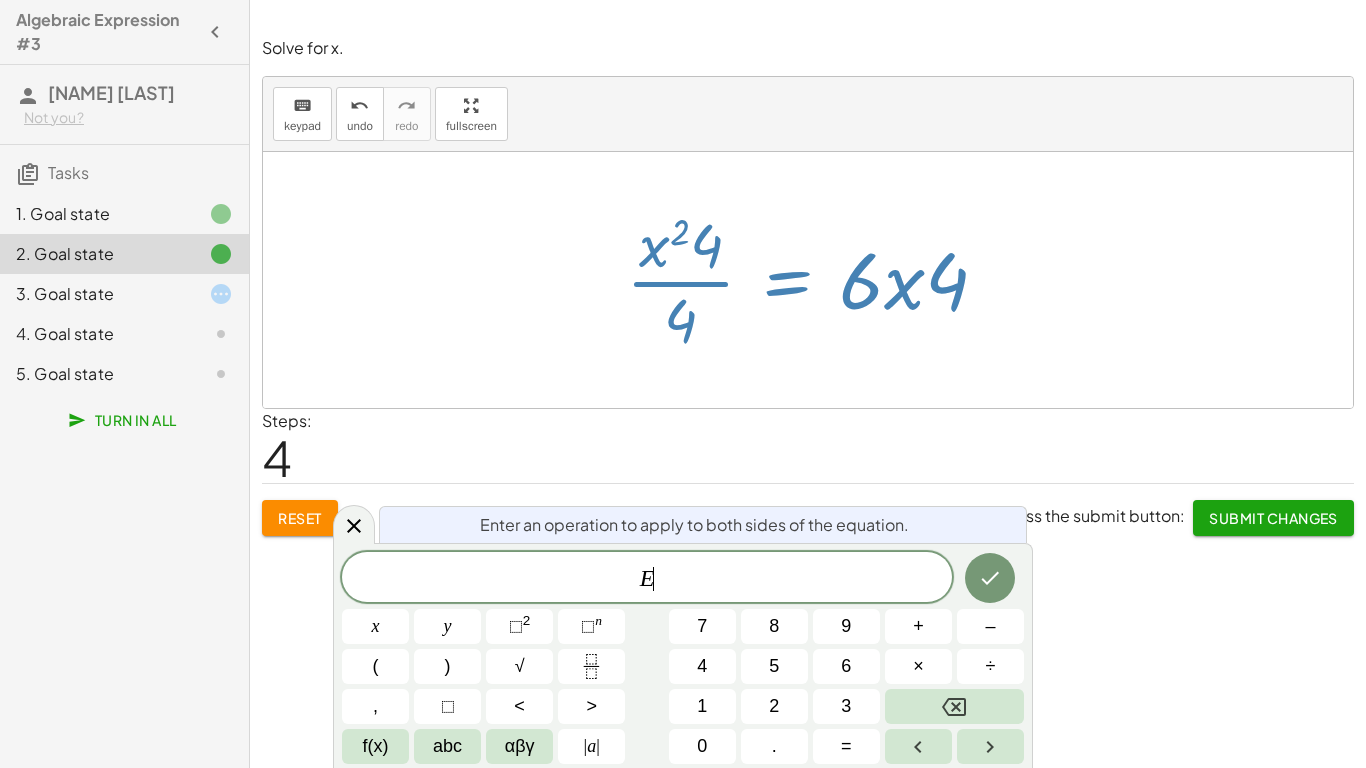 click at bounding box center [815, 280] 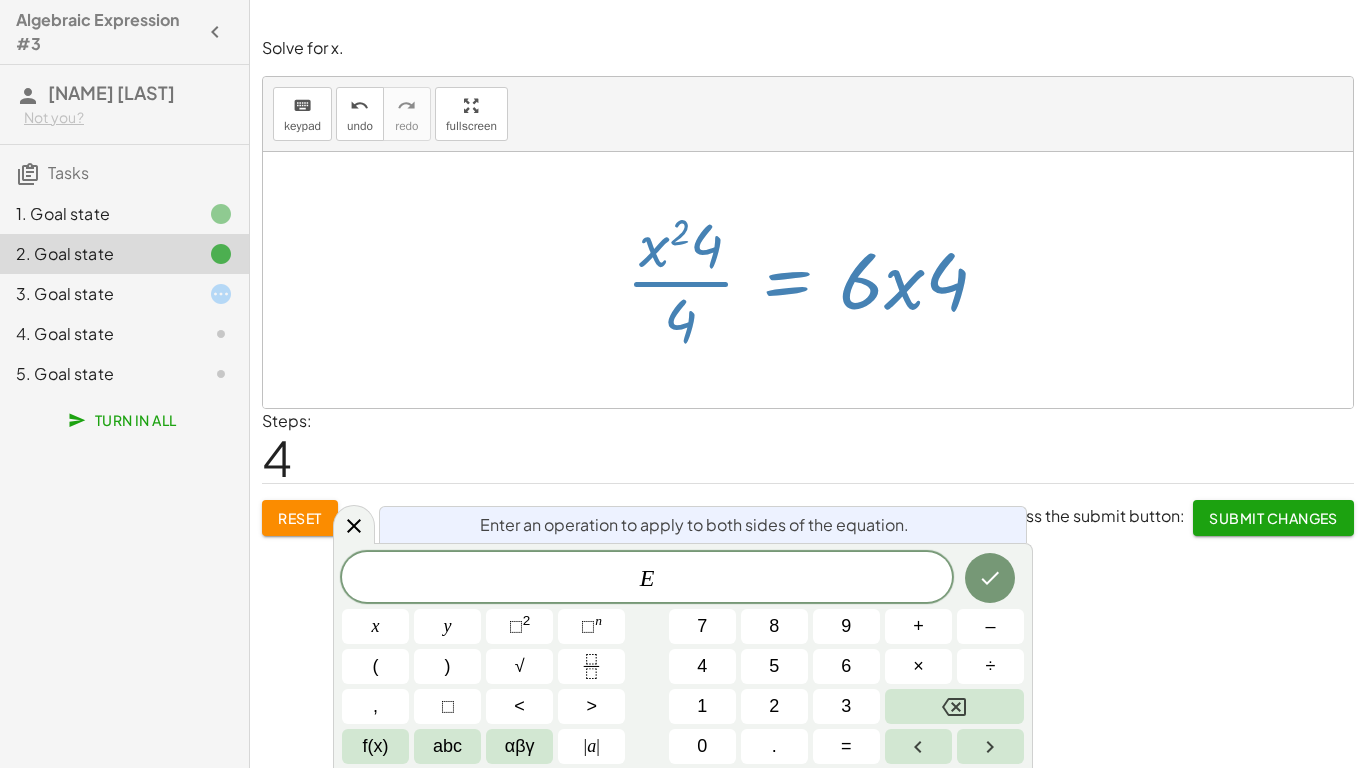 click at bounding box center (815, 280) 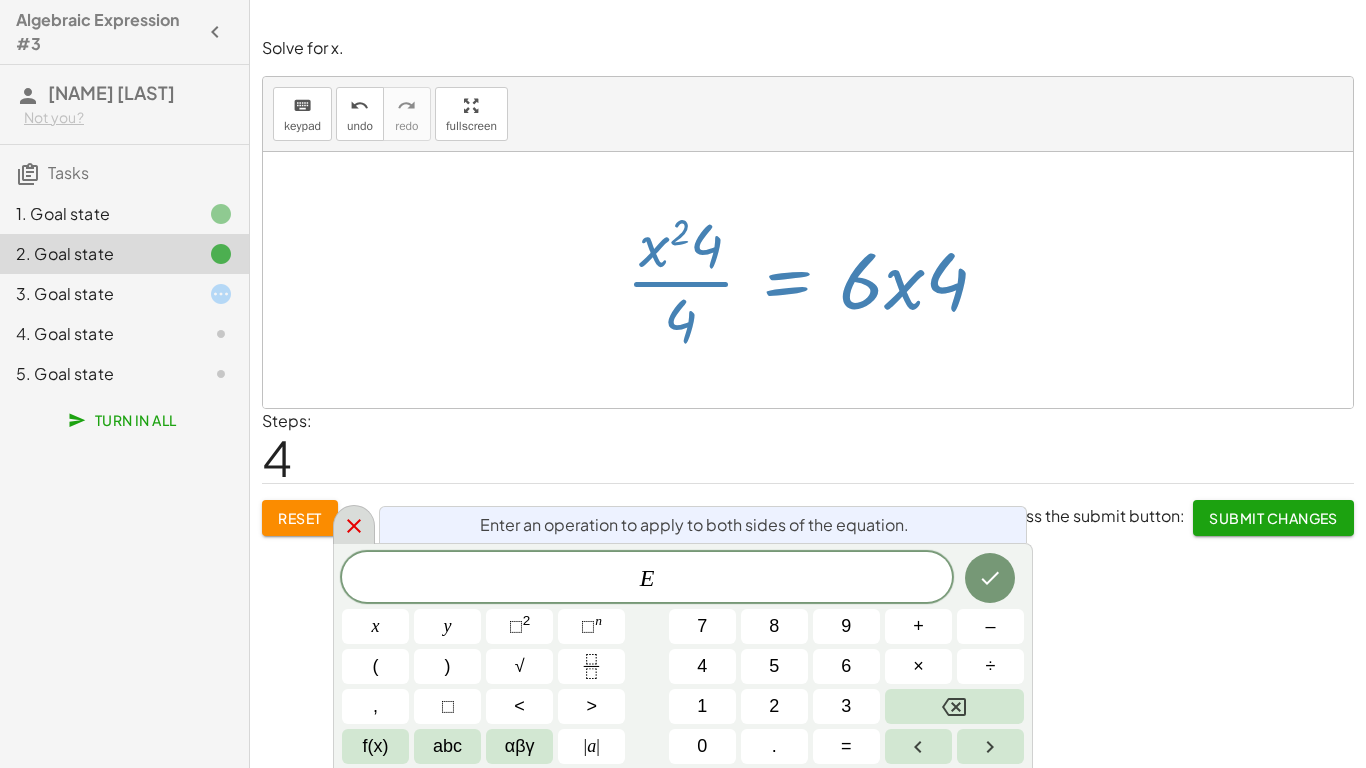 drag, startPoint x: 380, startPoint y: 511, endPoint x: 362, endPoint y: 519, distance: 19.697716 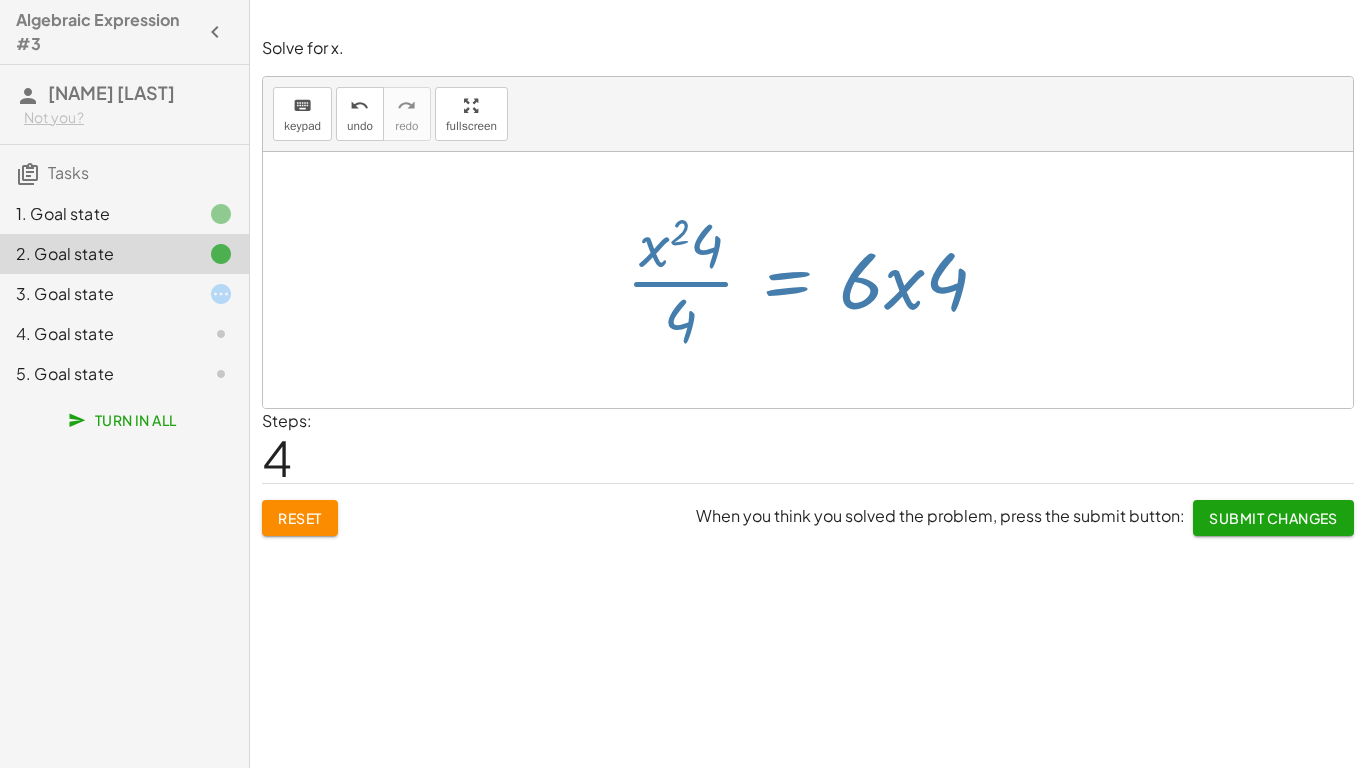 click on "Reset  When you think you solved the problem, press the submit button: Submit Changes" at bounding box center [808, 509] 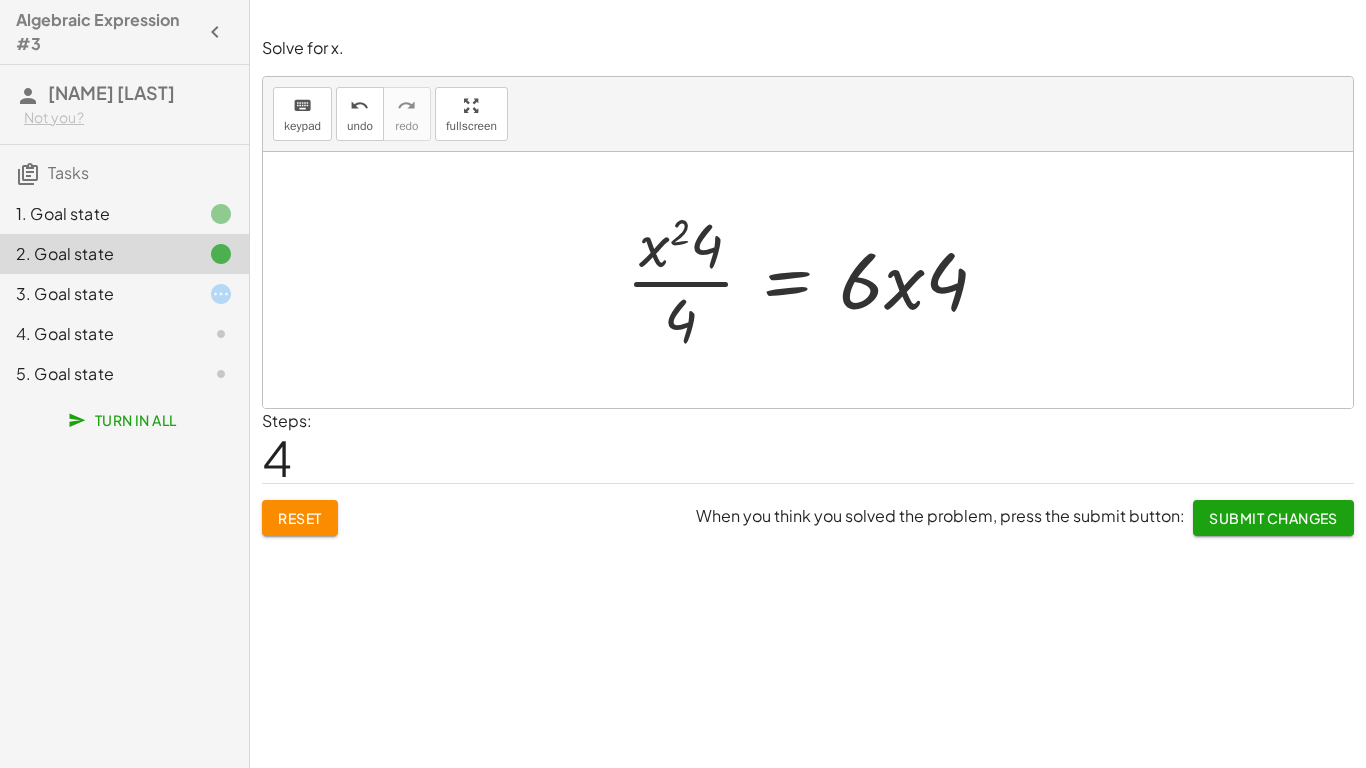 click on "Reset  When you think you solved the problem, press the submit button: Submit Changes" at bounding box center [808, 509] 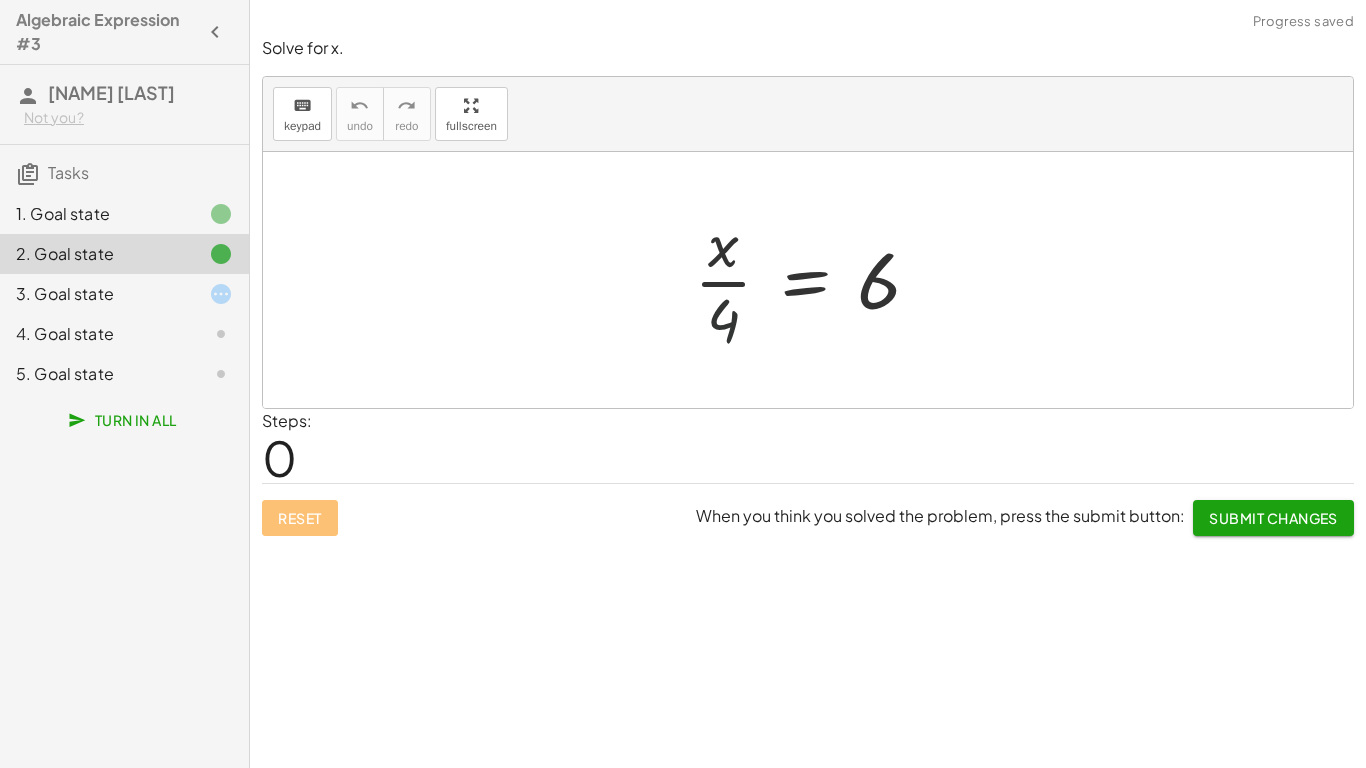 click at bounding box center [815, 280] 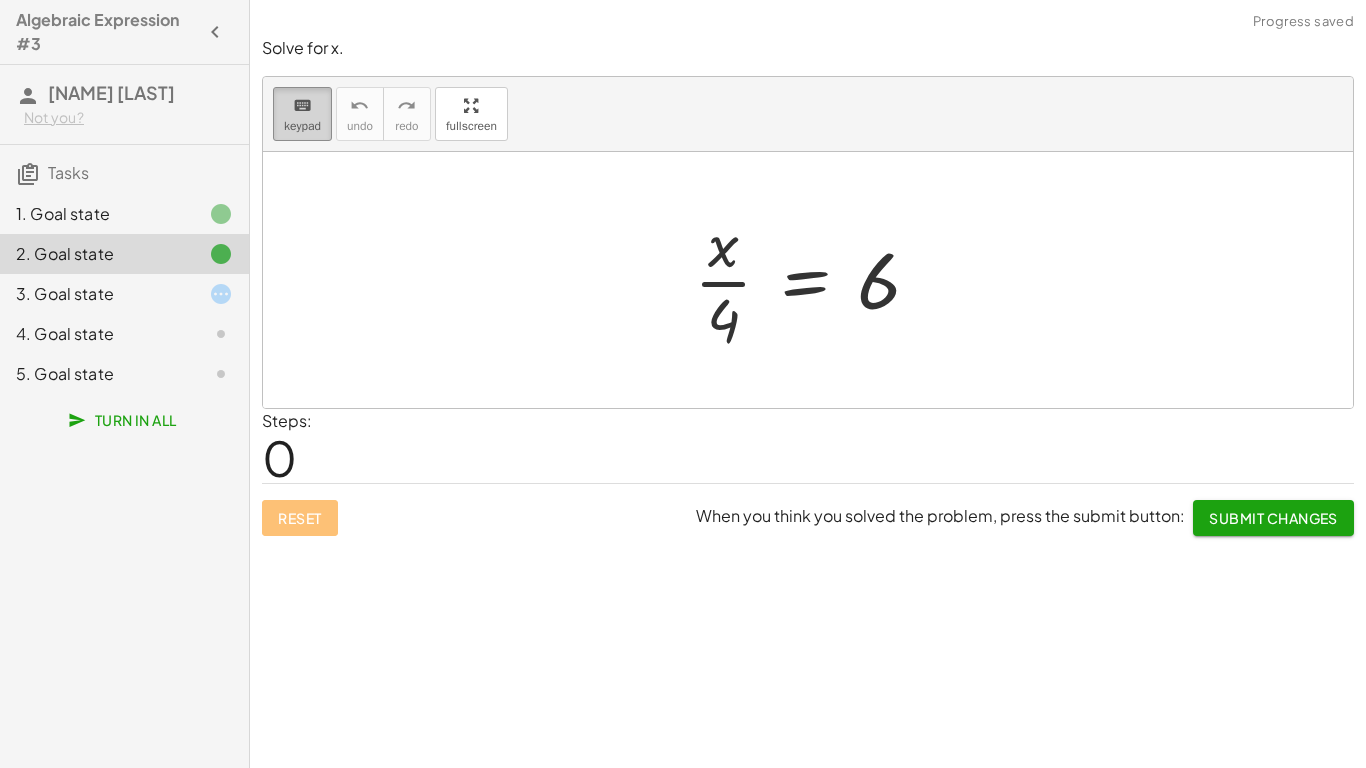 drag, startPoint x: 306, startPoint y: 132, endPoint x: 320, endPoint y: 132, distance: 14 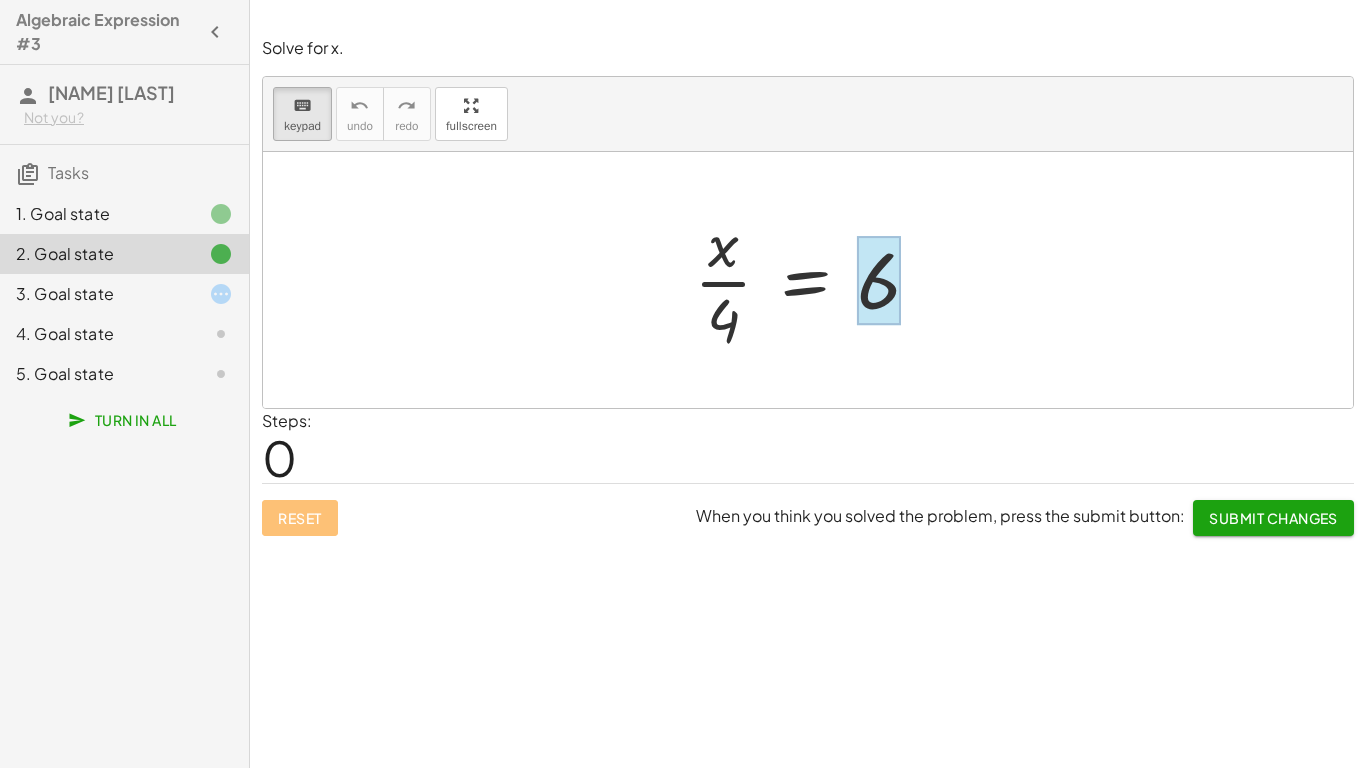 click at bounding box center [879, 280] 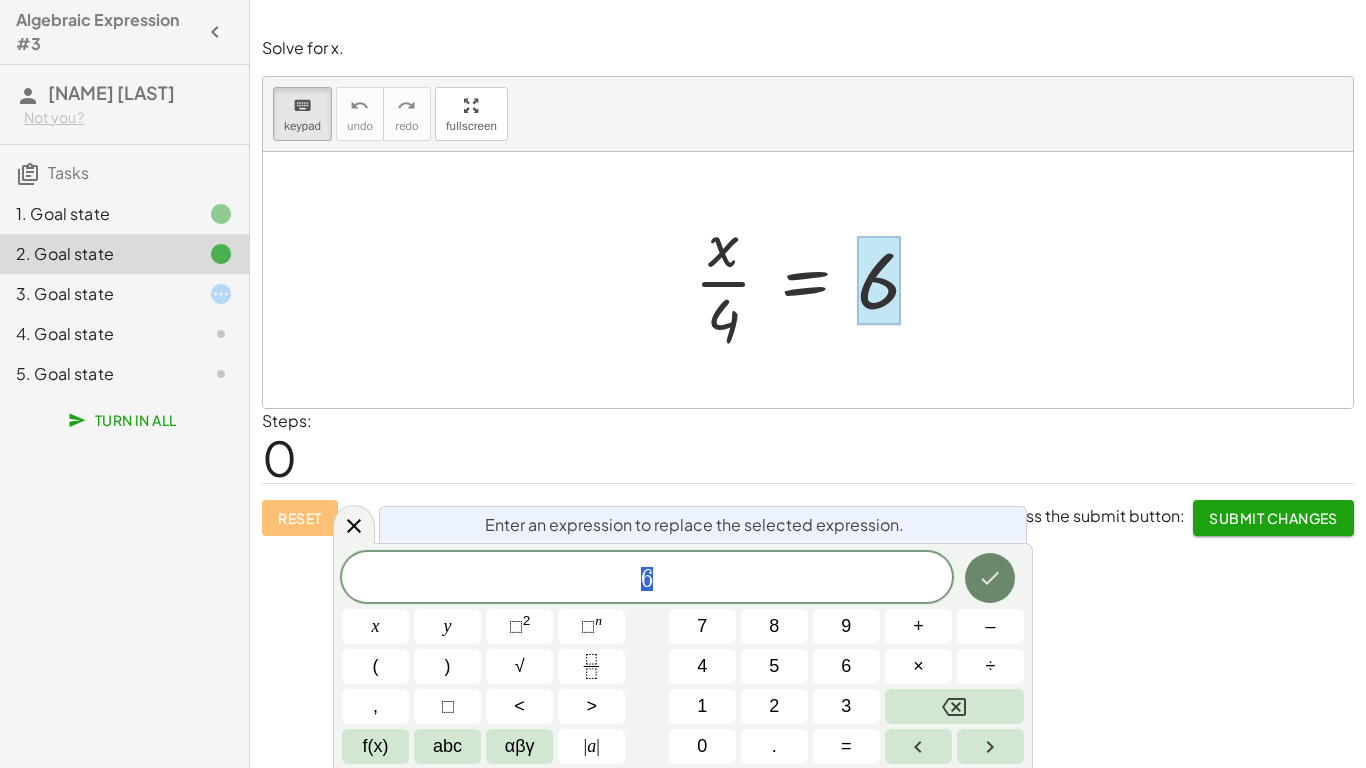 click 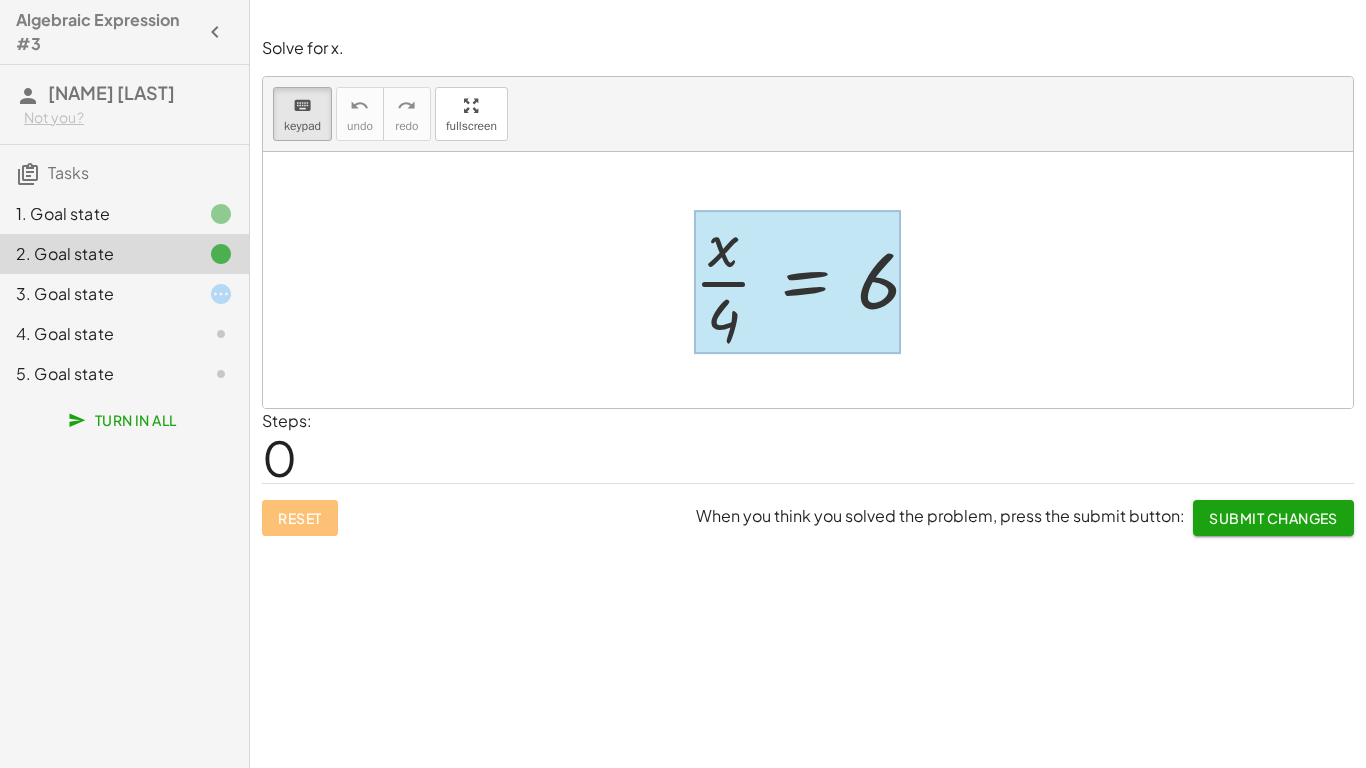 click at bounding box center (797, 282) 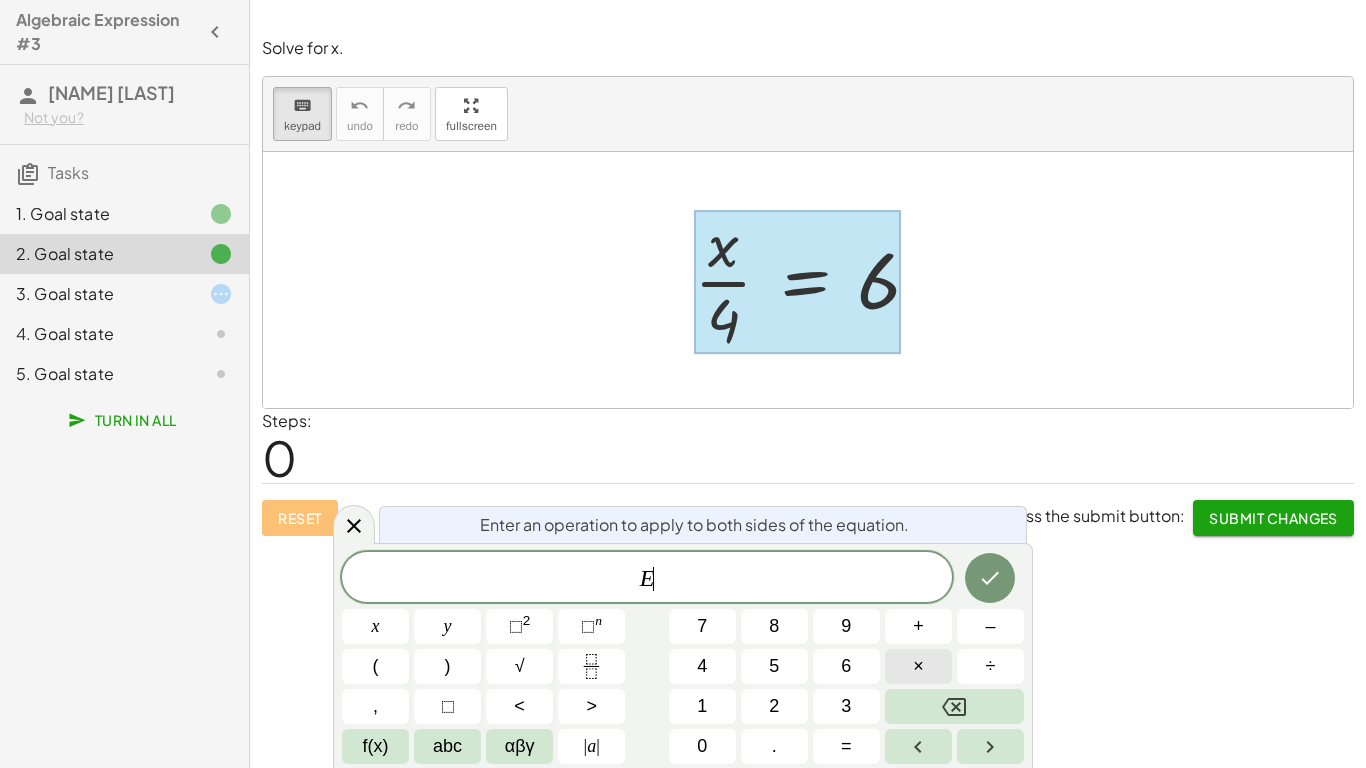 click on "×" at bounding box center [918, 666] 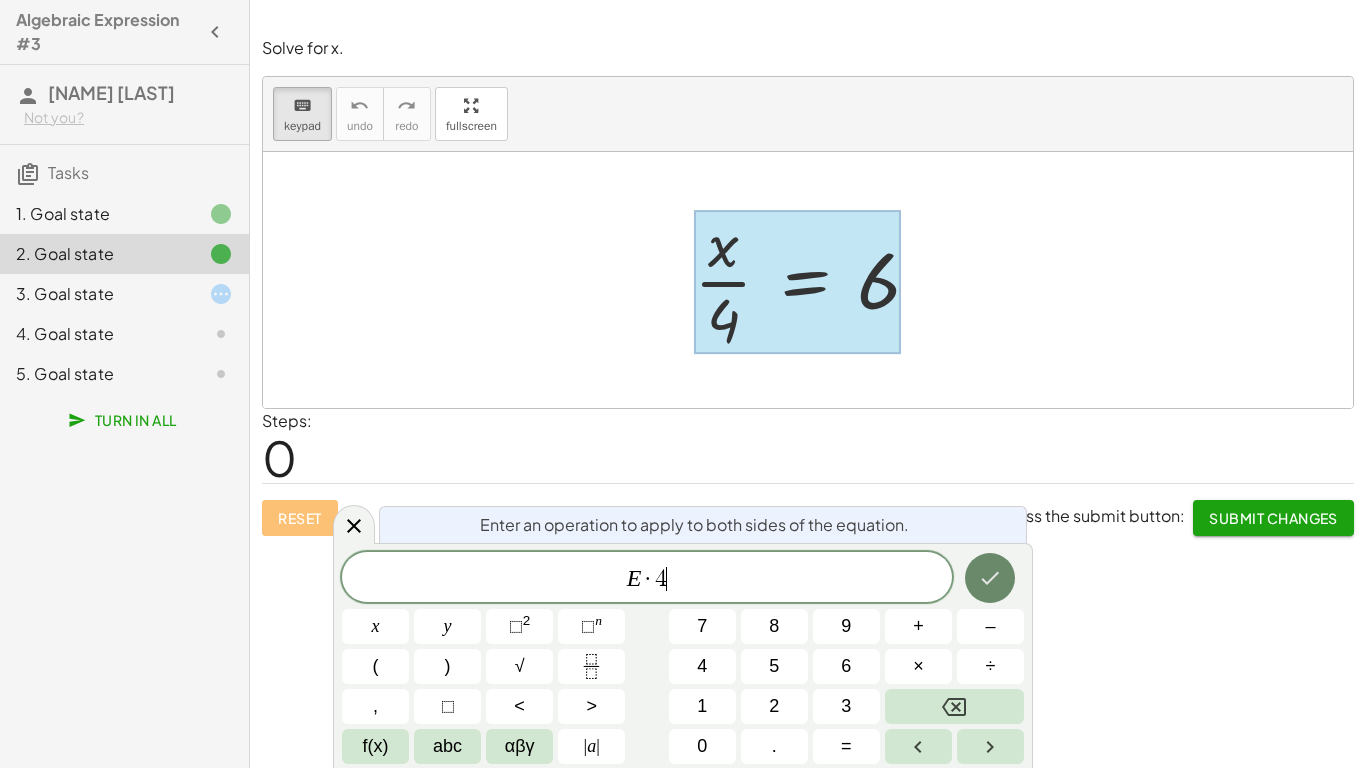 click 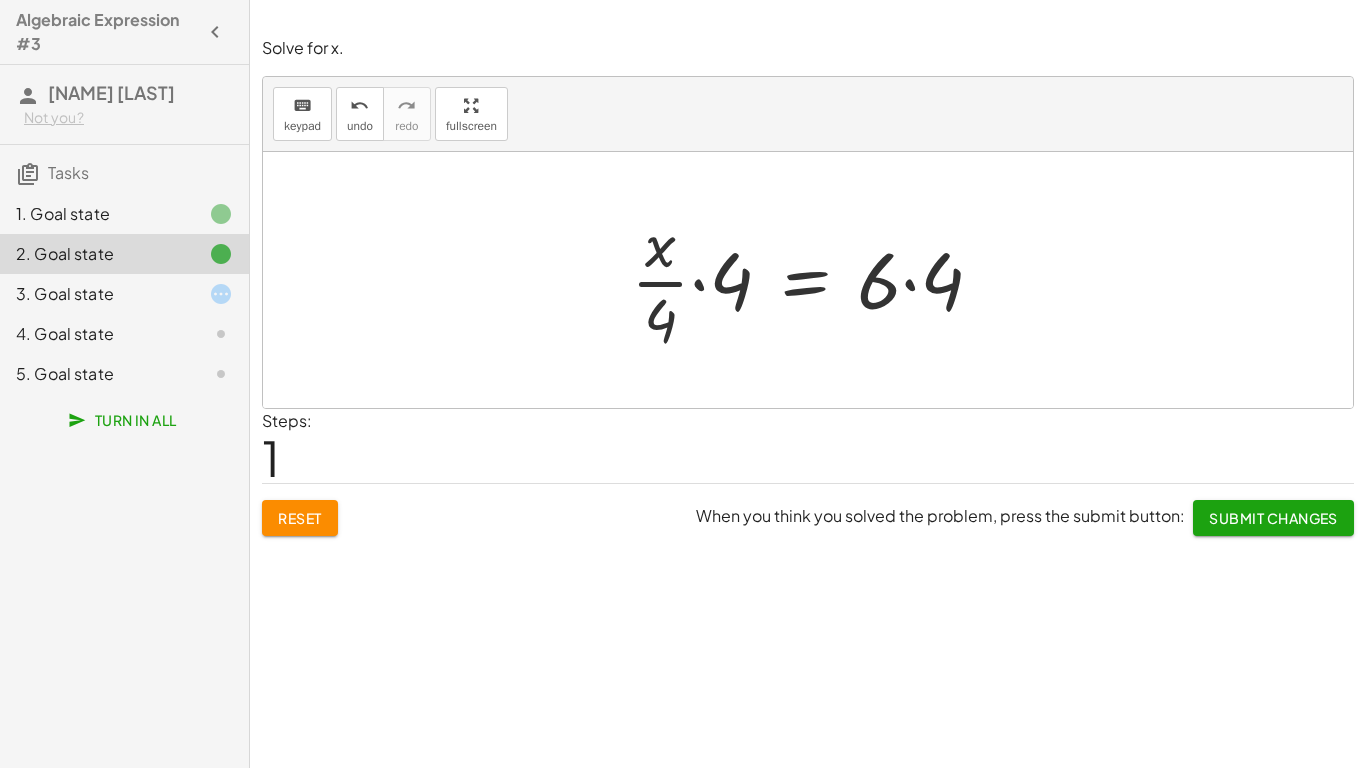 click at bounding box center [815, 280] 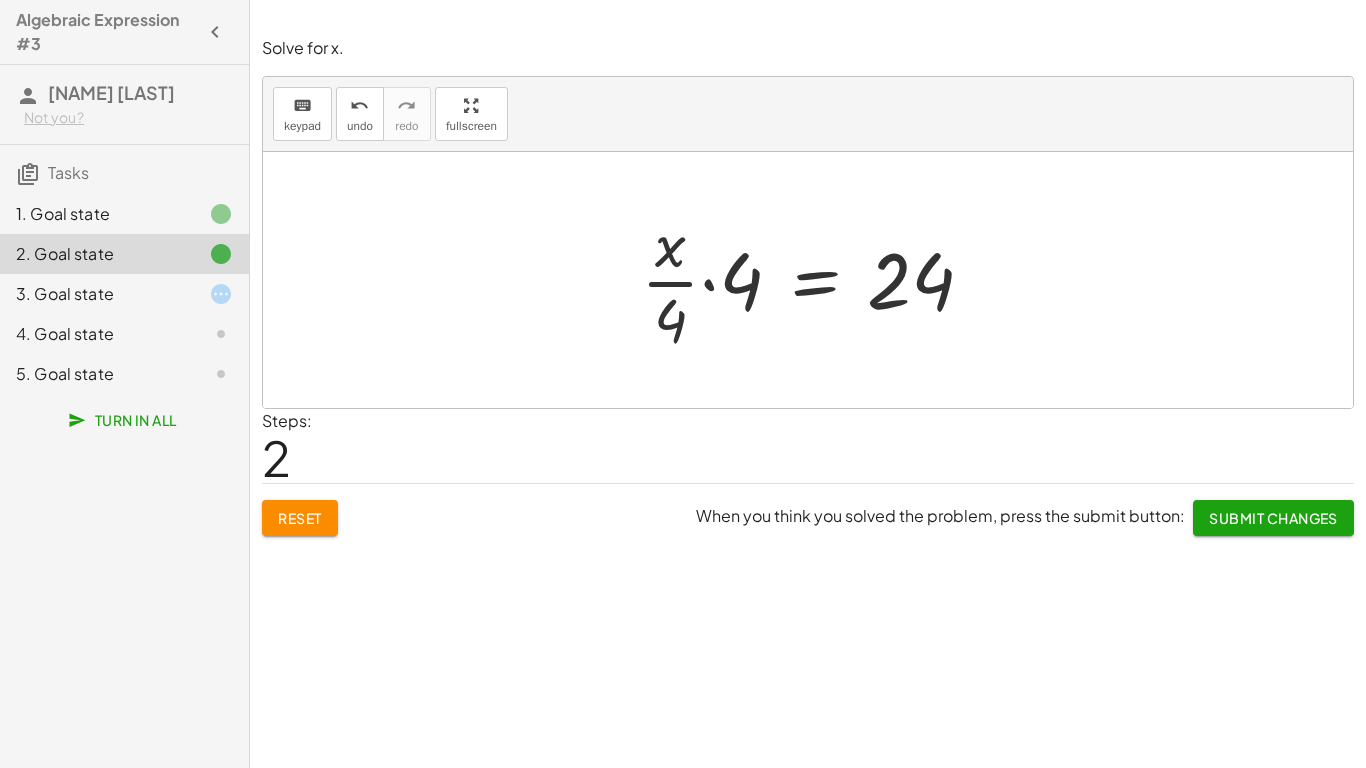 click at bounding box center (815, 280) 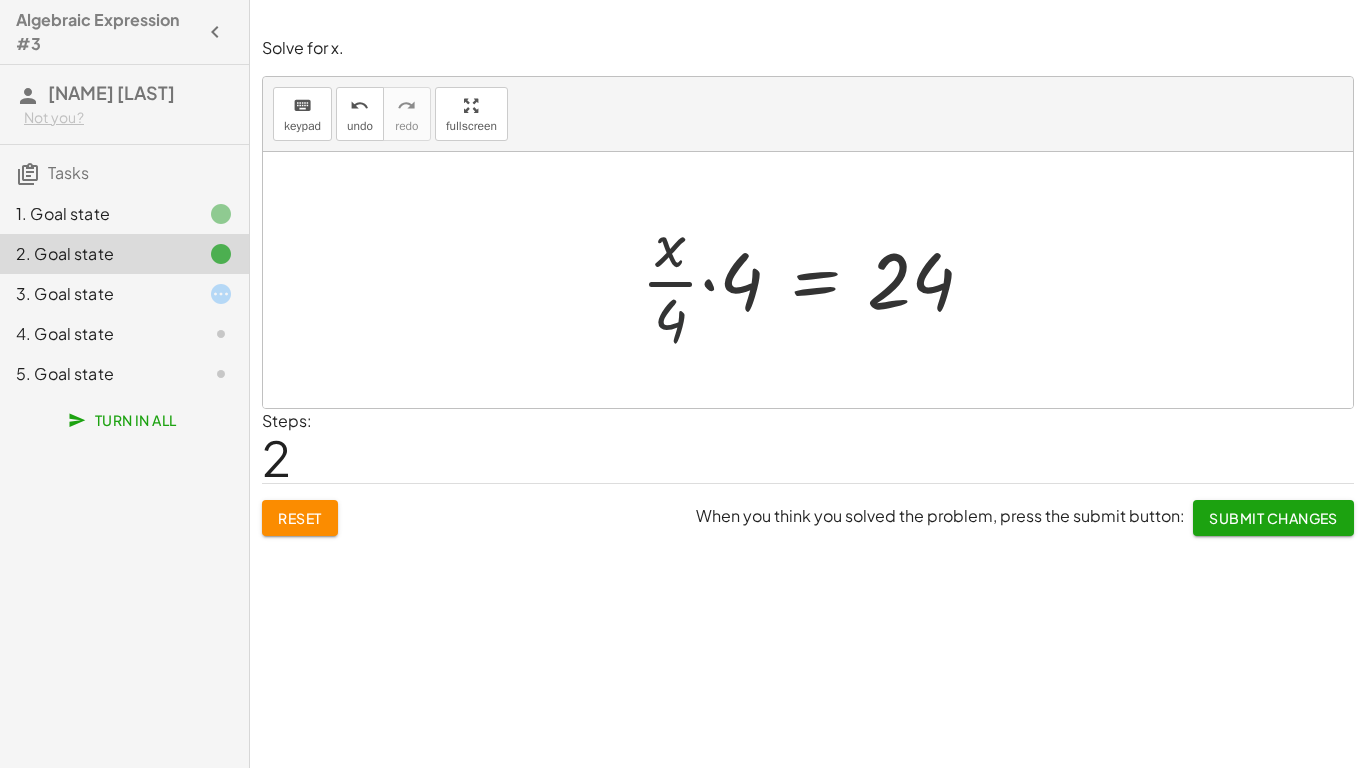 click at bounding box center (815, 280) 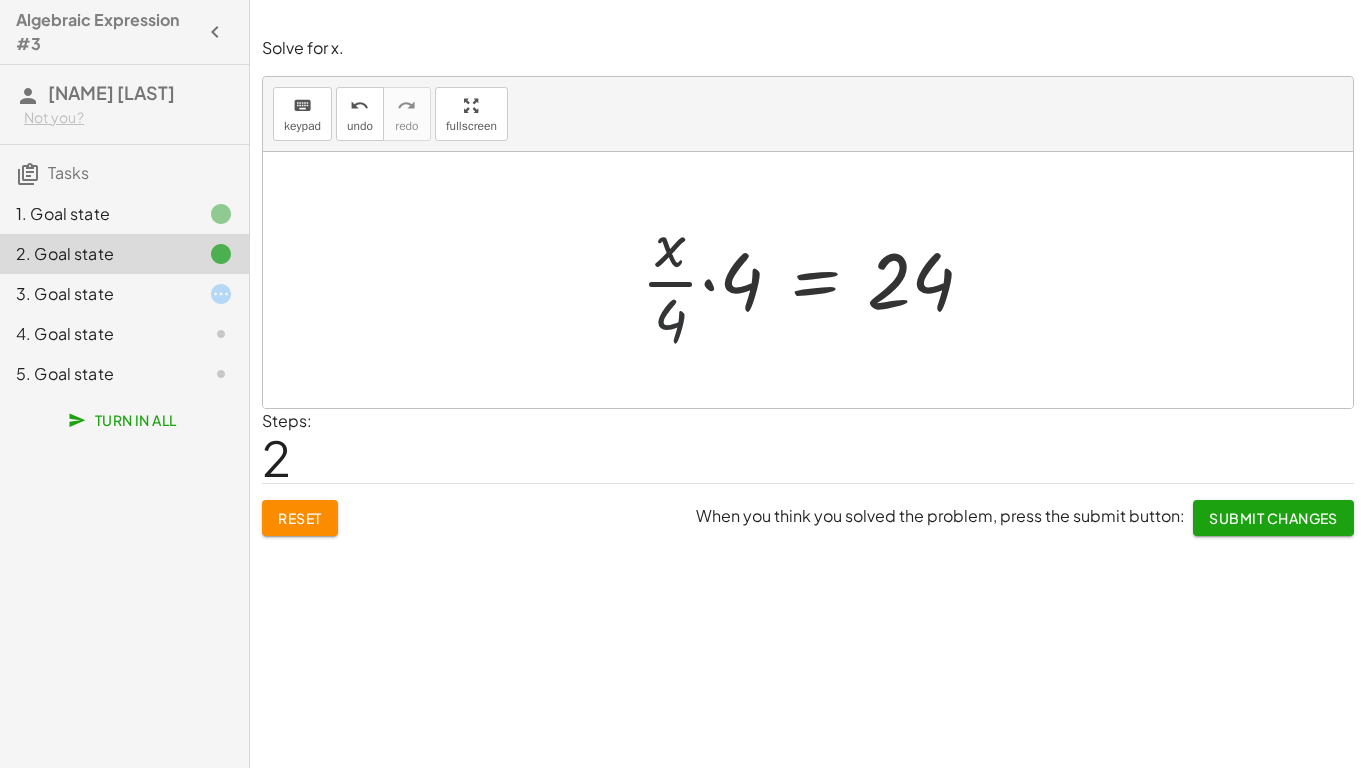 click at bounding box center [815, 280] 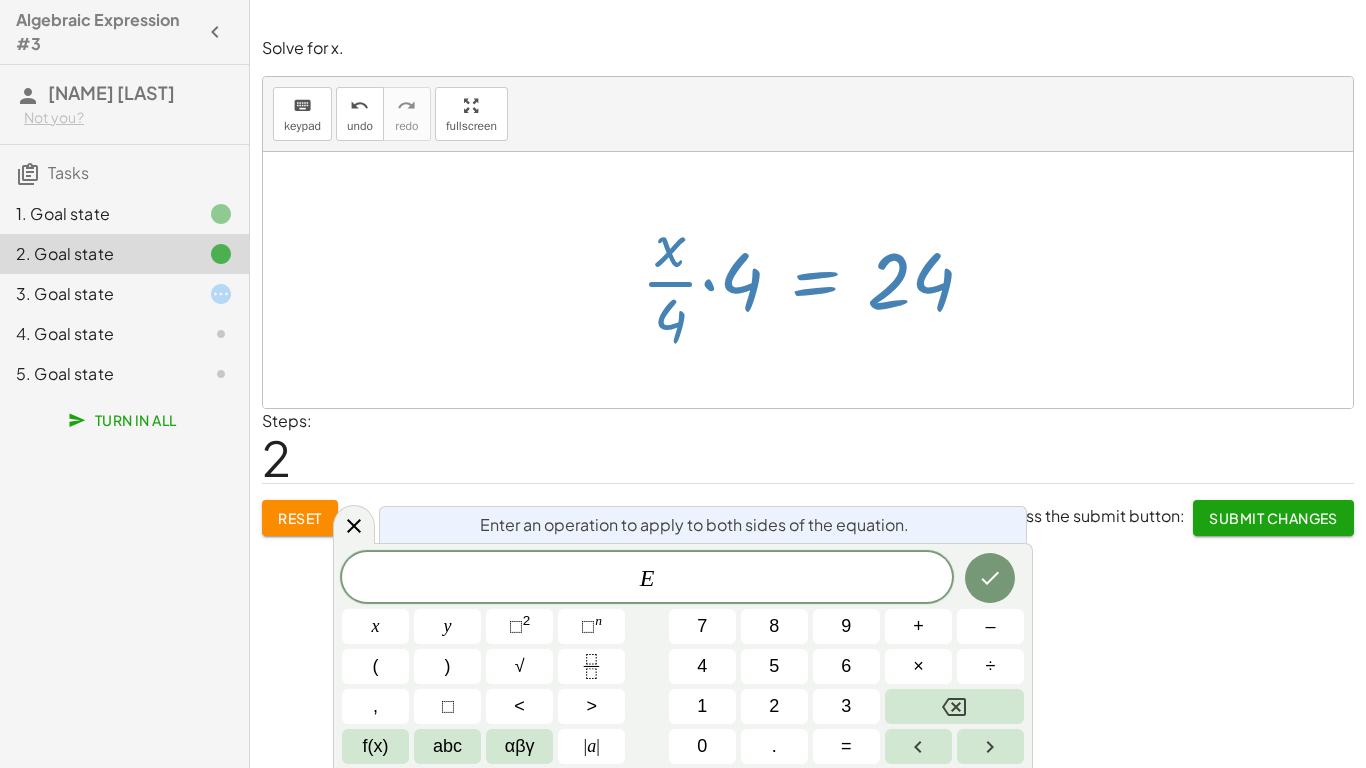 click at bounding box center [815, 280] 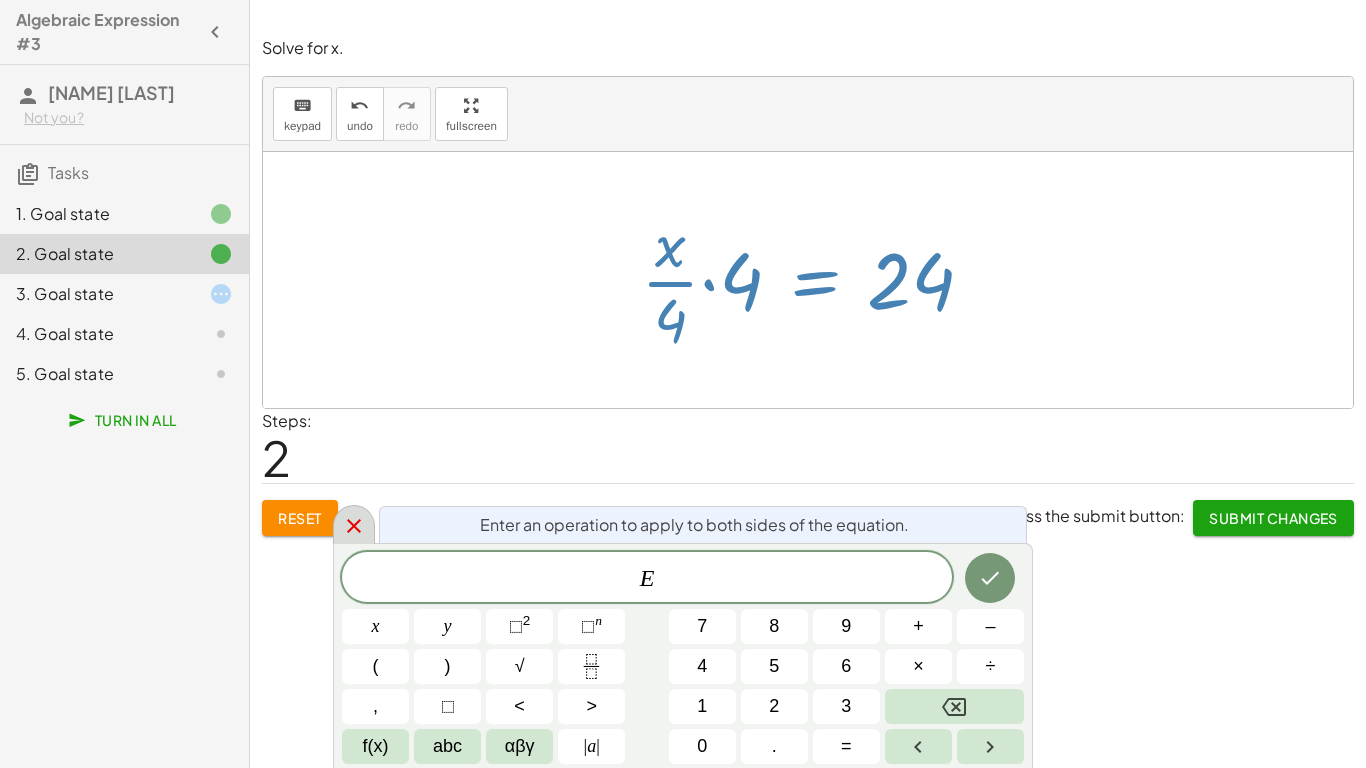 click at bounding box center (354, 524) 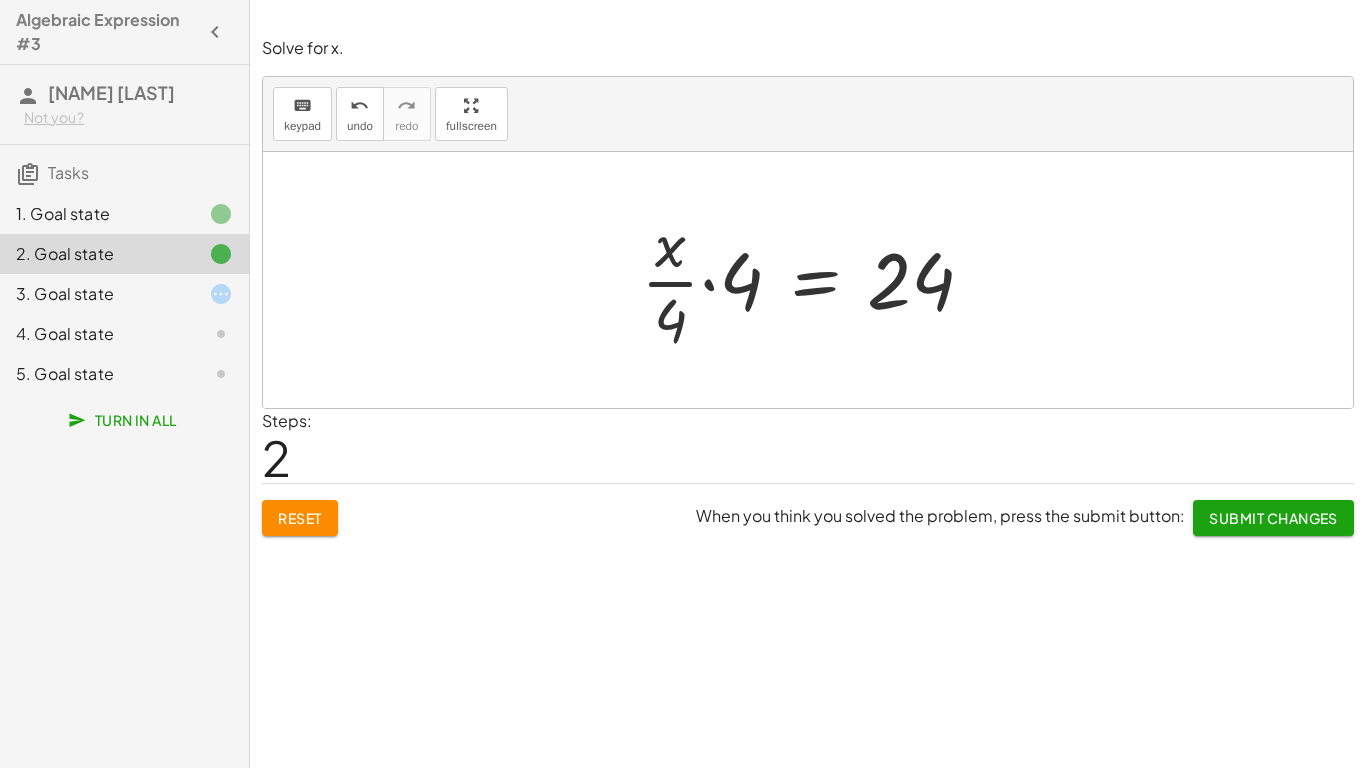 click at bounding box center (815, 280) 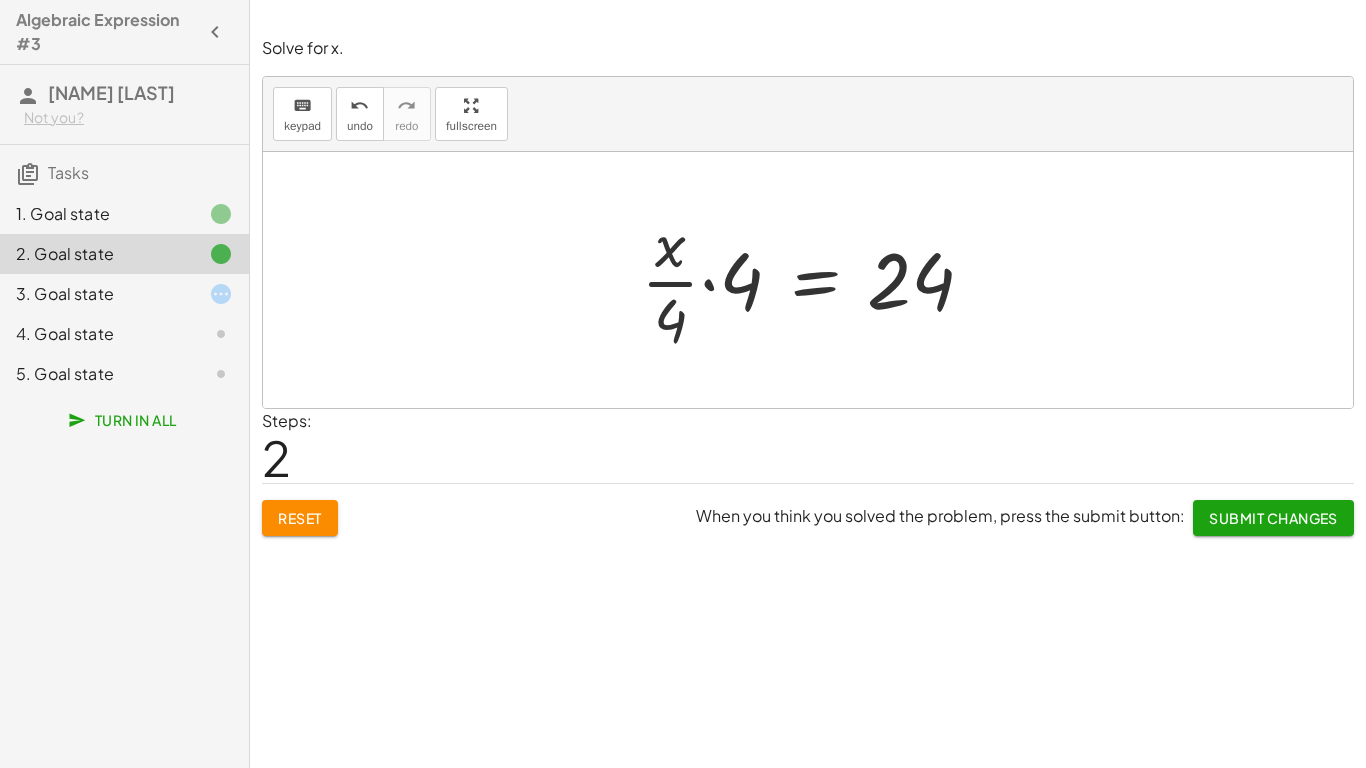 click at bounding box center [815, 280] 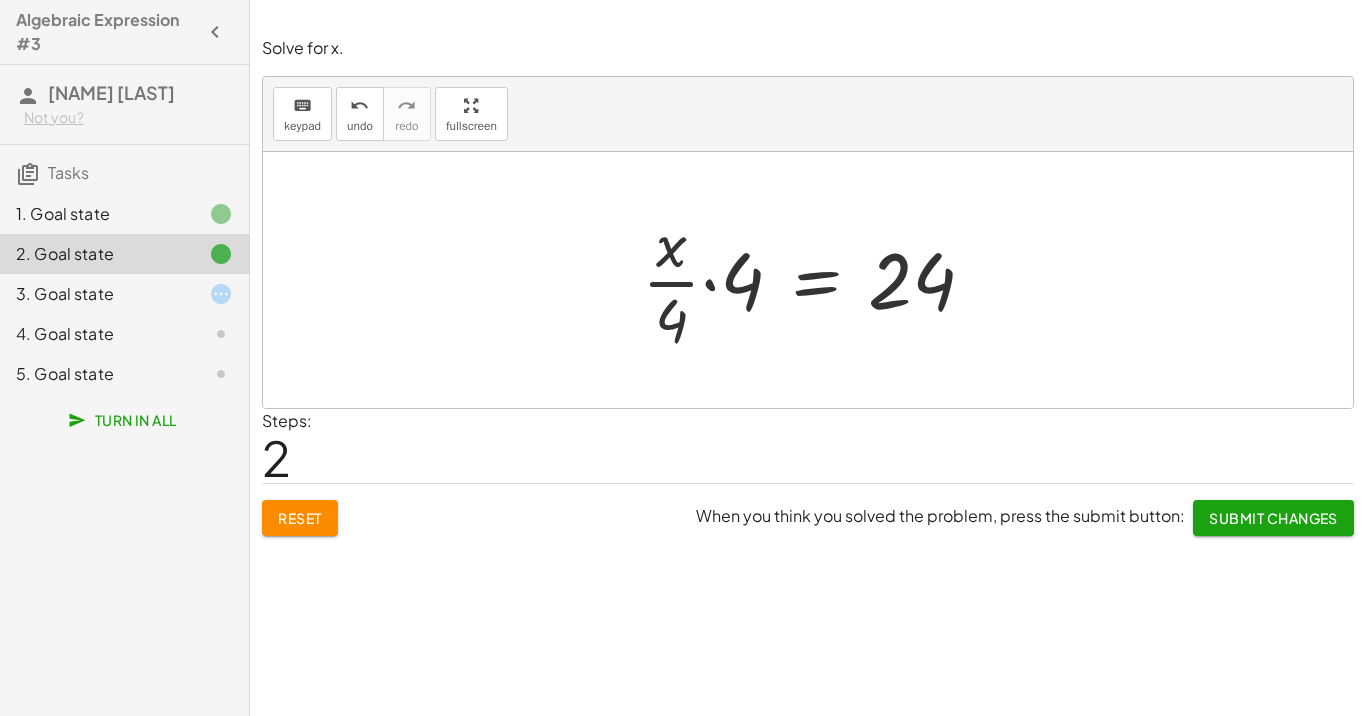 click at bounding box center [816, 280] 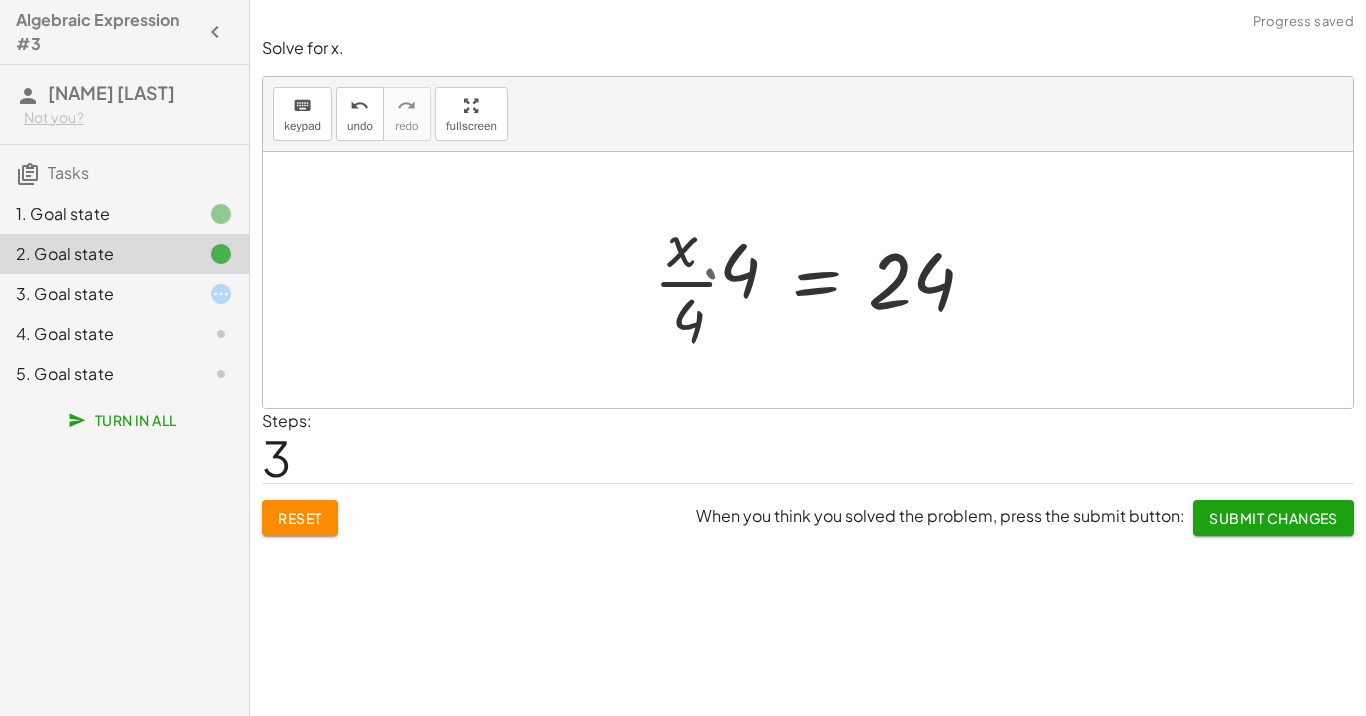 click at bounding box center (832, 280) 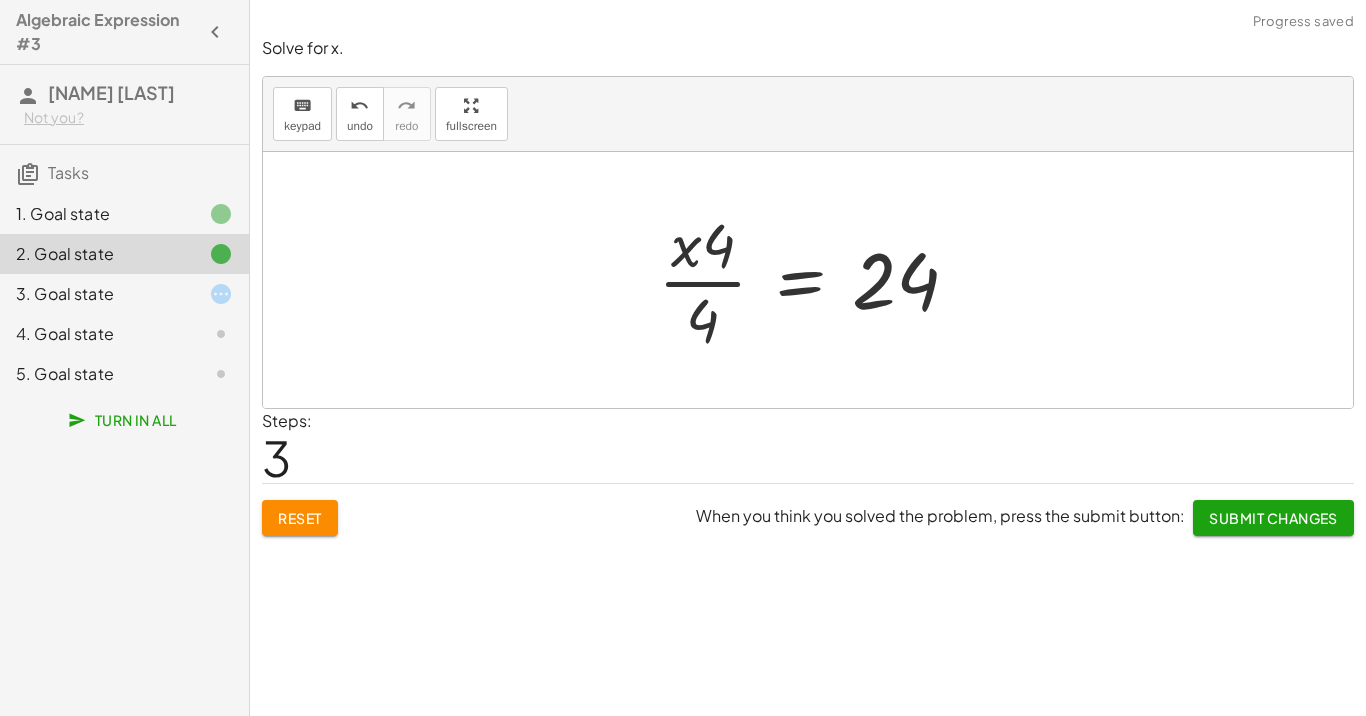 click at bounding box center [816, 280] 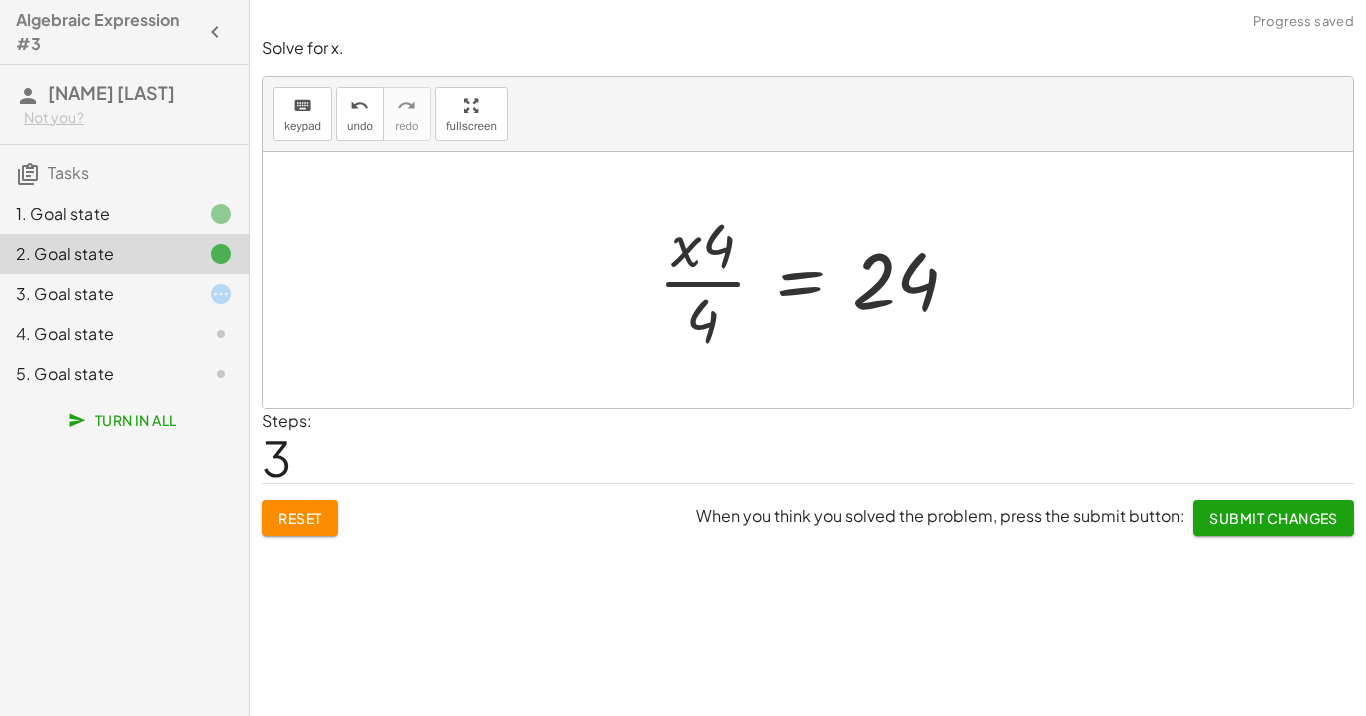 click at bounding box center [816, 280] 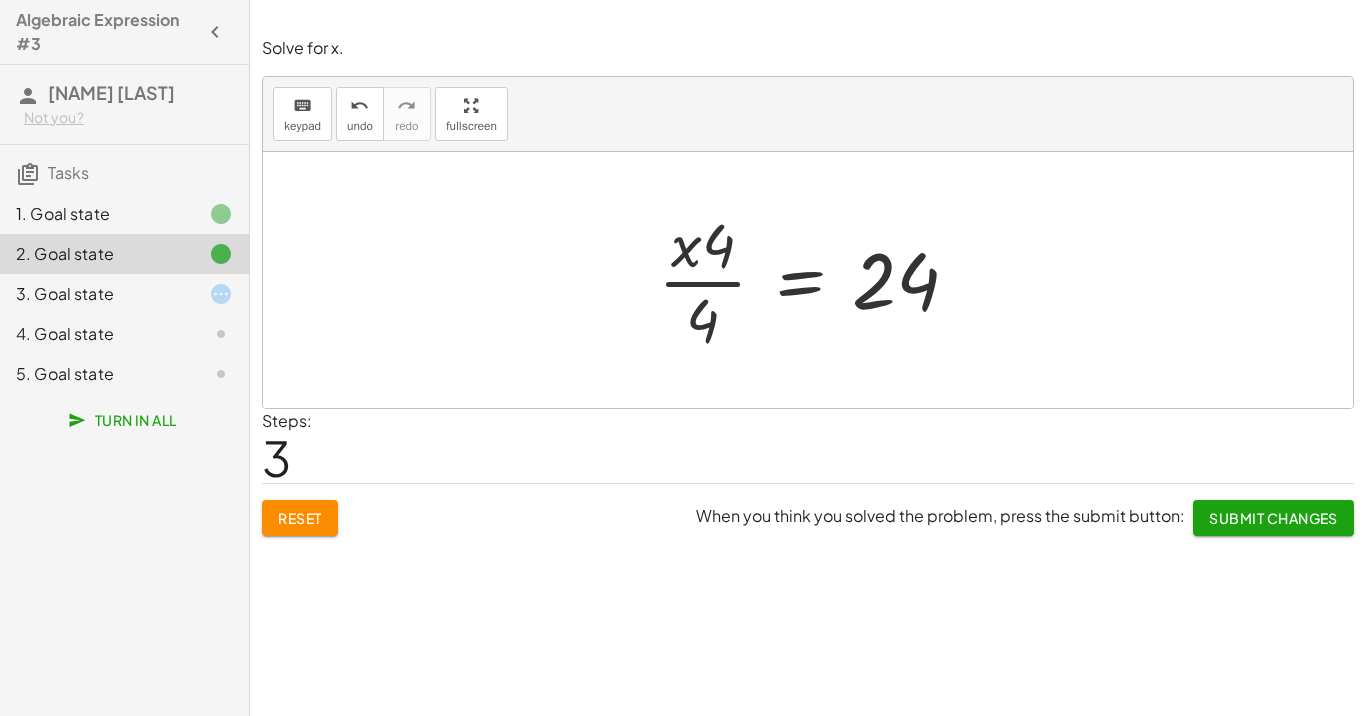 click at bounding box center [816, 280] 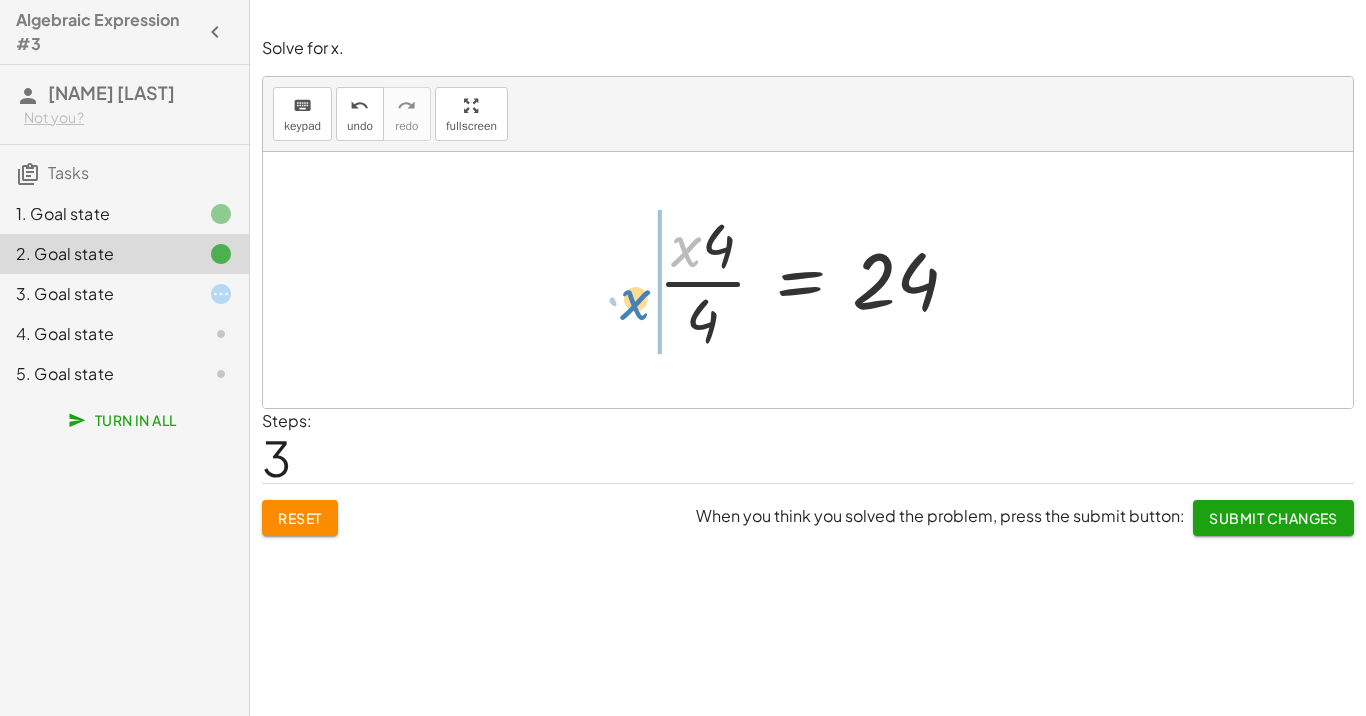 drag, startPoint x: 684, startPoint y: 258, endPoint x: 620, endPoint y: 314, distance: 85.04117 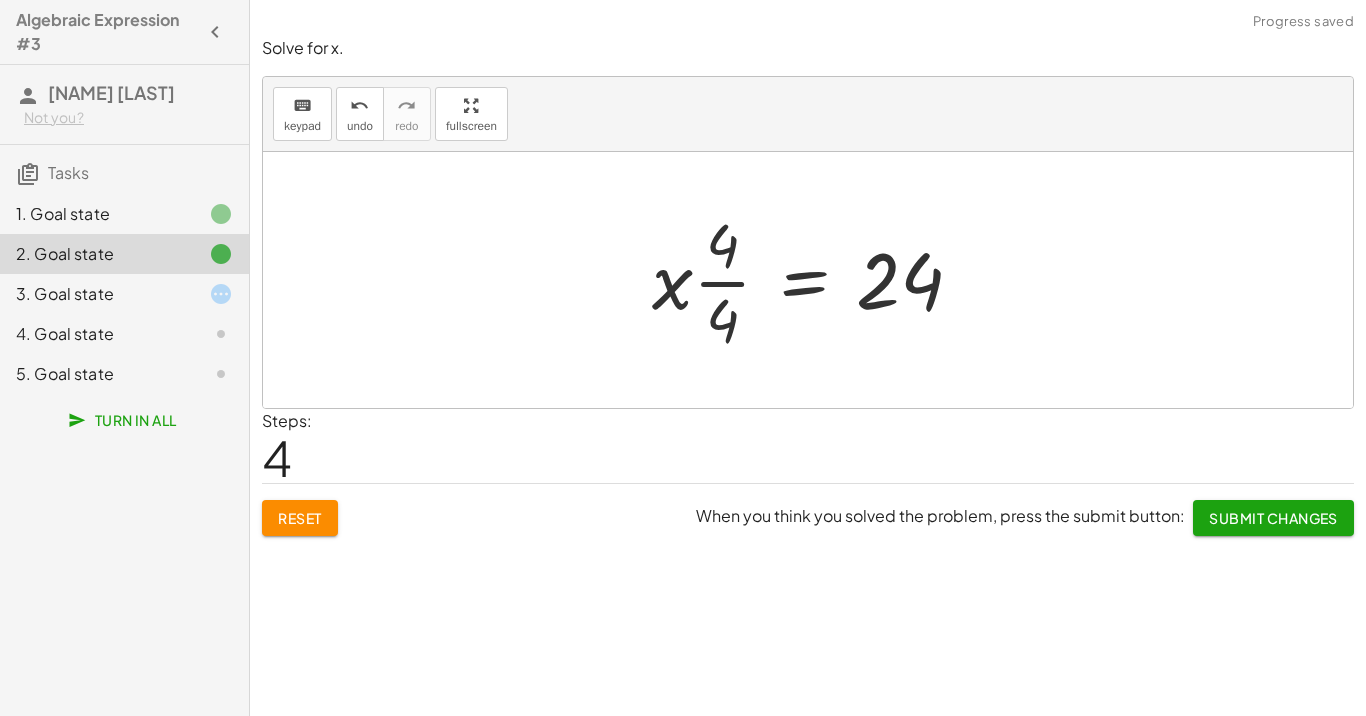 click at bounding box center [815, 280] 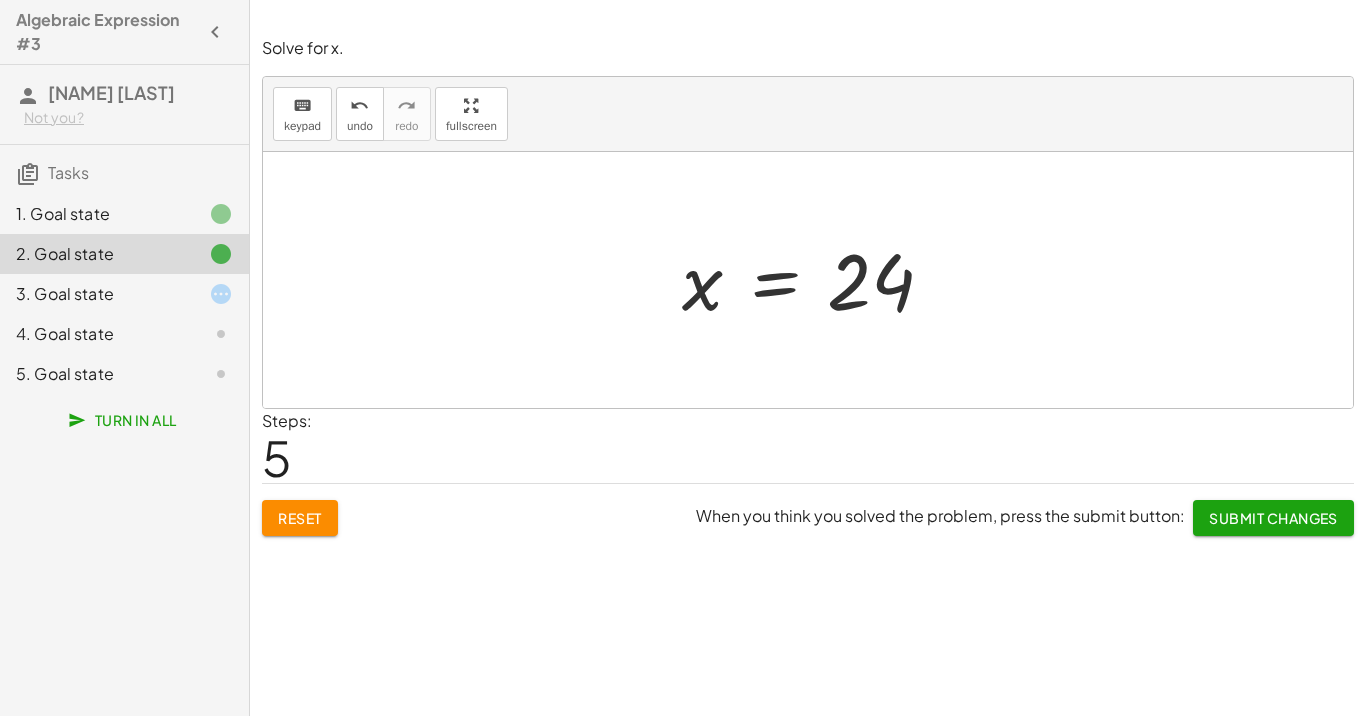 click on "Submit Changes" at bounding box center [1273, 518] 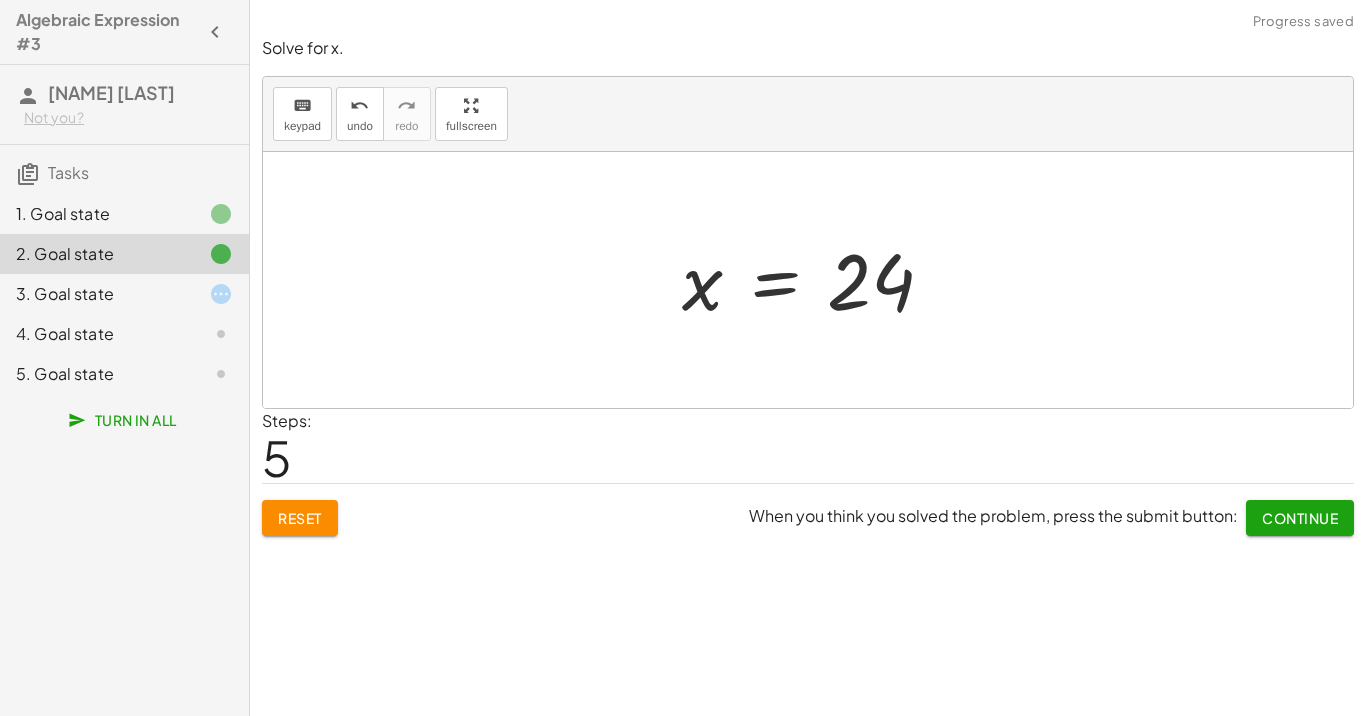 click on "Continue" 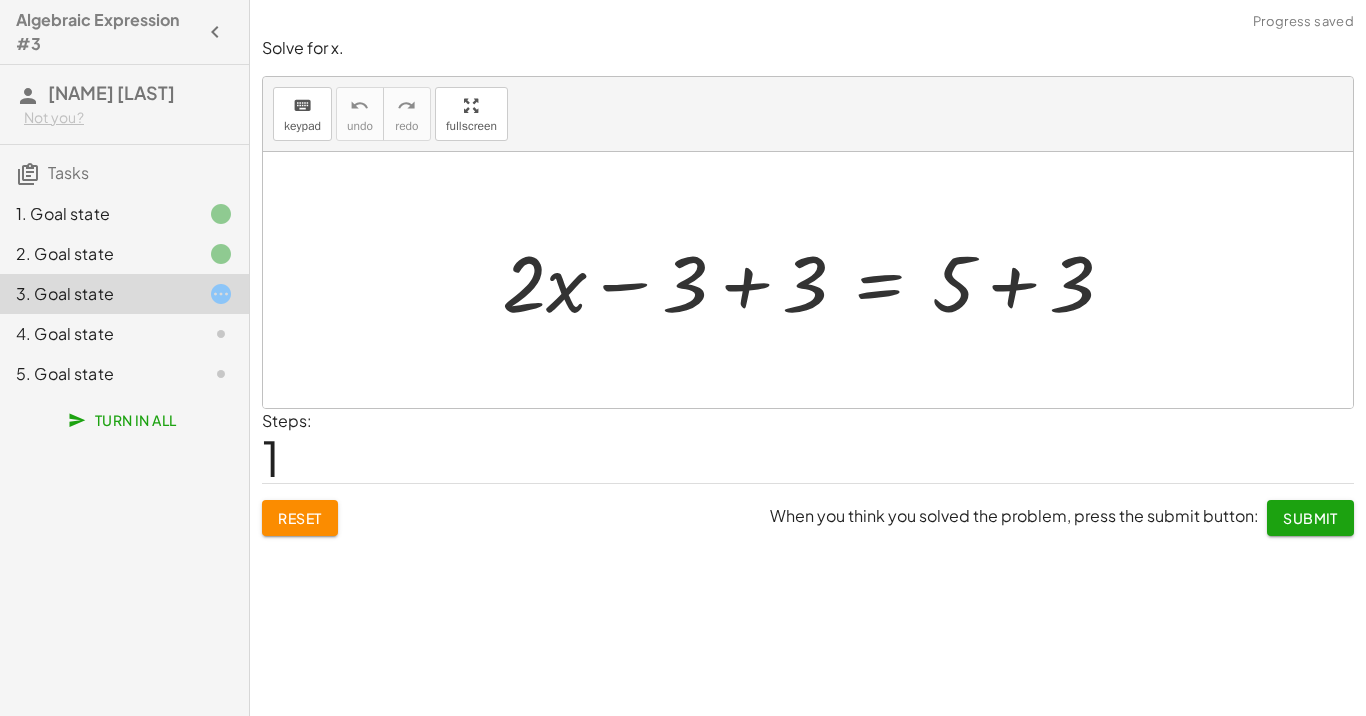 click at bounding box center (816, 280) 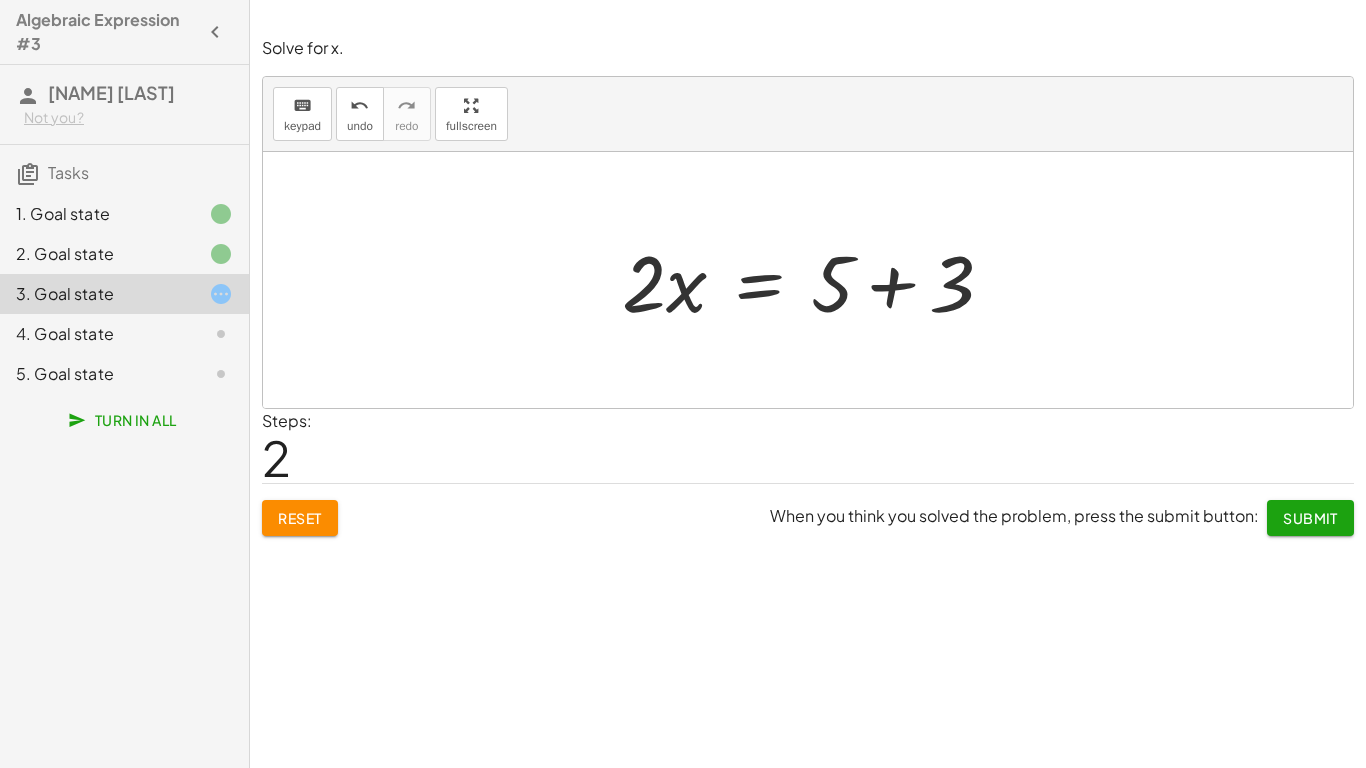 click at bounding box center [815, 280] 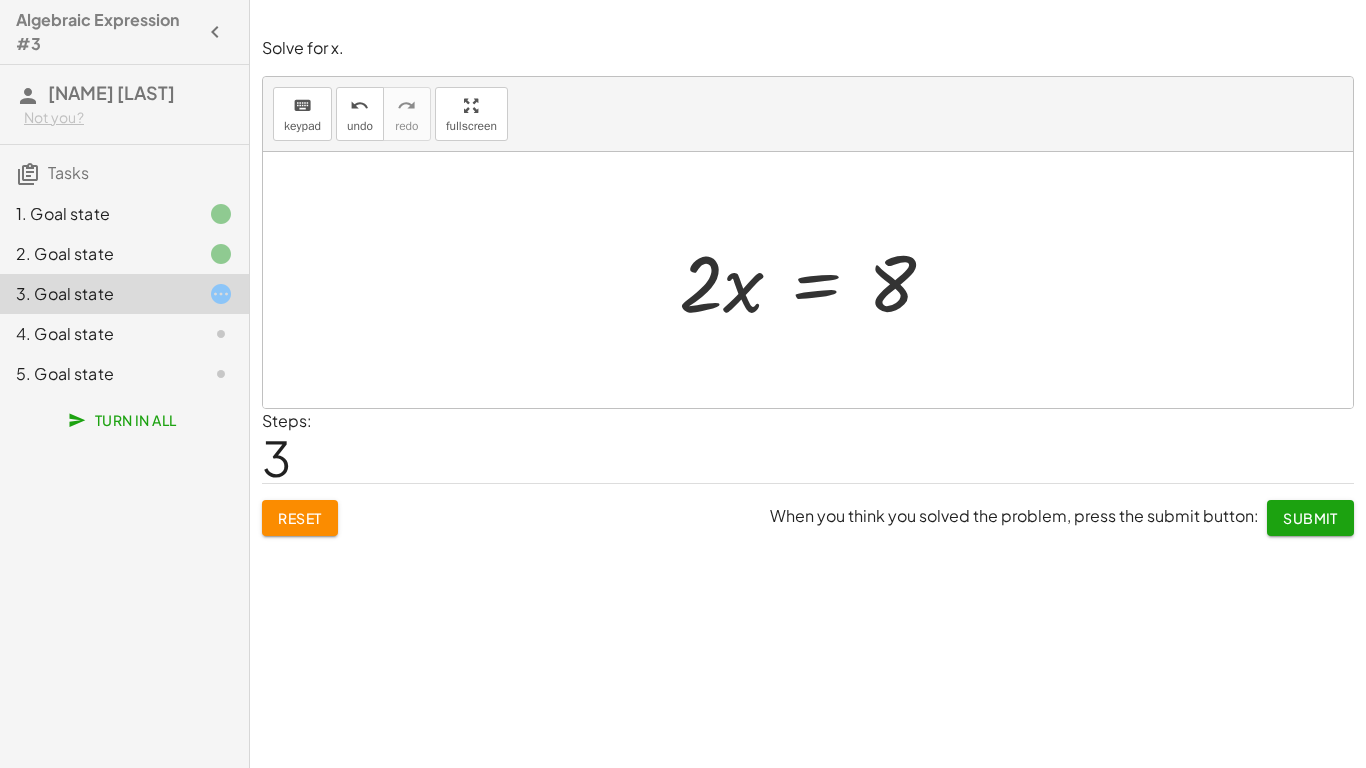 click at bounding box center (815, 280) 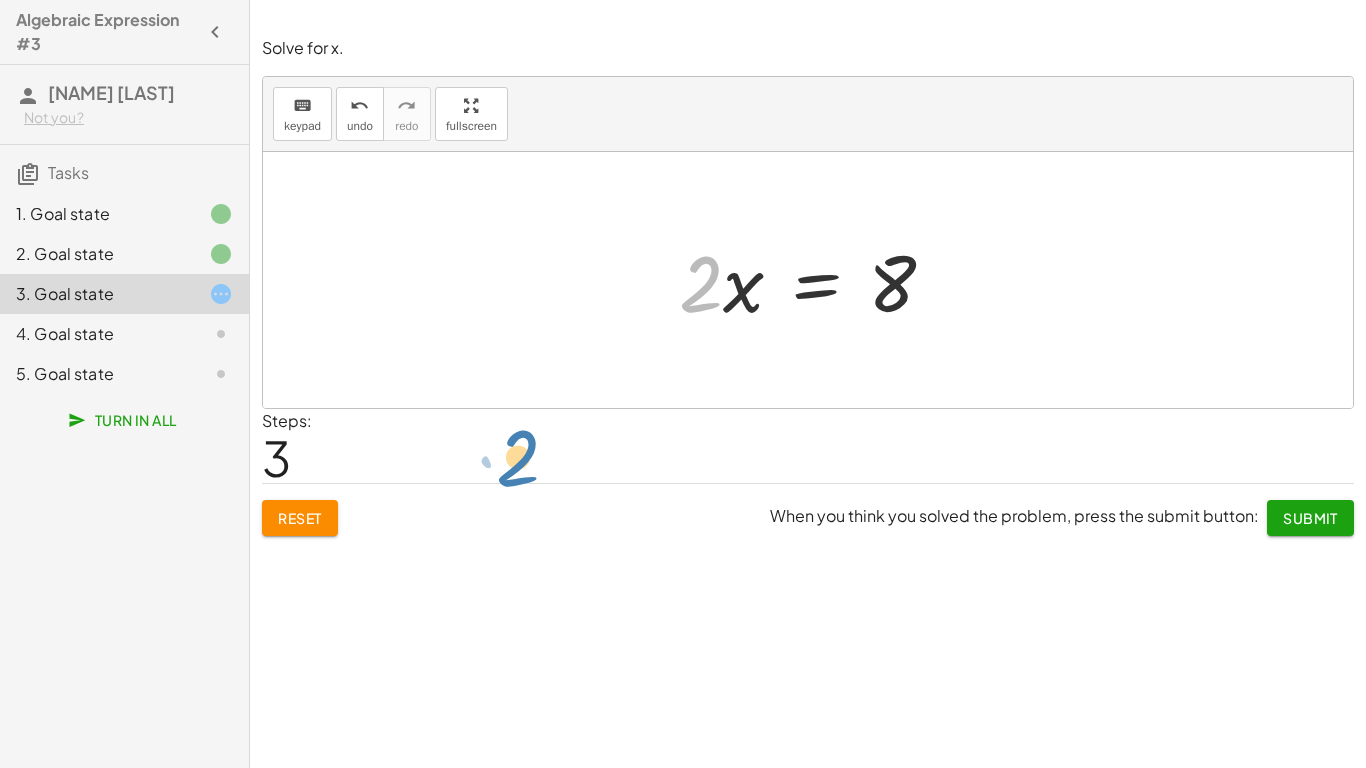 drag, startPoint x: 696, startPoint y: 289, endPoint x: 526, endPoint y: 441, distance: 228.04385 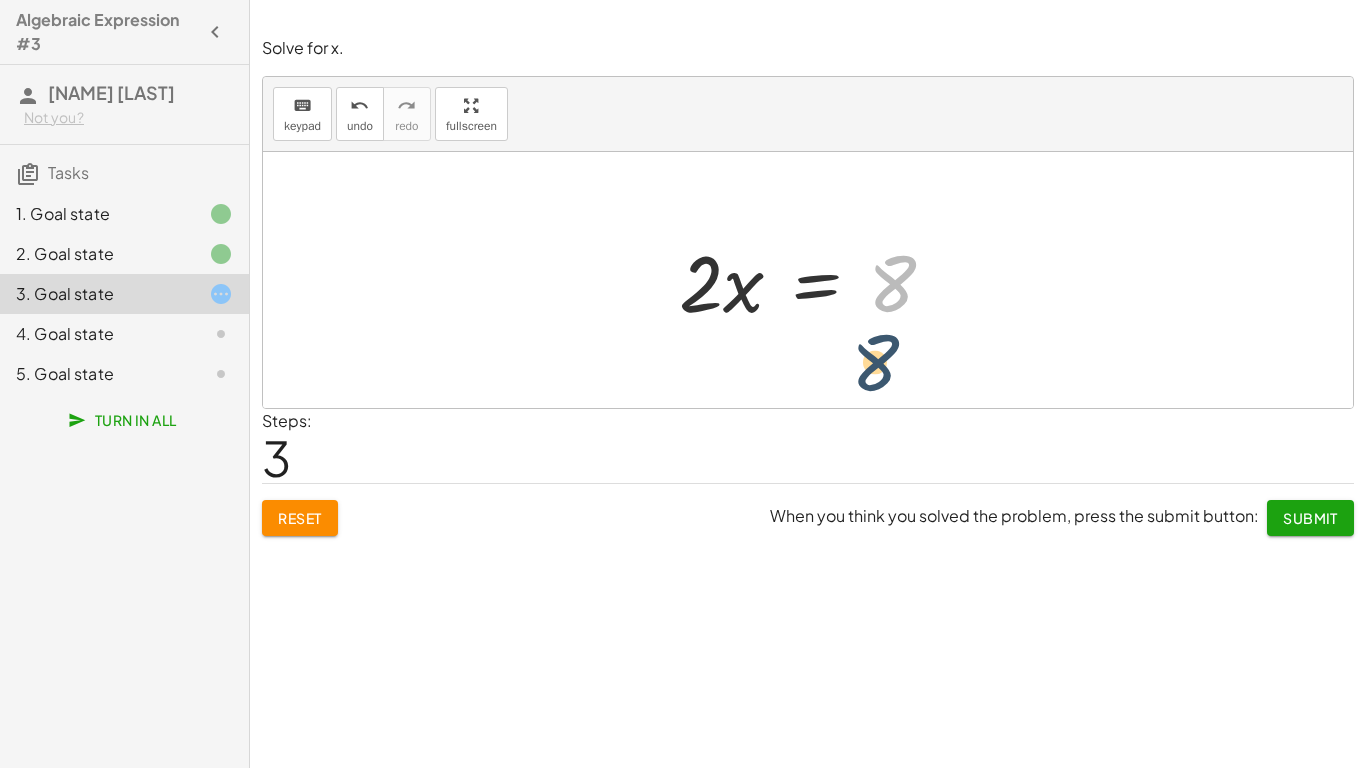 drag, startPoint x: 909, startPoint y: 300, endPoint x: 881, endPoint y: 372, distance: 77.25283 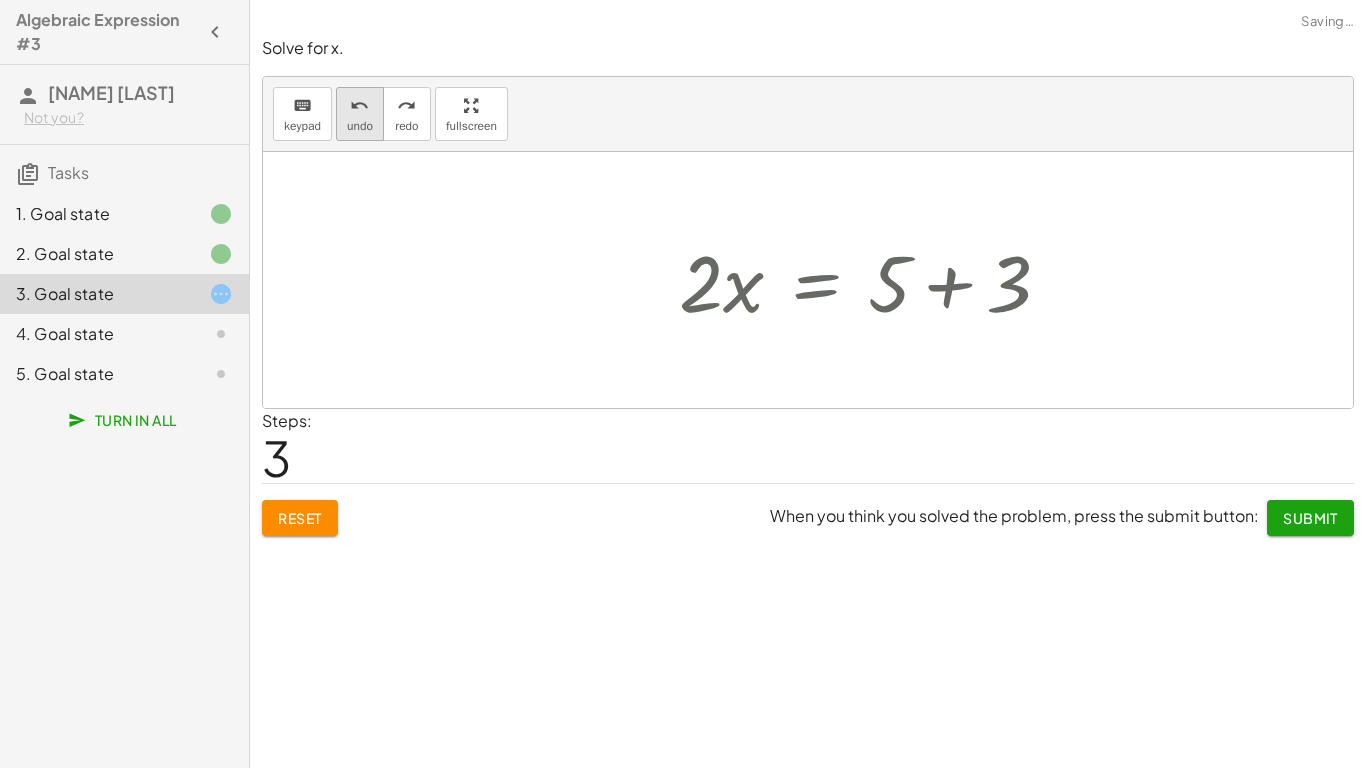 click on "undo undo" at bounding box center (360, 114) 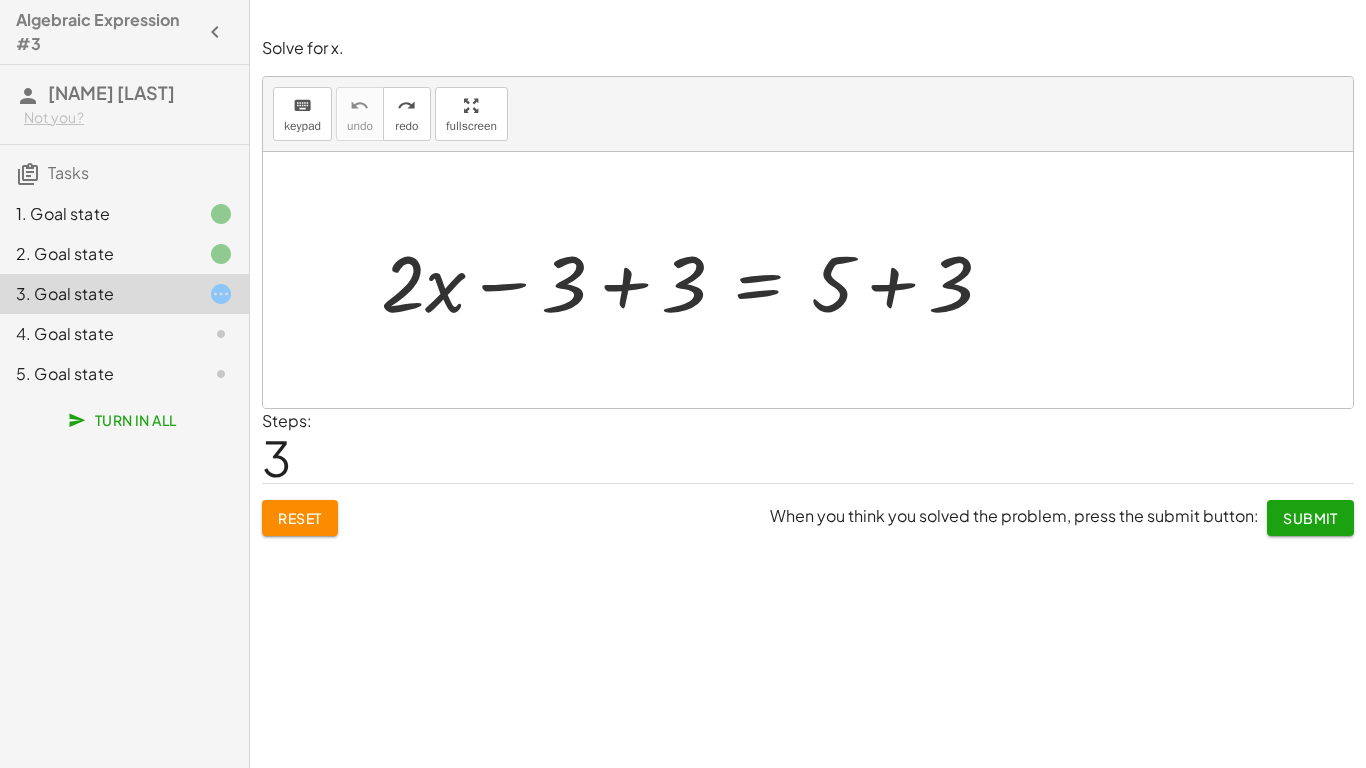 click on "Steps:  3" at bounding box center [808, 446] 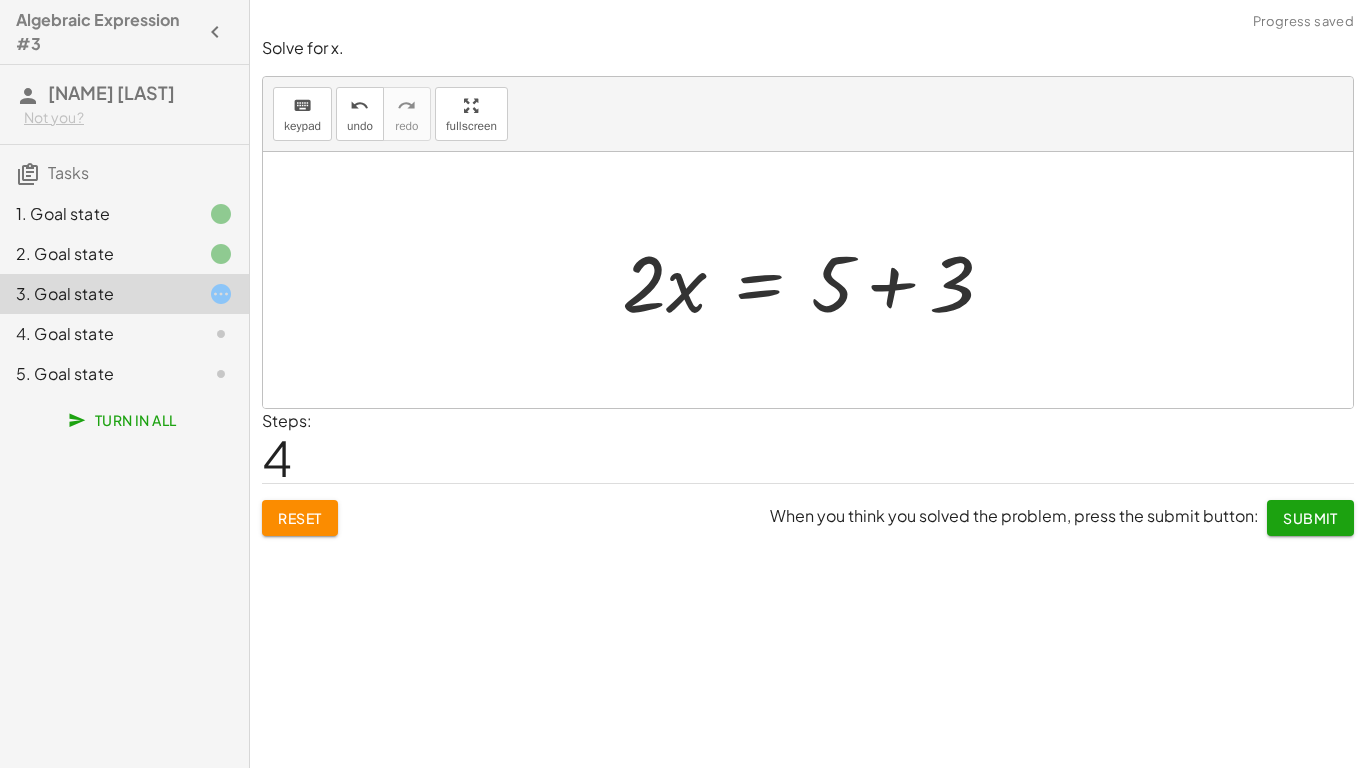 click at bounding box center [815, 280] 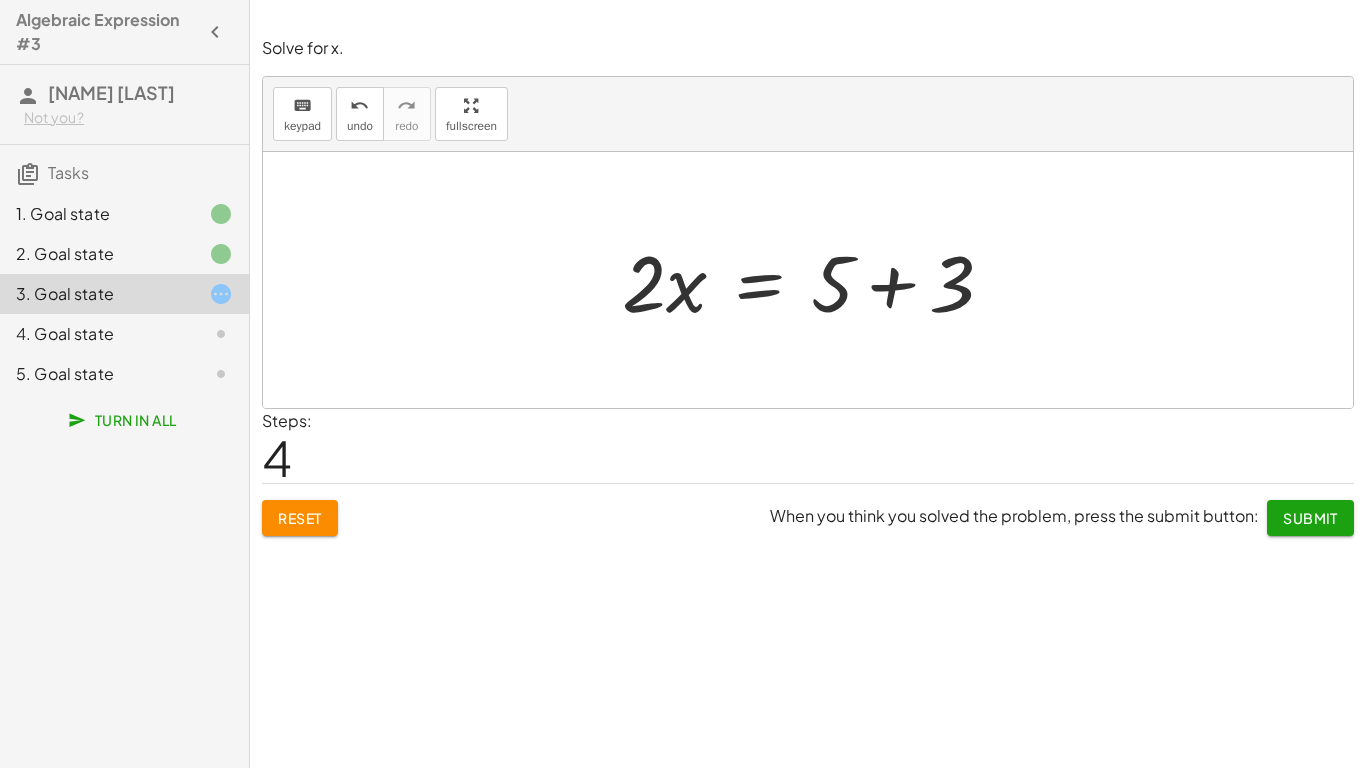 click at bounding box center [815, 280] 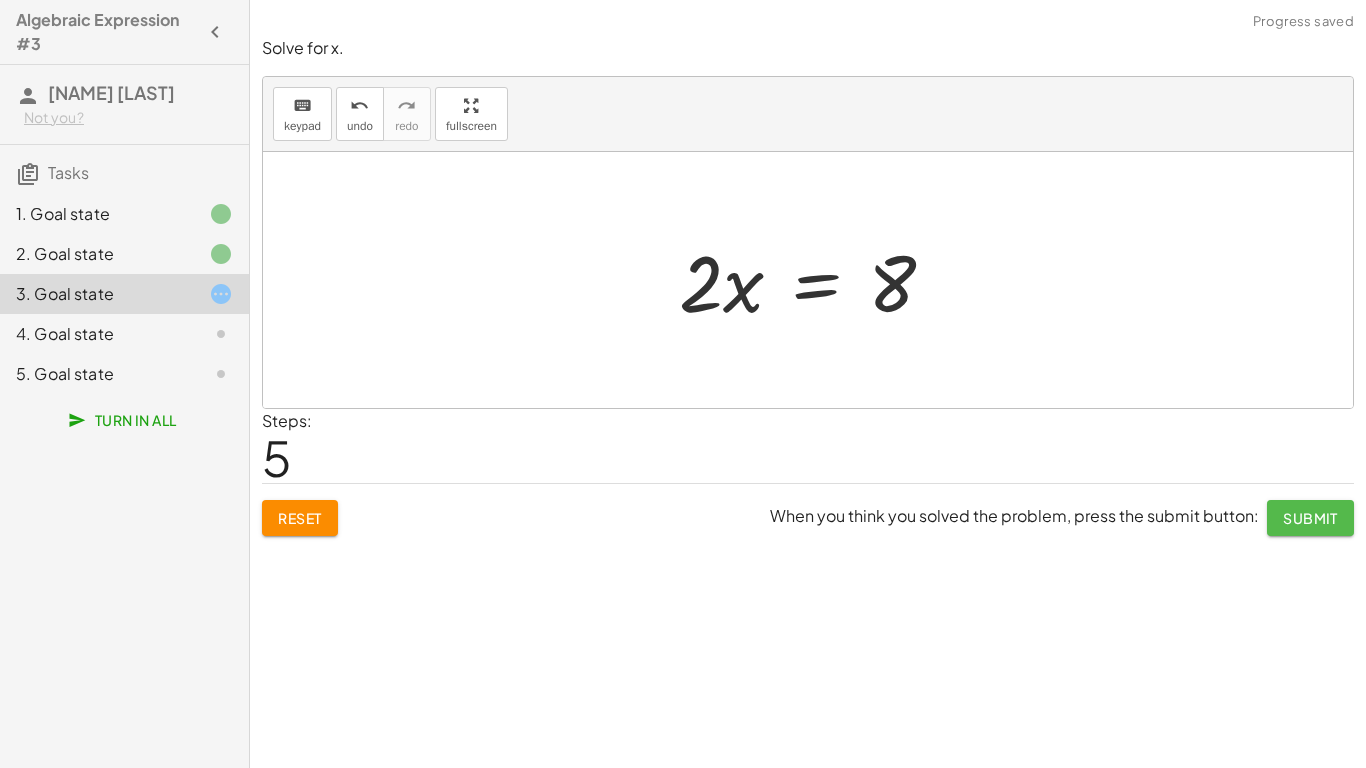 click on "Submit" at bounding box center [1310, 518] 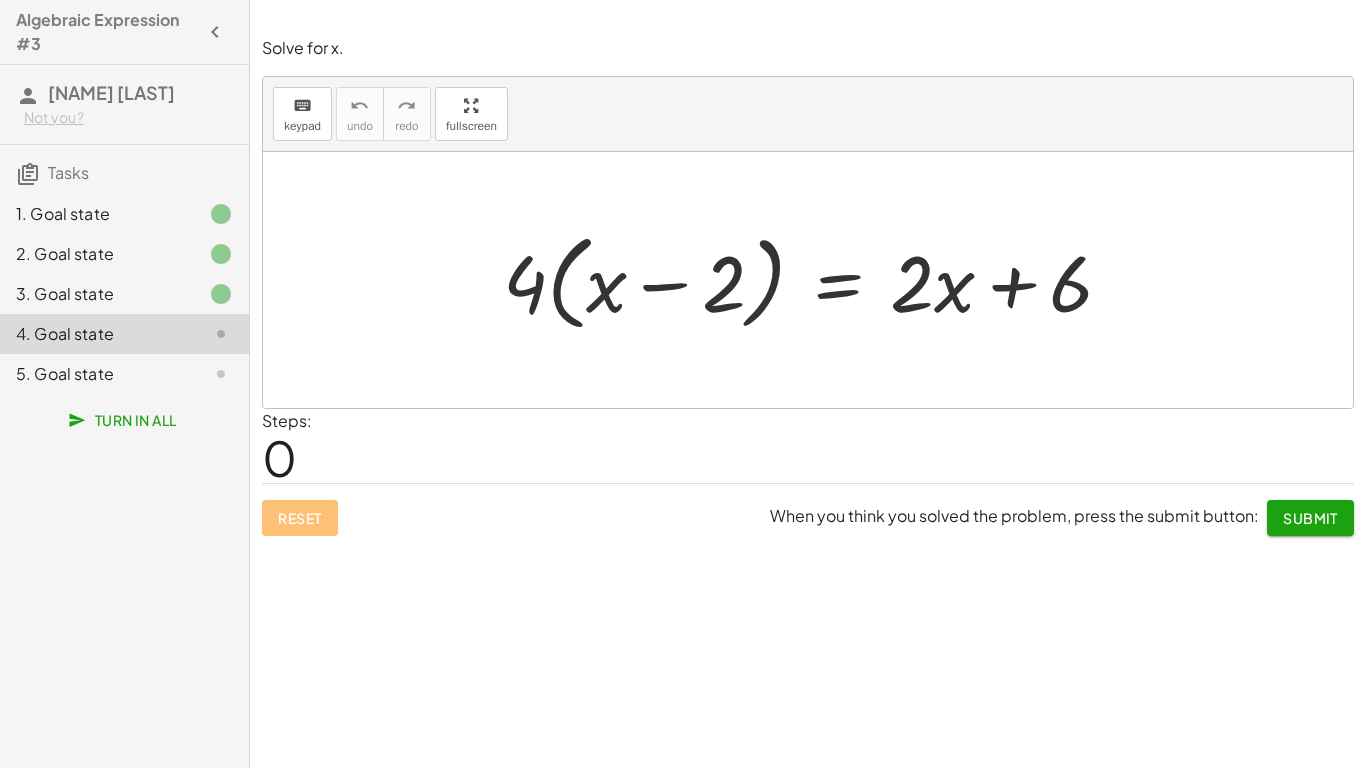 click at bounding box center [816, 280] 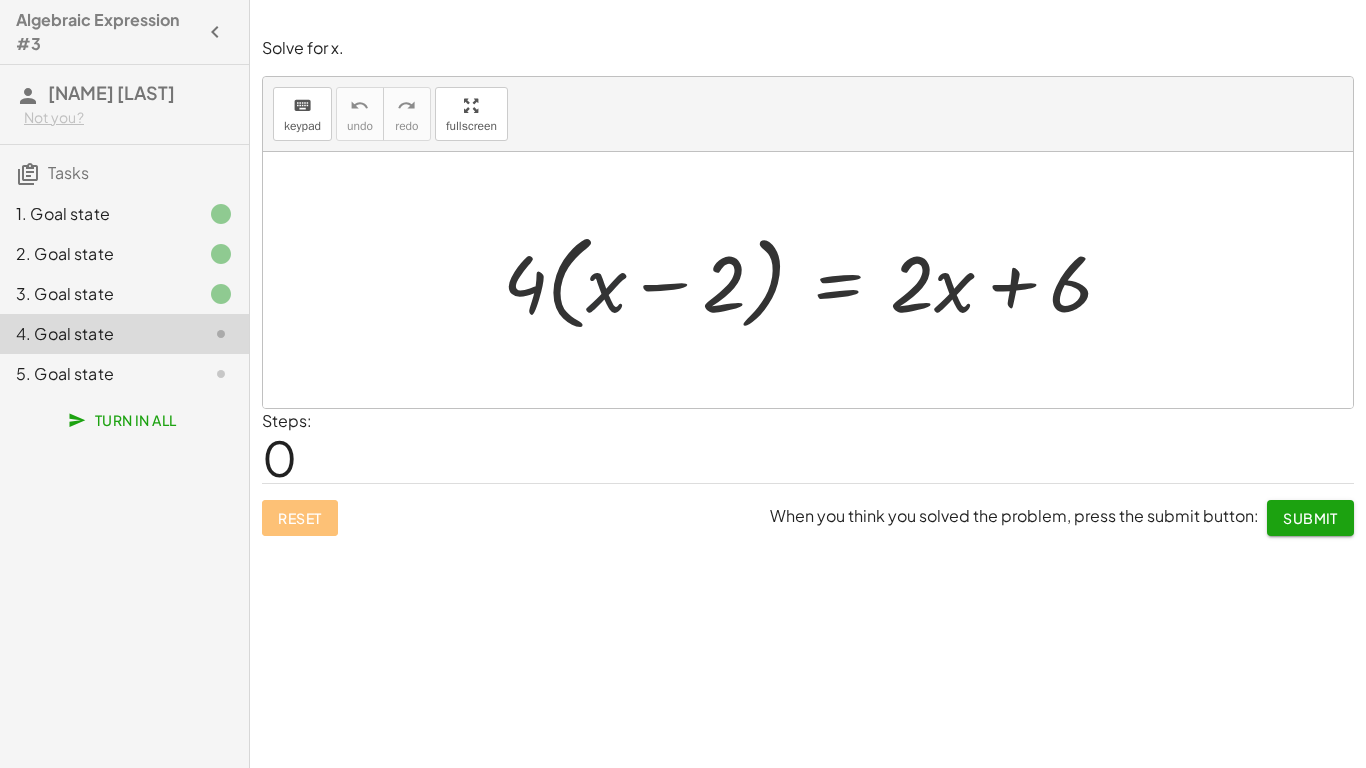 click at bounding box center (816, 280) 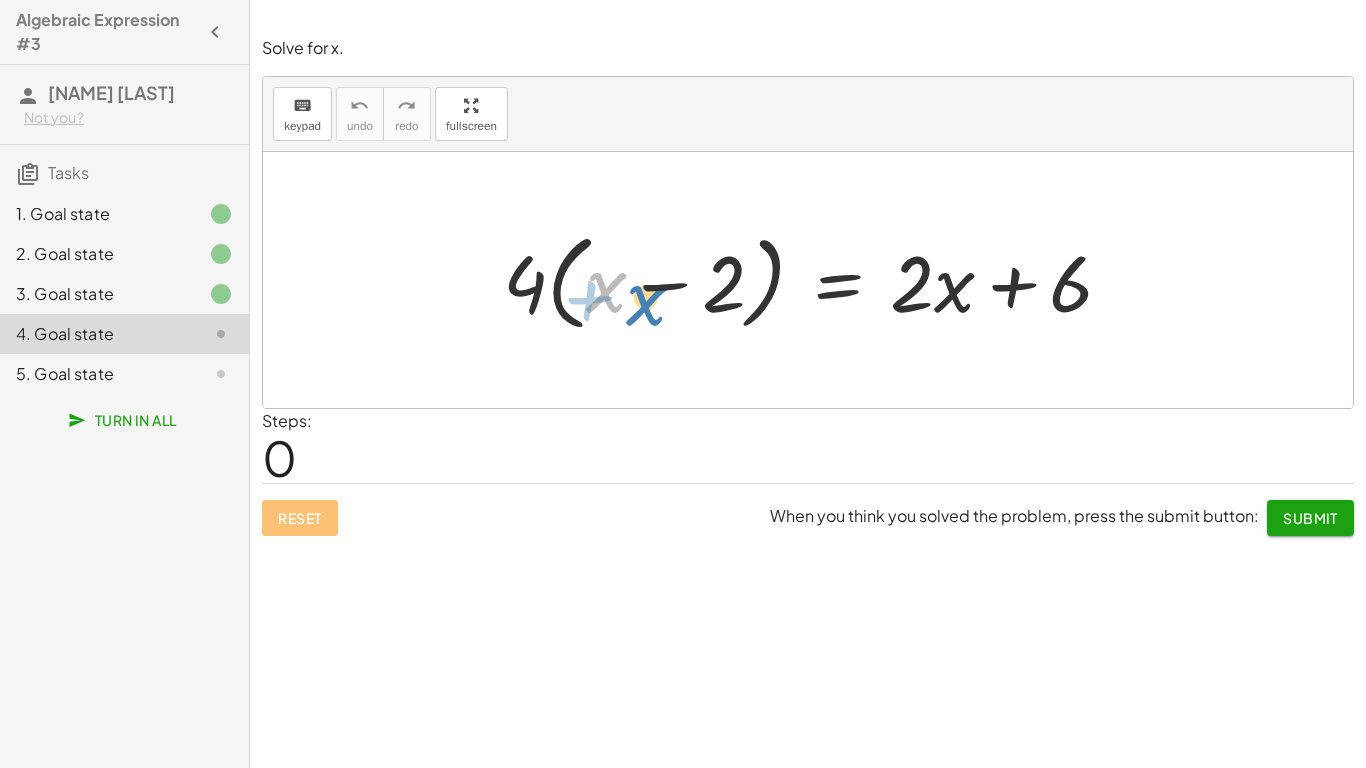 drag, startPoint x: 601, startPoint y: 296, endPoint x: 608, endPoint y: 308, distance: 13.892444 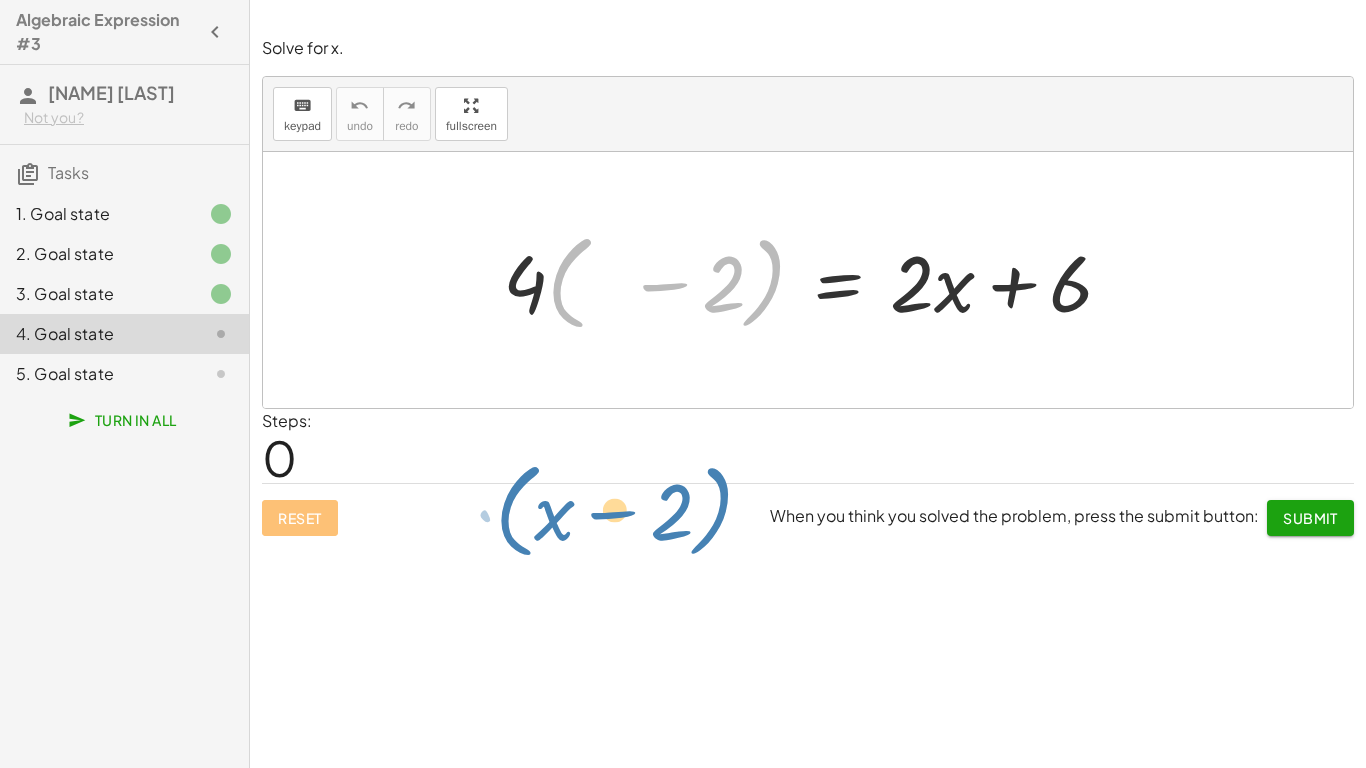 drag, startPoint x: 578, startPoint y: 242, endPoint x: 526, endPoint y: 470, distance: 233.85466 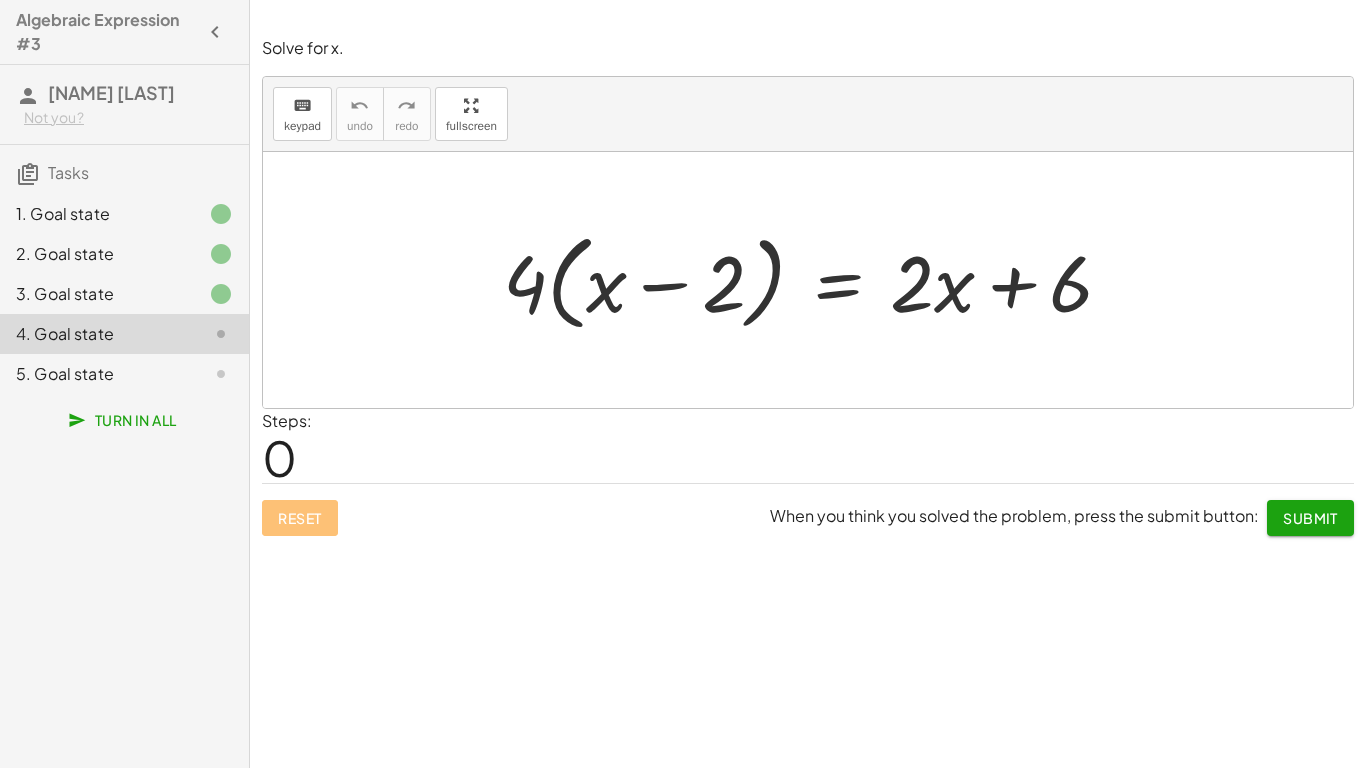 click at bounding box center (816, 280) 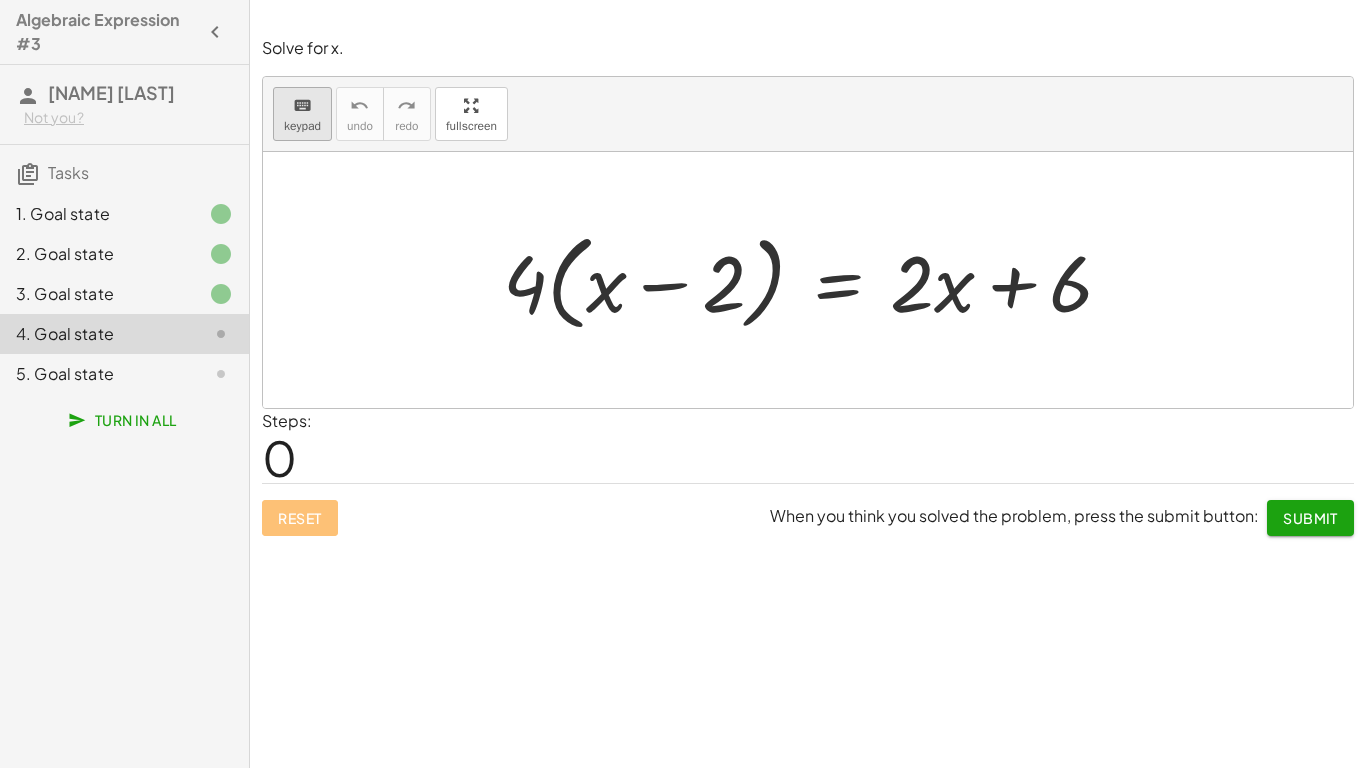 click on "keyboard keypad" at bounding box center (302, 114) 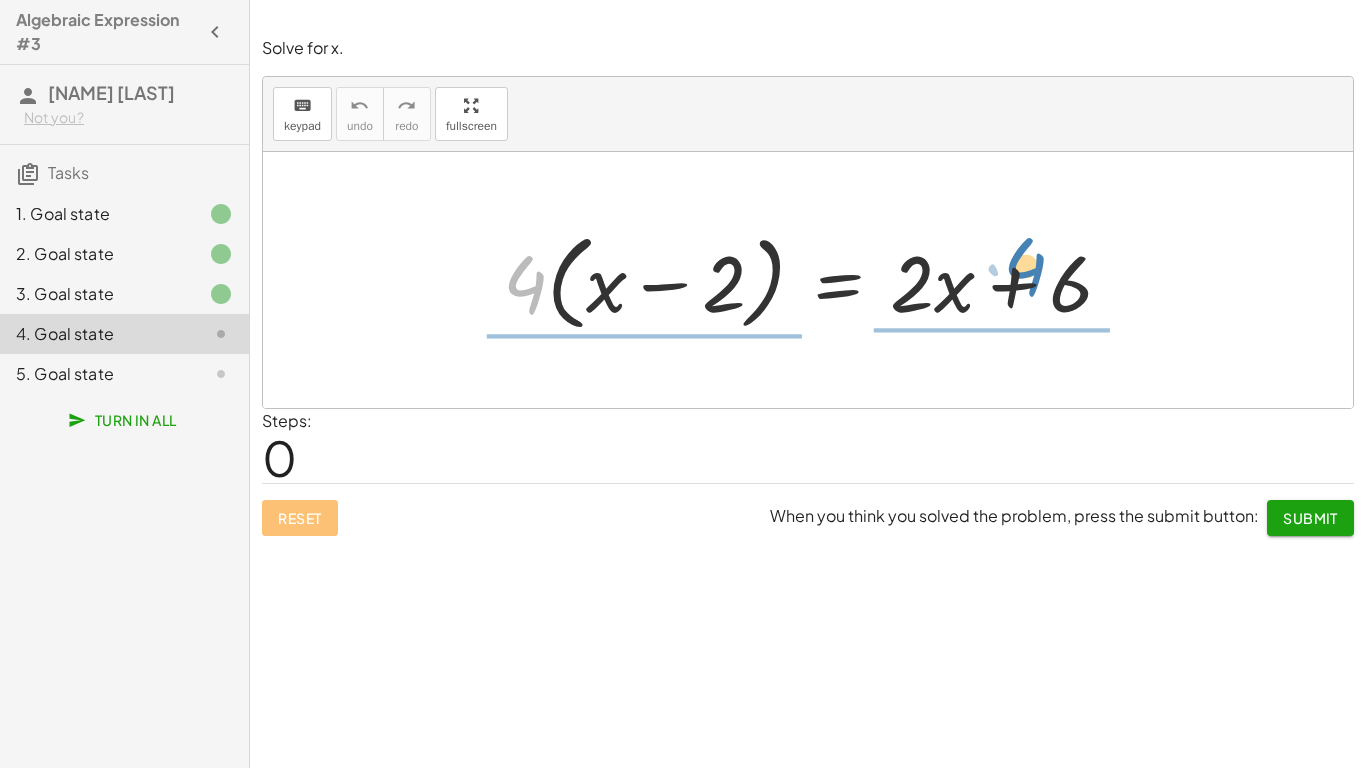 drag, startPoint x: 514, startPoint y: 277, endPoint x: 1010, endPoint y: 258, distance: 496.36377 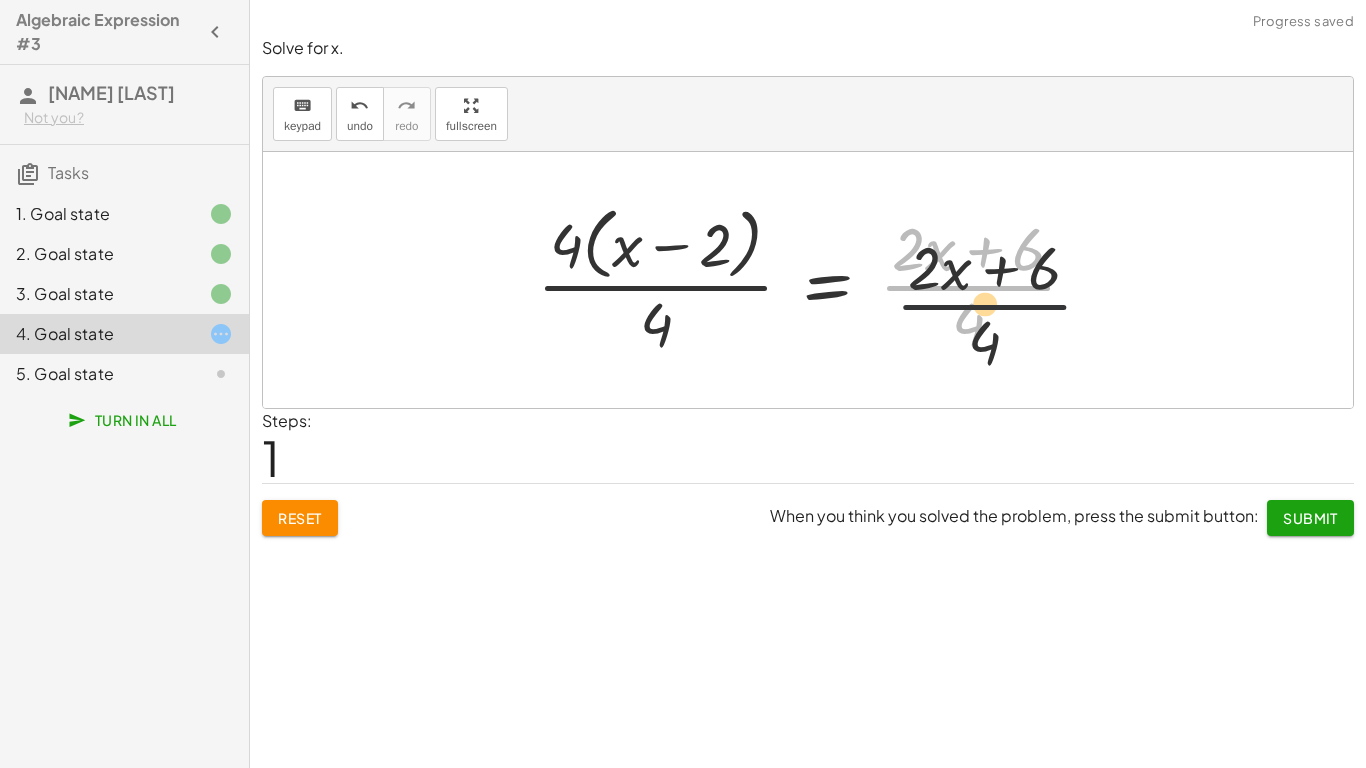 drag, startPoint x: 928, startPoint y: 299, endPoint x: 971, endPoint y: 378, distance: 89.94443 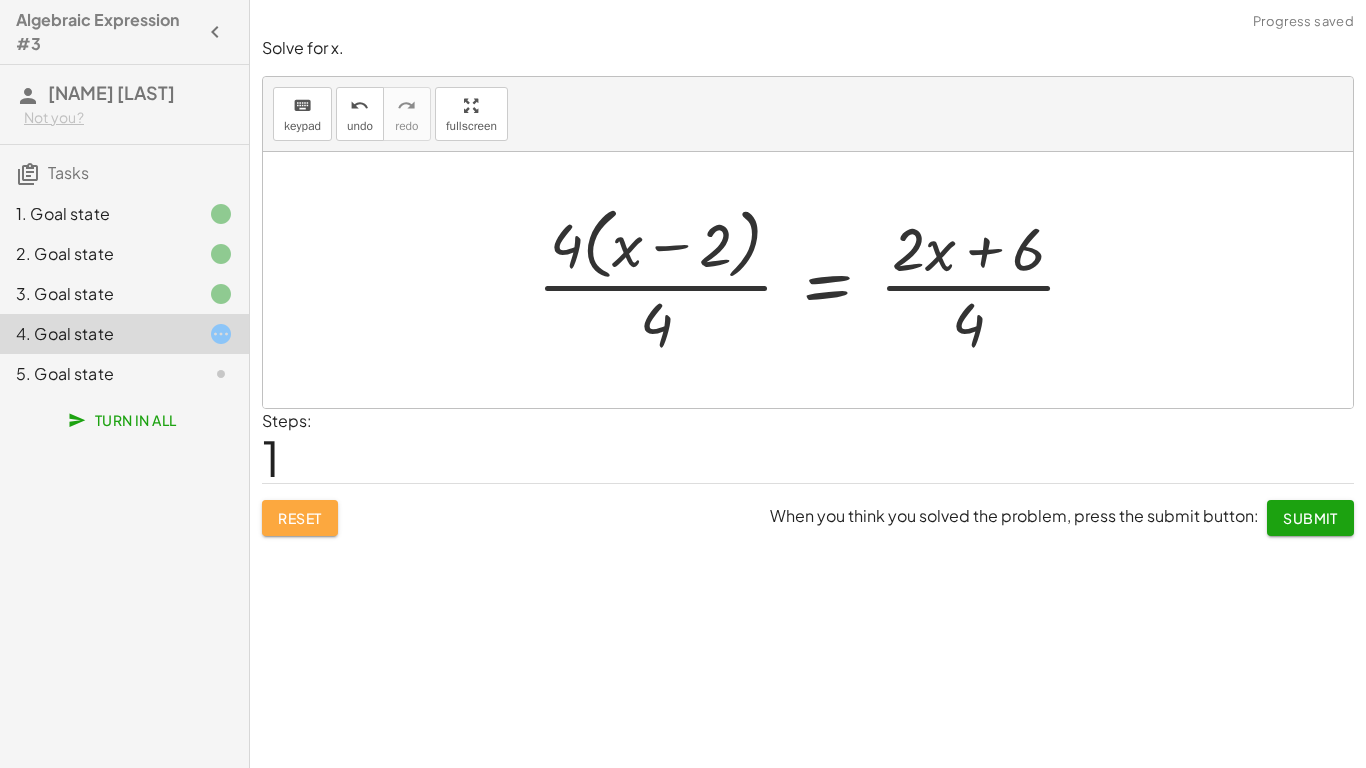click on "Reset" at bounding box center (300, 518) 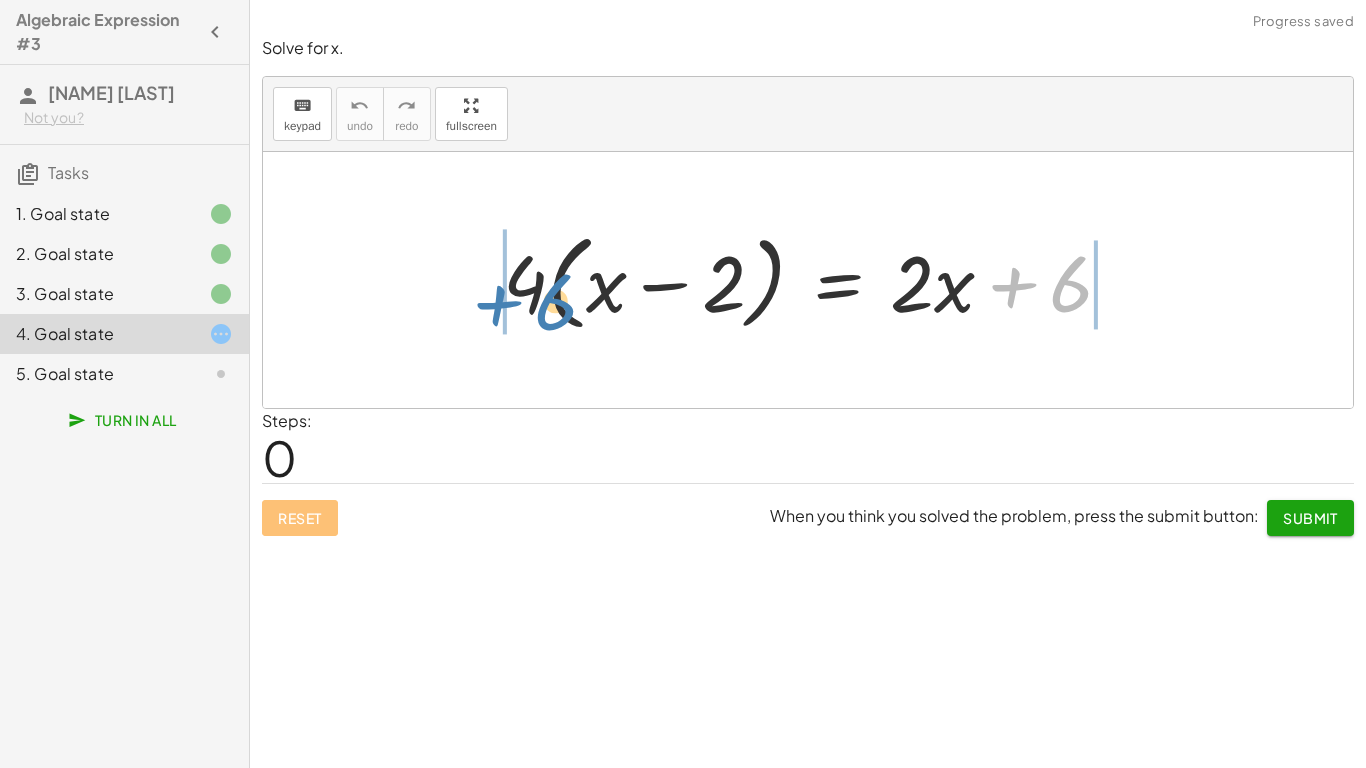 drag, startPoint x: 1018, startPoint y: 279, endPoint x: 504, endPoint y: 298, distance: 514.3511 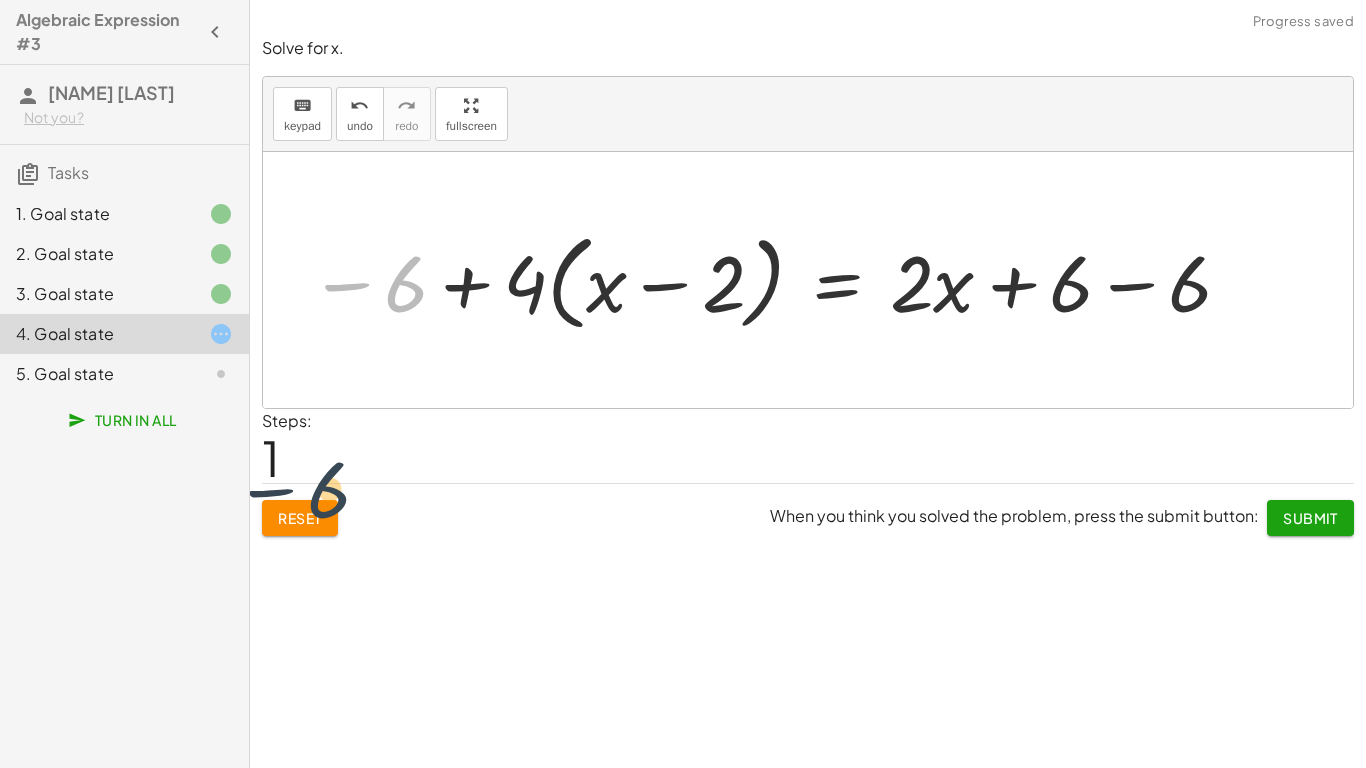 drag, startPoint x: 414, startPoint y: 284, endPoint x: 310, endPoint y: 536, distance: 272.61694 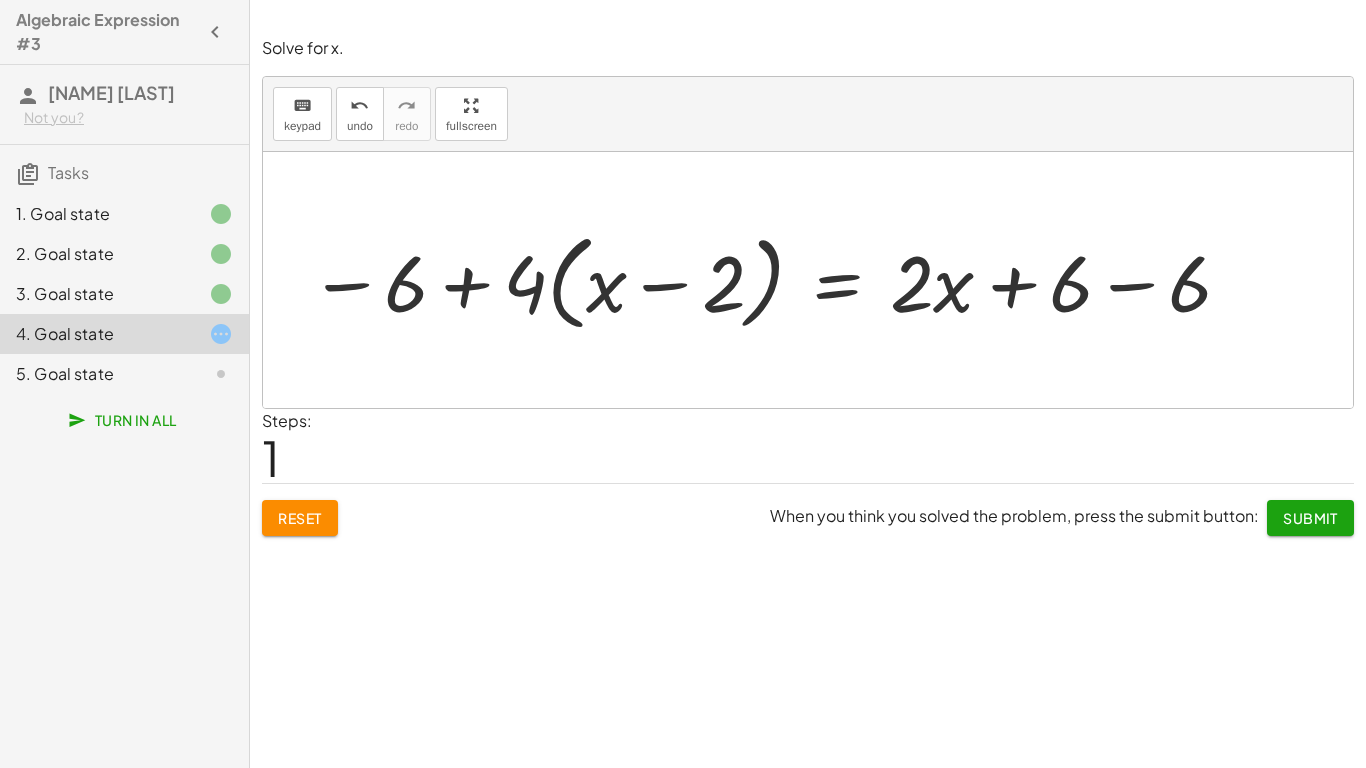 click on "Reset  When you think you solved the problem, press the submit button: Submit" at bounding box center (808, 509) 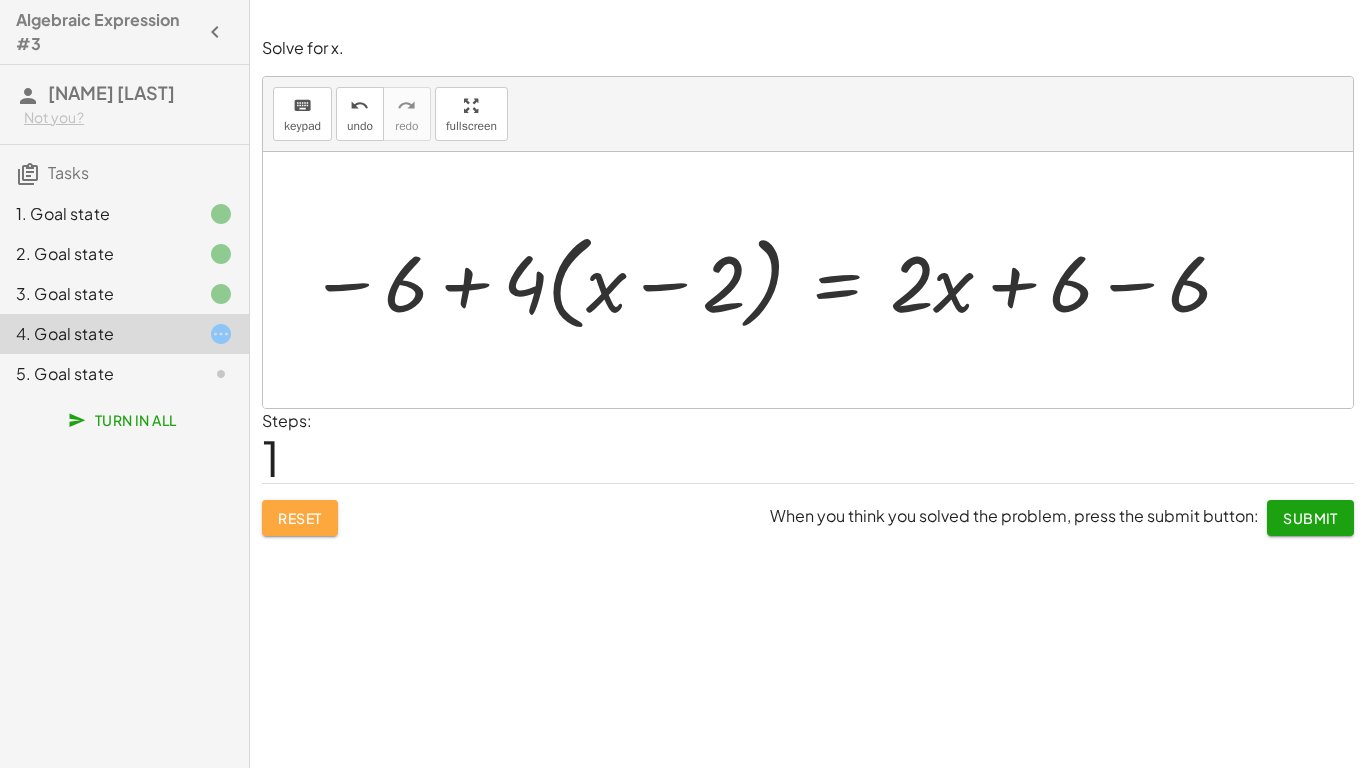 click on "Reset" at bounding box center (300, 518) 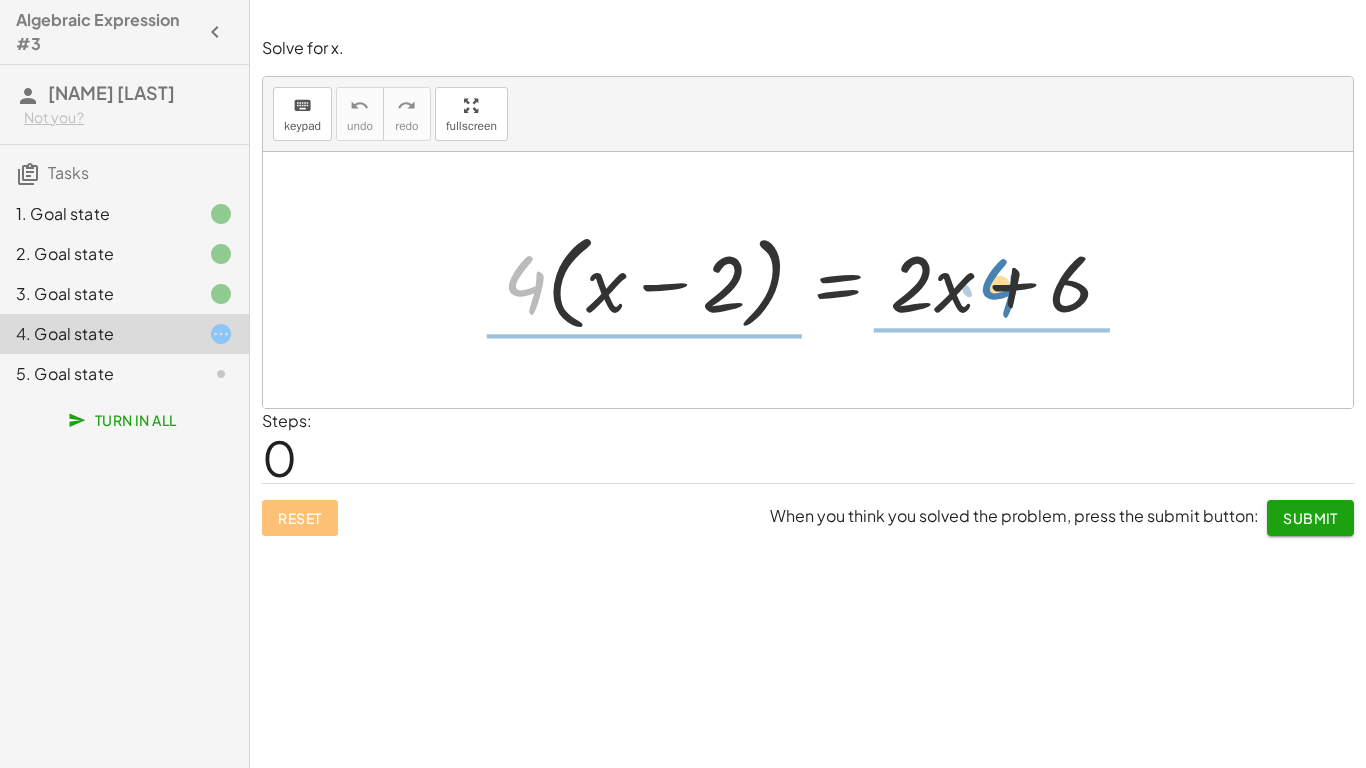 drag, startPoint x: 528, startPoint y: 282, endPoint x: 1002, endPoint y: 287, distance: 474.02637 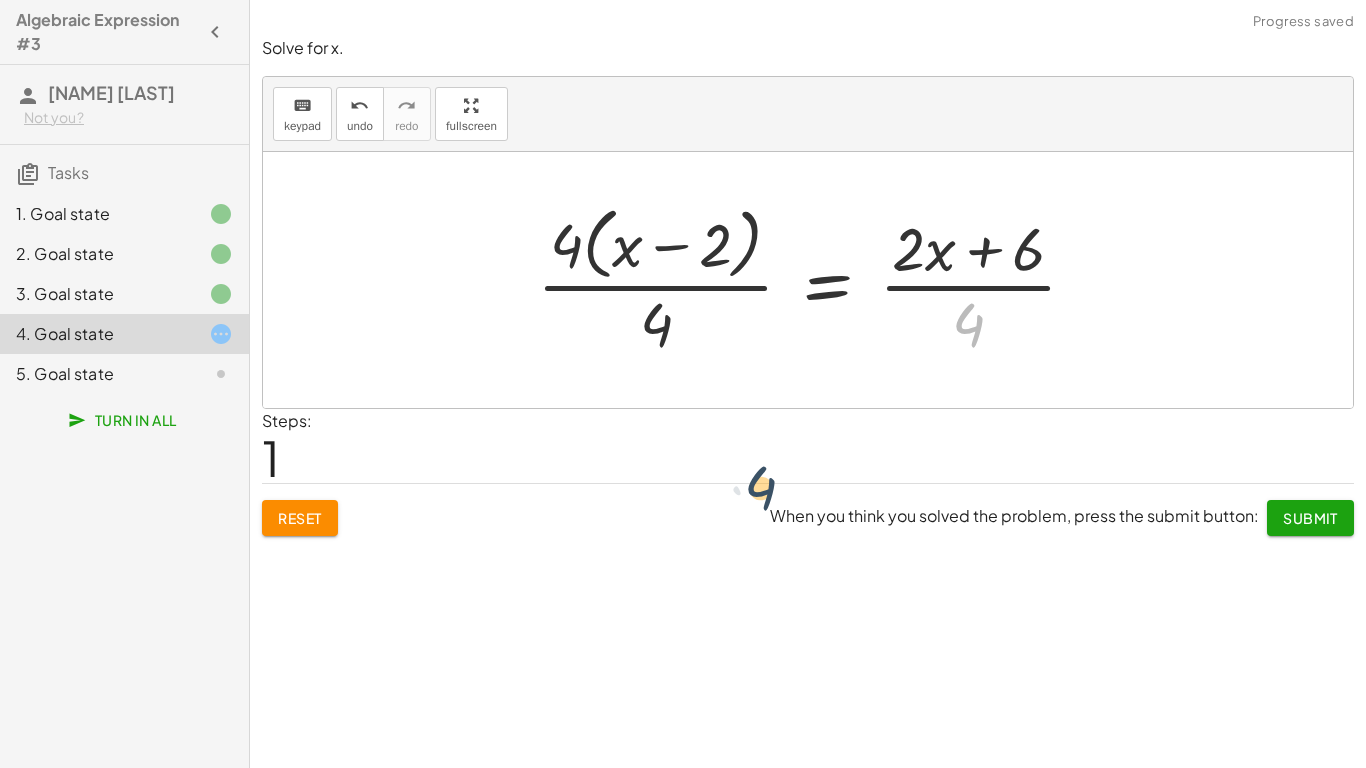 drag, startPoint x: 950, startPoint y: 336, endPoint x: 743, endPoint y: 513, distance: 272.35638 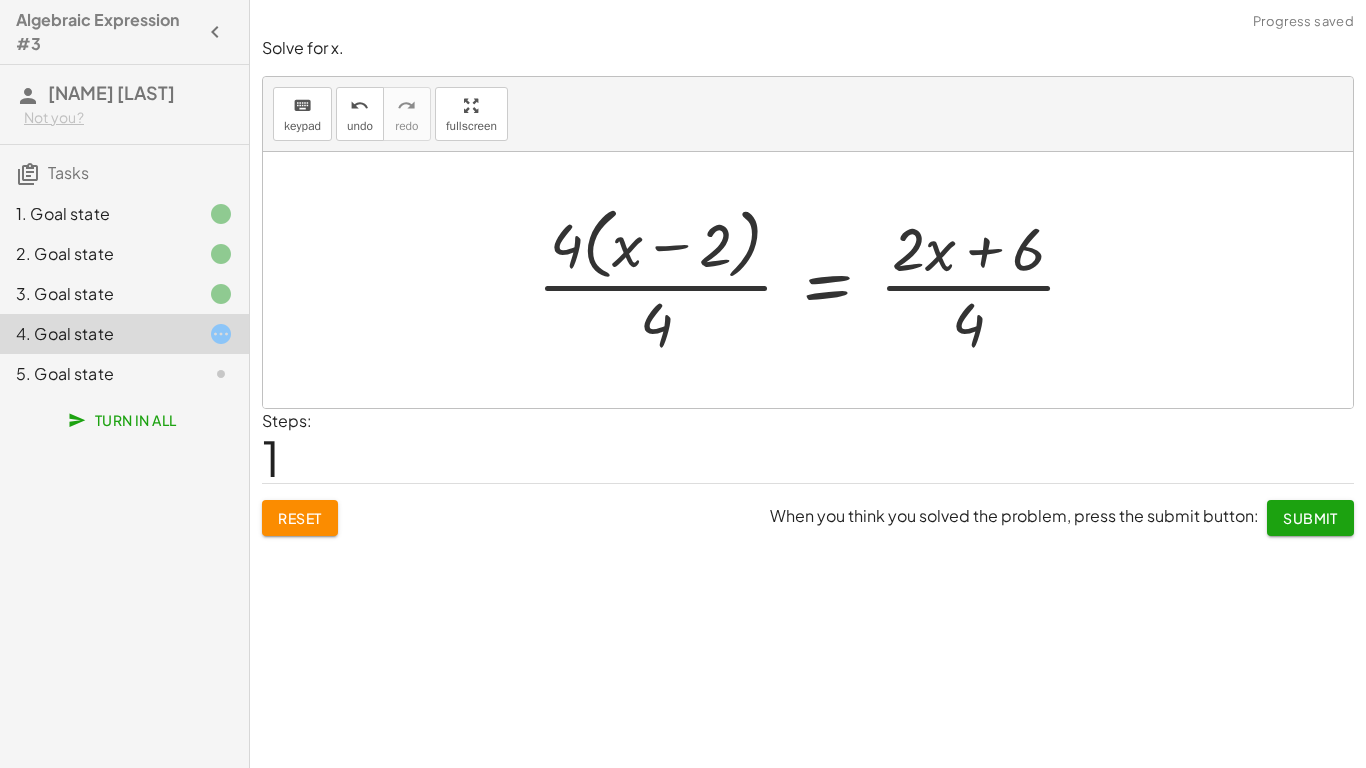 click on "Reset" at bounding box center (300, 518) 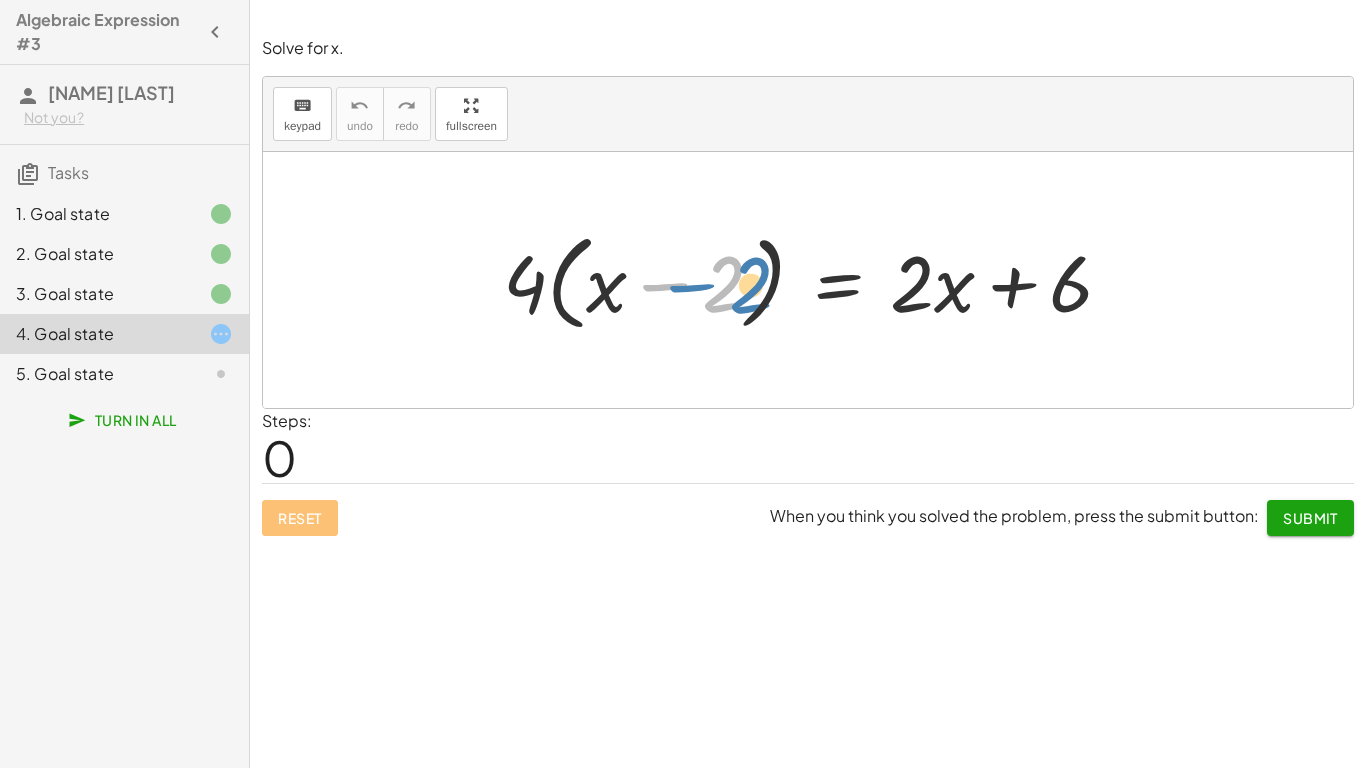 drag, startPoint x: 706, startPoint y: 287, endPoint x: 720, endPoint y: 280, distance: 15.652476 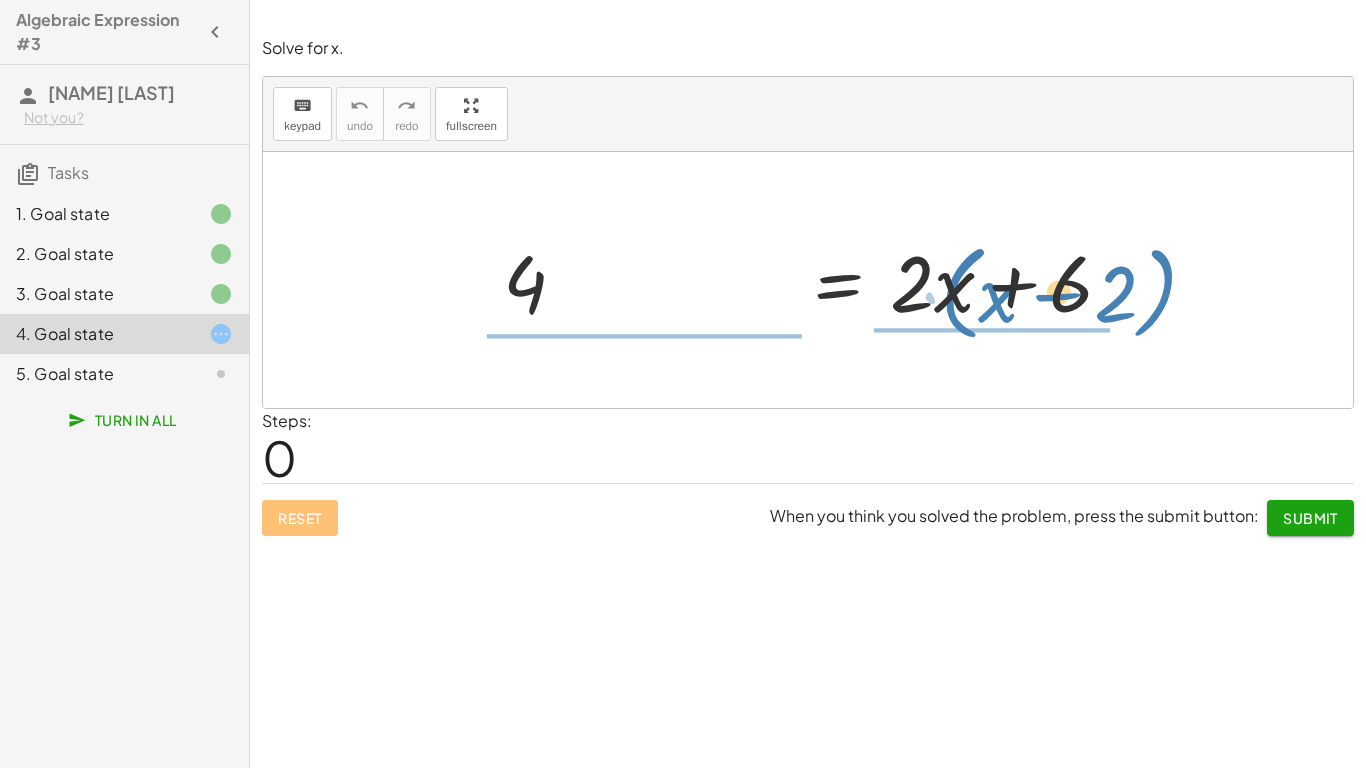 drag, startPoint x: 765, startPoint y: 246, endPoint x: 1144, endPoint y: 251, distance: 379.033 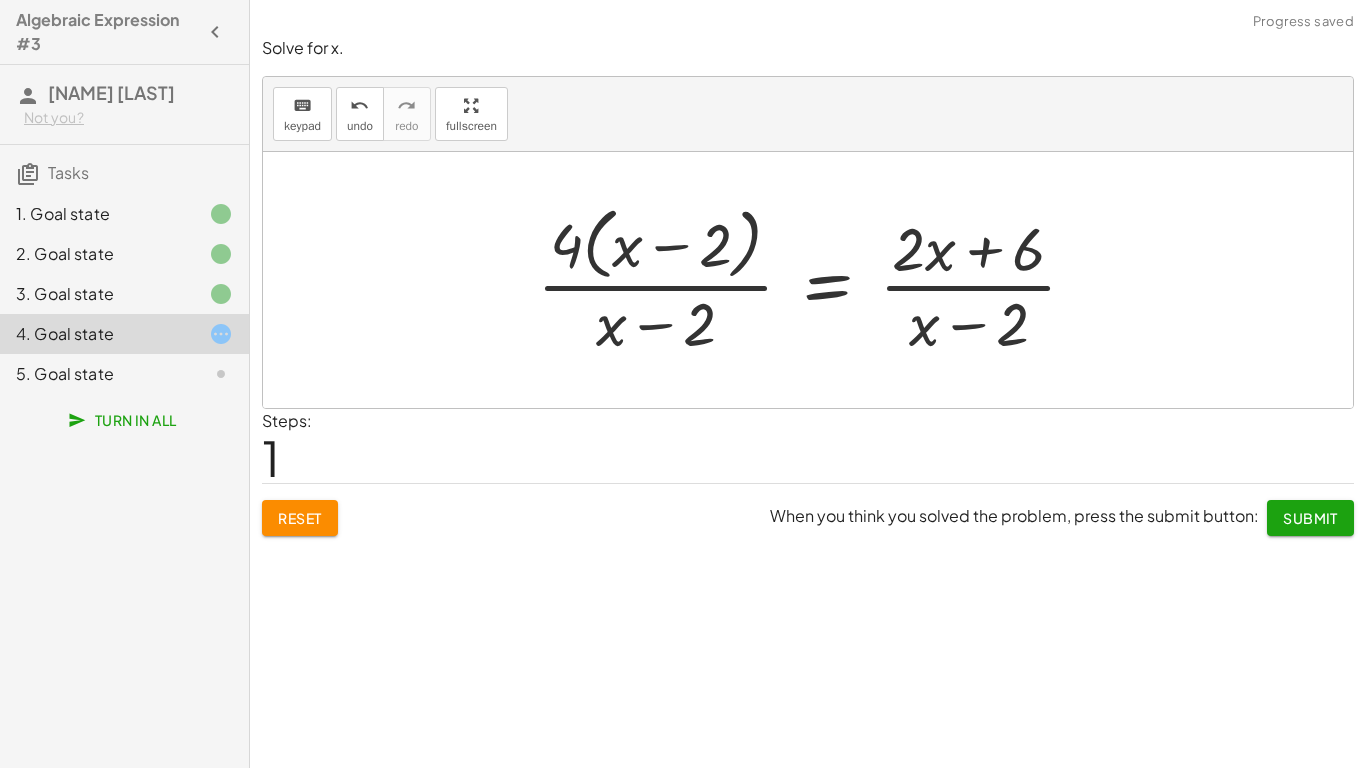click on "Reset  When you think you solved the problem, press the submit button: Submit" at bounding box center [808, 509] 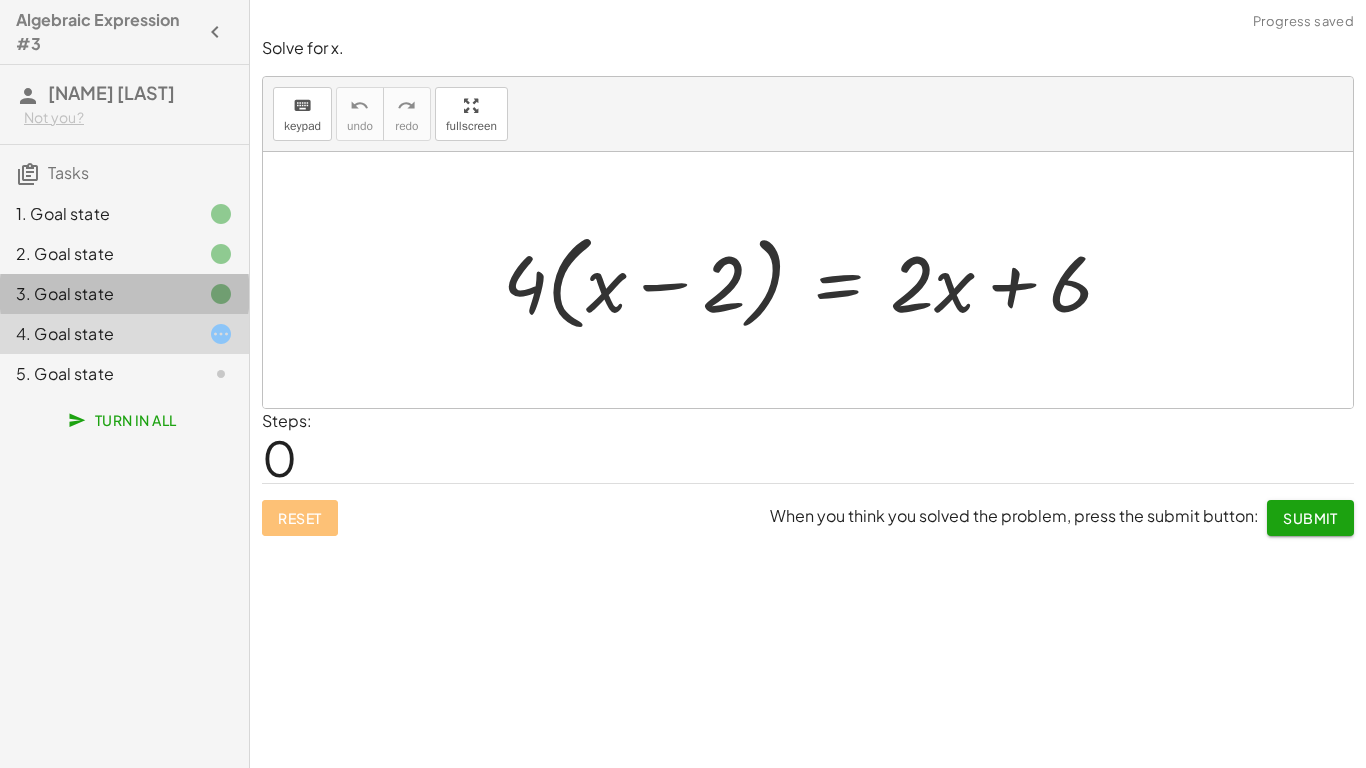 click on "3. Goal state" 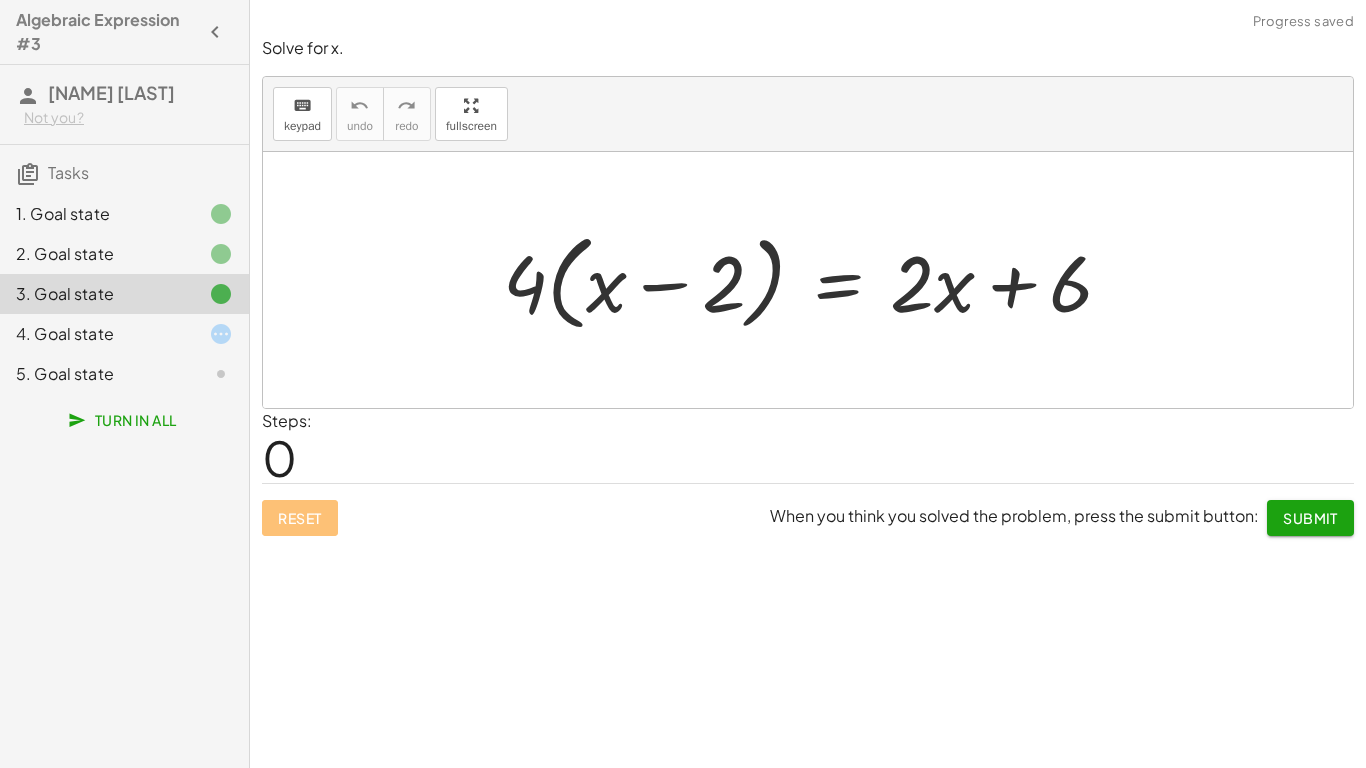 click 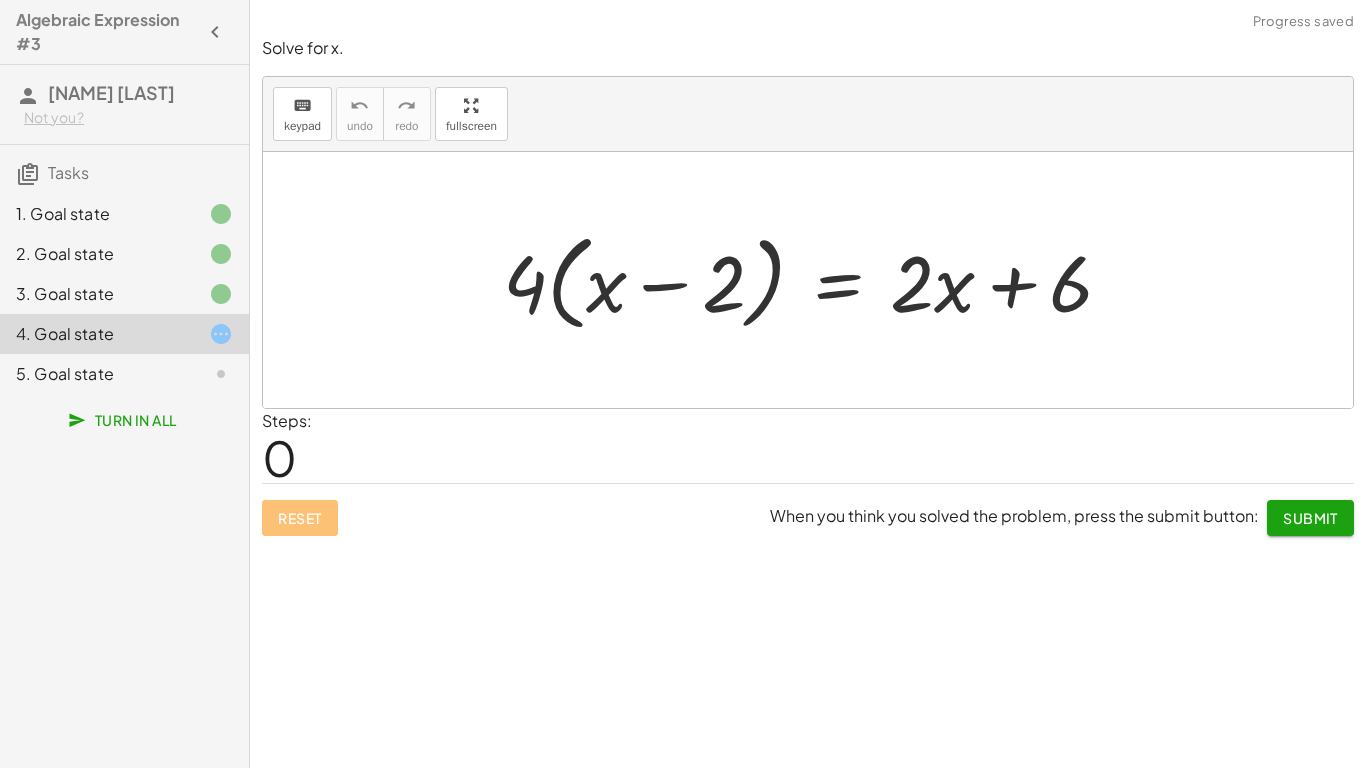 click on "3. Goal state" 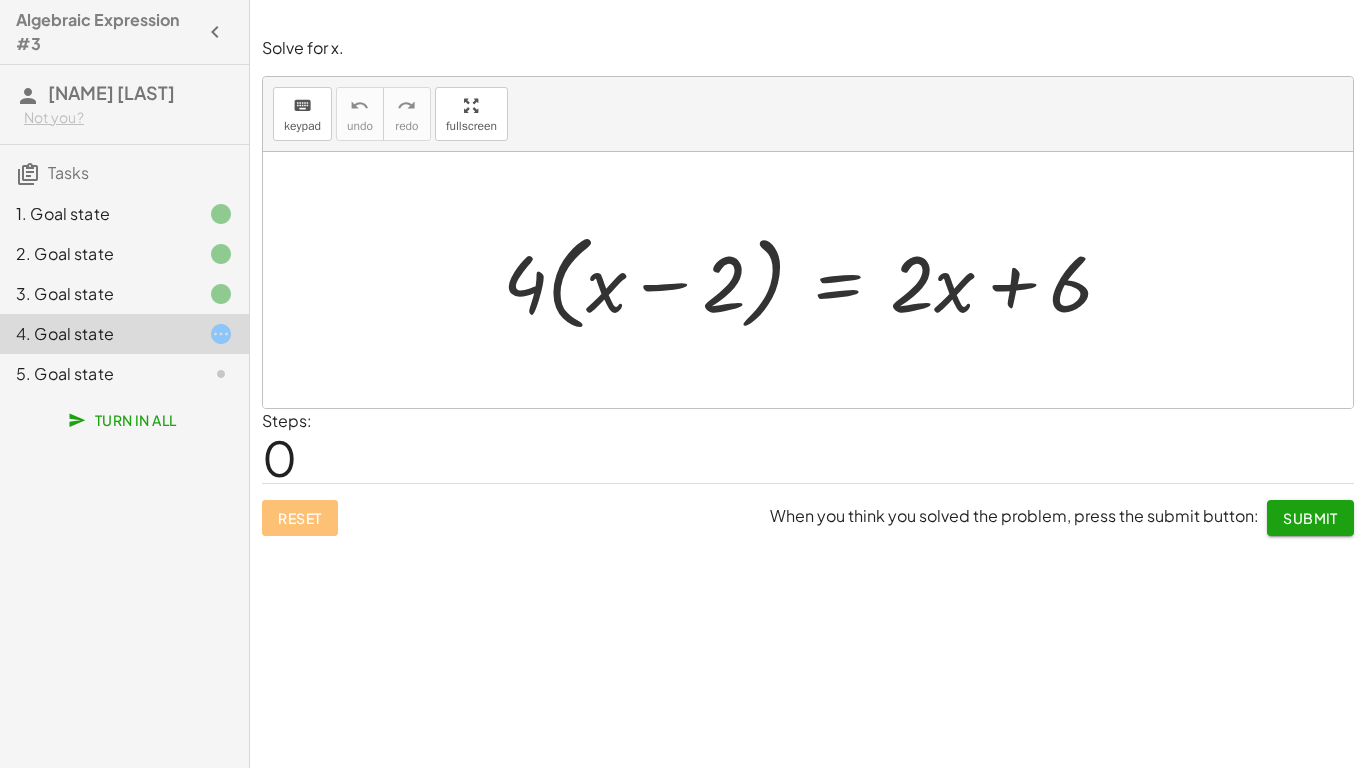 click on "· 4 · ( + x − 2 ) = + · 2 · x + 6" at bounding box center (808, 280) 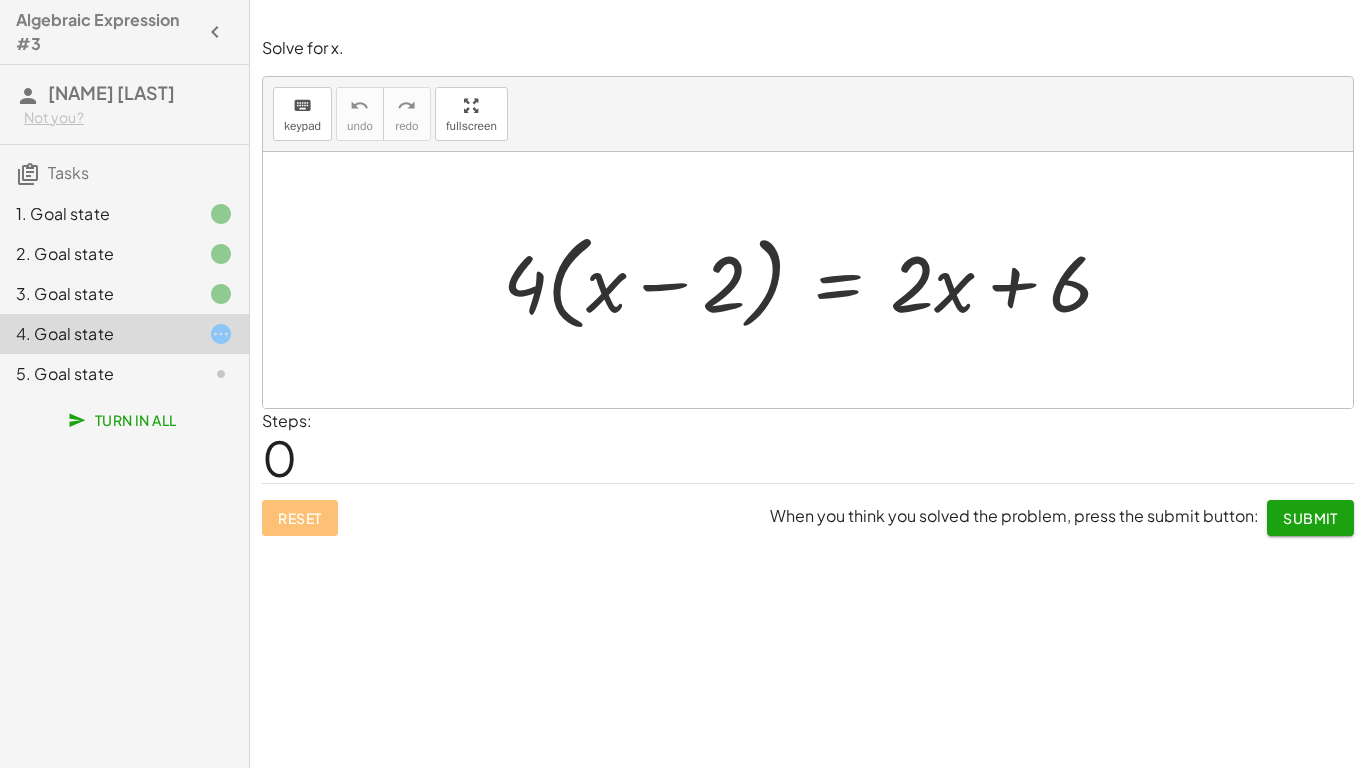 click at bounding box center (816, 280) 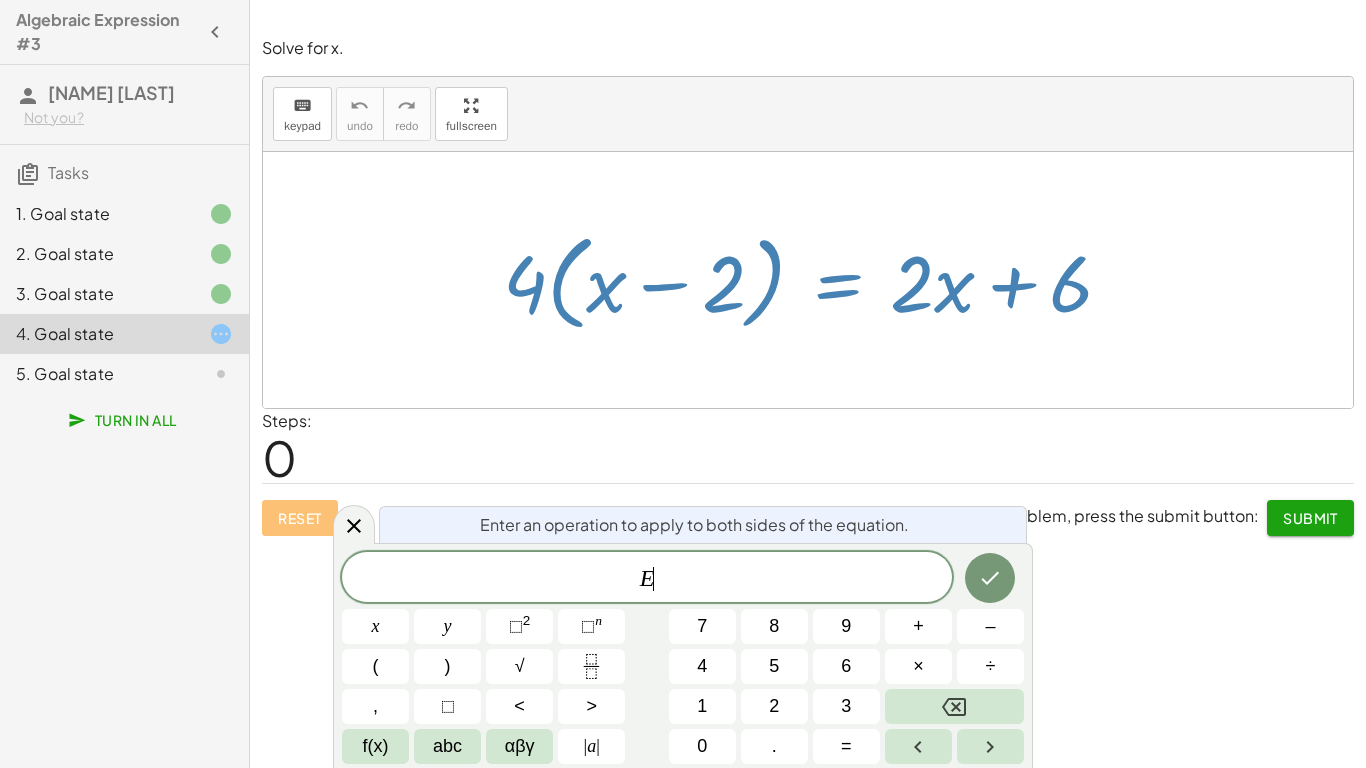 click at bounding box center [816, 280] 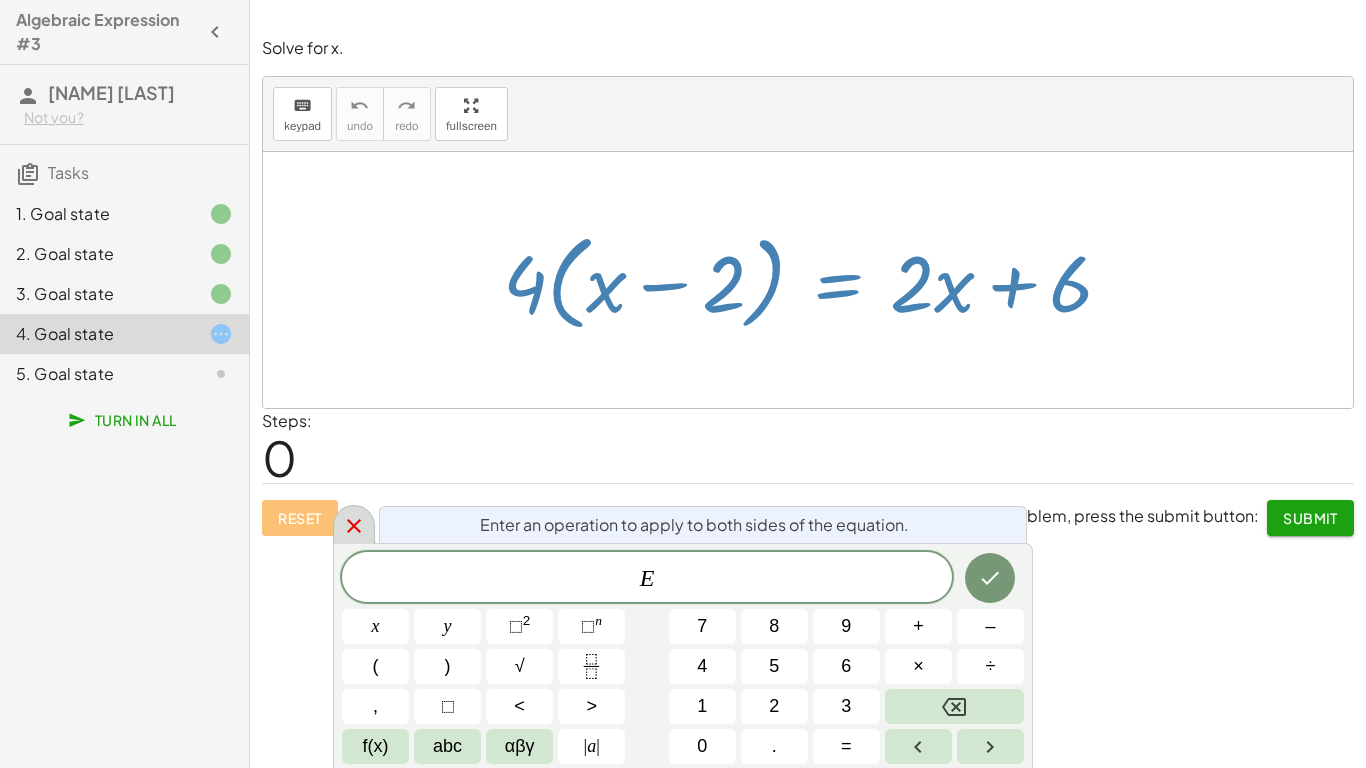 click 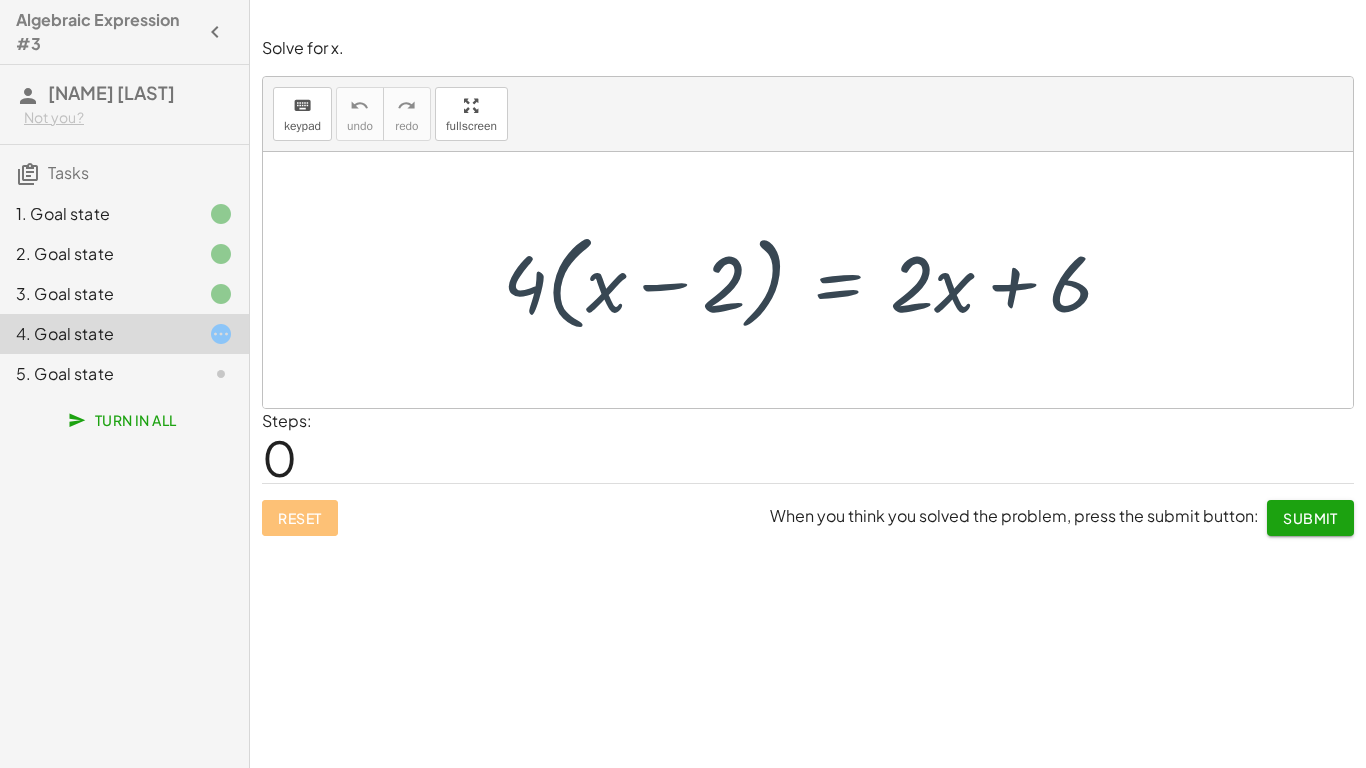 click at bounding box center [816, 280] 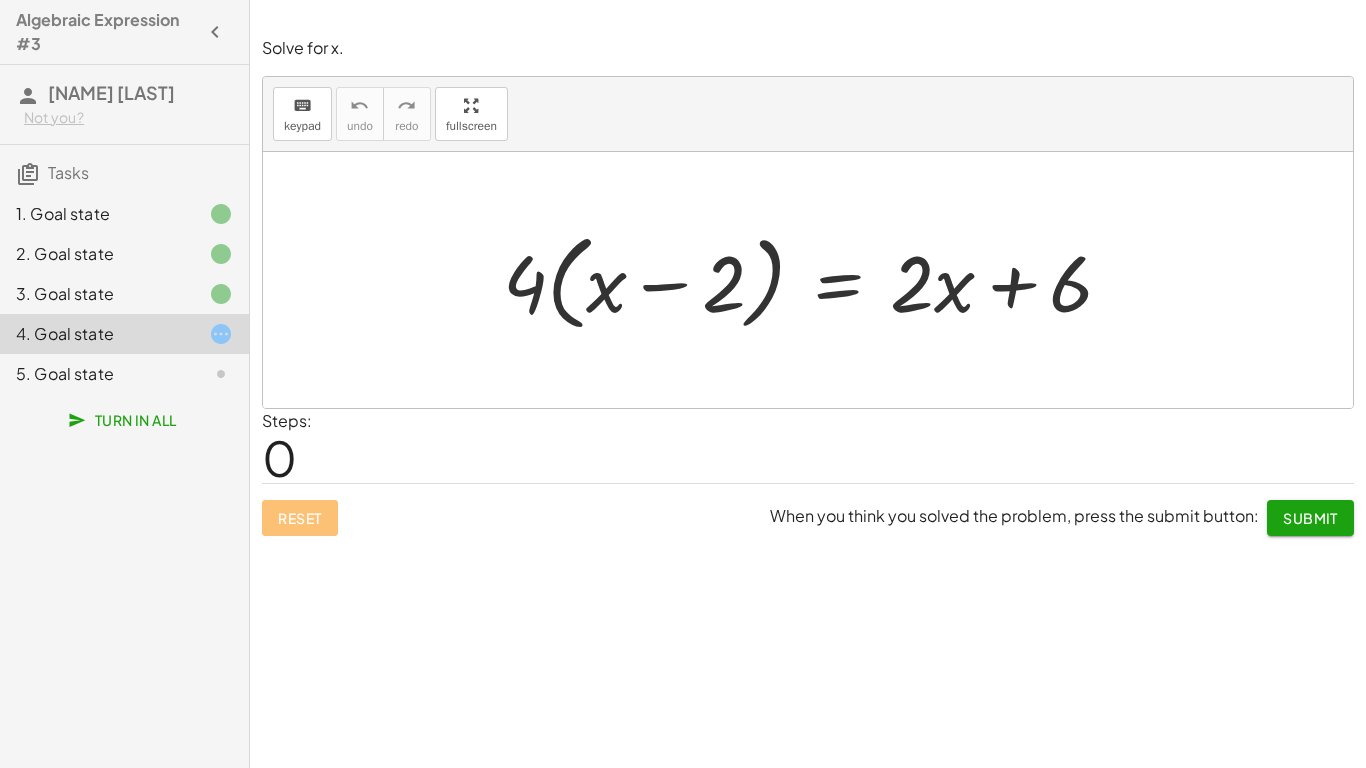 click at bounding box center [816, 280] 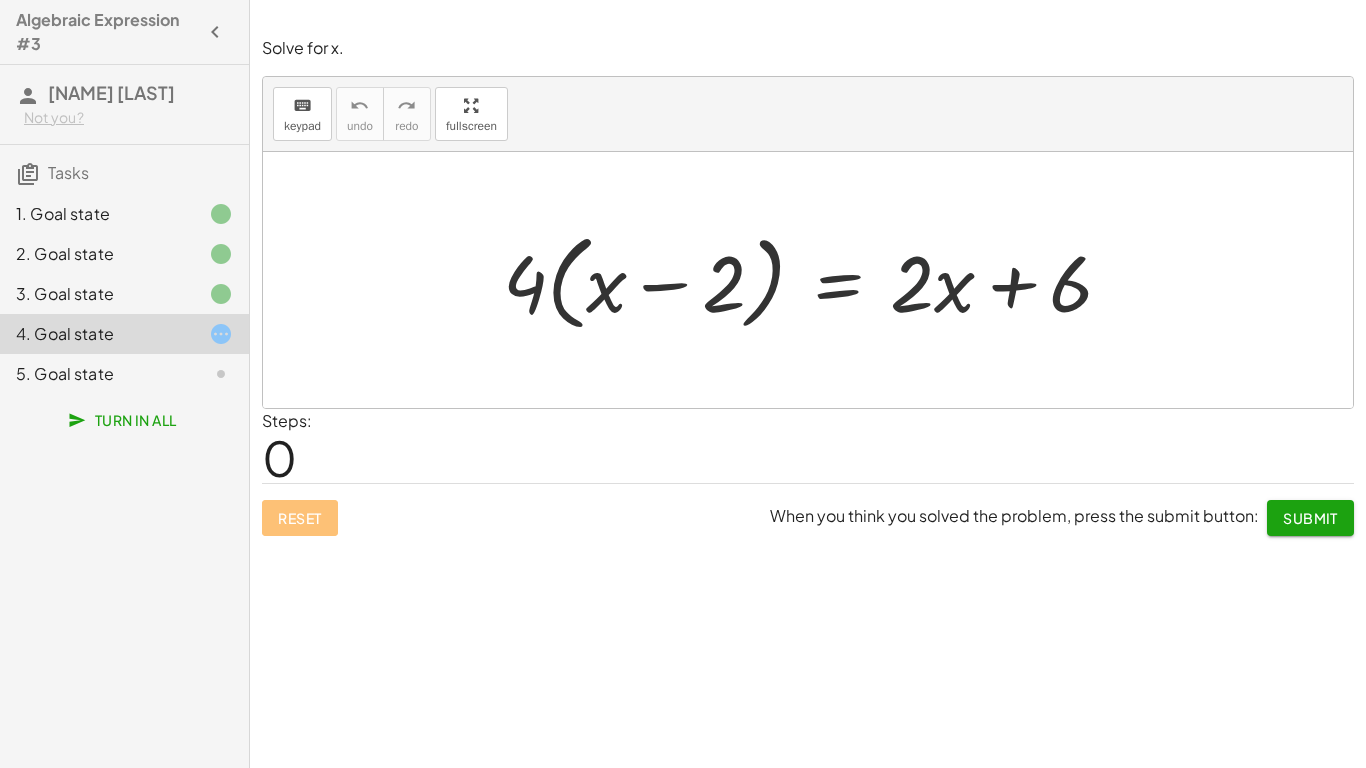 click at bounding box center (816, 280) 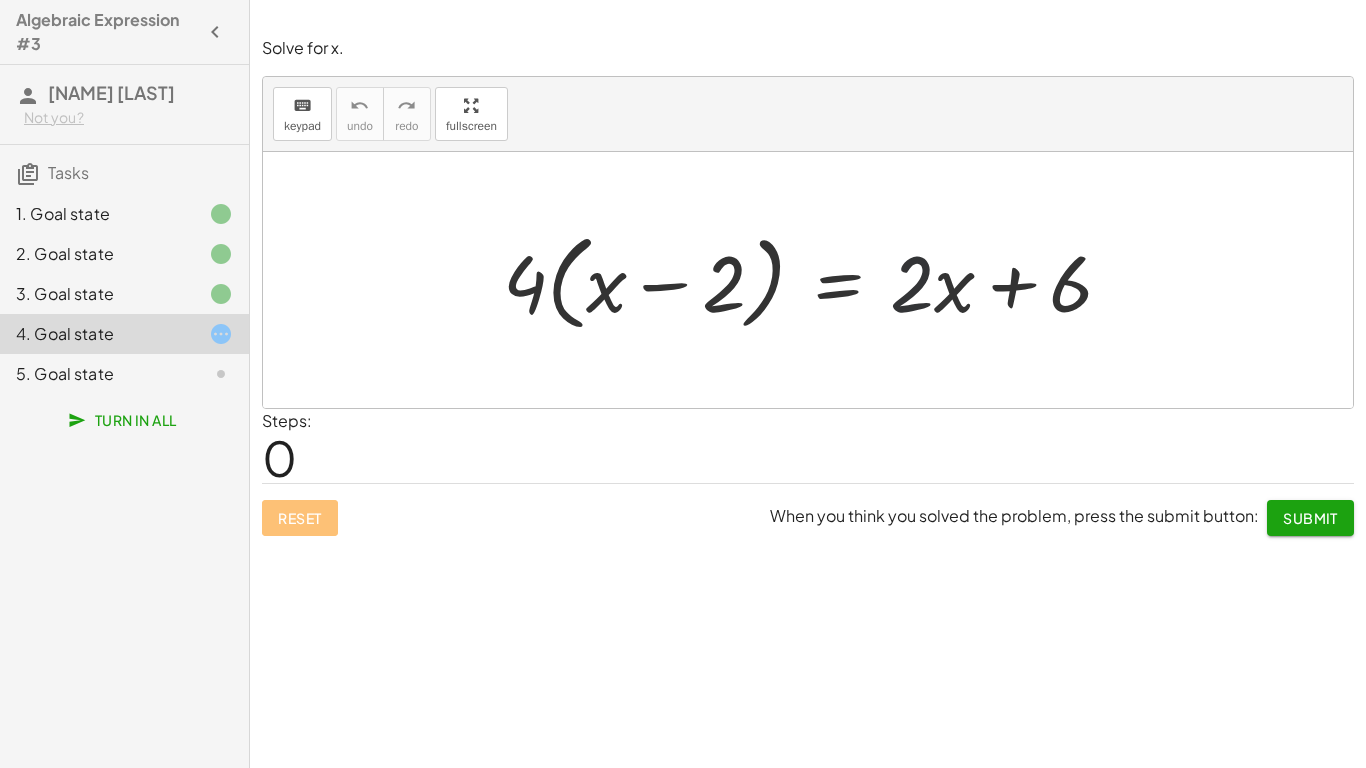 click at bounding box center (816, 280) 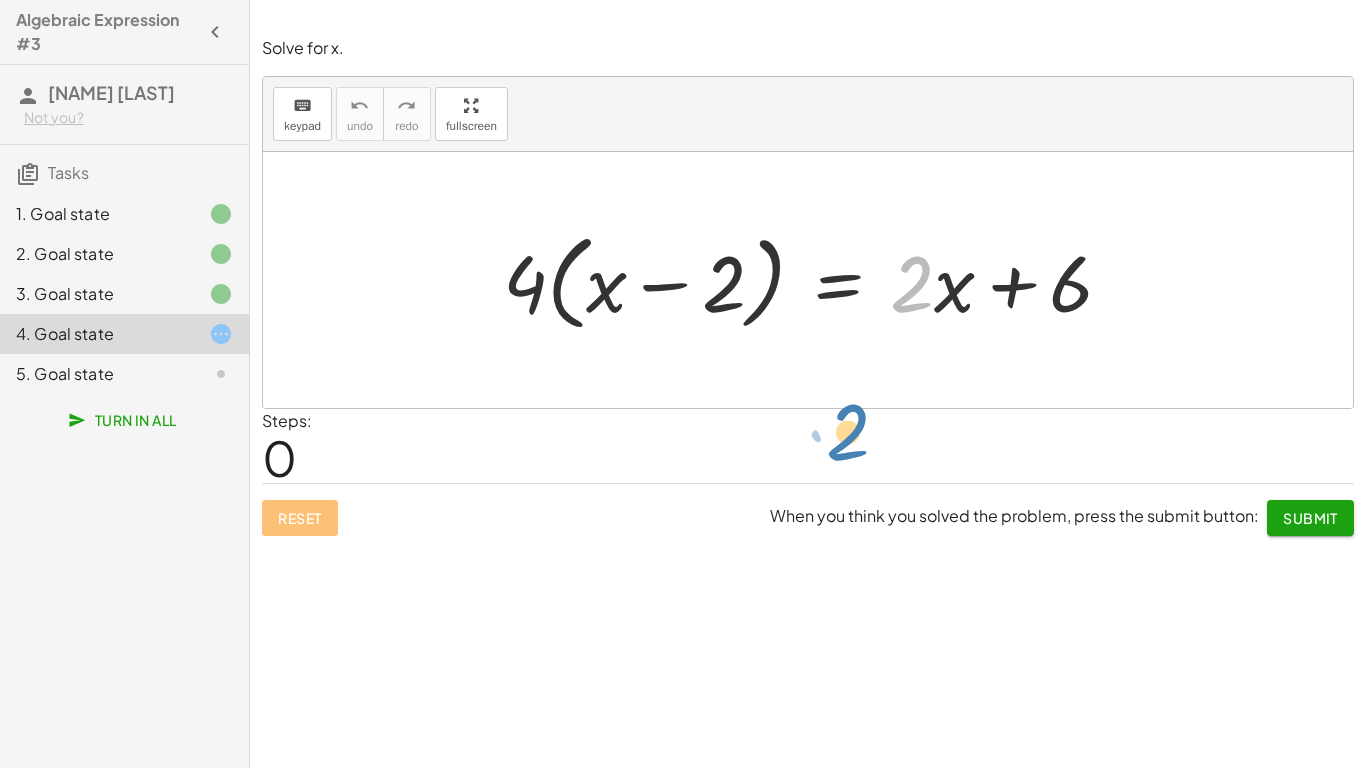 drag, startPoint x: 929, startPoint y: 303, endPoint x: 956, endPoint y: 306, distance: 27.166155 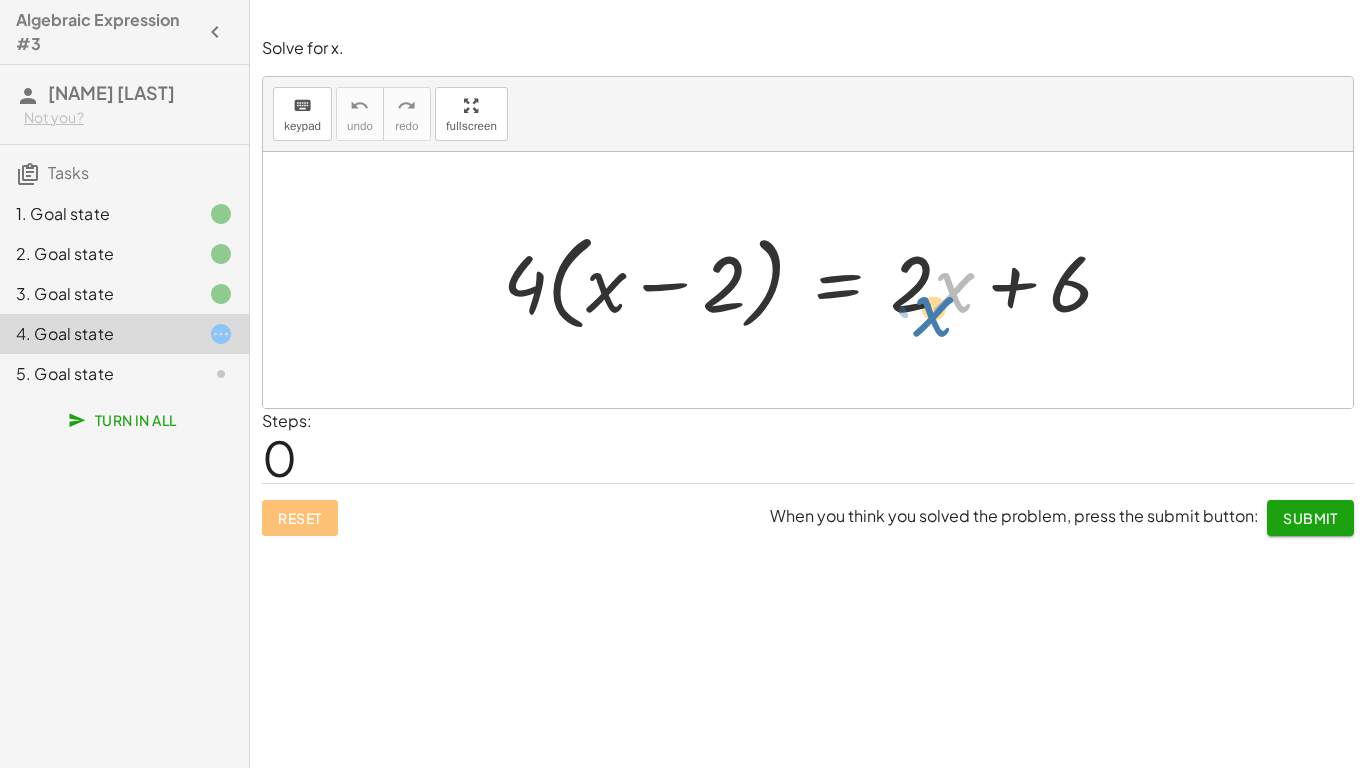 drag, startPoint x: 946, startPoint y: 295, endPoint x: 939, endPoint y: 305, distance: 12.206555 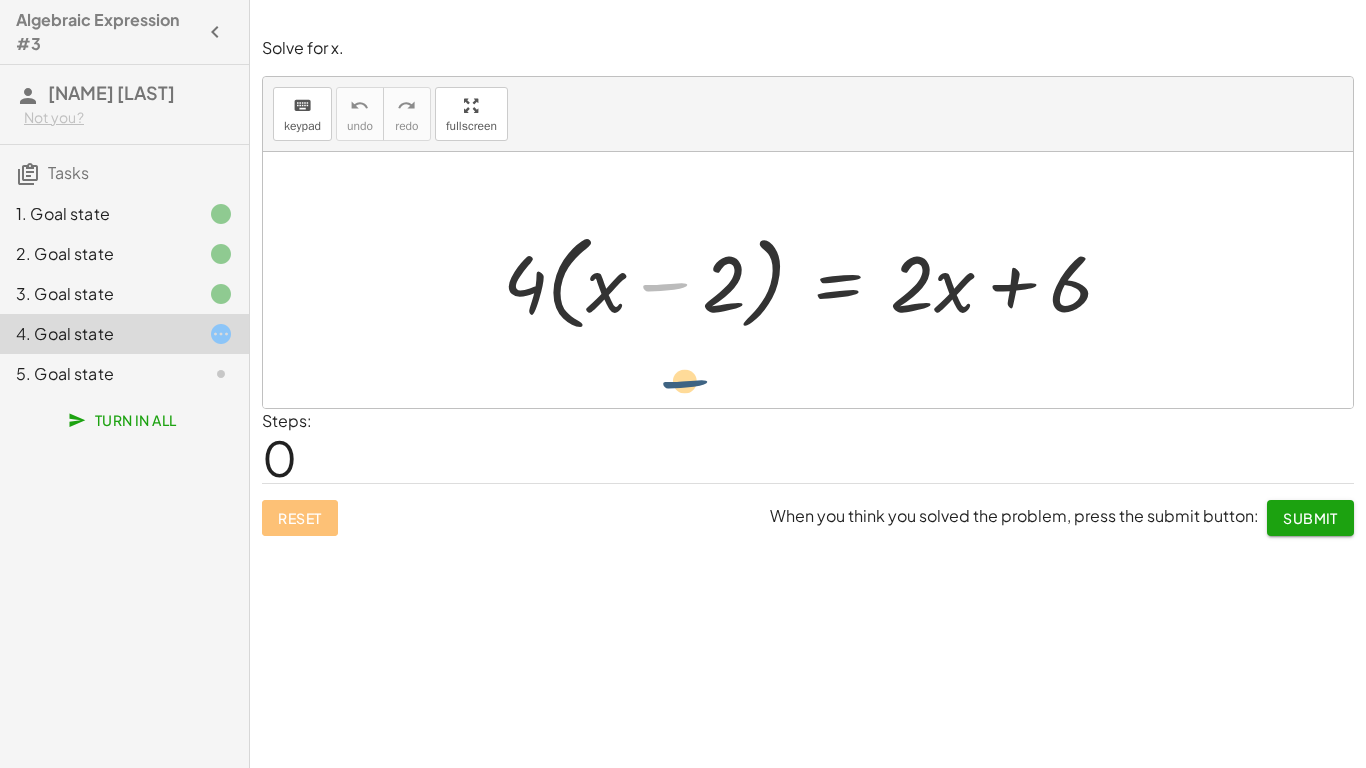 drag, startPoint x: 664, startPoint y: 292, endPoint x: 681, endPoint y: 391, distance: 100.44899 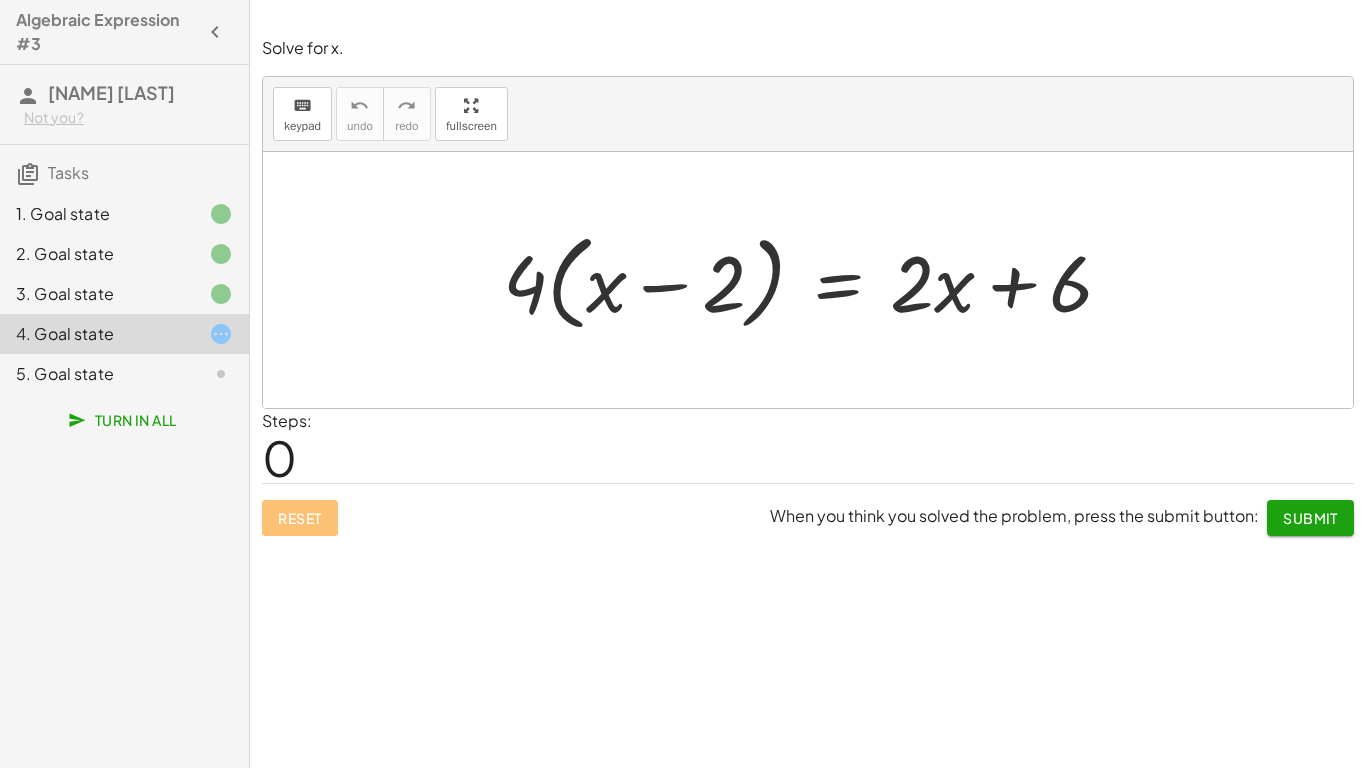 click at bounding box center (816, 280) 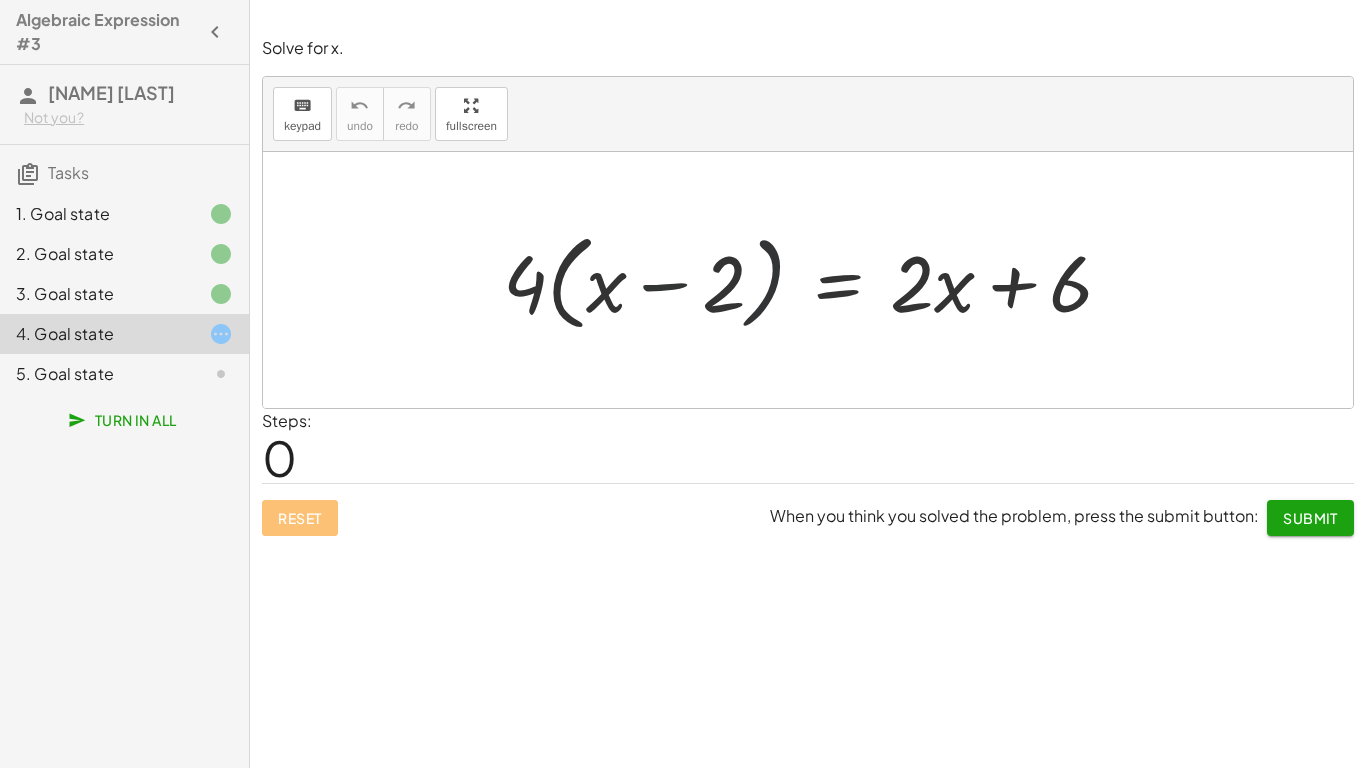 click at bounding box center [816, 280] 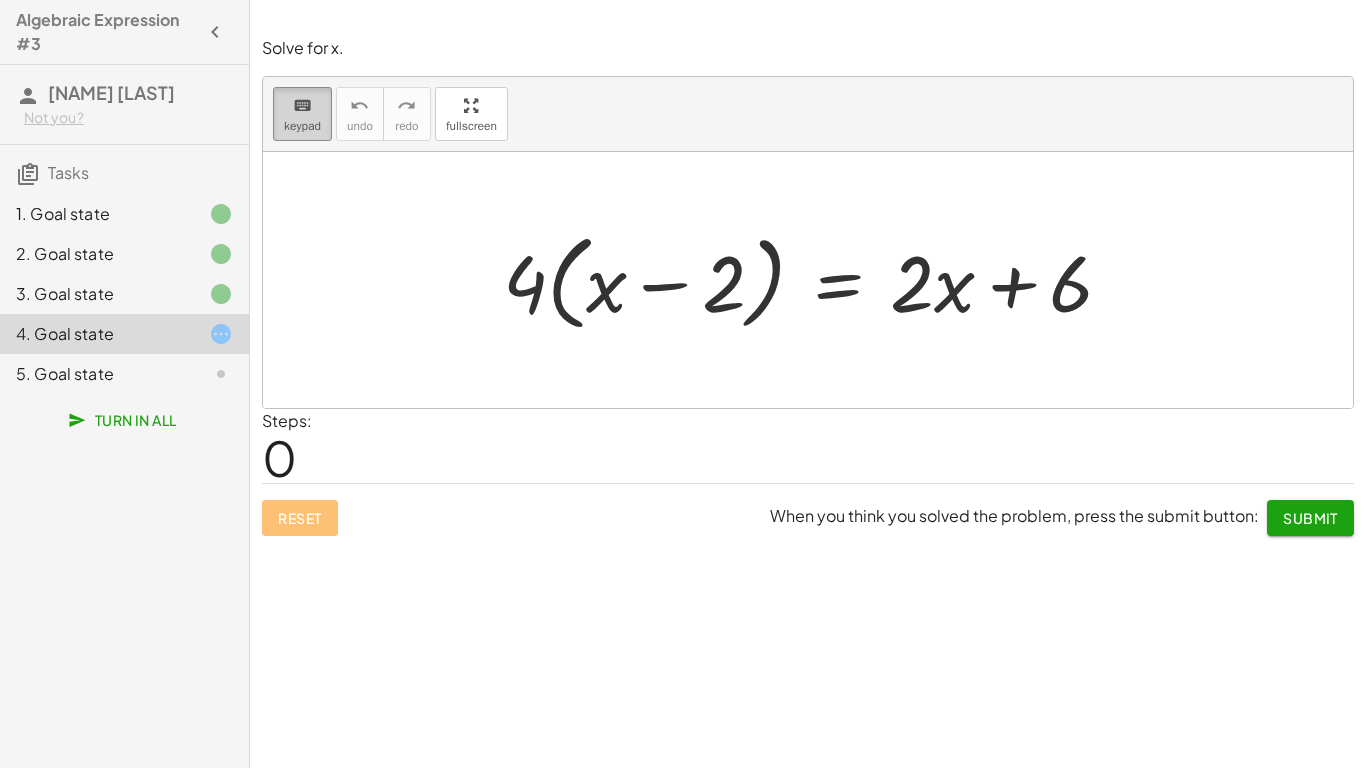 click on "keyboard" at bounding box center [302, 105] 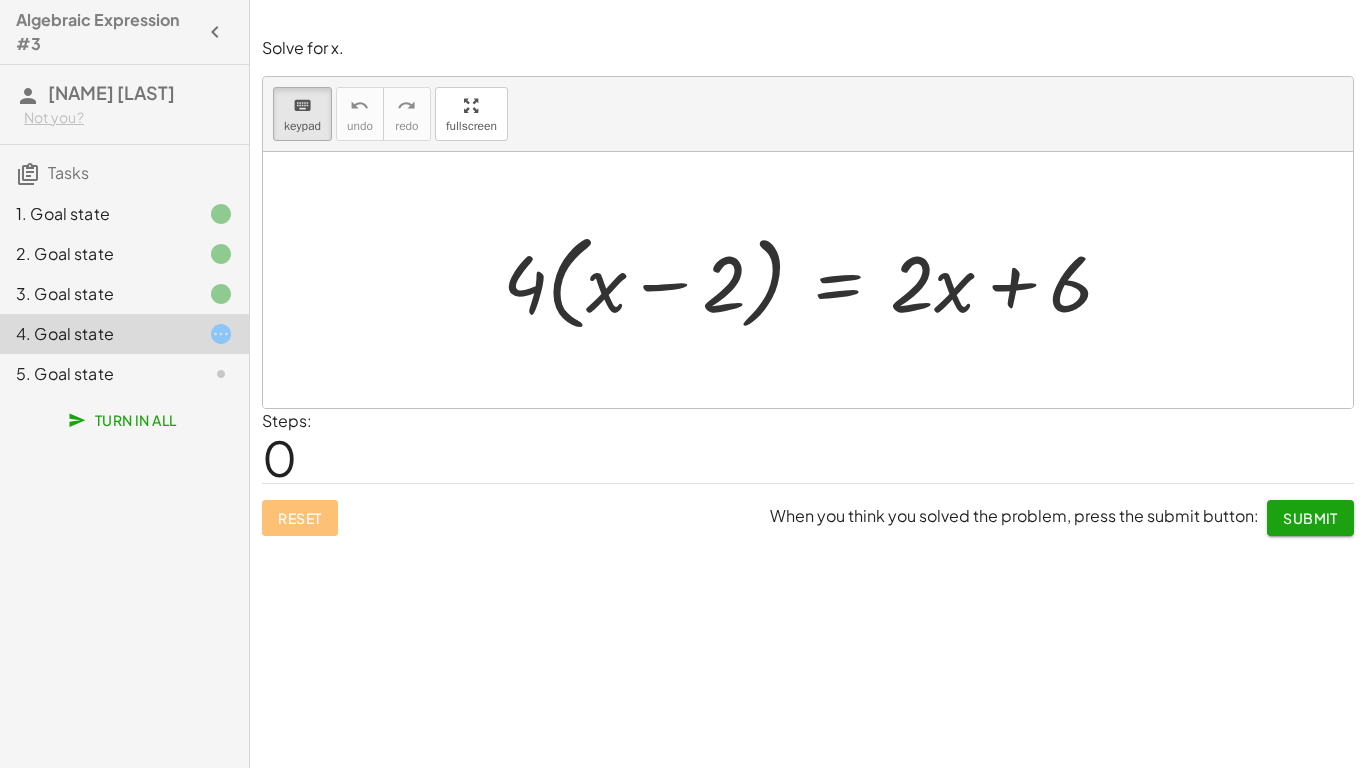 click at bounding box center [816, 280] 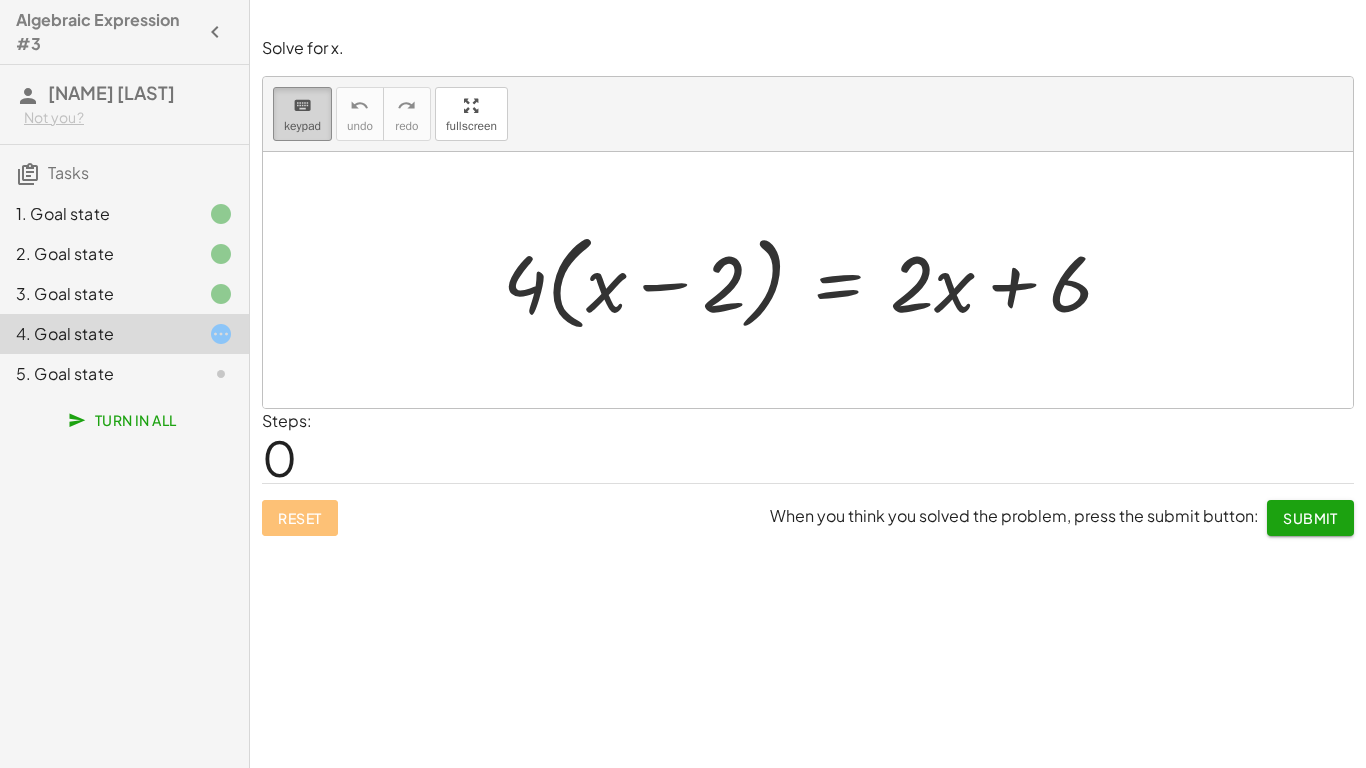 click on "keyboard keypad" at bounding box center (302, 114) 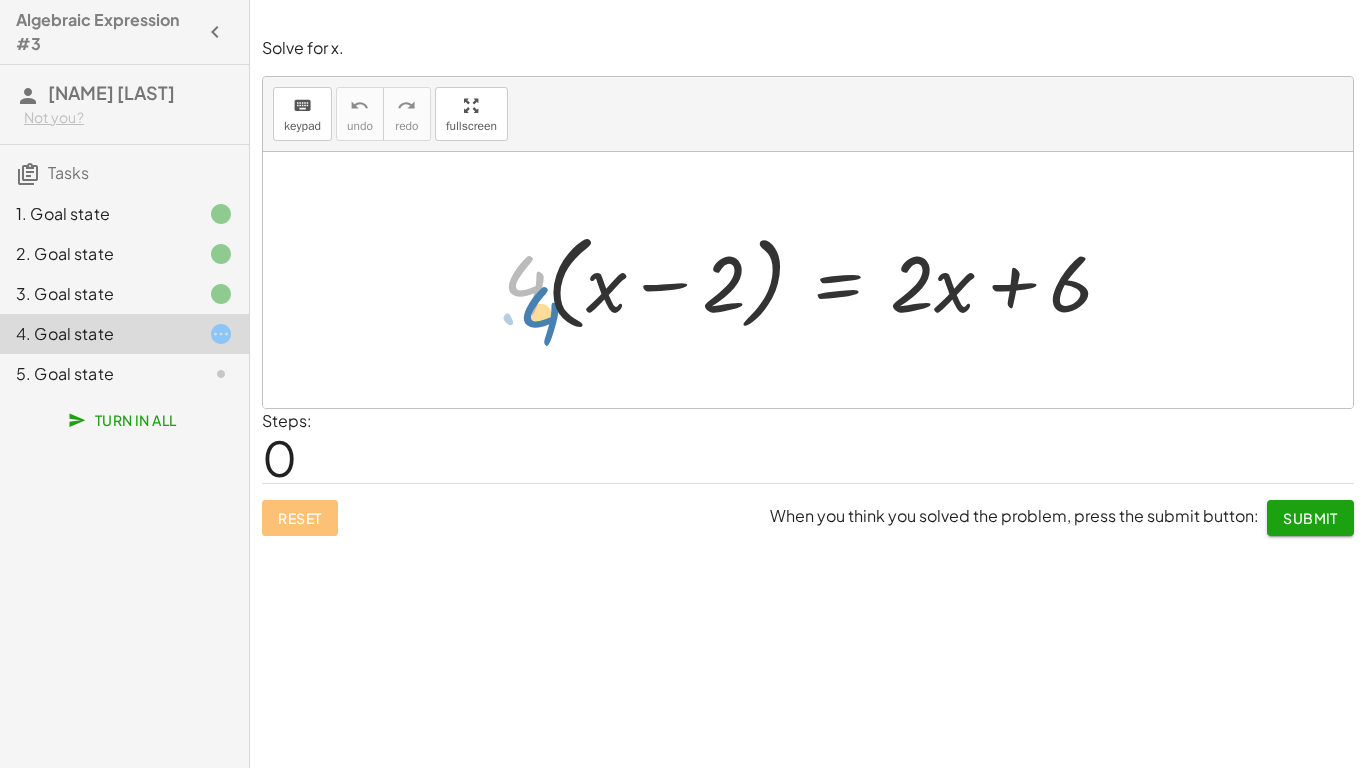 drag, startPoint x: 541, startPoint y: 292, endPoint x: 551, endPoint y: 290, distance: 10.198039 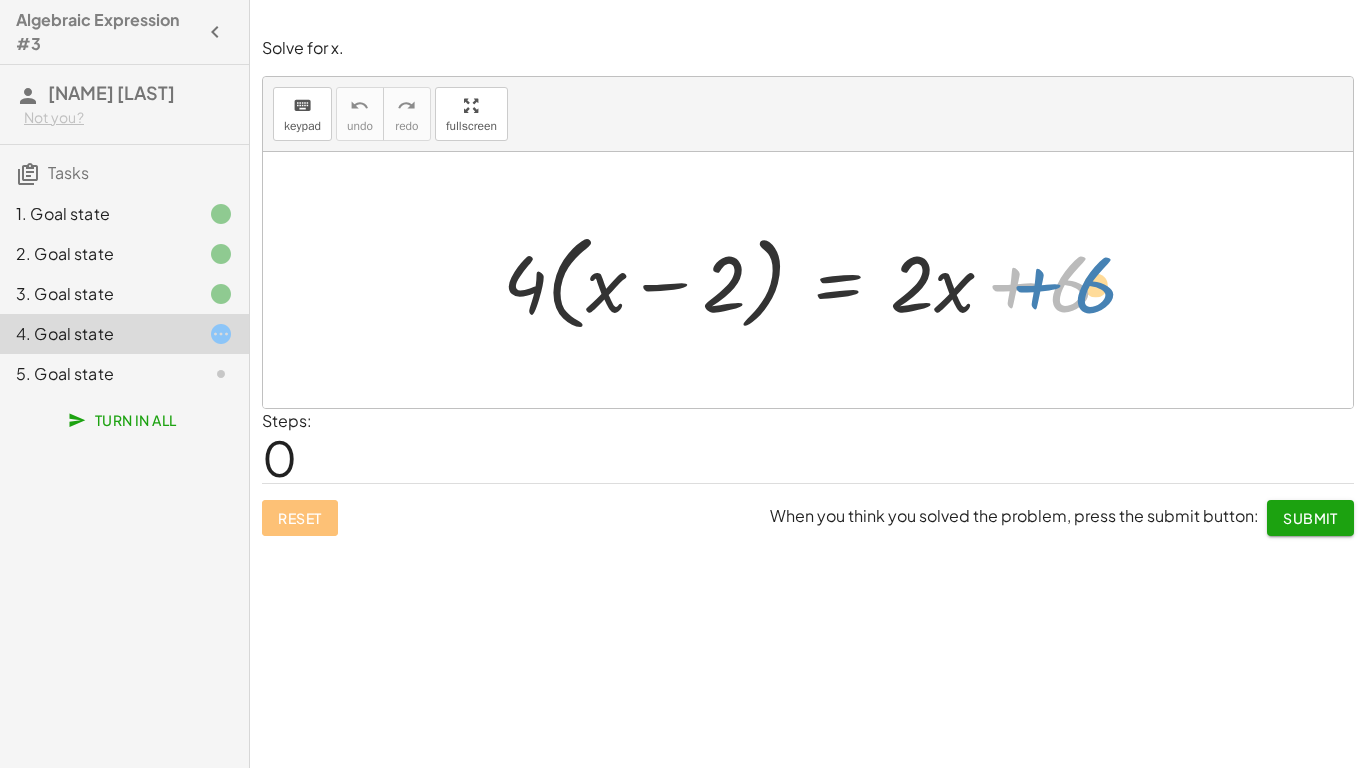drag, startPoint x: 1049, startPoint y: 308, endPoint x: 1061, endPoint y: 306, distance: 12.165525 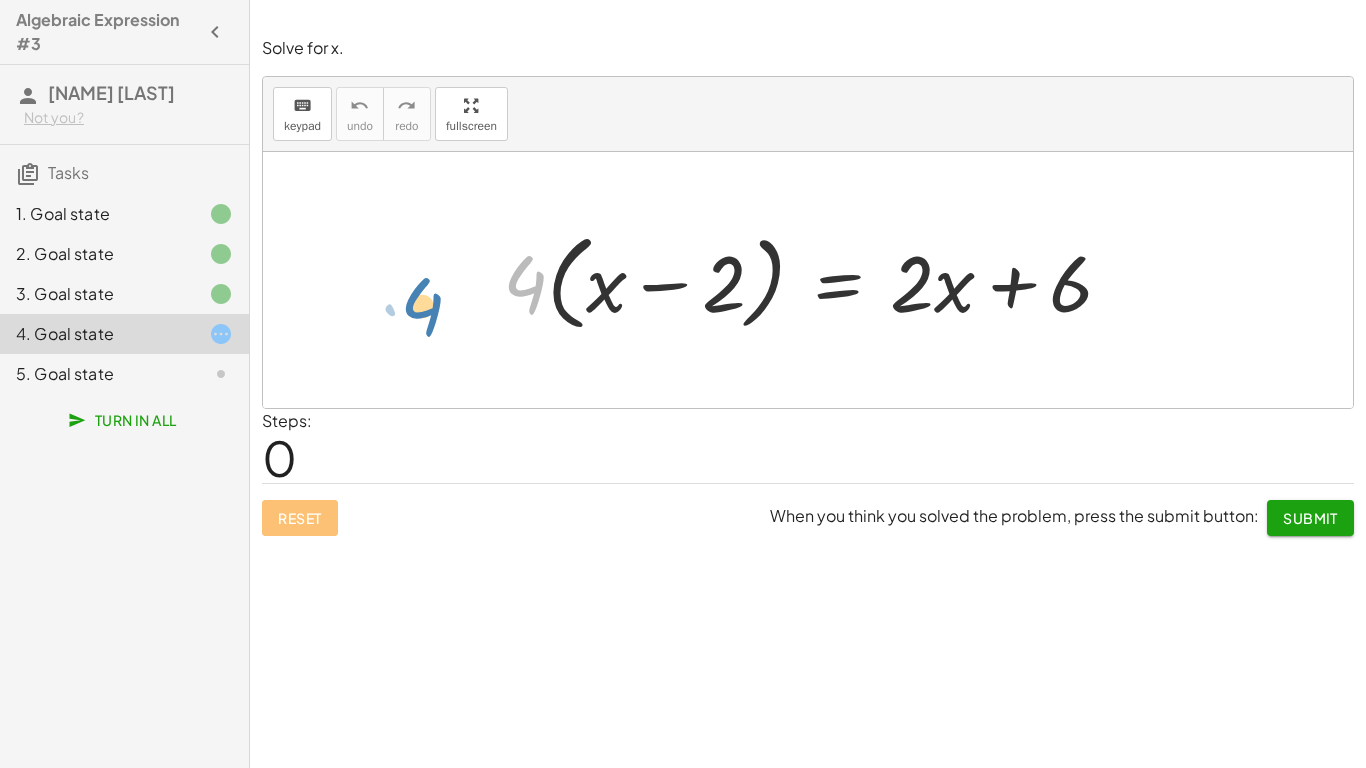 drag, startPoint x: 538, startPoint y: 282, endPoint x: 483, endPoint y: 290, distance: 55.578773 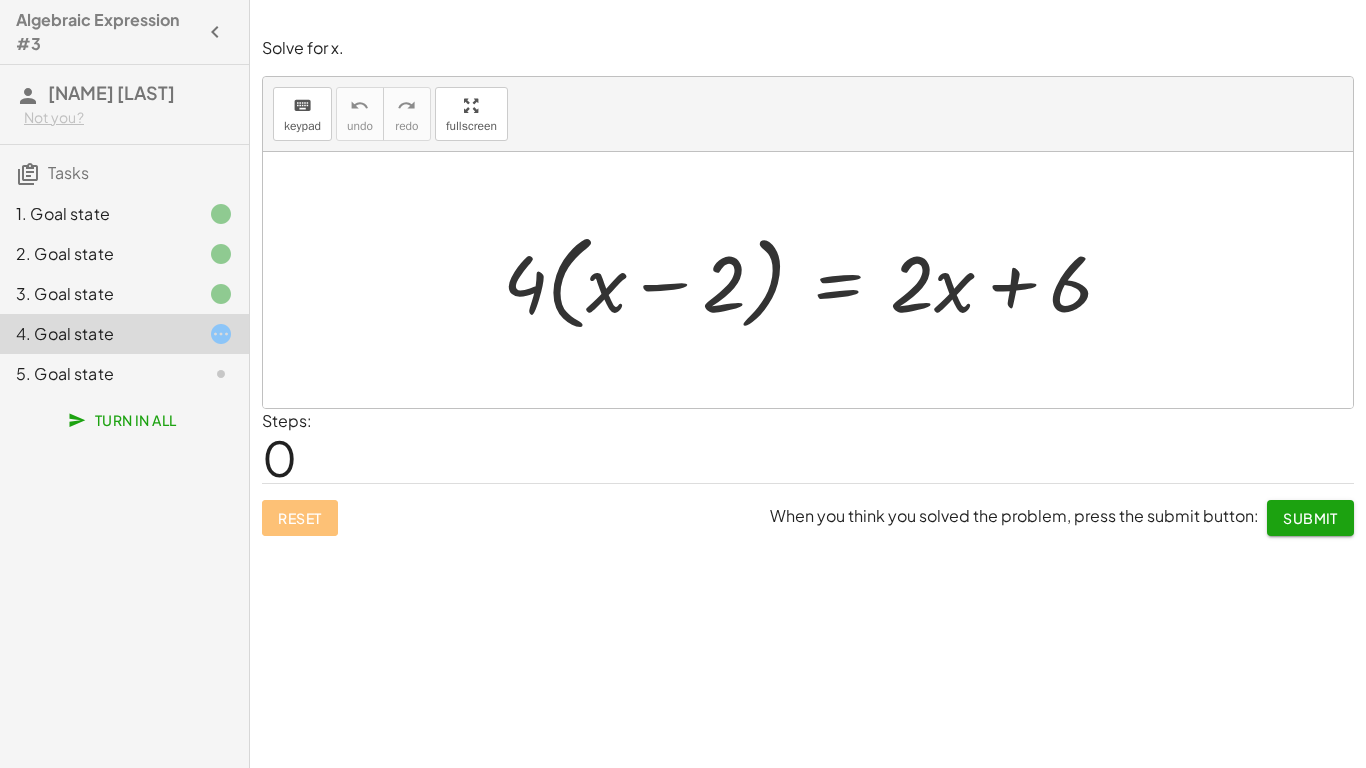 click at bounding box center (816, 280) 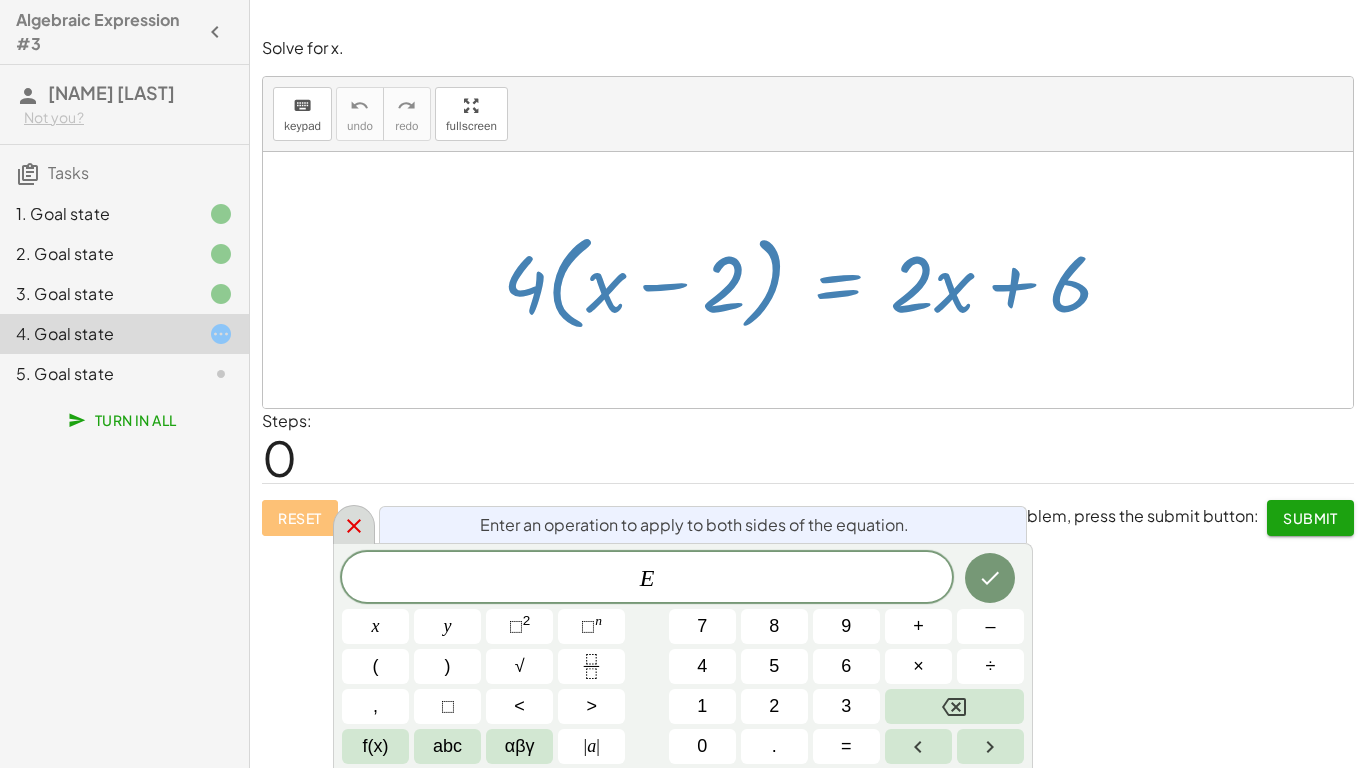 click 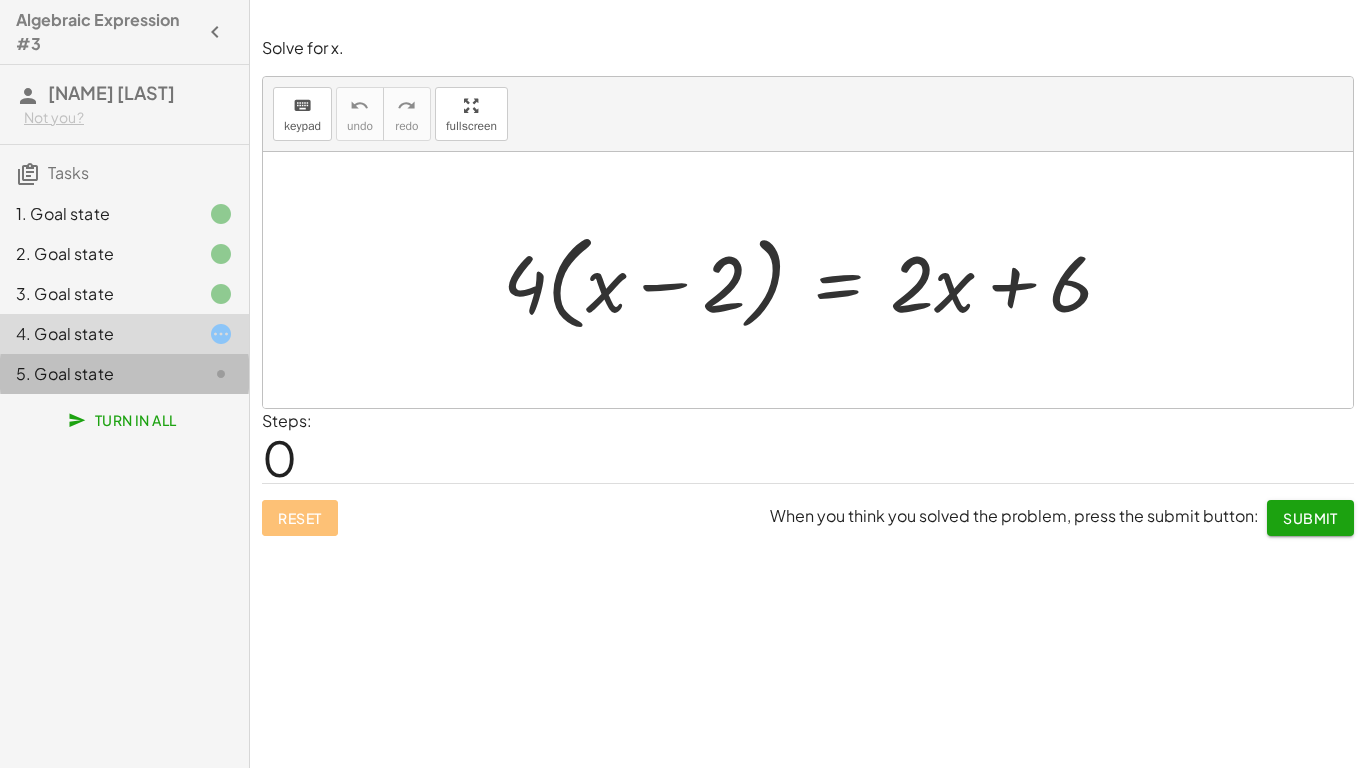 click on "5. Goal state" 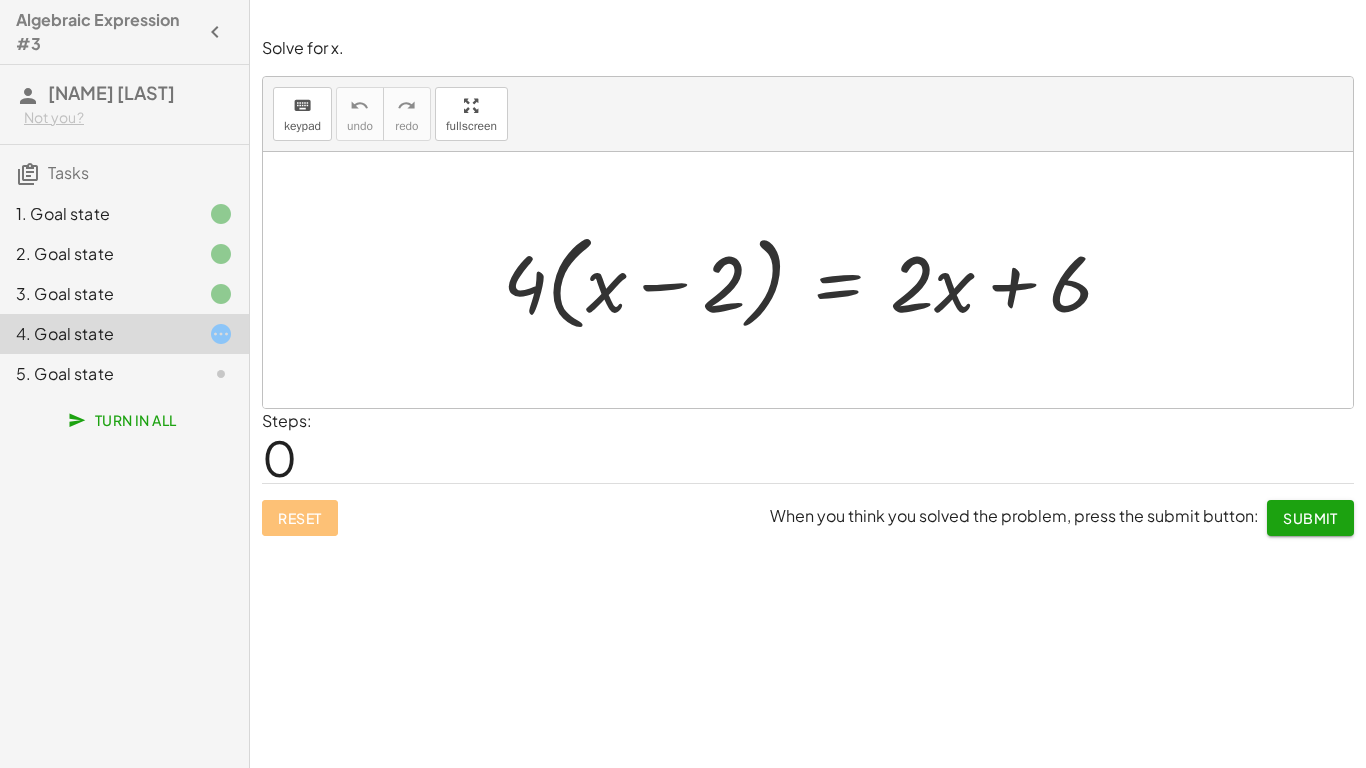 click at bounding box center (808, 280) 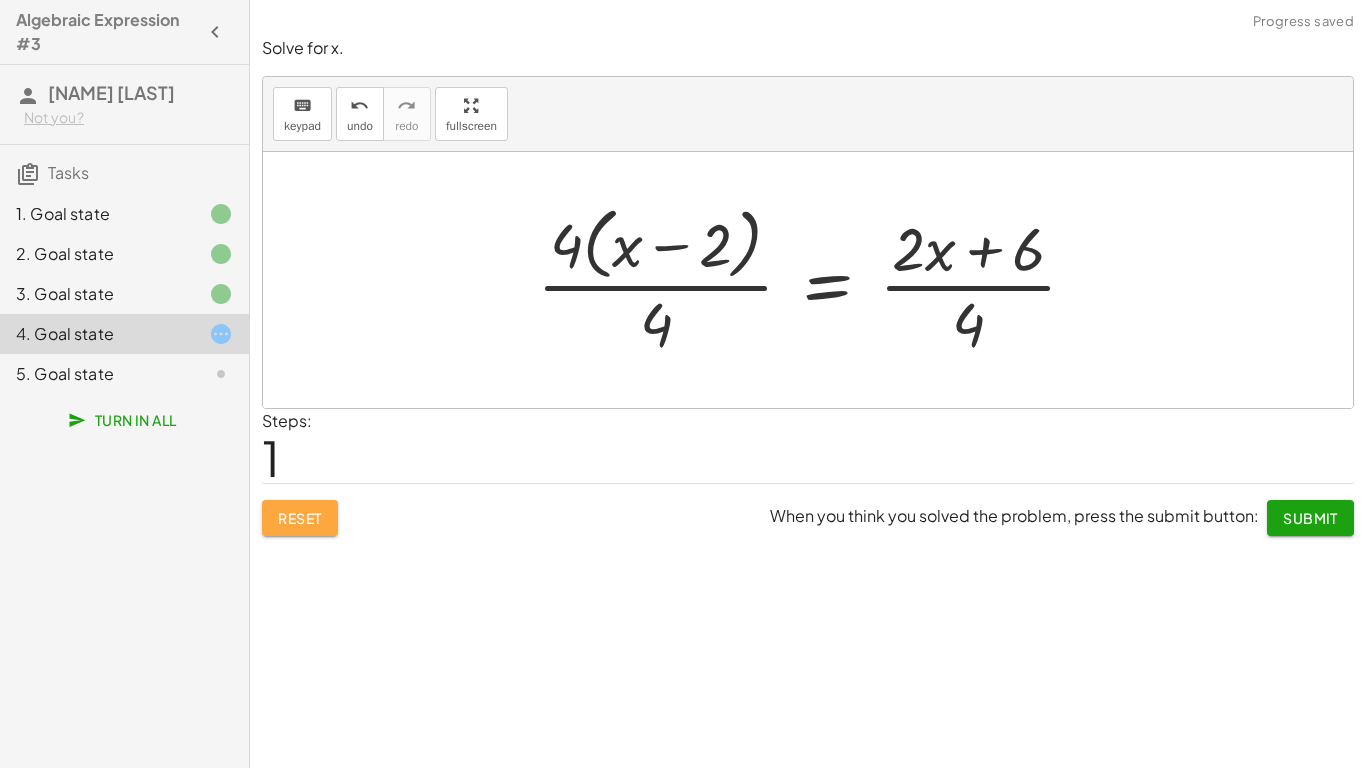 click on "Reset" 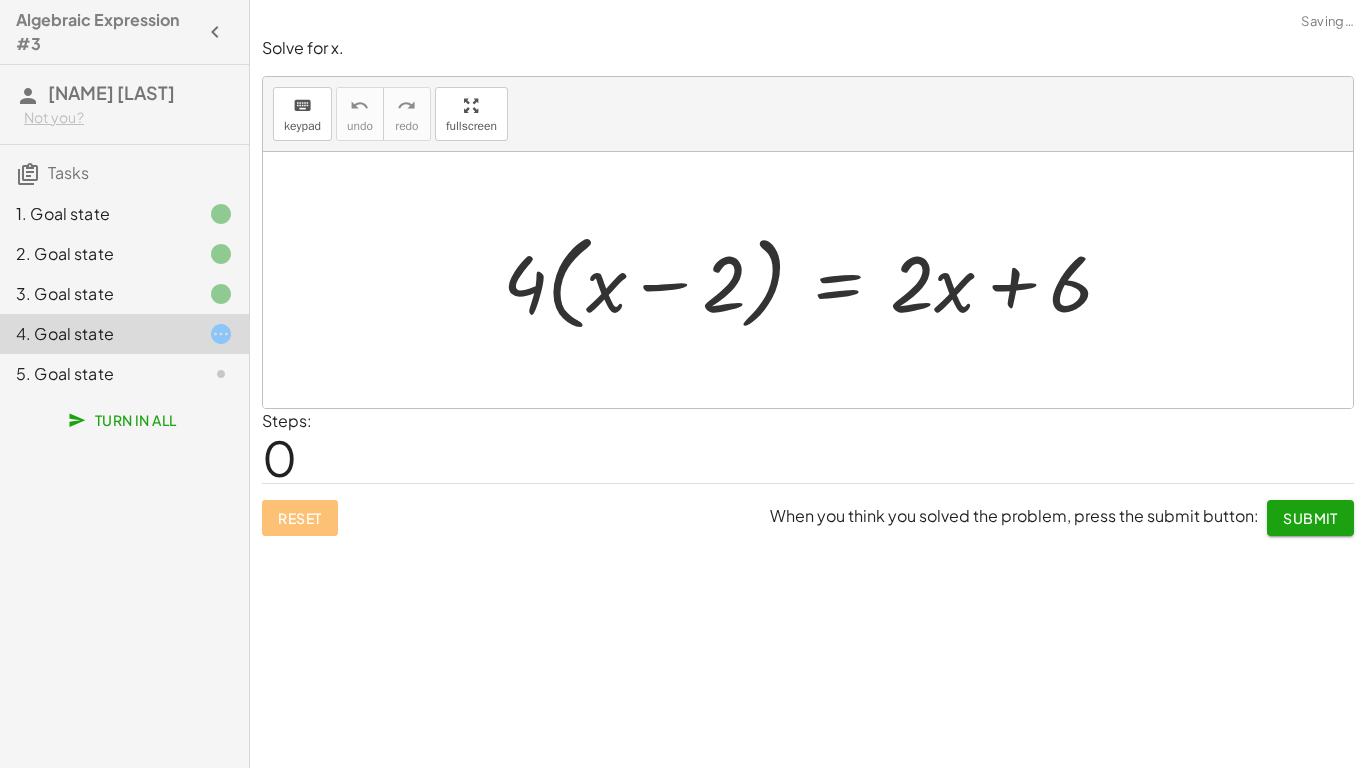 click at bounding box center (816, 280) 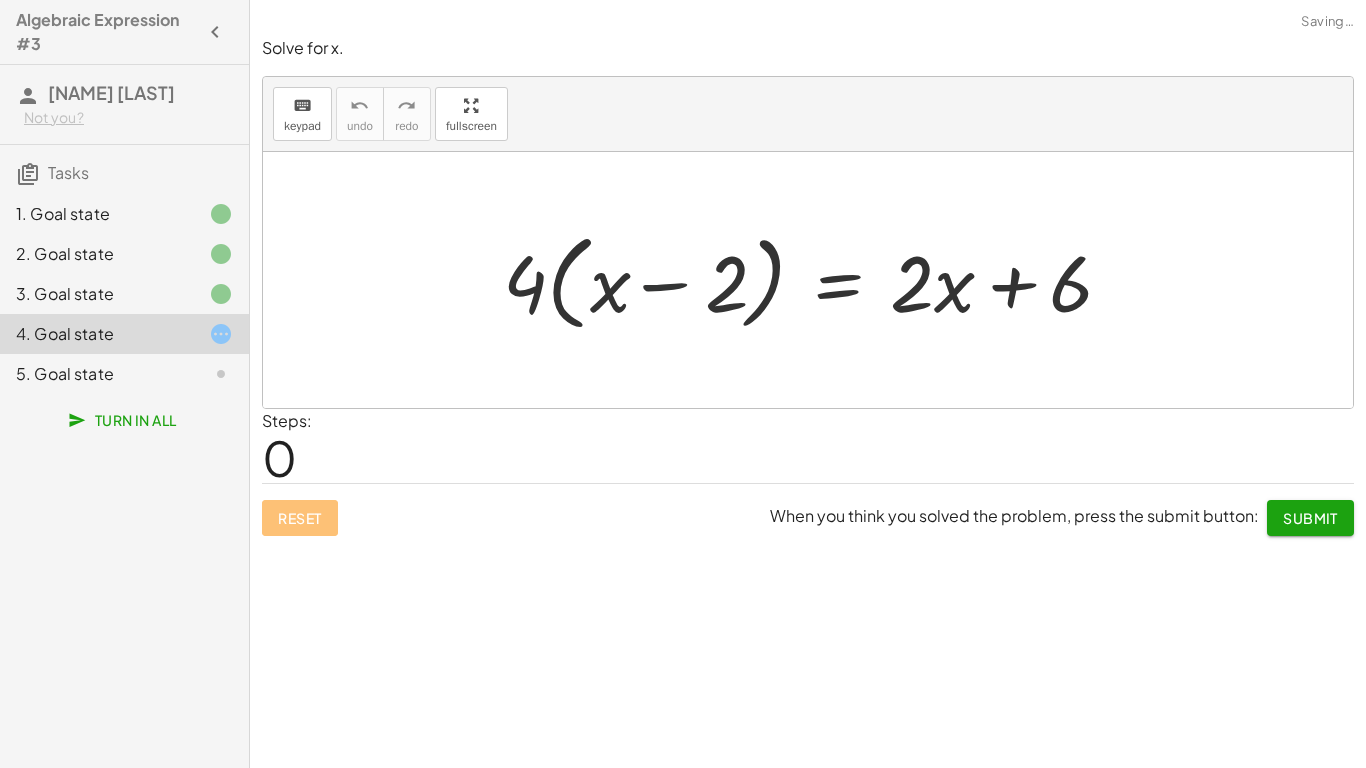 click at bounding box center (816, 280) 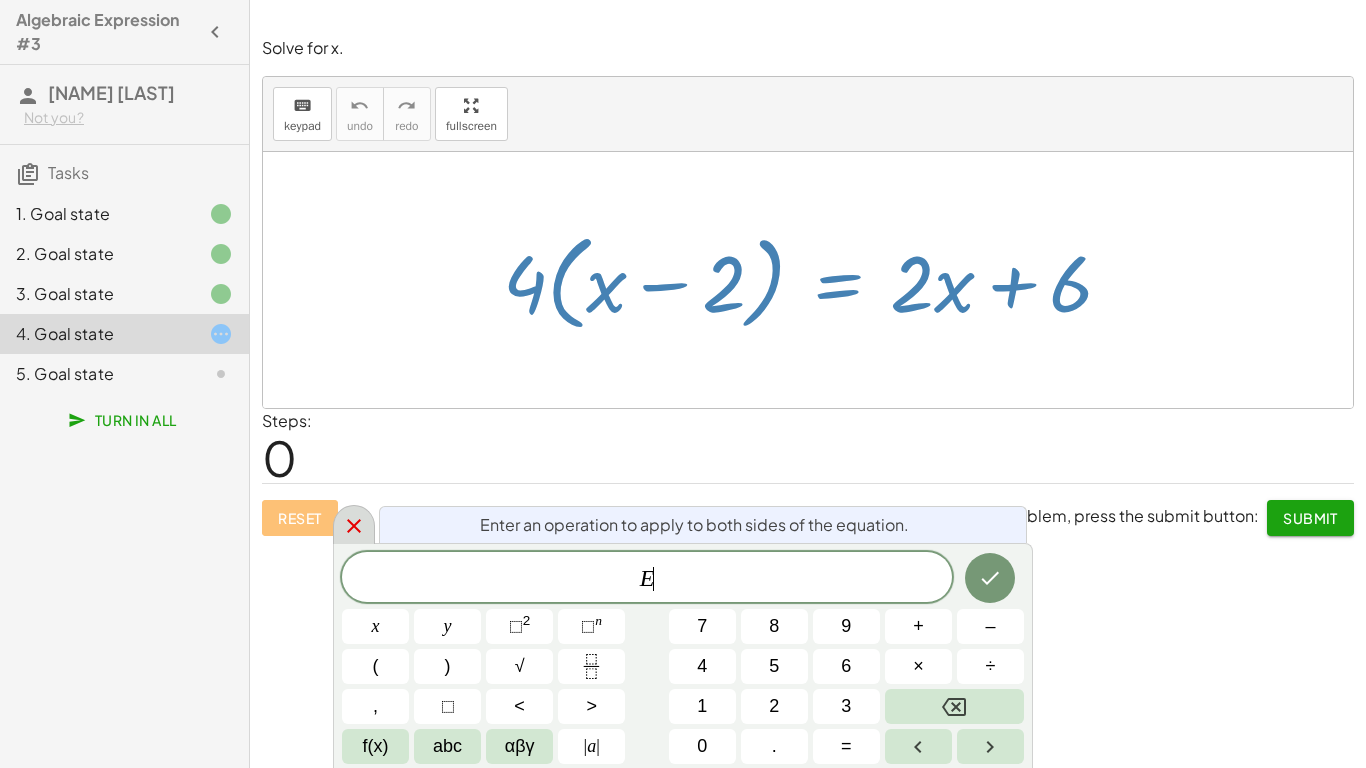 click 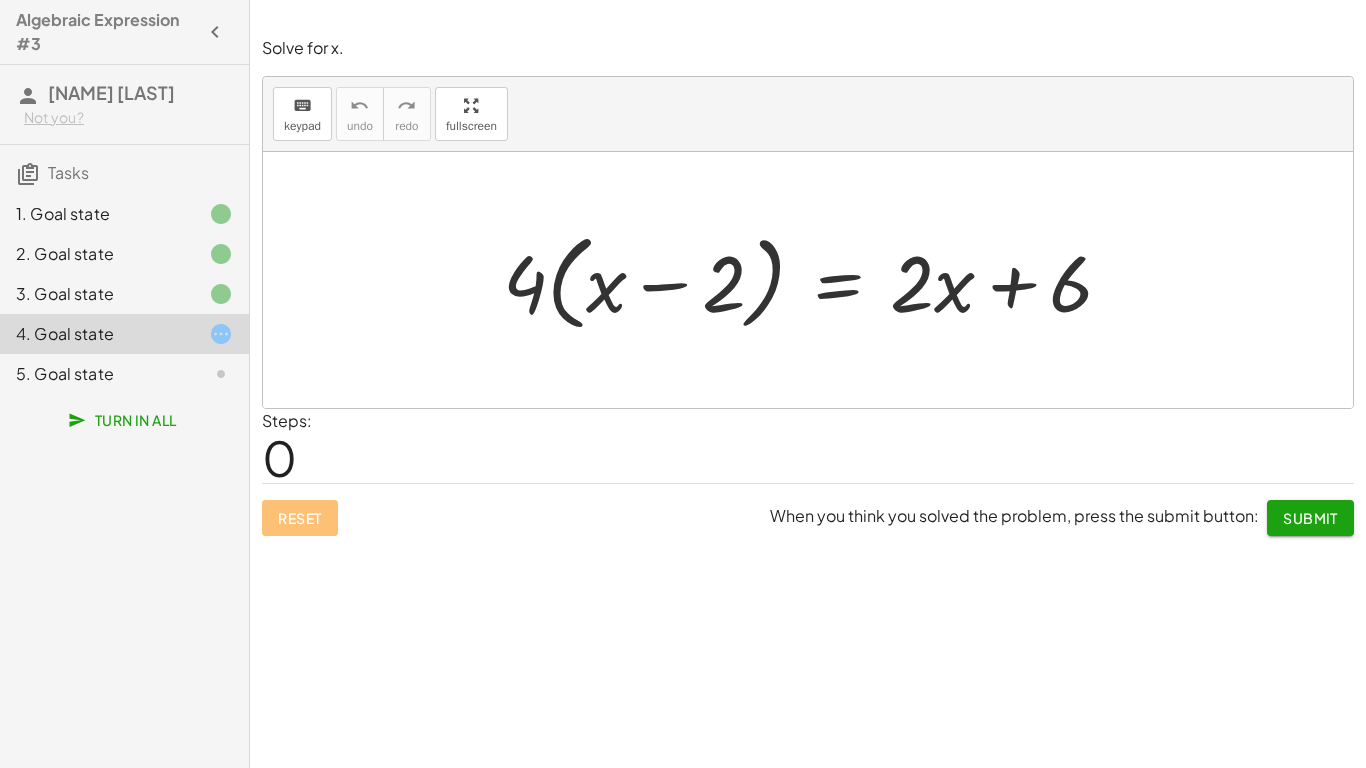 click at bounding box center (816, 280) 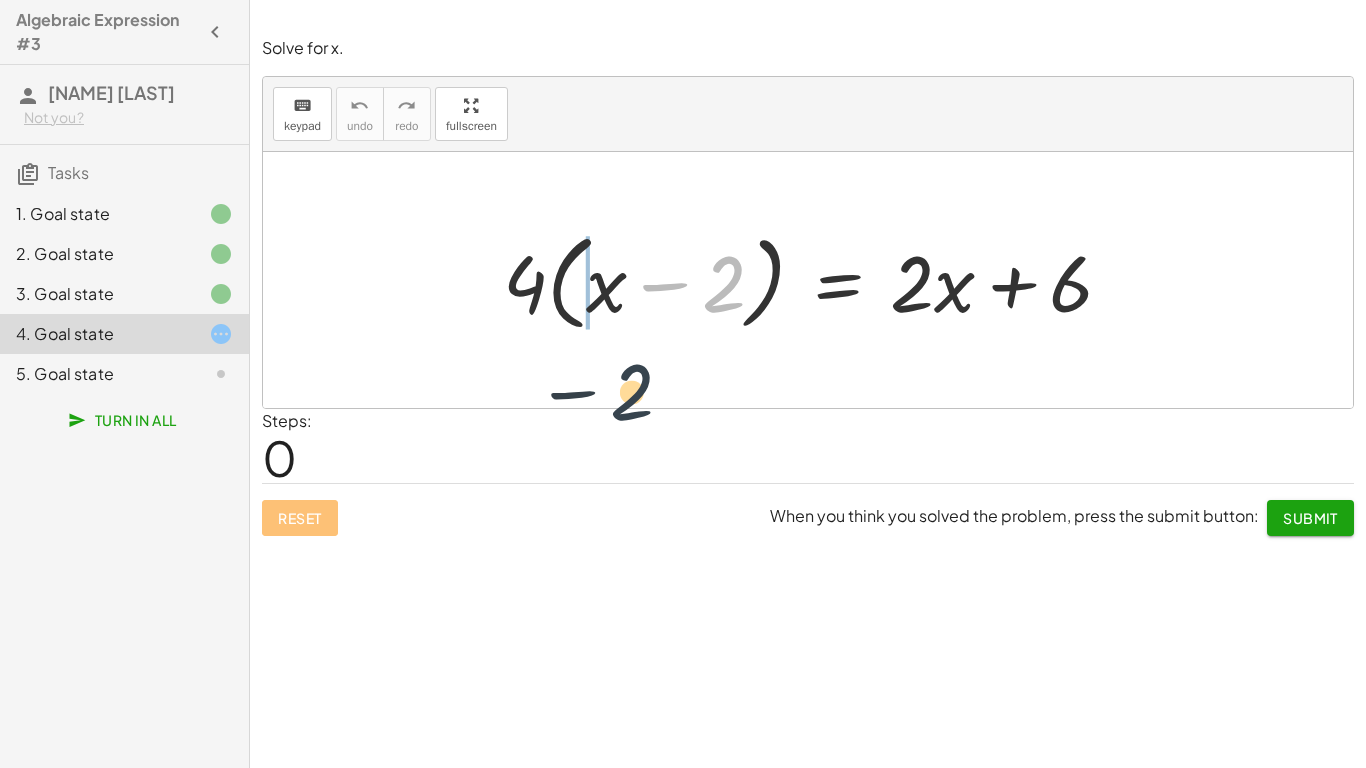 drag, startPoint x: 706, startPoint y: 251, endPoint x: 656, endPoint y: 307, distance: 75.073296 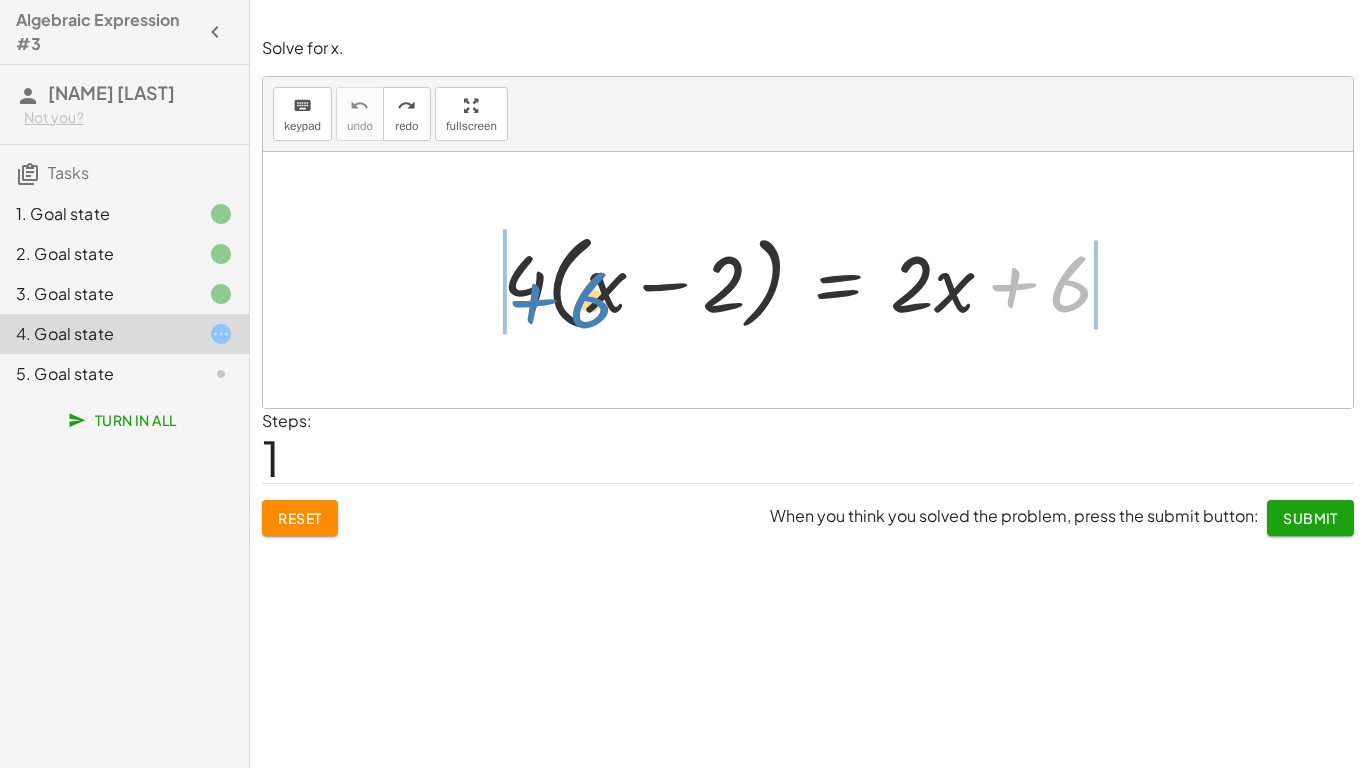 drag, startPoint x: 1058, startPoint y: 277, endPoint x: 570, endPoint y: 299, distance: 488.49564 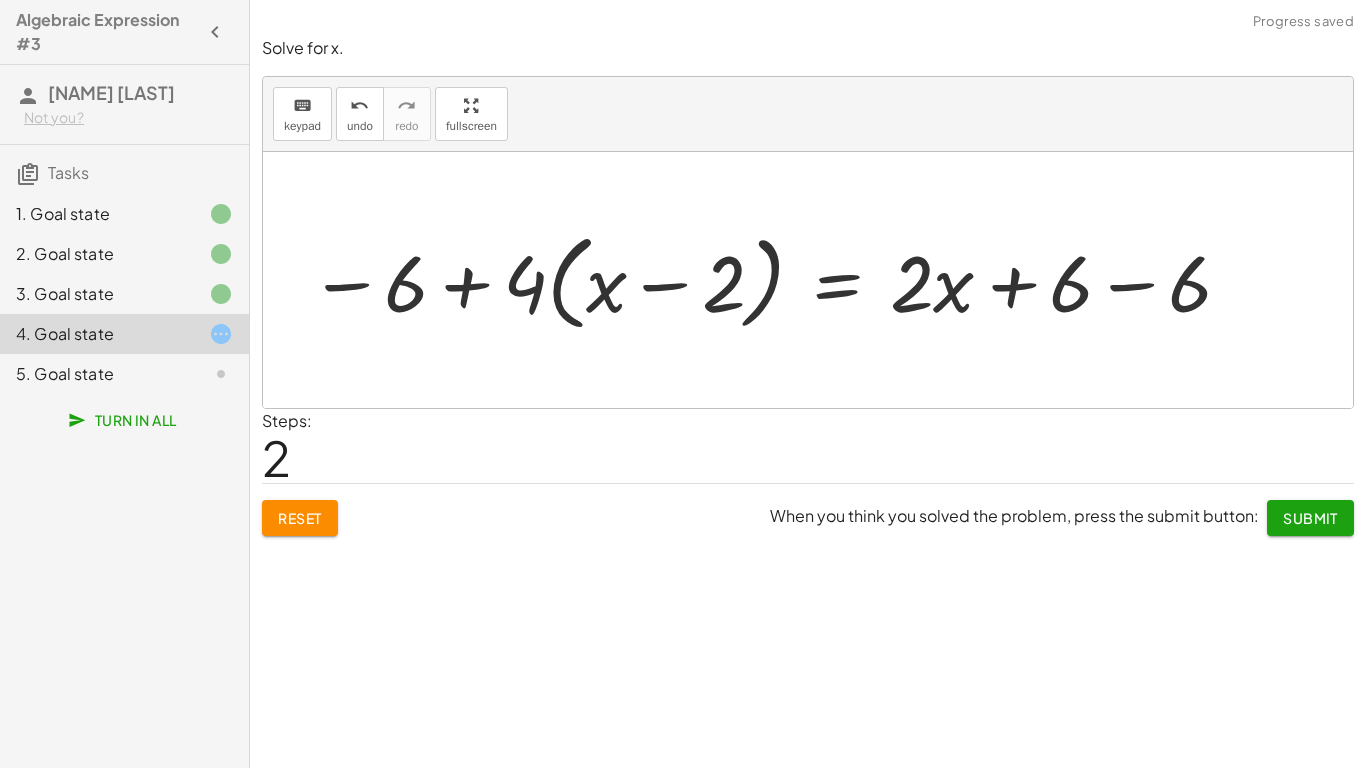 click at bounding box center (772, 280) 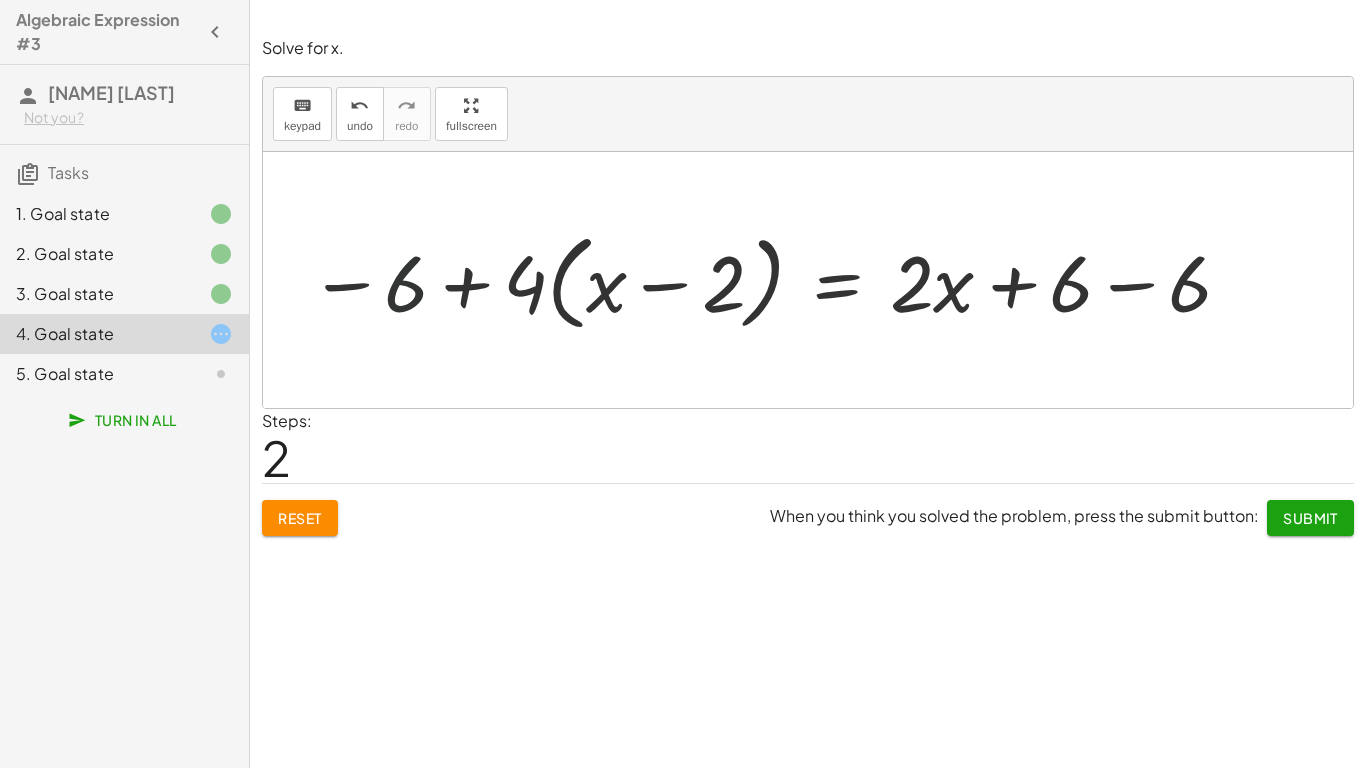 click at bounding box center (772, 280) 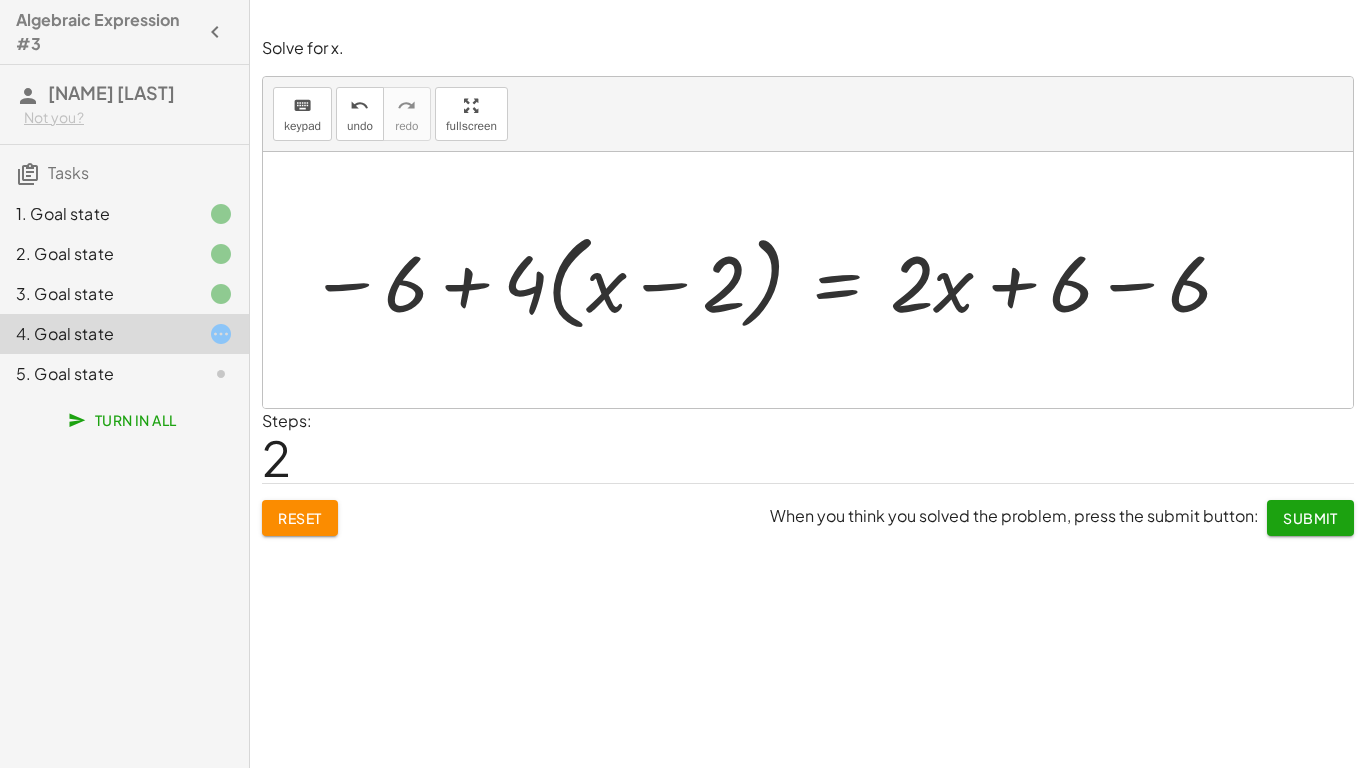 click at bounding box center [772, 280] 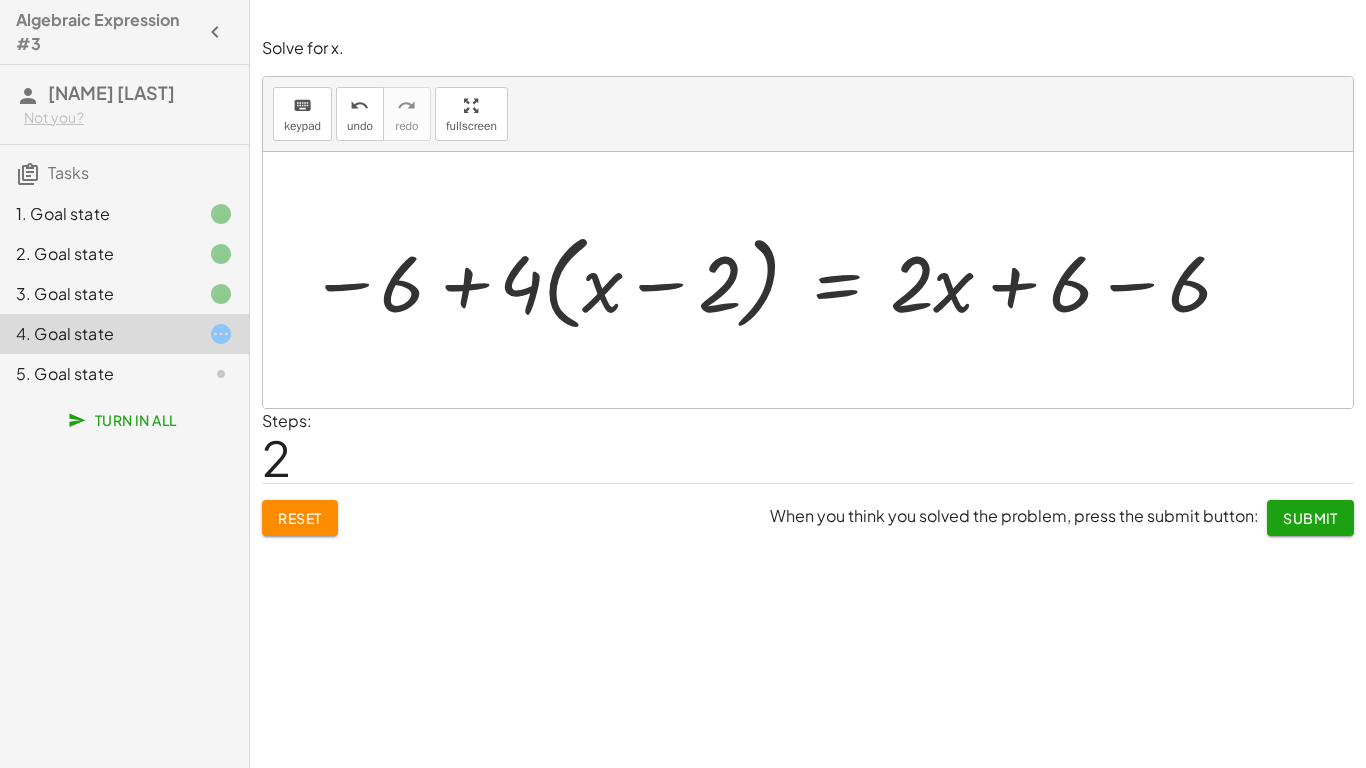 click at bounding box center (772, 280) 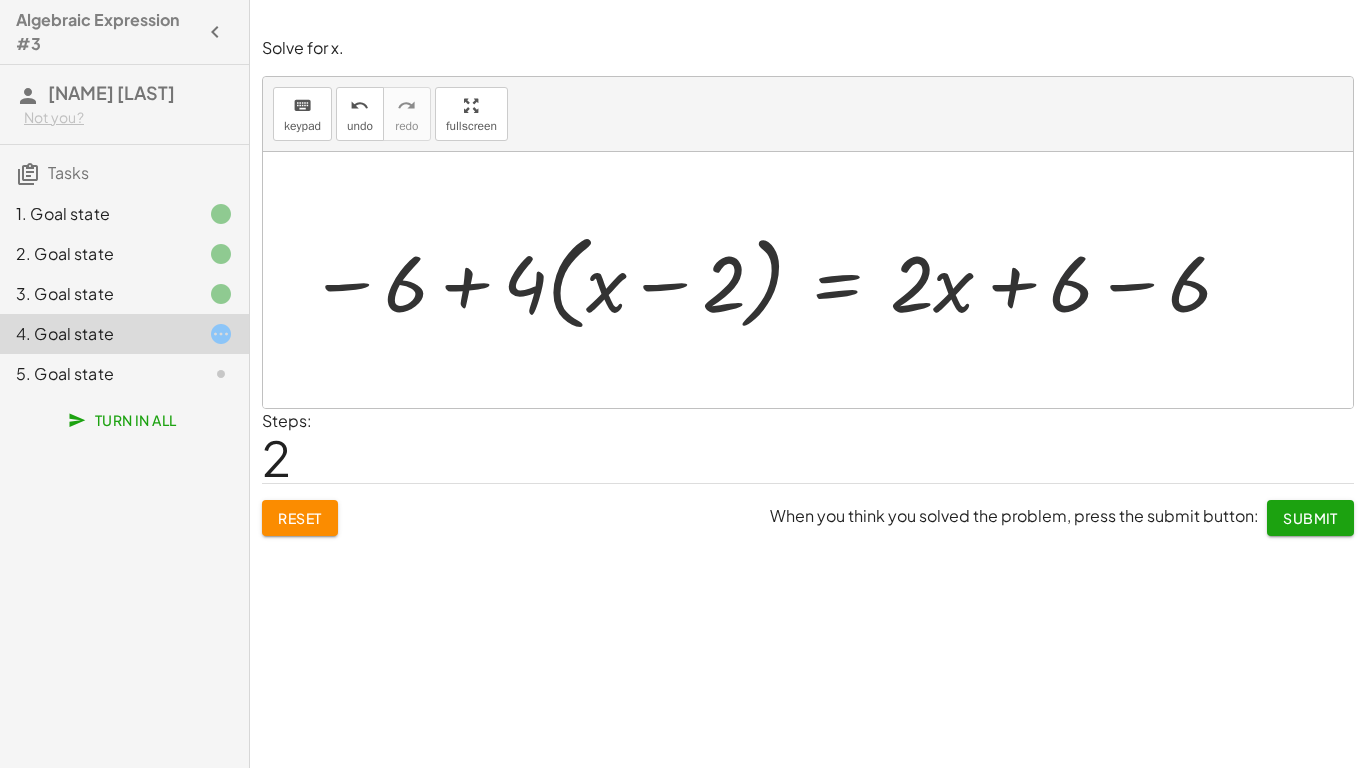 click at bounding box center [772, 280] 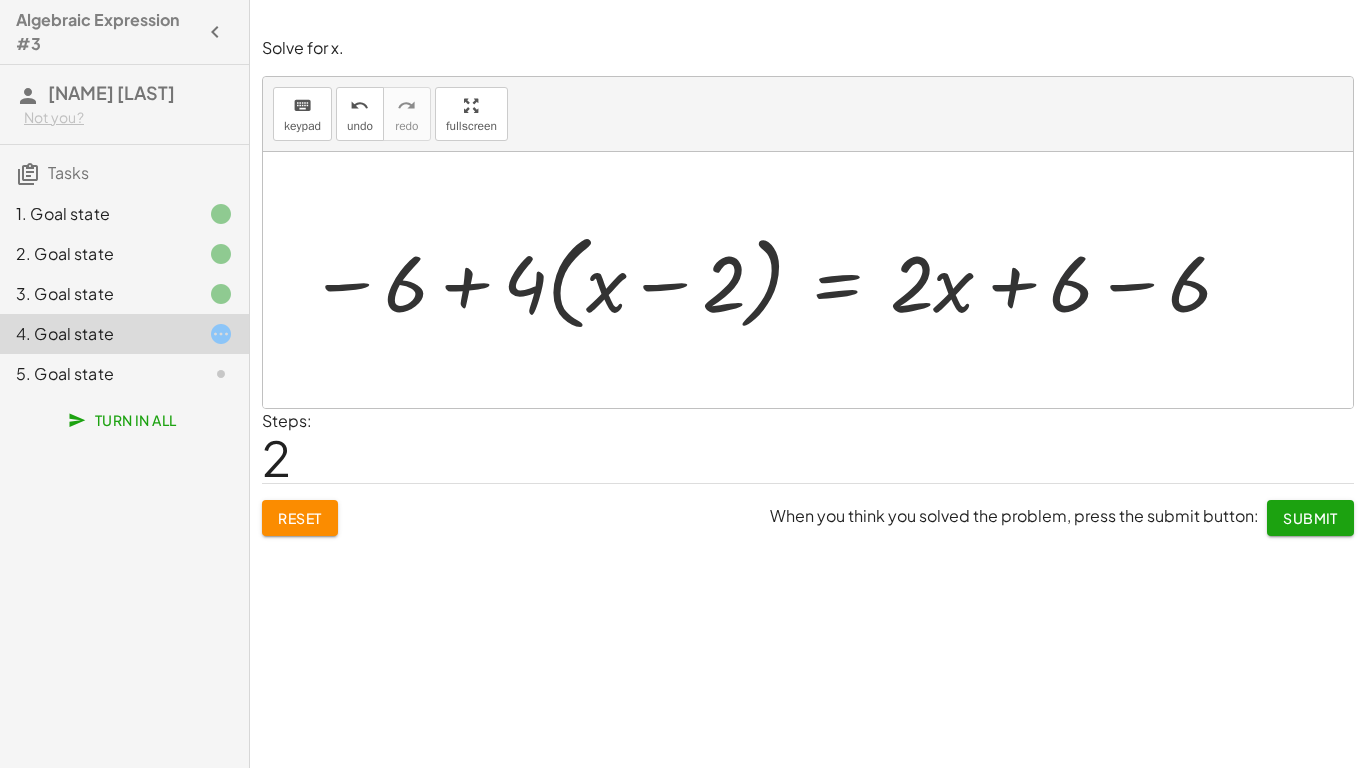 click at bounding box center (772, 280) 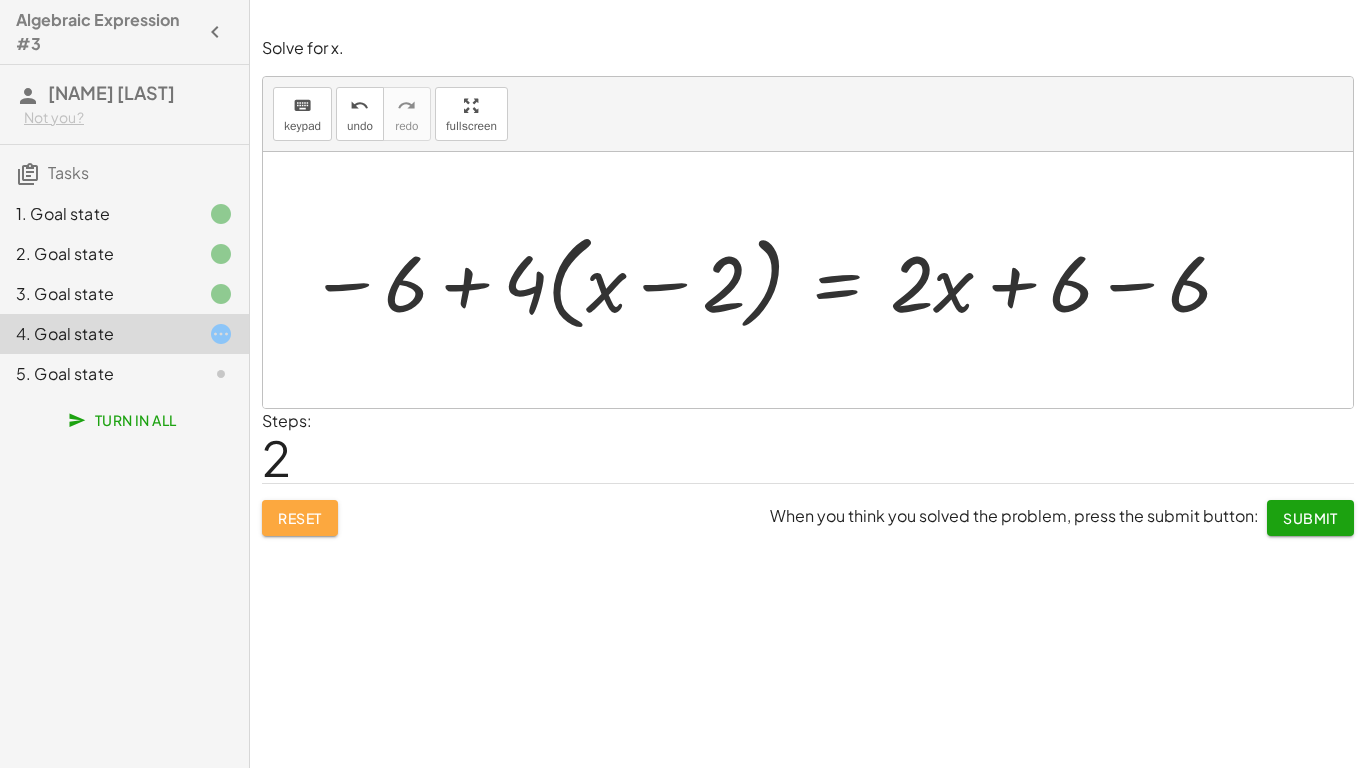 click on "Reset" 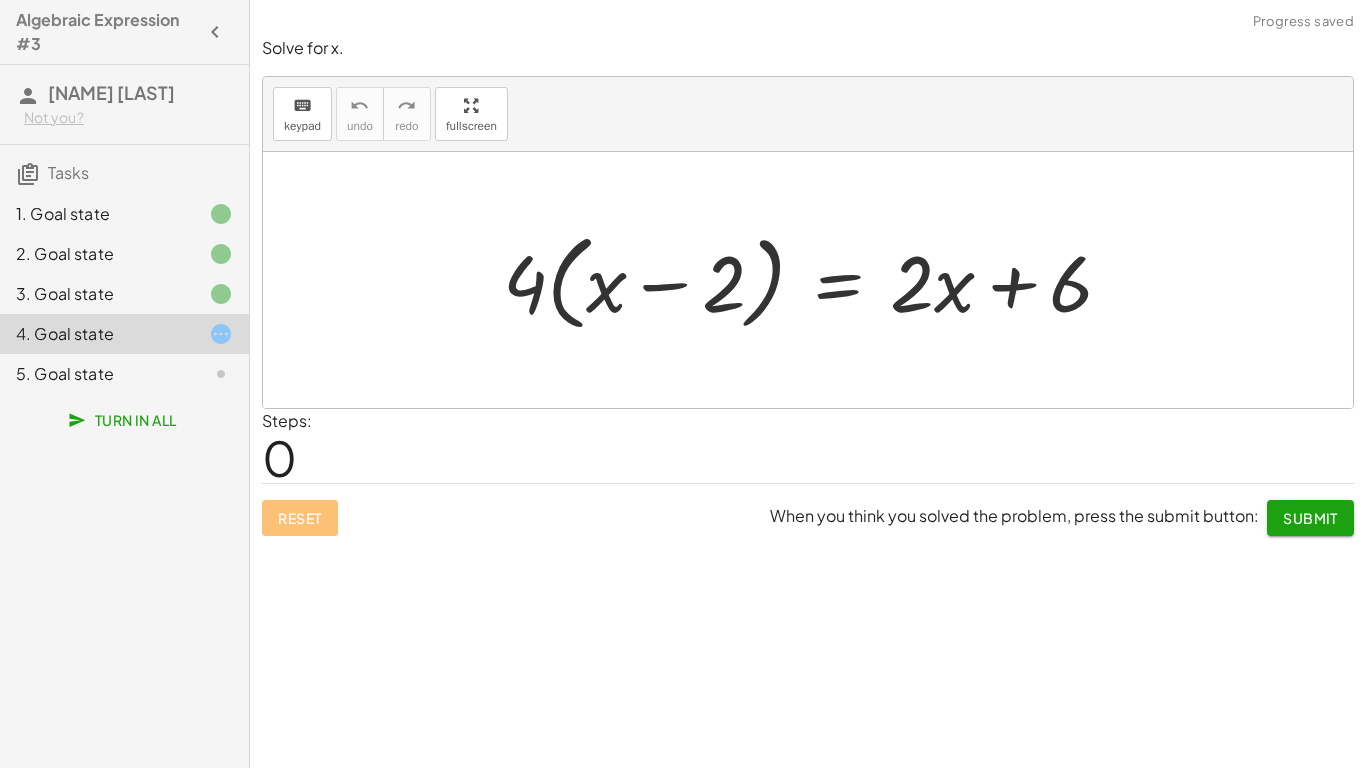 click at bounding box center [816, 280] 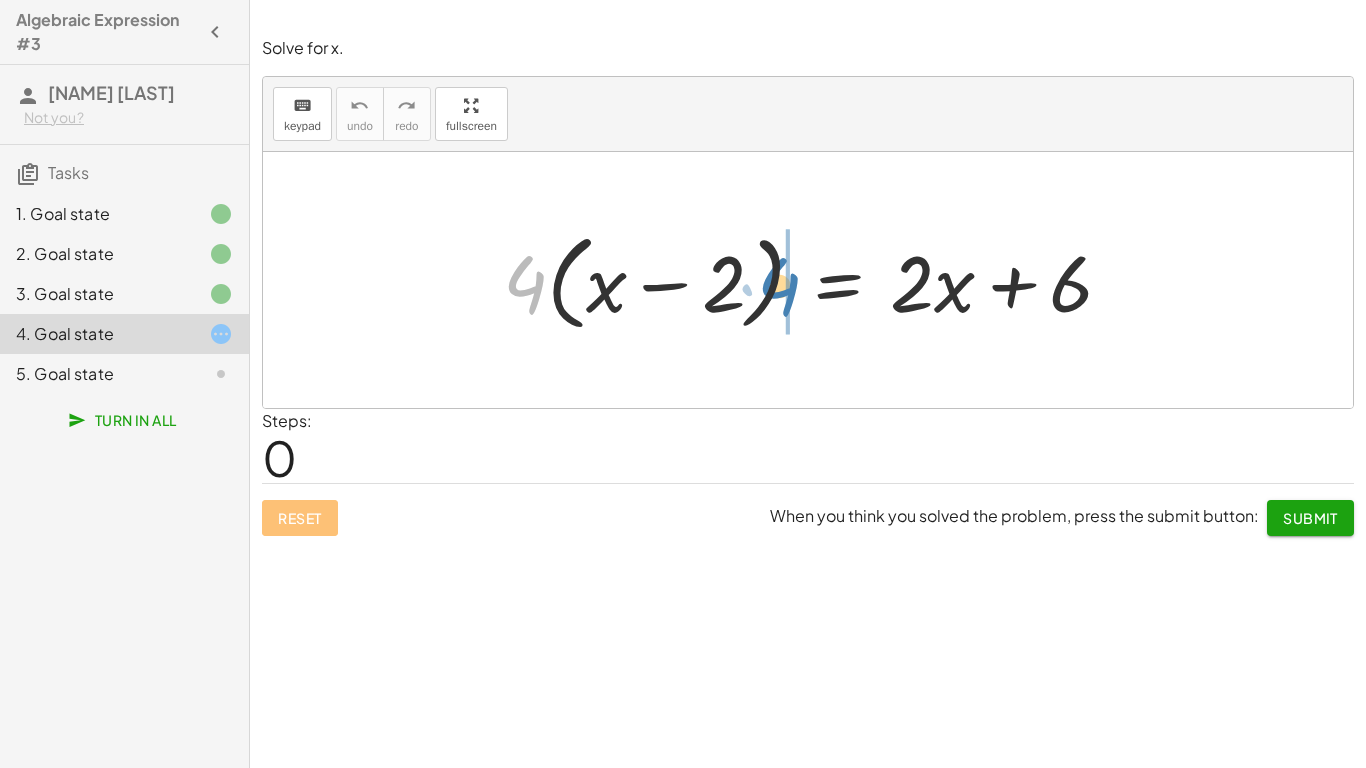 drag, startPoint x: 538, startPoint y: 281, endPoint x: 792, endPoint y: 283, distance: 254.00787 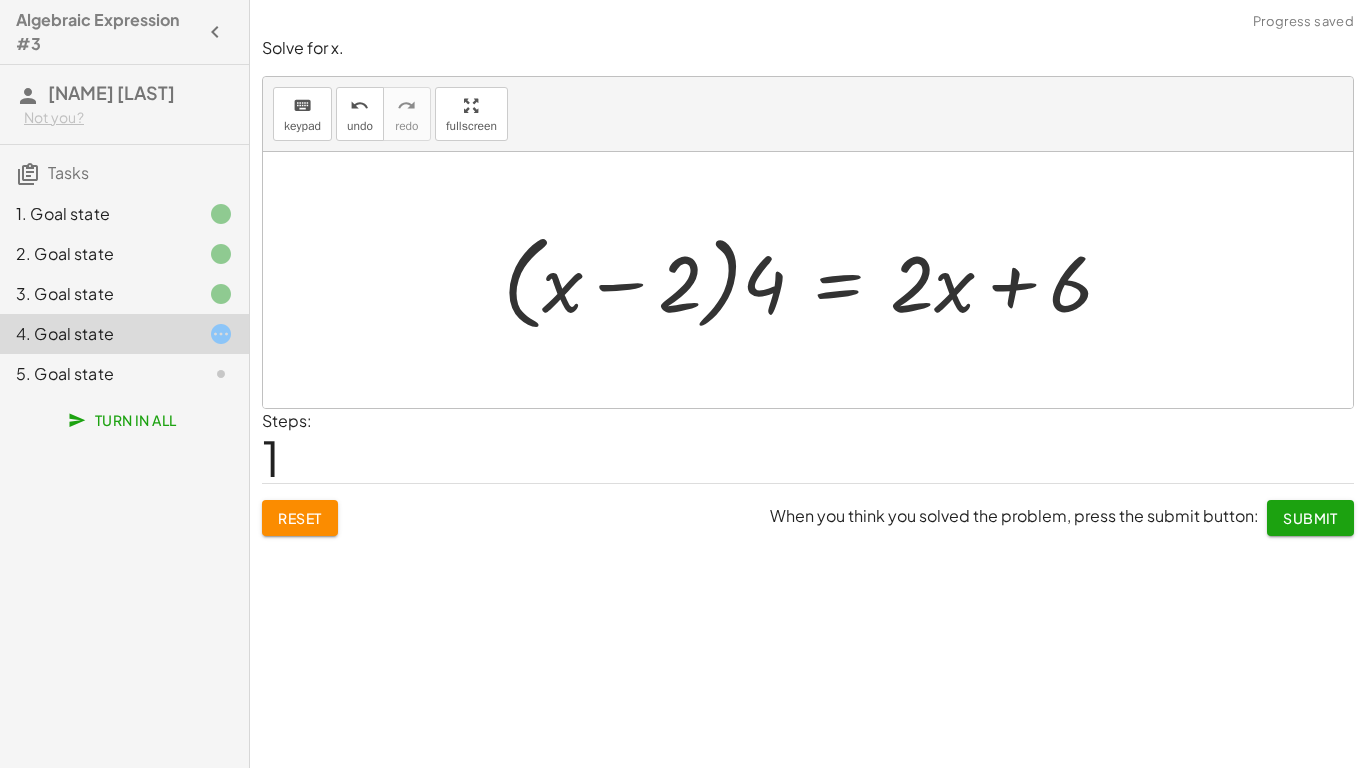 drag, startPoint x: 789, startPoint y: 248, endPoint x: 723, endPoint y: 317, distance: 95.48299 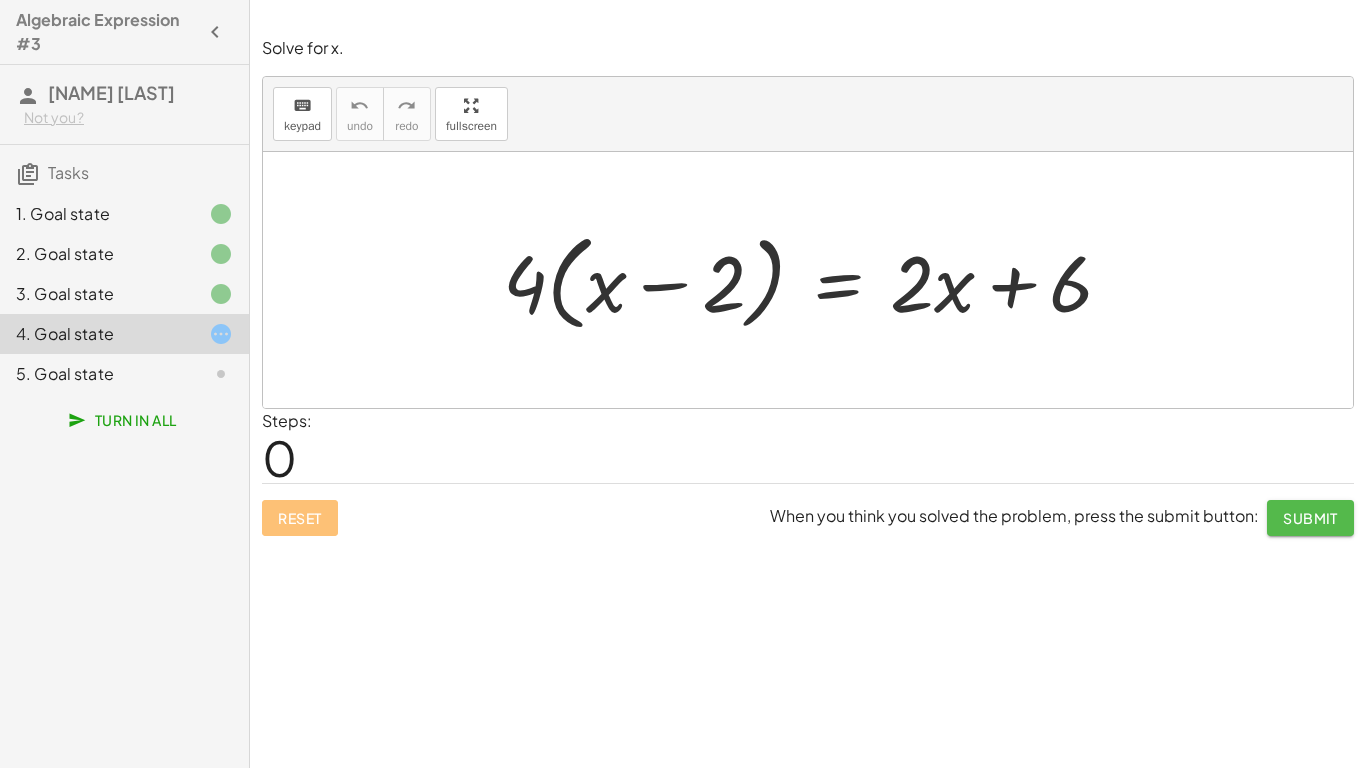 click on "Submit" 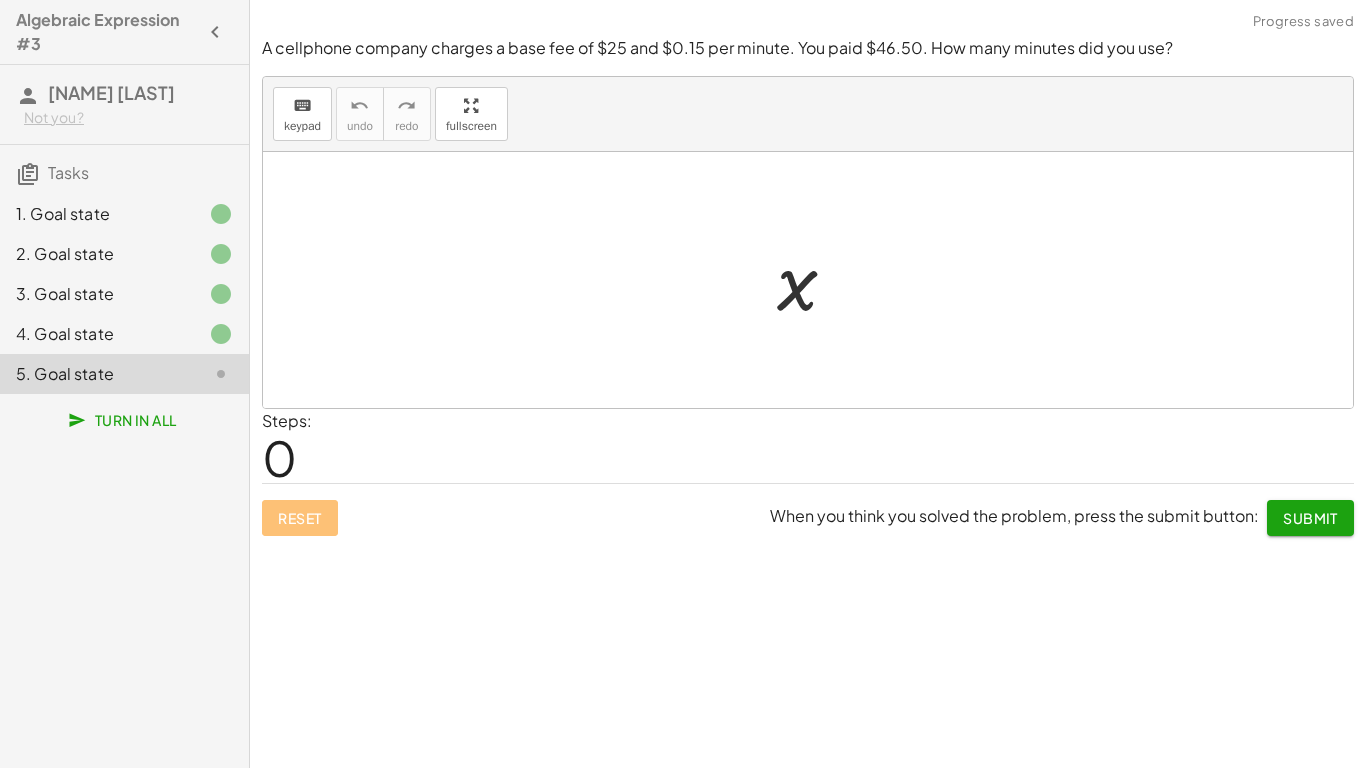 click 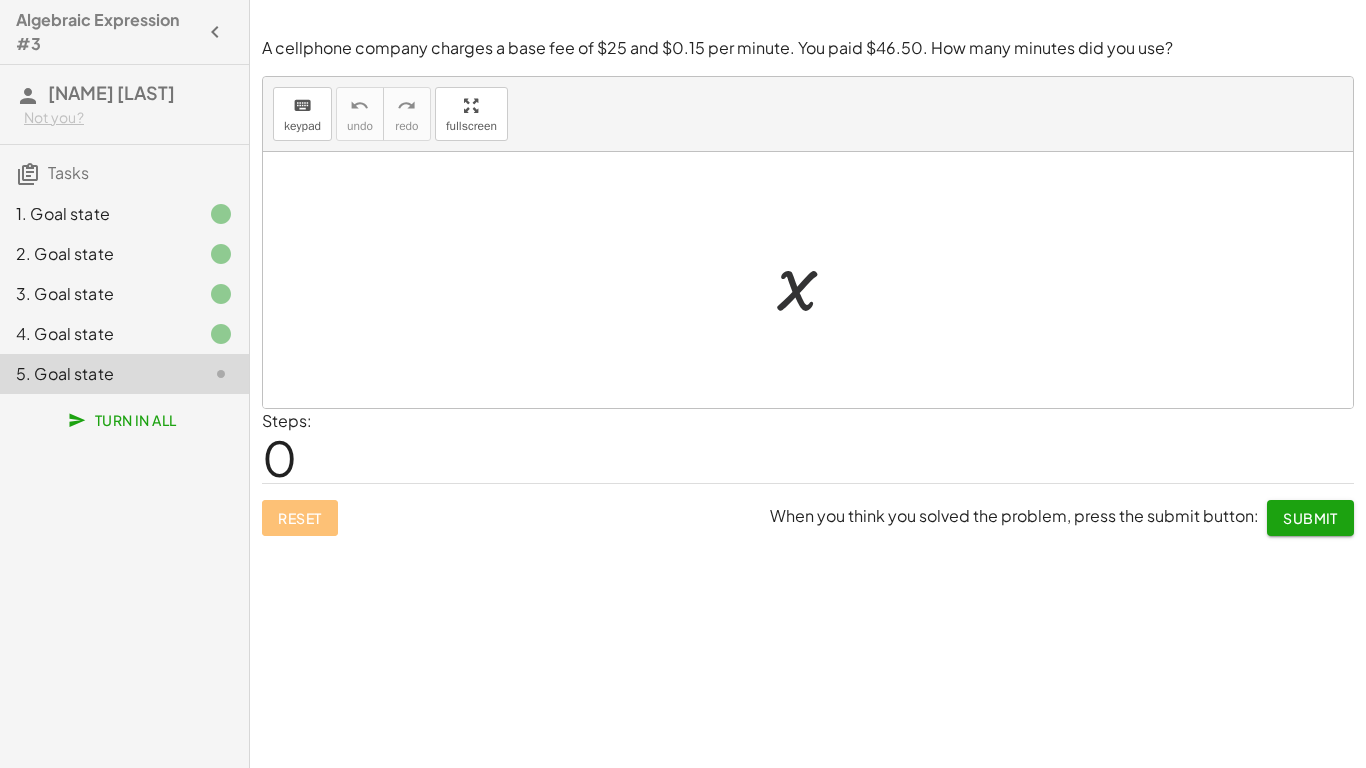 click at bounding box center [815, 280] 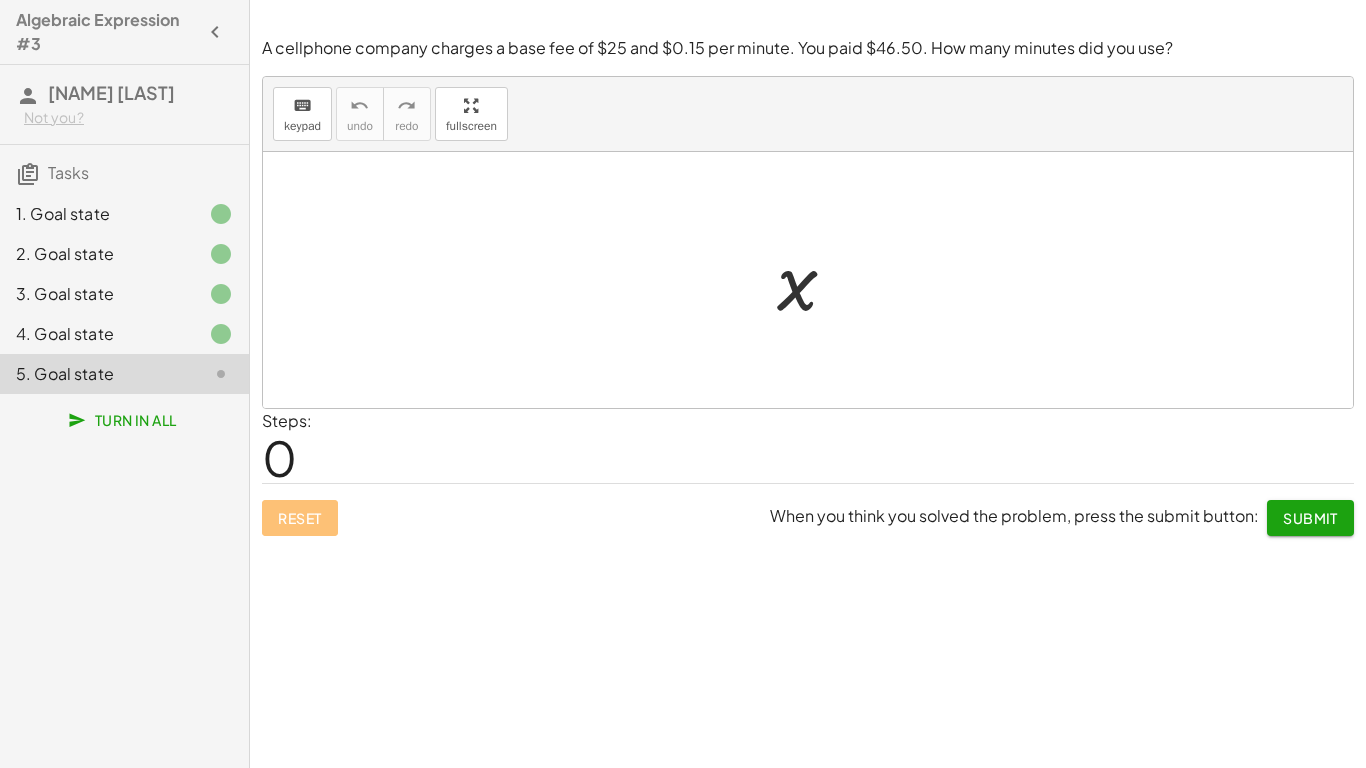 click on "keyboard keypad undo undo redo redo fullscreen" at bounding box center (808, 114) 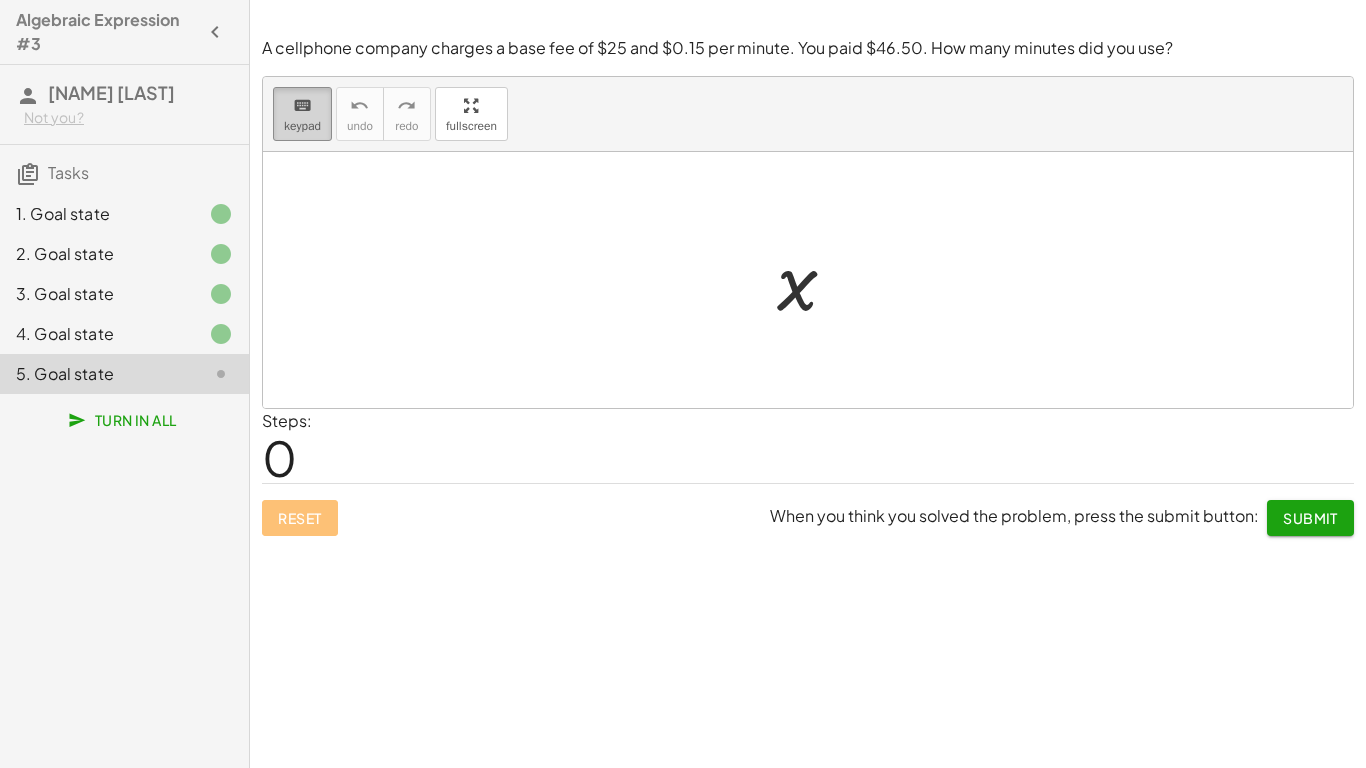 click on "keypad" at bounding box center (302, 126) 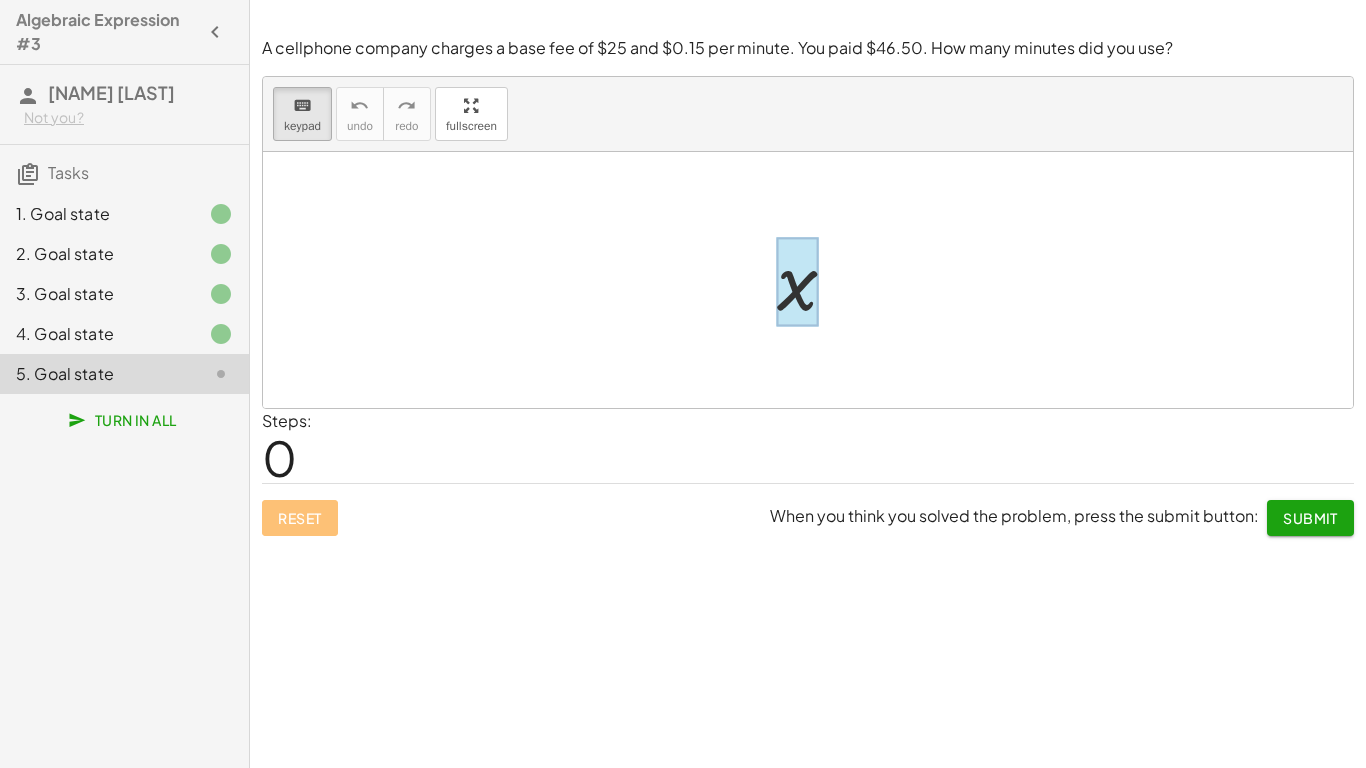 click at bounding box center [797, 282] 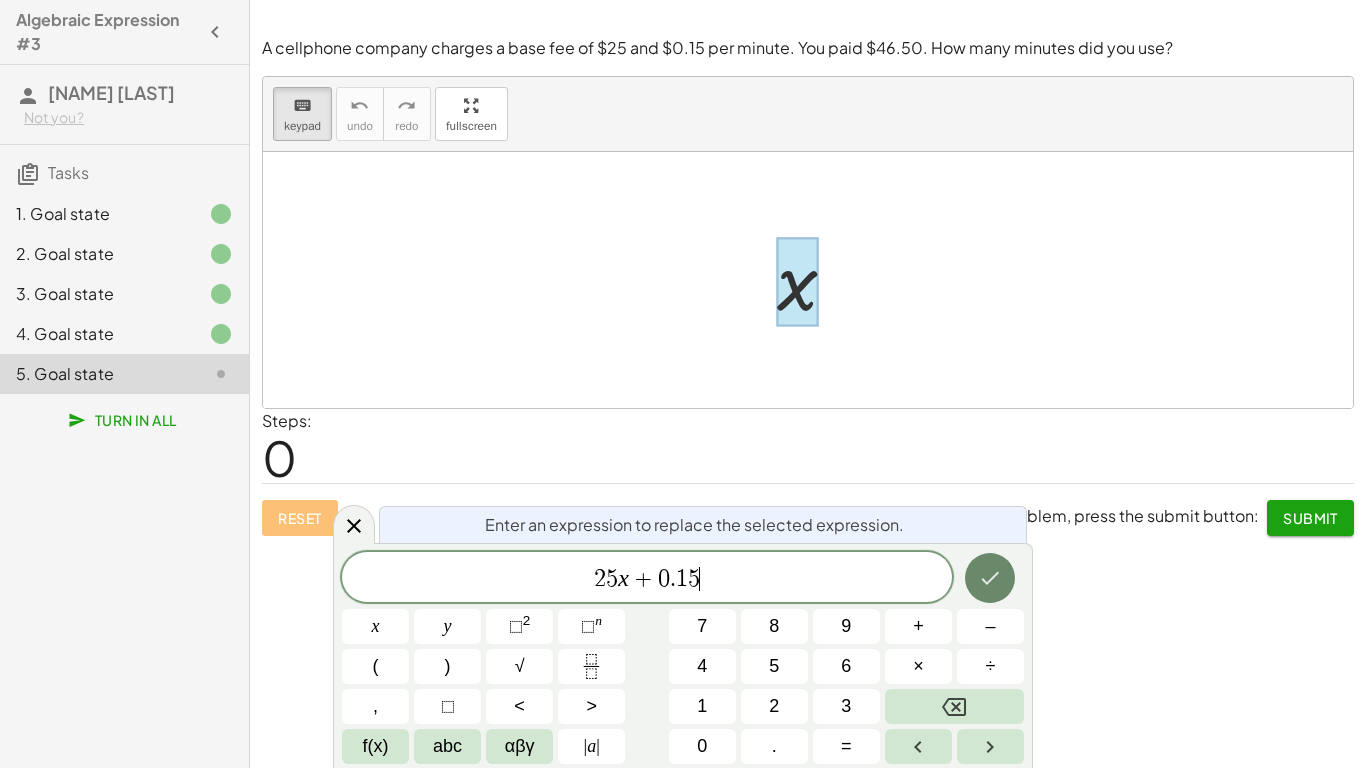 click at bounding box center (990, 578) 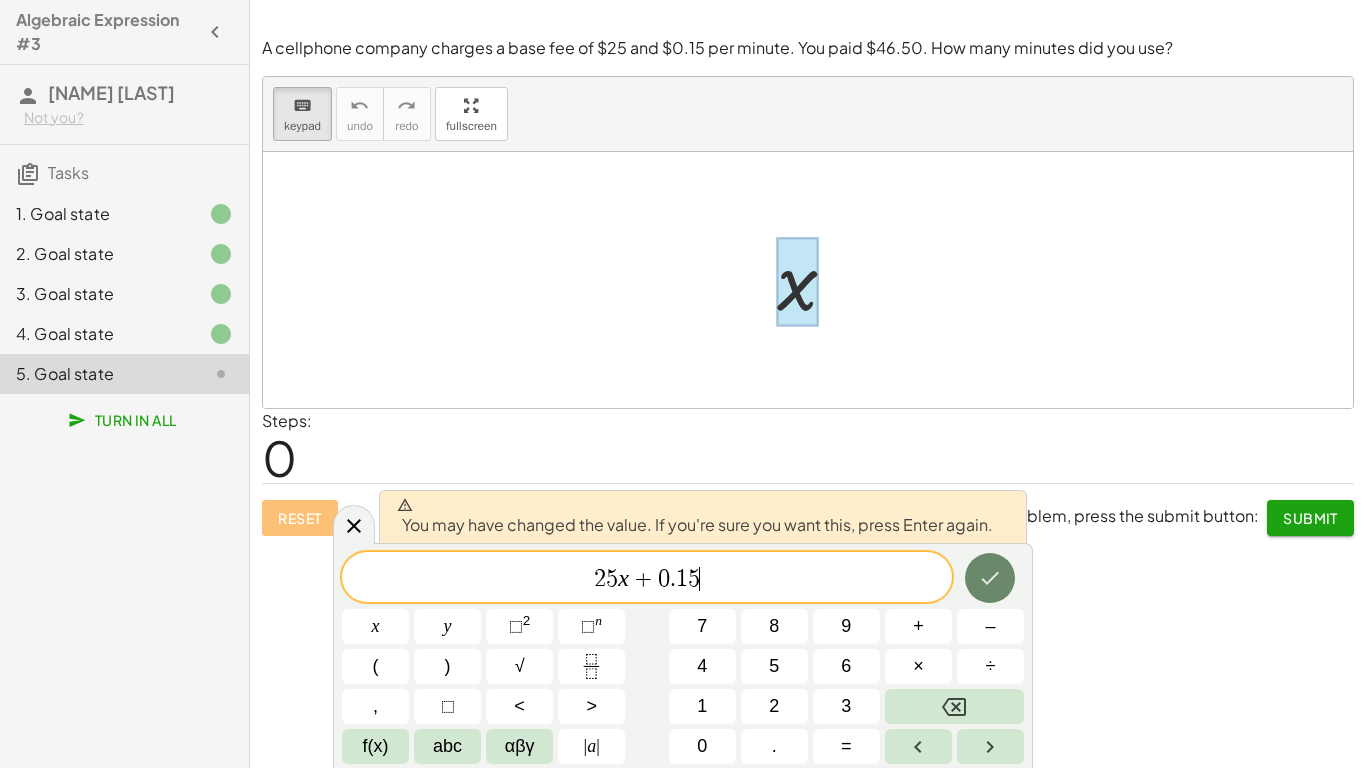 click at bounding box center [990, 578] 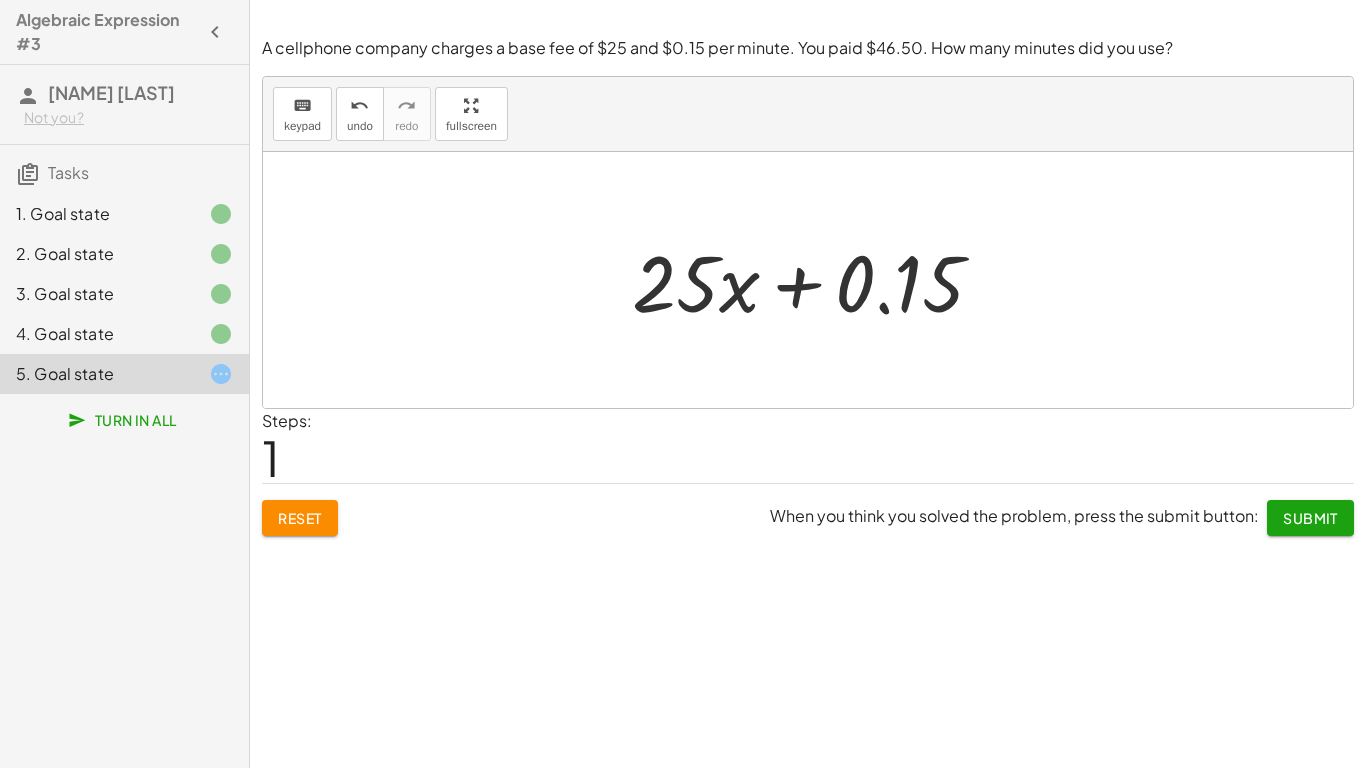 click on "Submit" at bounding box center (1310, 518) 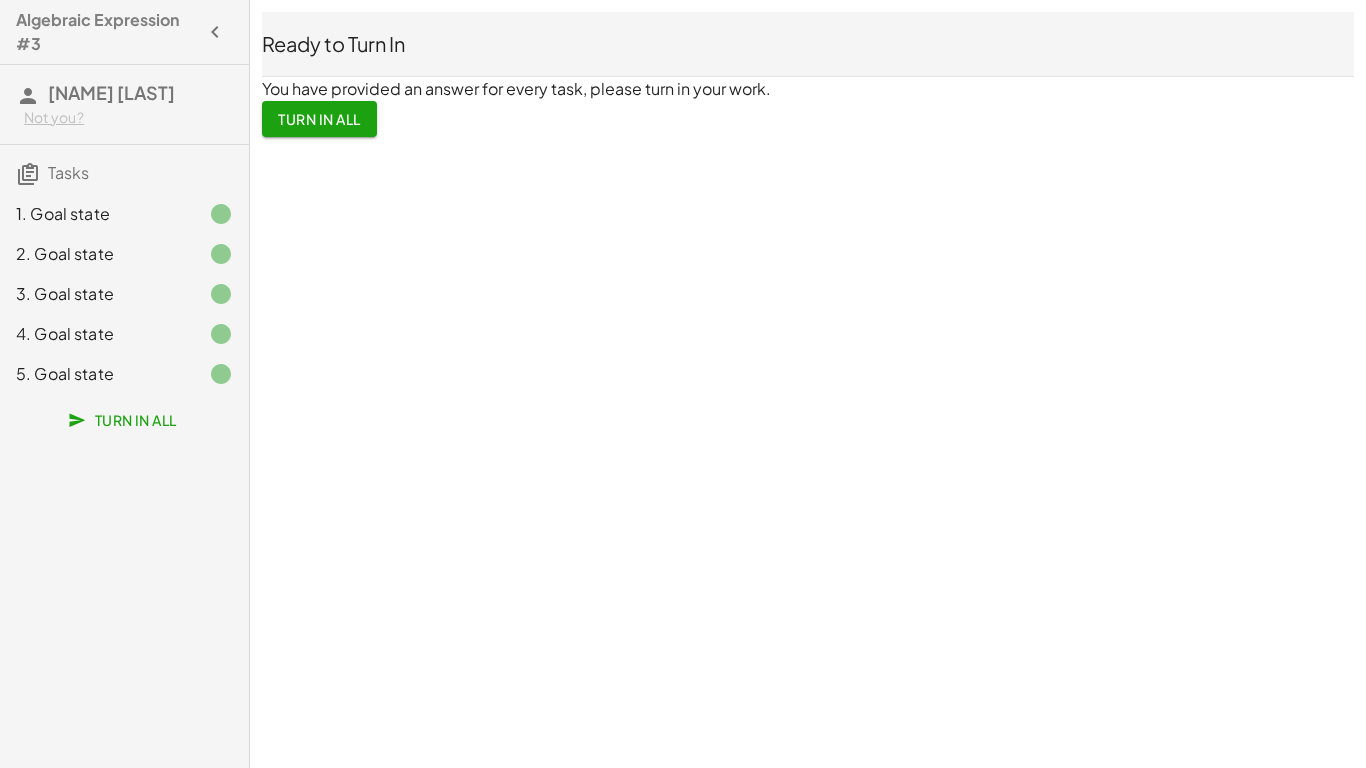 click on "Turn In All" at bounding box center (319, 119) 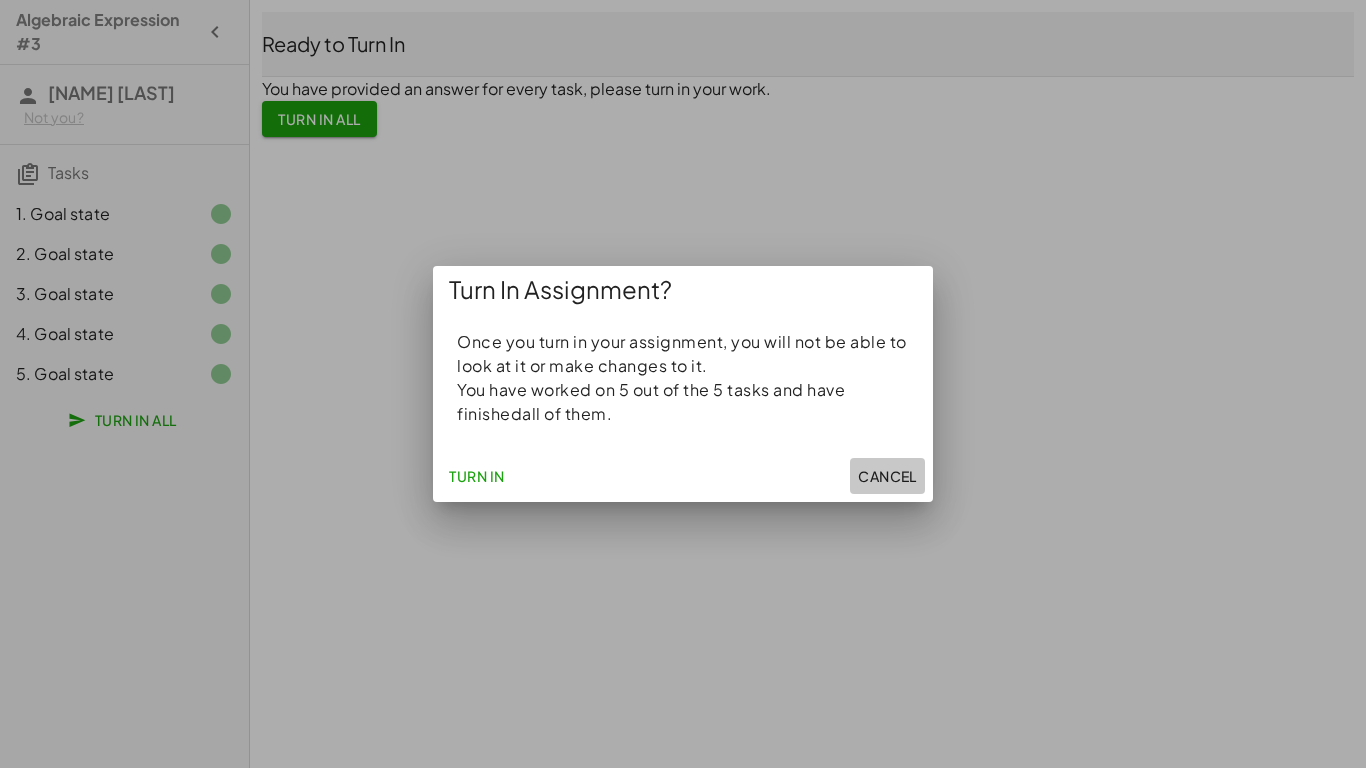 click on "Cancel" 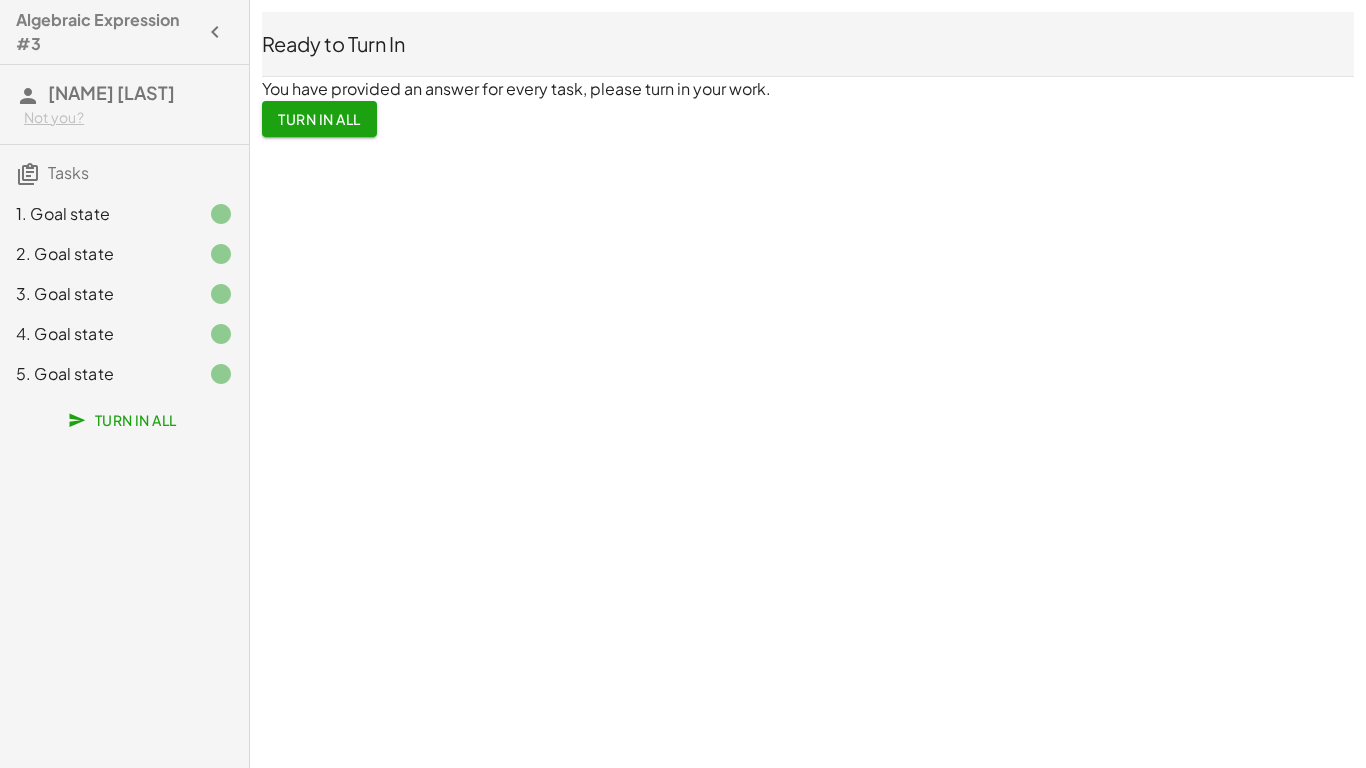 click on "Turn In All" at bounding box center [319, 119] 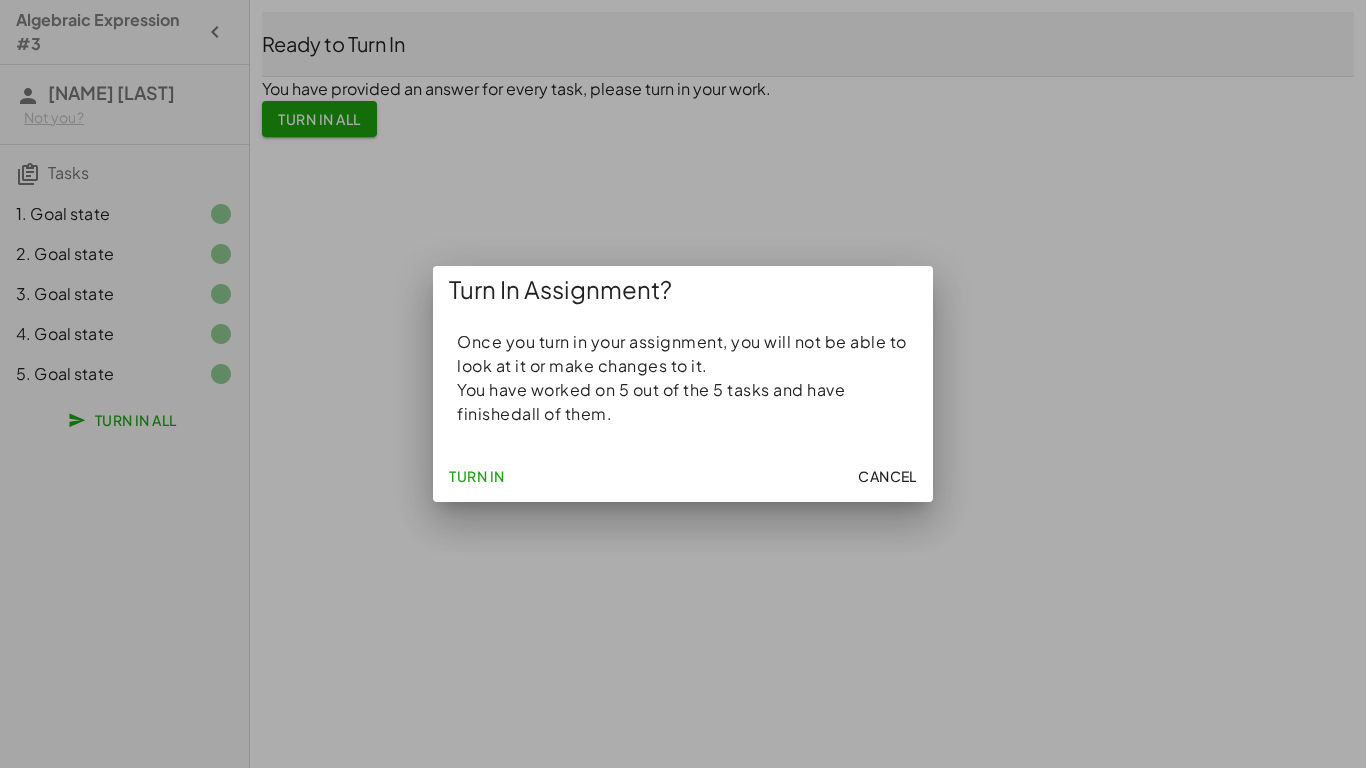 click on "Turn In" 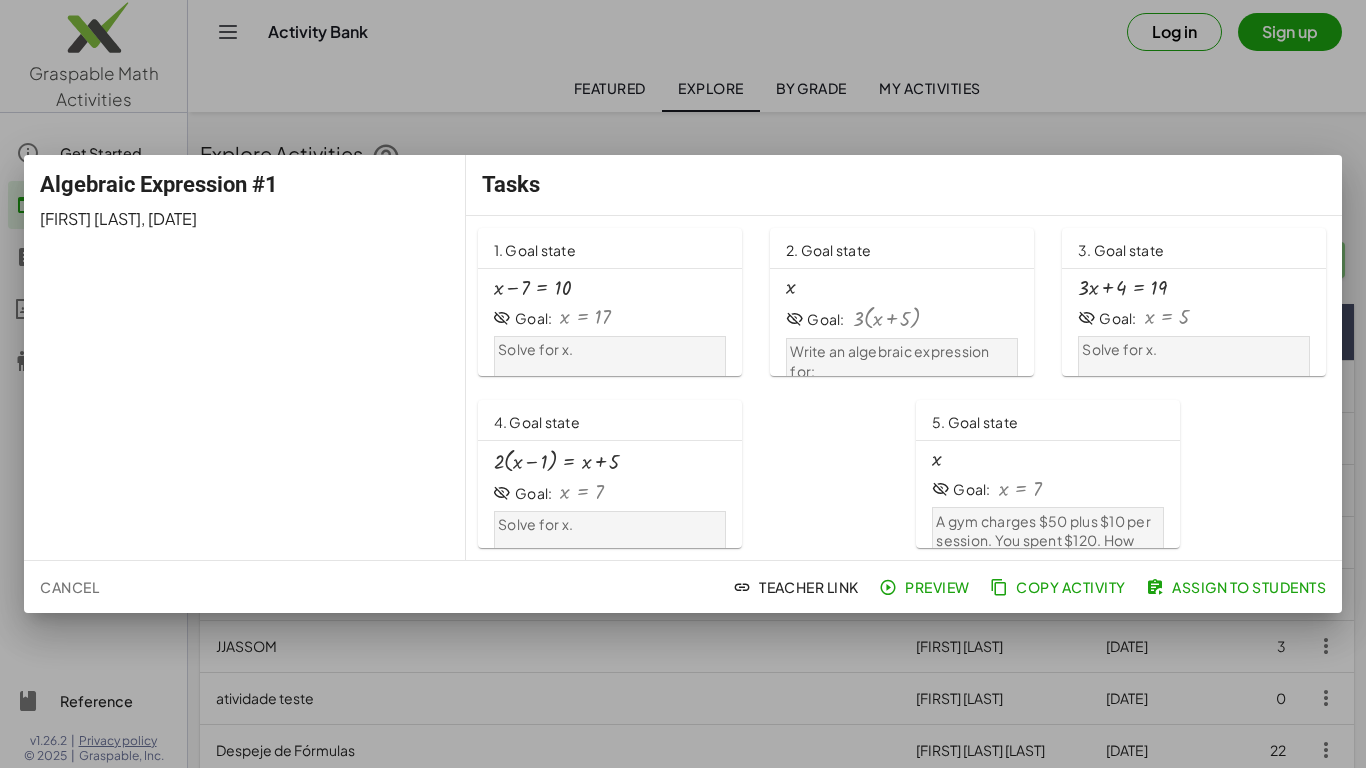 scroll, scrollTop: 0, scrollLeft: 0, axis: both 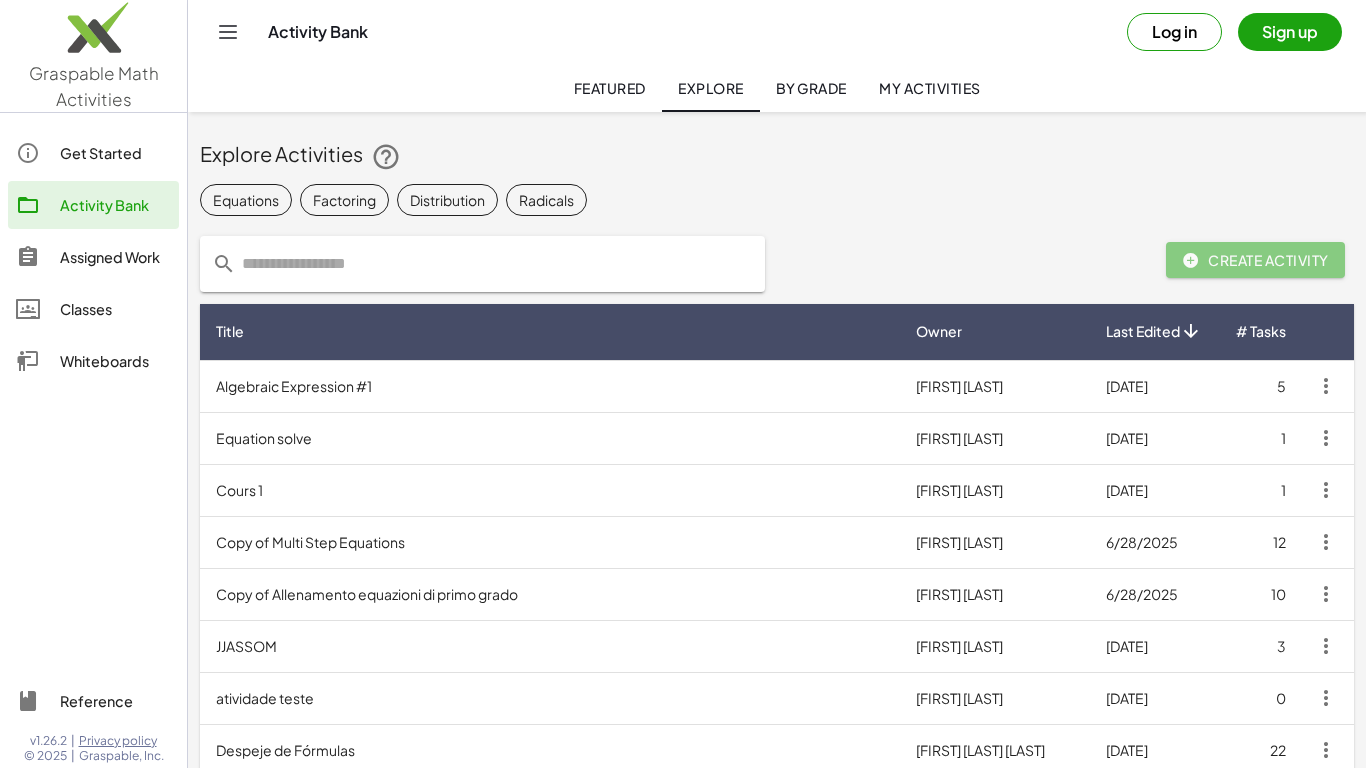 click on "By Grade" 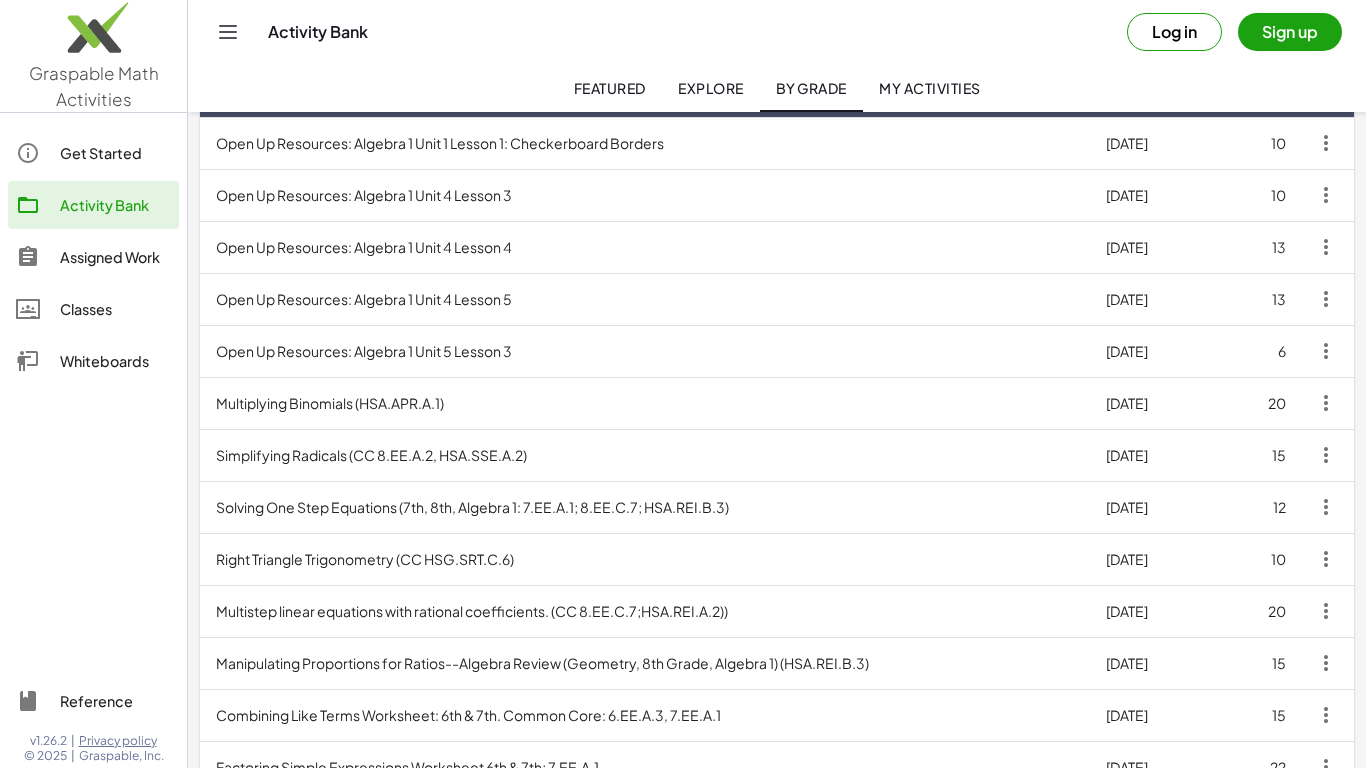 scroll, scrollTop: 395, scrollLeft: 0, axis: vertical 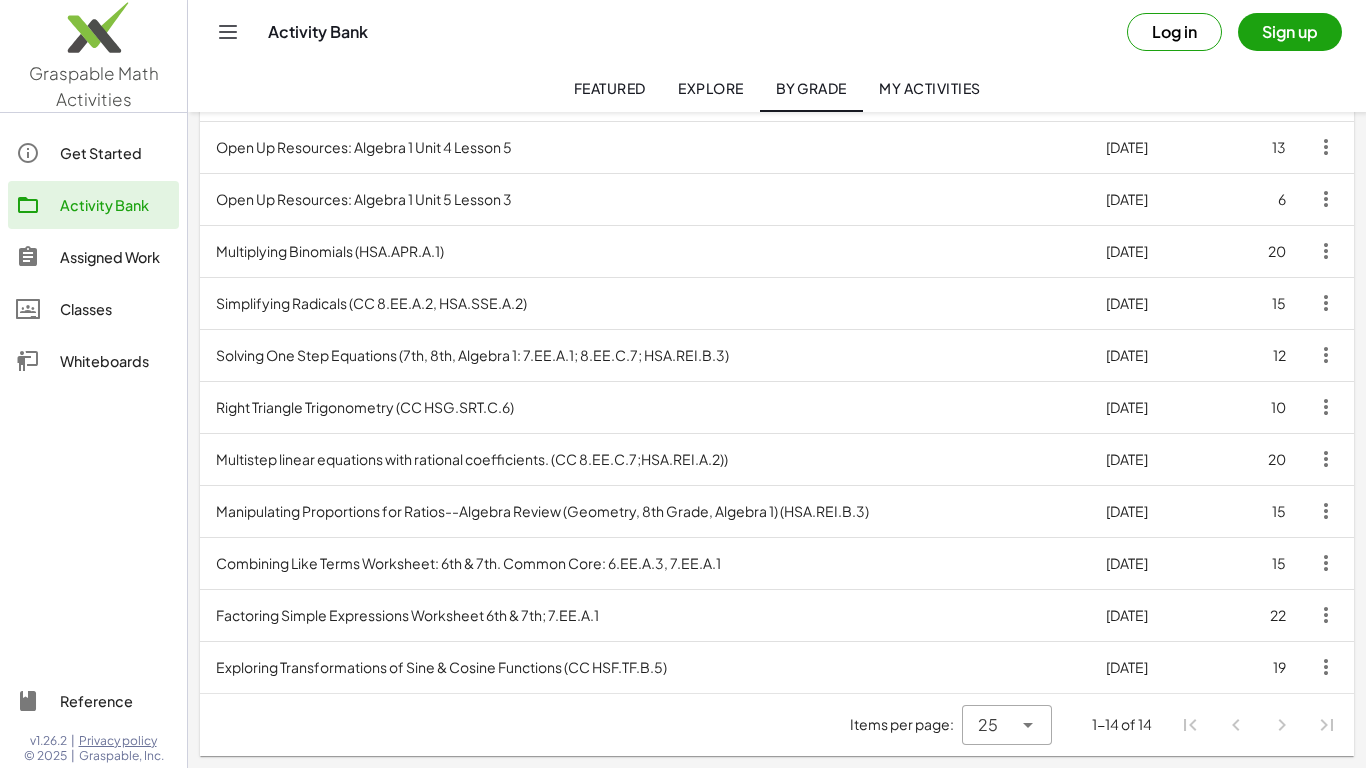 click at bounding box center [1236, 725] 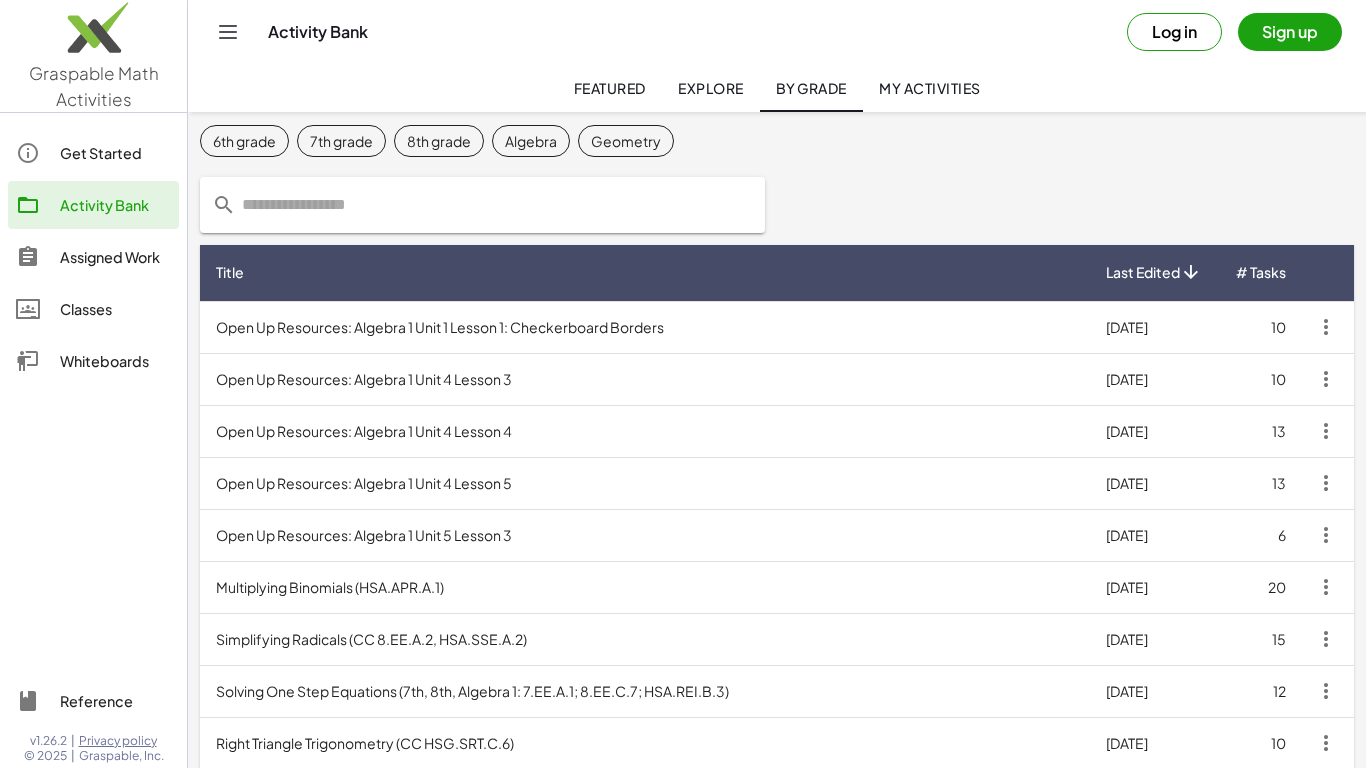 scroll, scrollTop: 0, scrollLeft: 0, axis: both 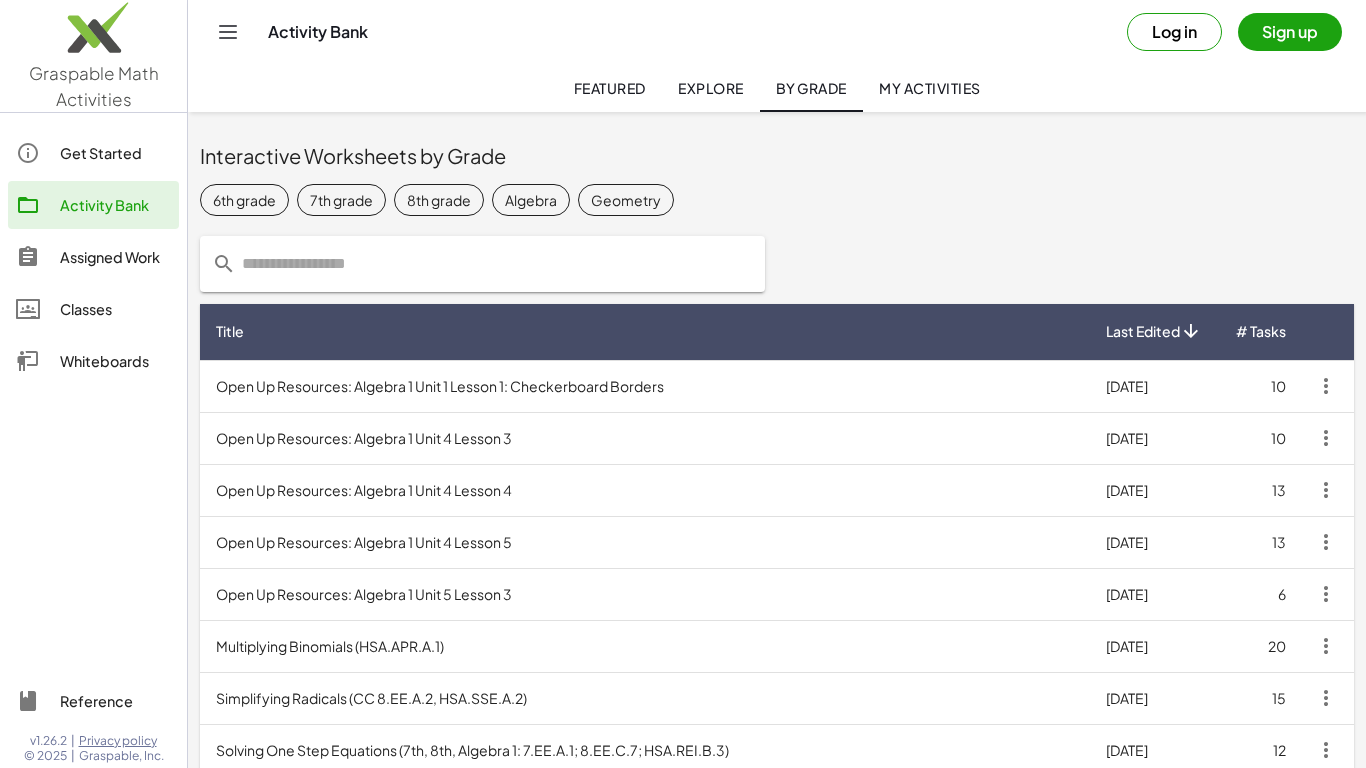 click on "6th grade" 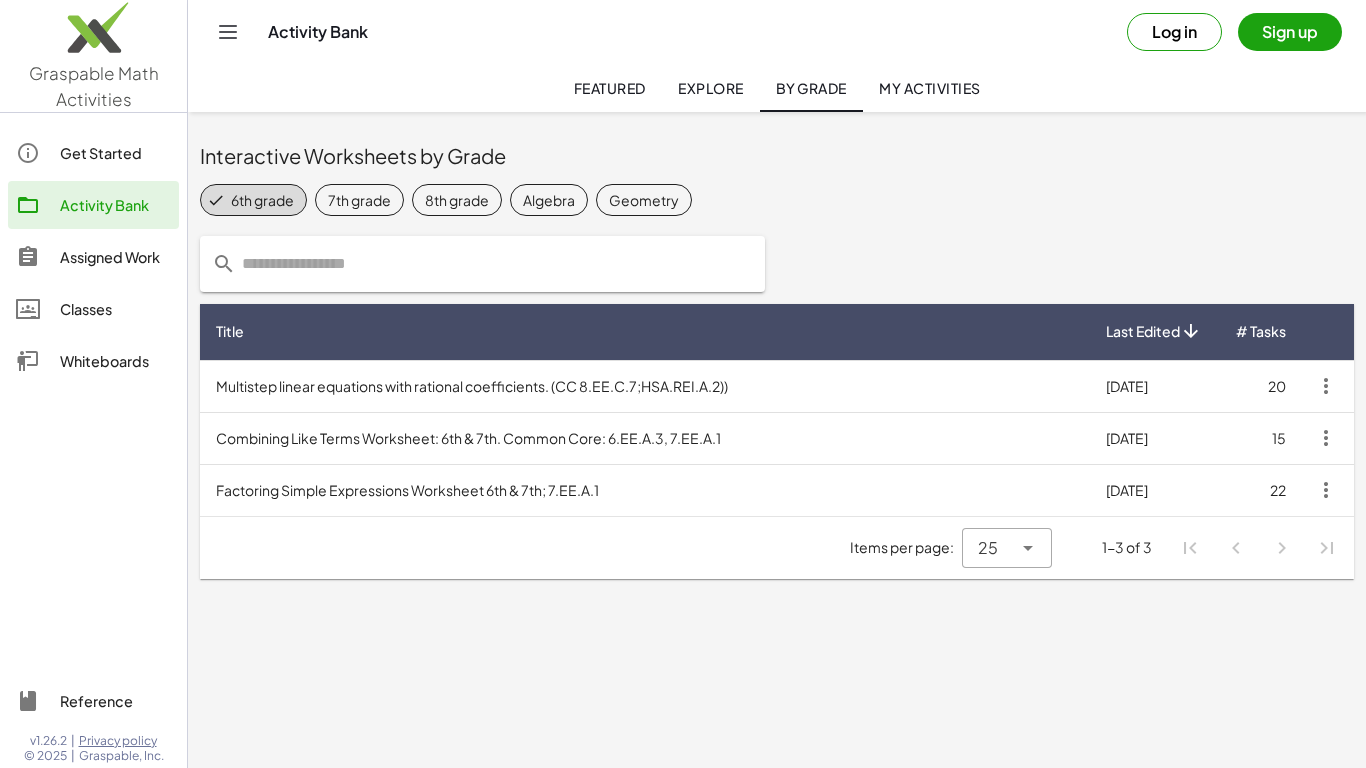 click on "7th grade" 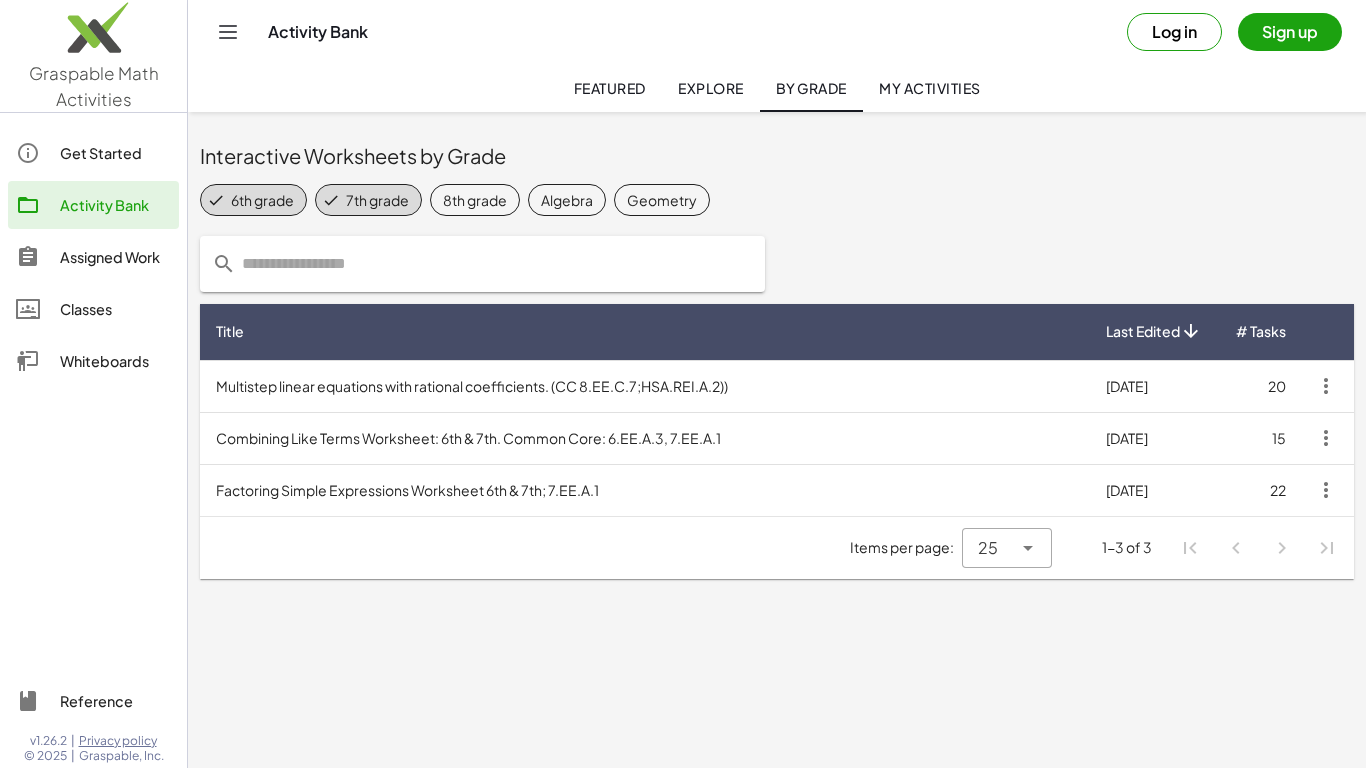 click on "6th grade" 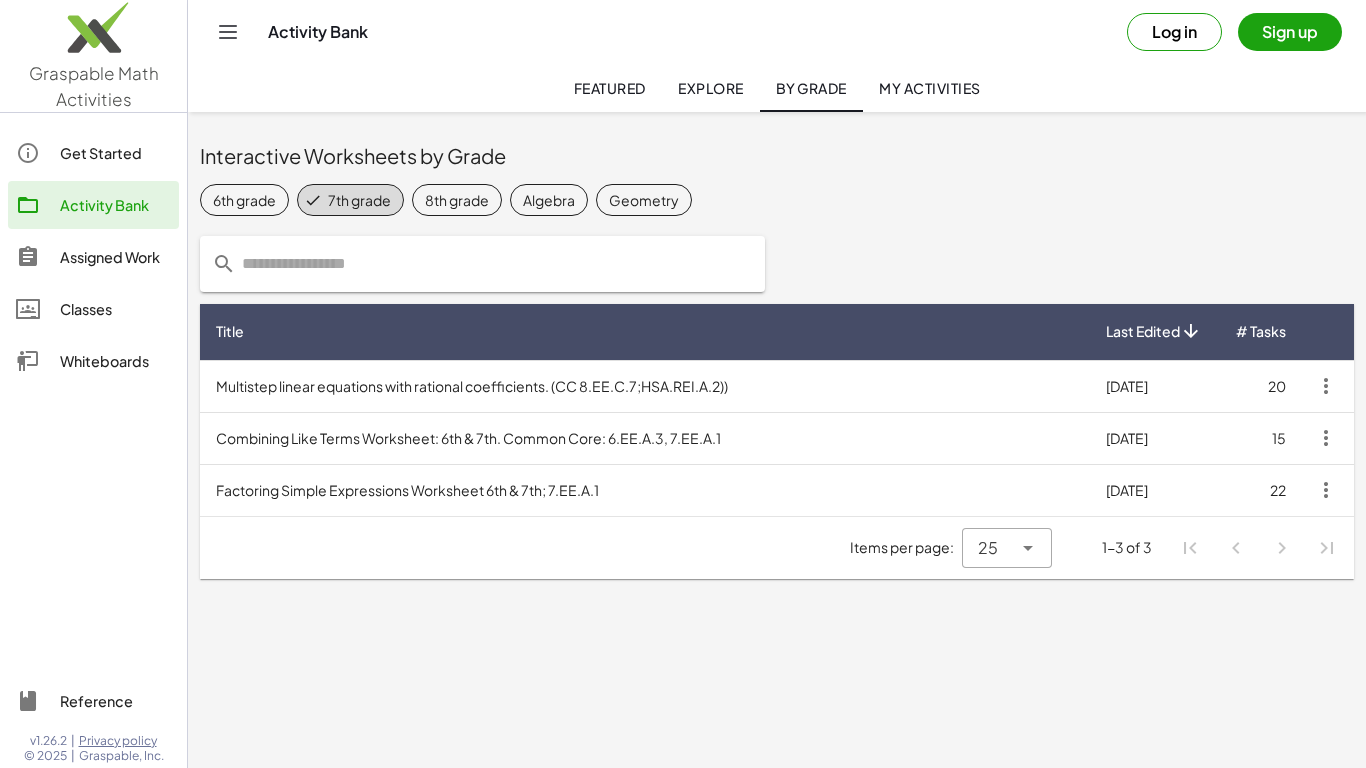 click on "8th grade" 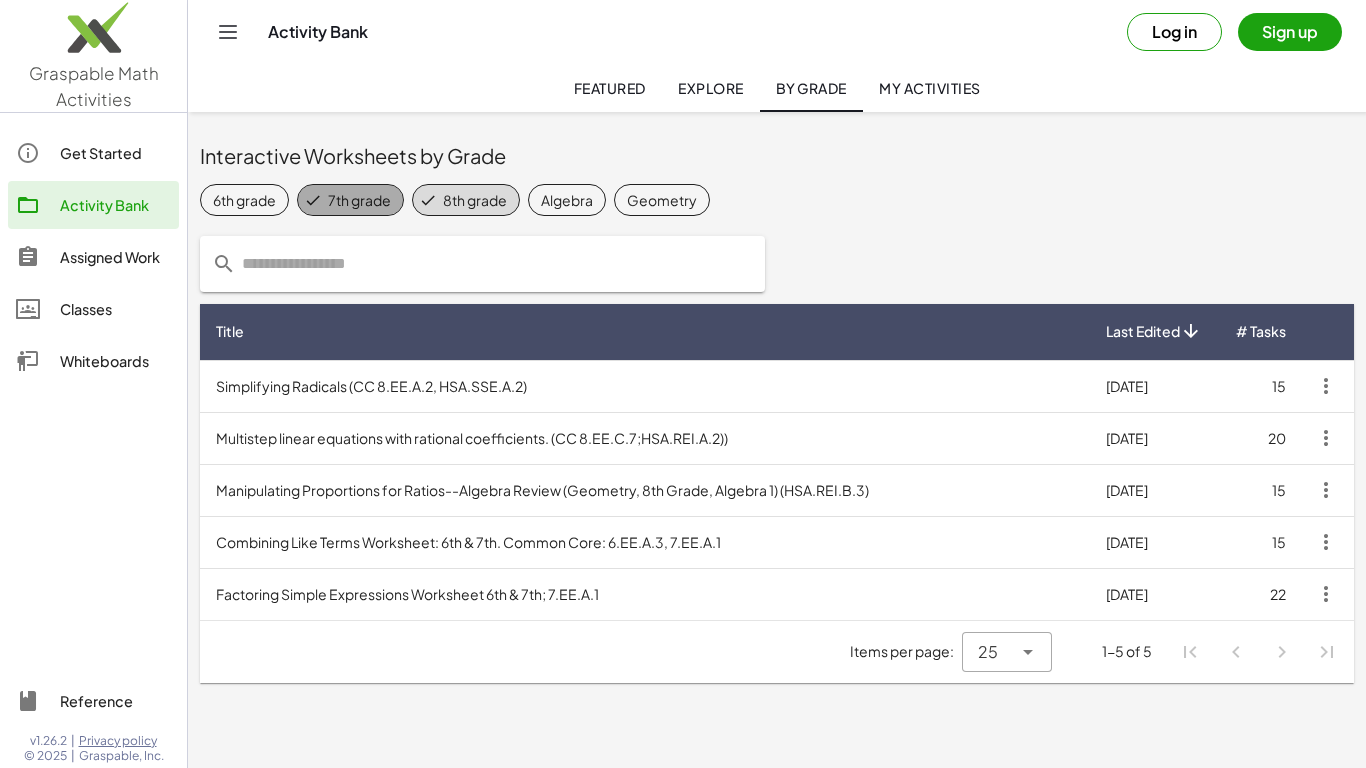 click on "7th grade" 